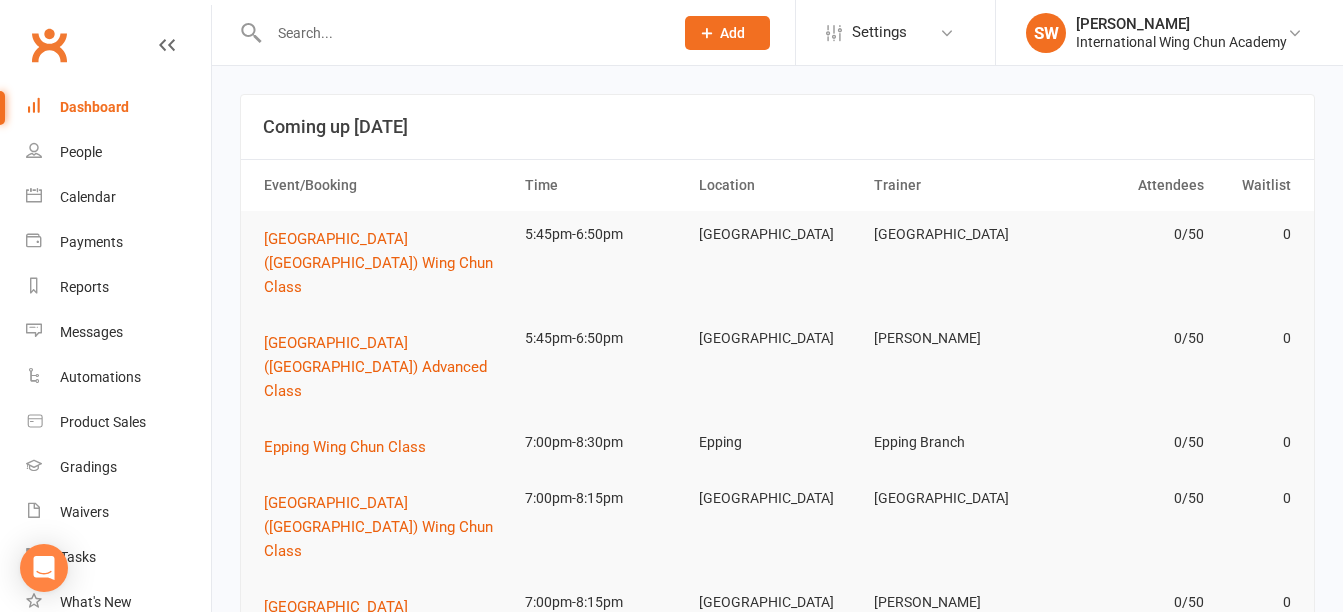 scroll, scrollTop: 0, scrollLeft: 0, axis: both 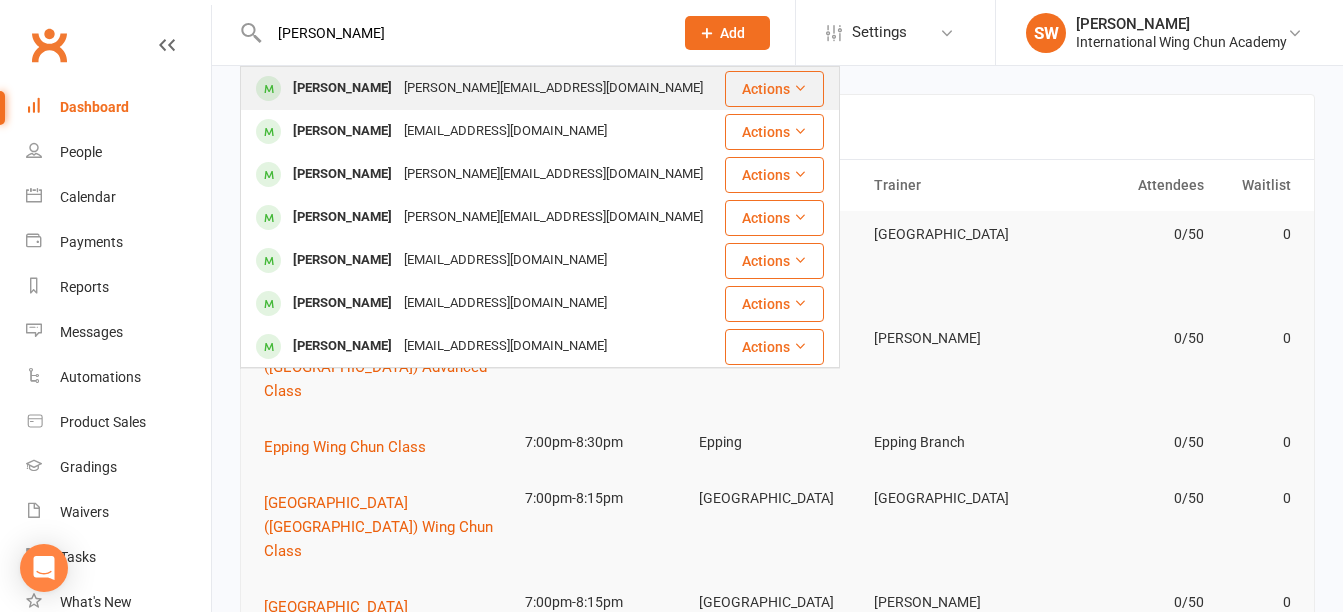 type on "john fan" 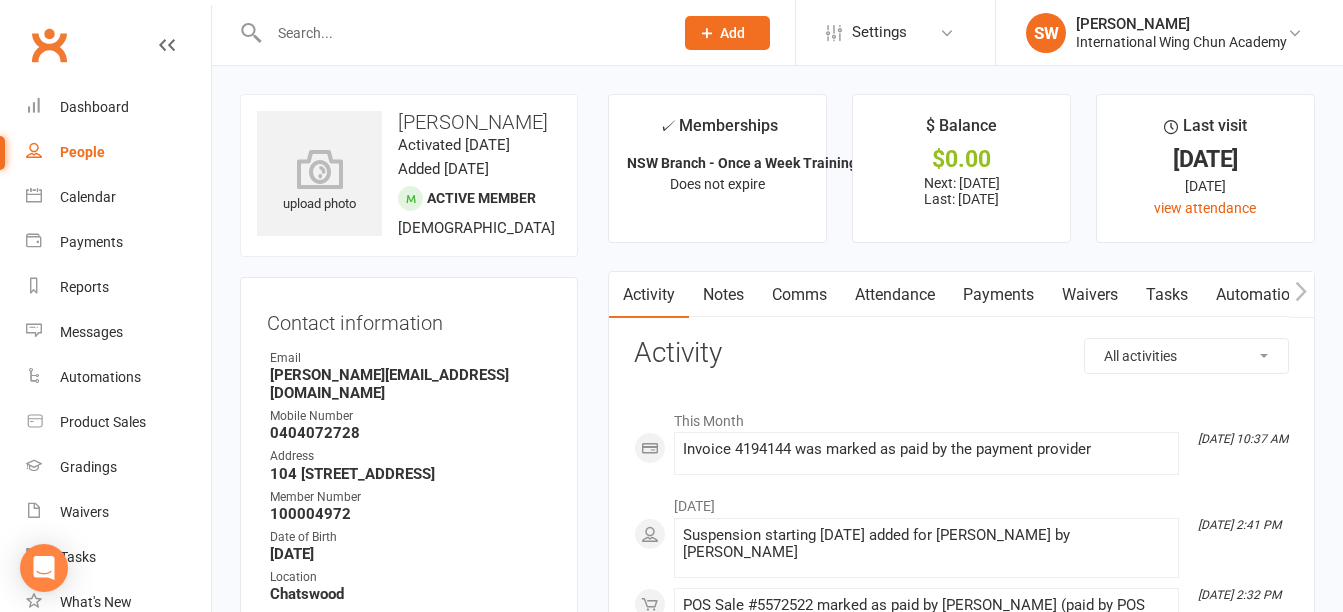 click on "Notes" at bounding box center (723, 295) 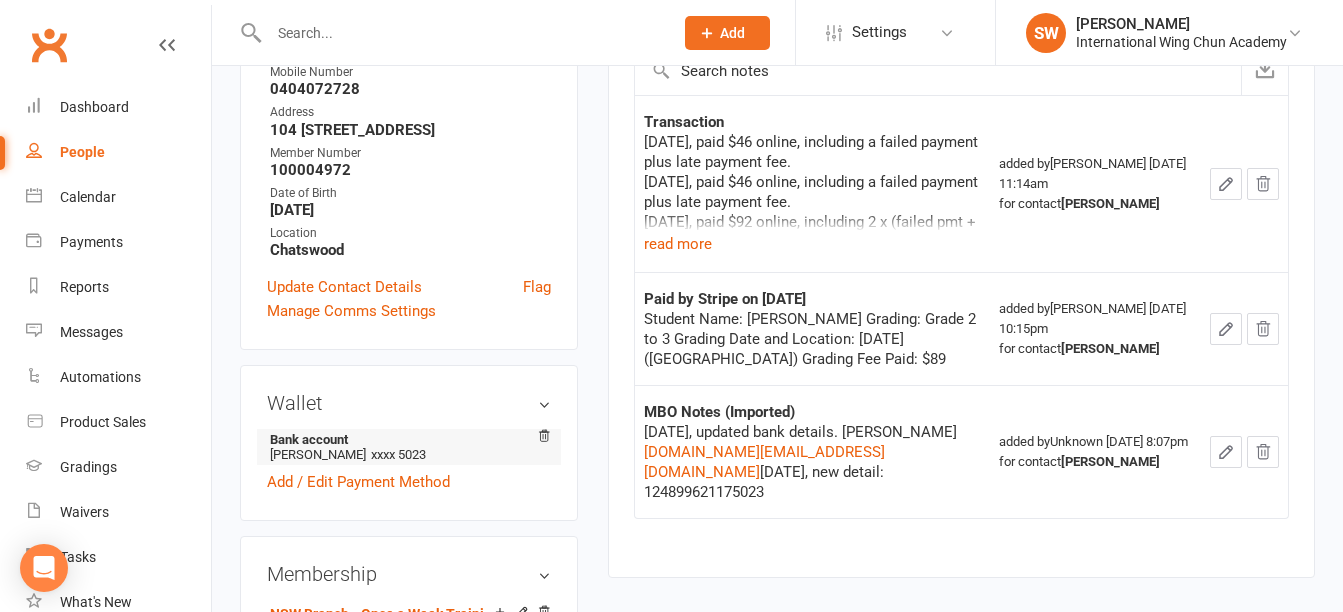 scroll, scrollTop: 300, scrollLeft: 0, axis: vertical 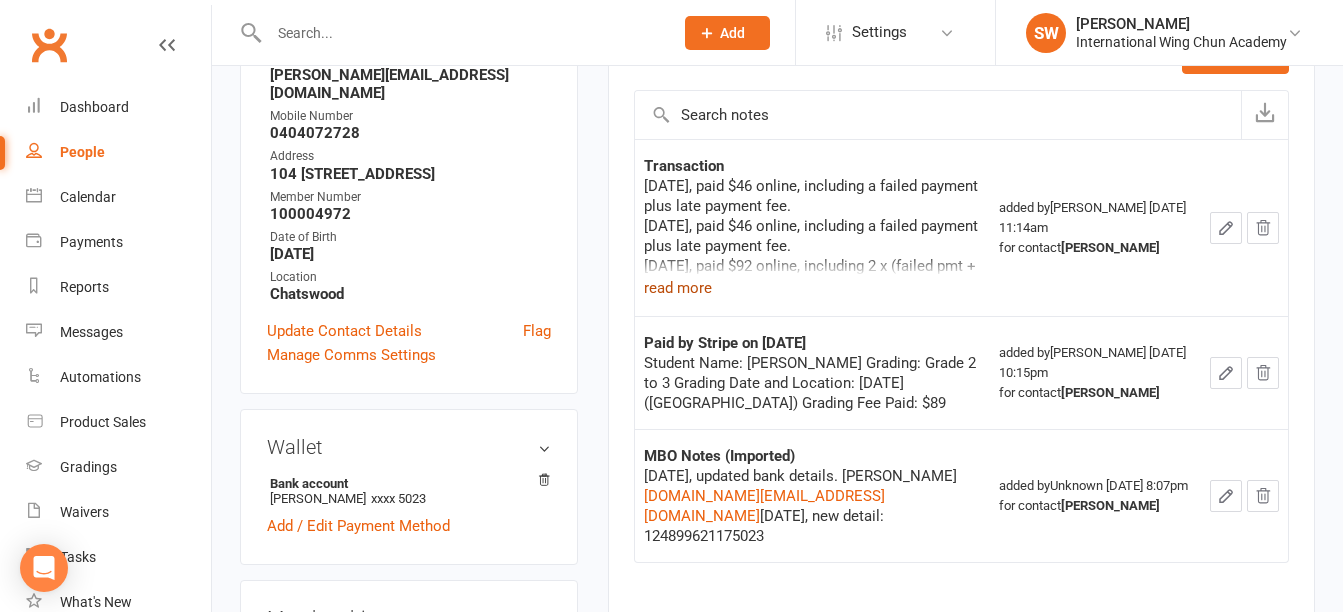 click on "read more" at bounding box center [678, 288] 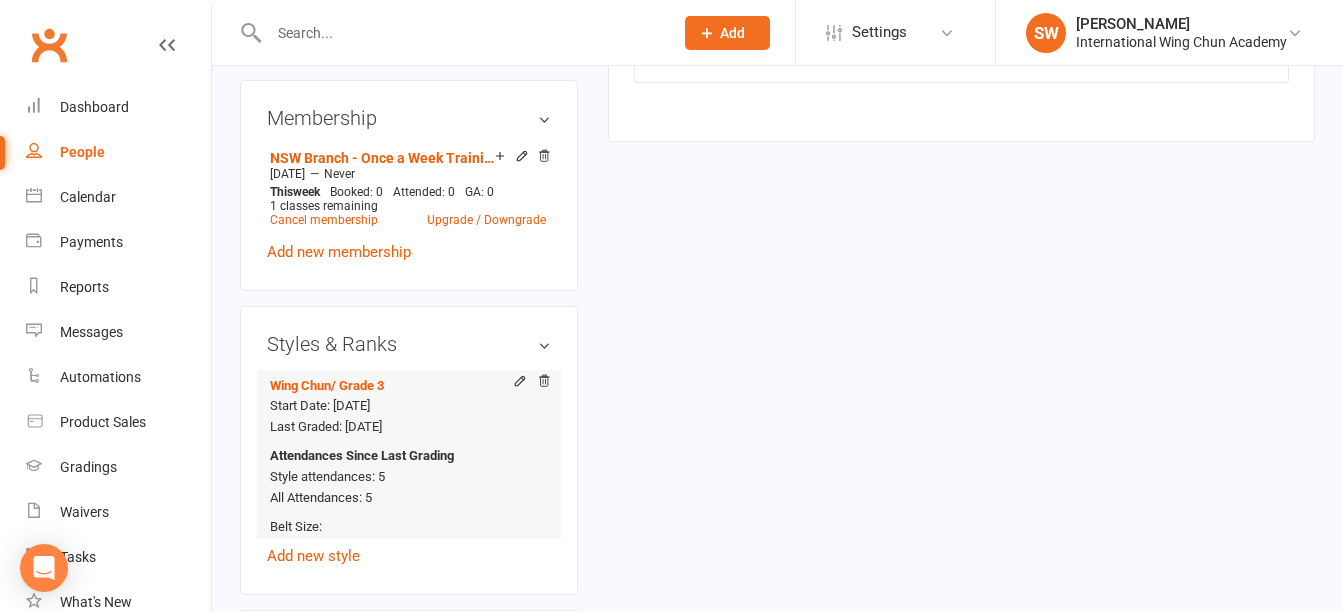 scroll, scrollTop: 1100, scrollLeft: 0, axis: vertical 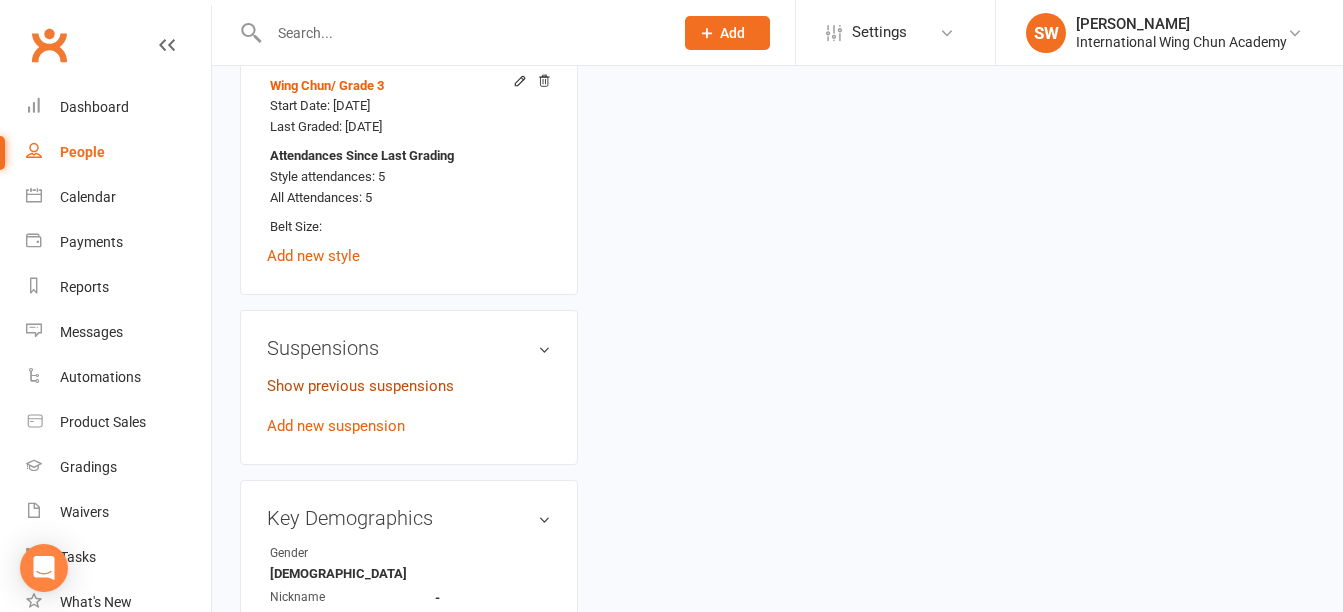 click on "Show previous suspensions" at bounding box center (360, 386) 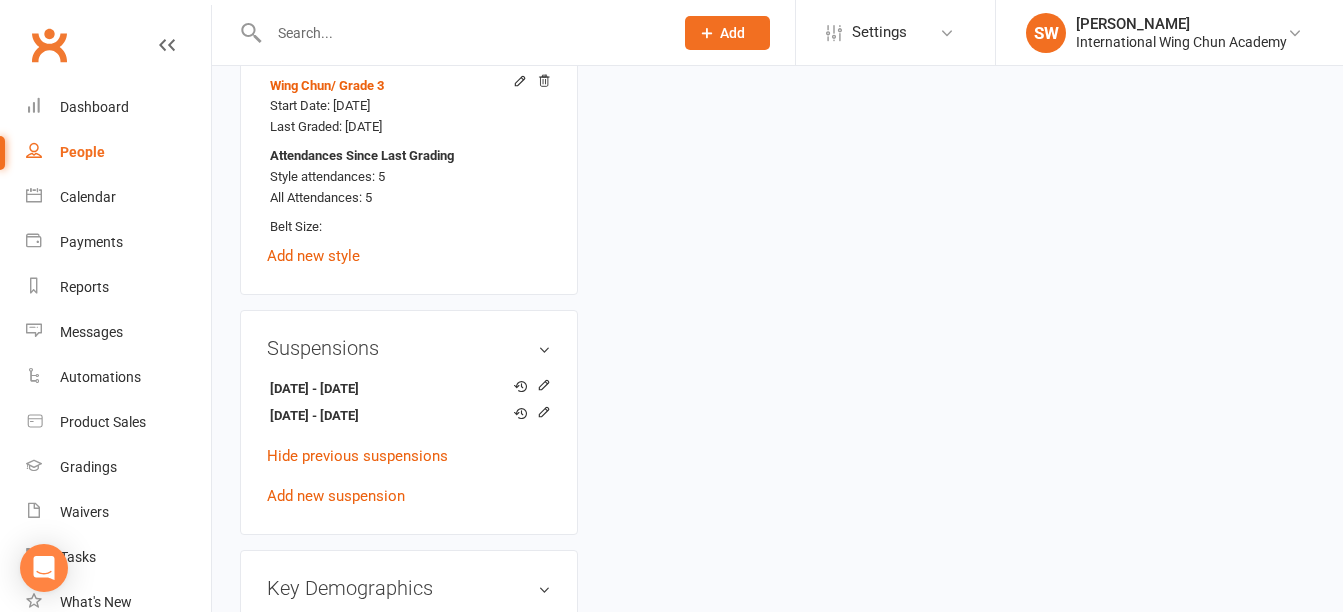 click at bounding box center (461, 33) 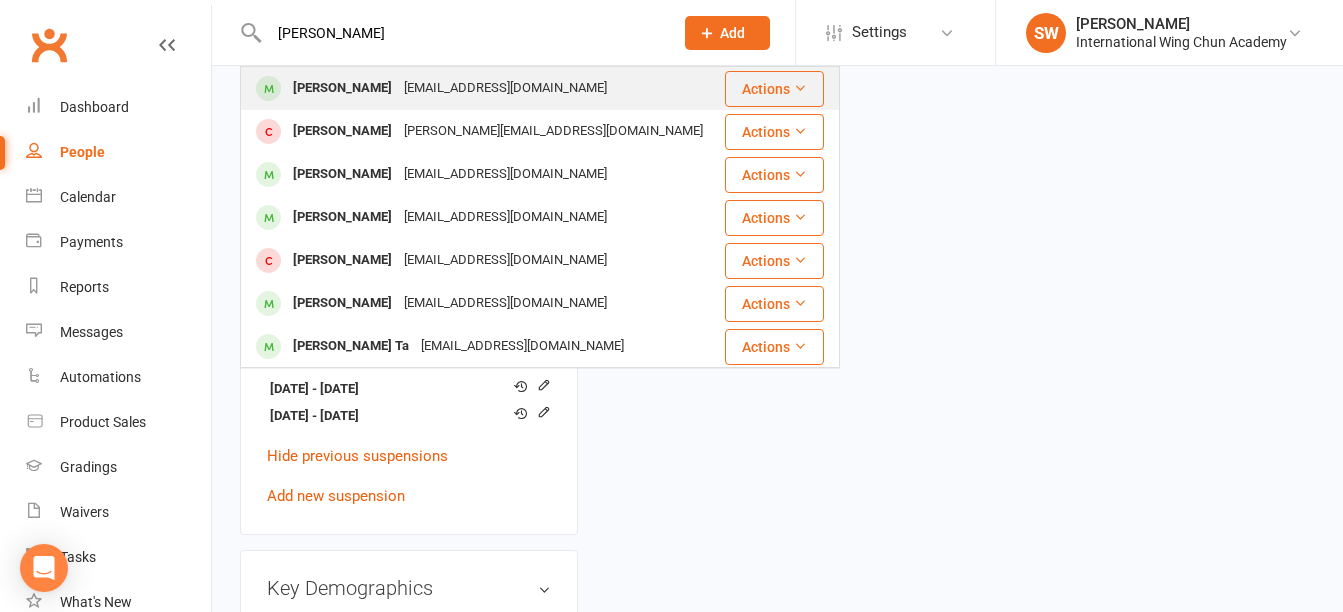 type on "andy tan" 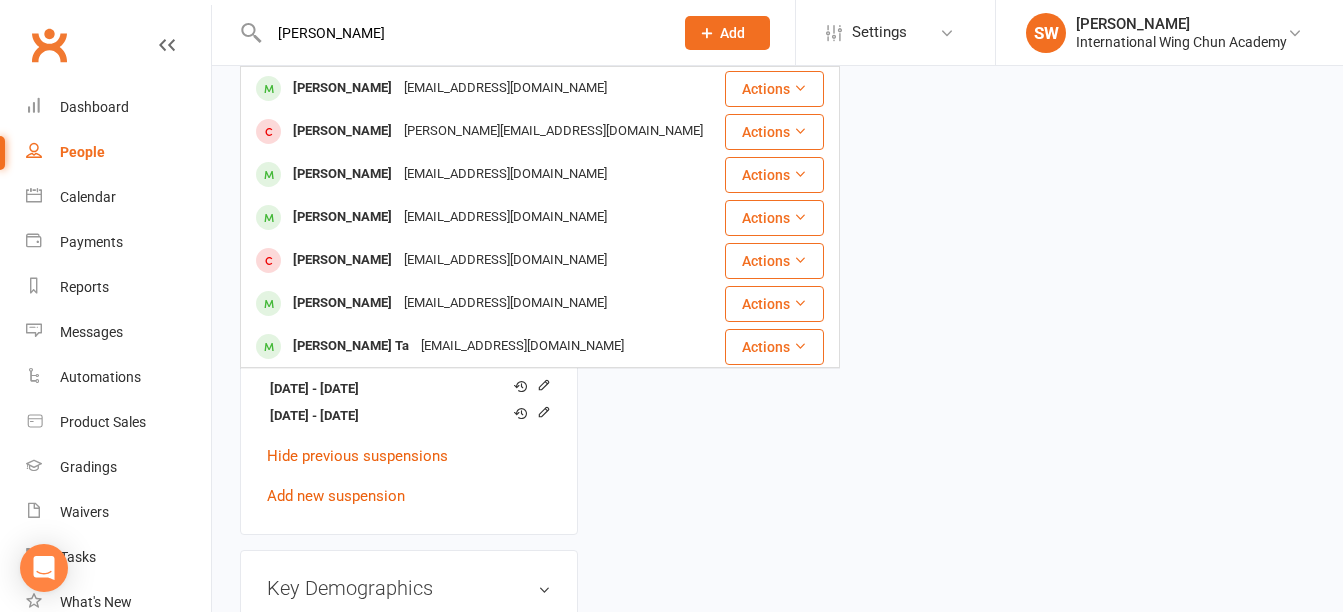 type 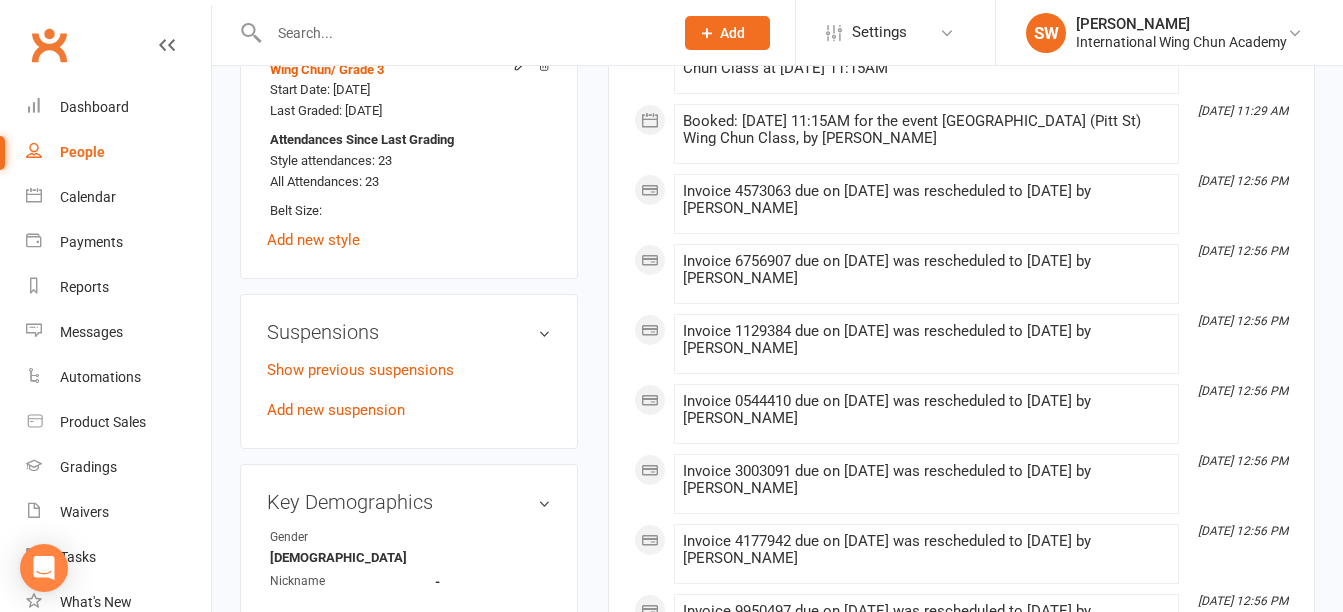 scroll, scrollTop: 1100, scrollLeft: 0, axis: vertical 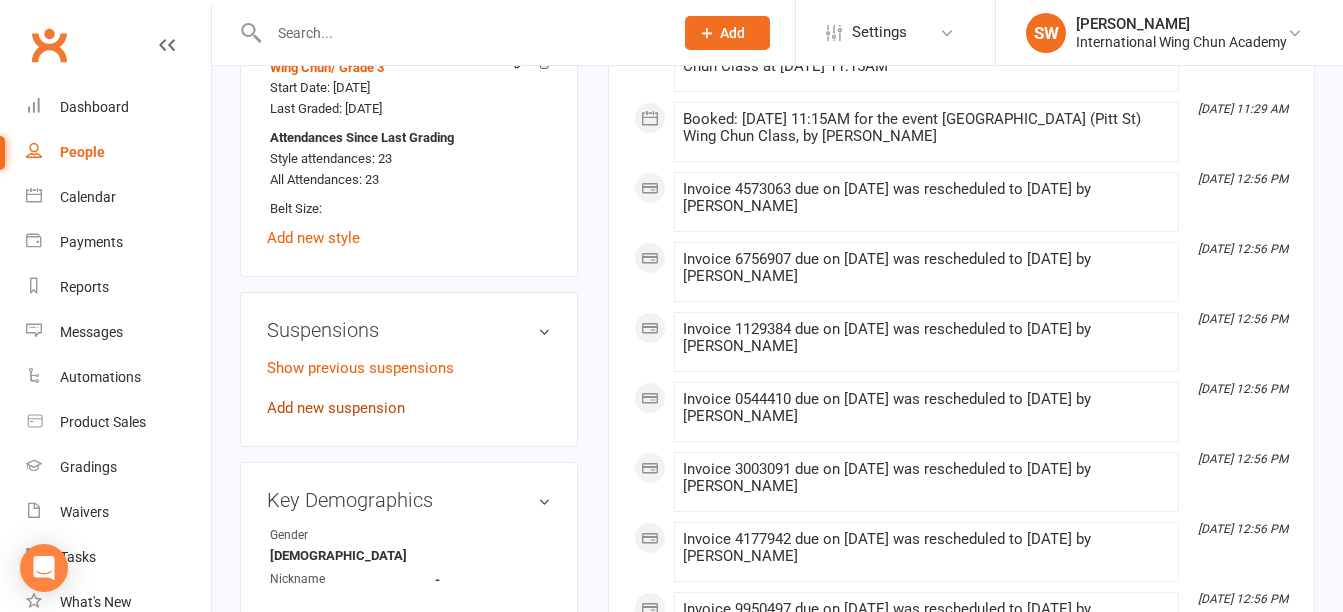 click on "Add new suspension" at bounding box center (336, 408) 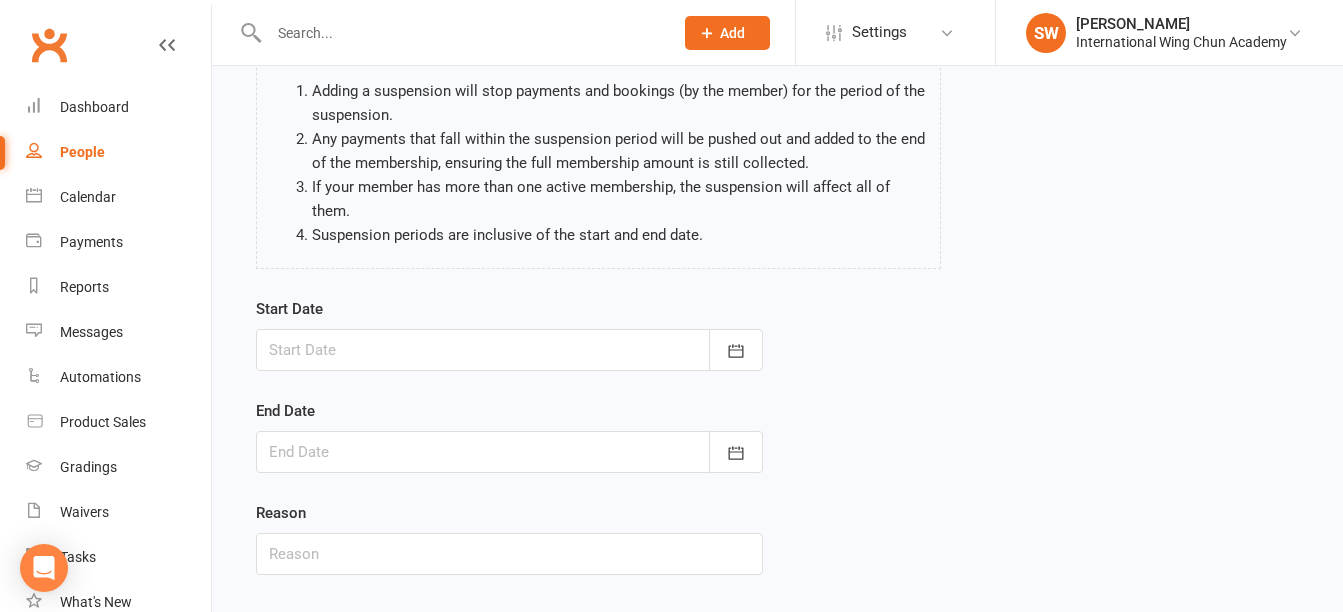 scroll, scrollTop: 291, scrollLeft: 0, axis: vertical 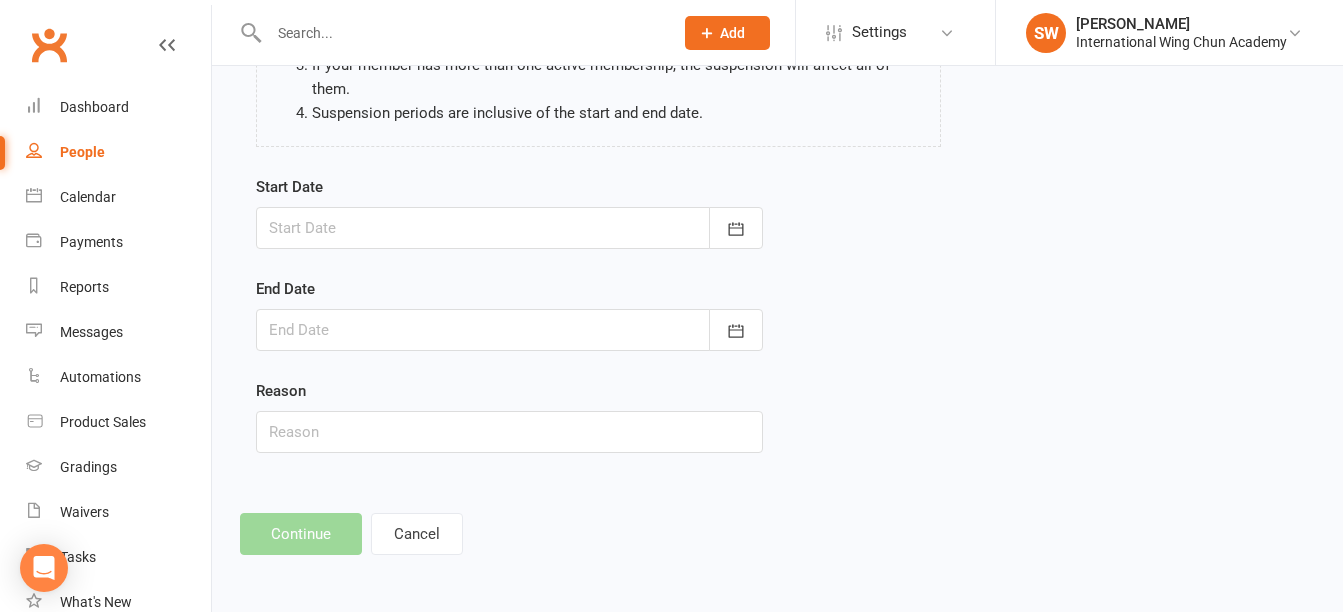 click at bounding box center [509, 228] 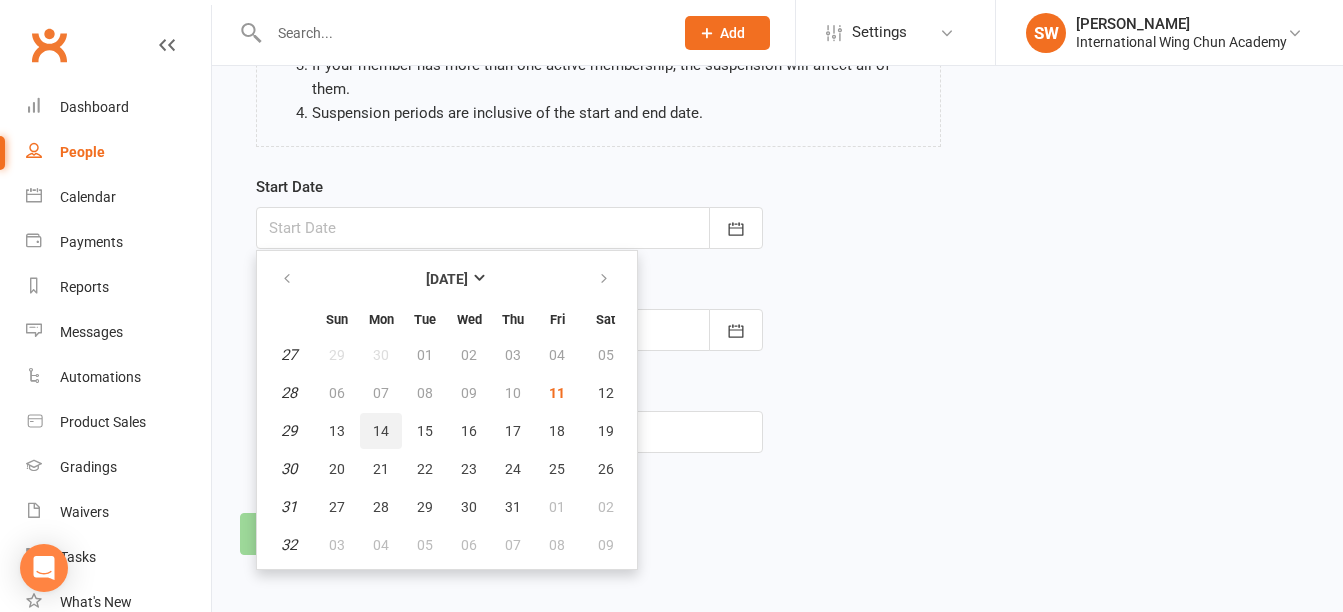 click on "14" at bounding box center [381, 431] 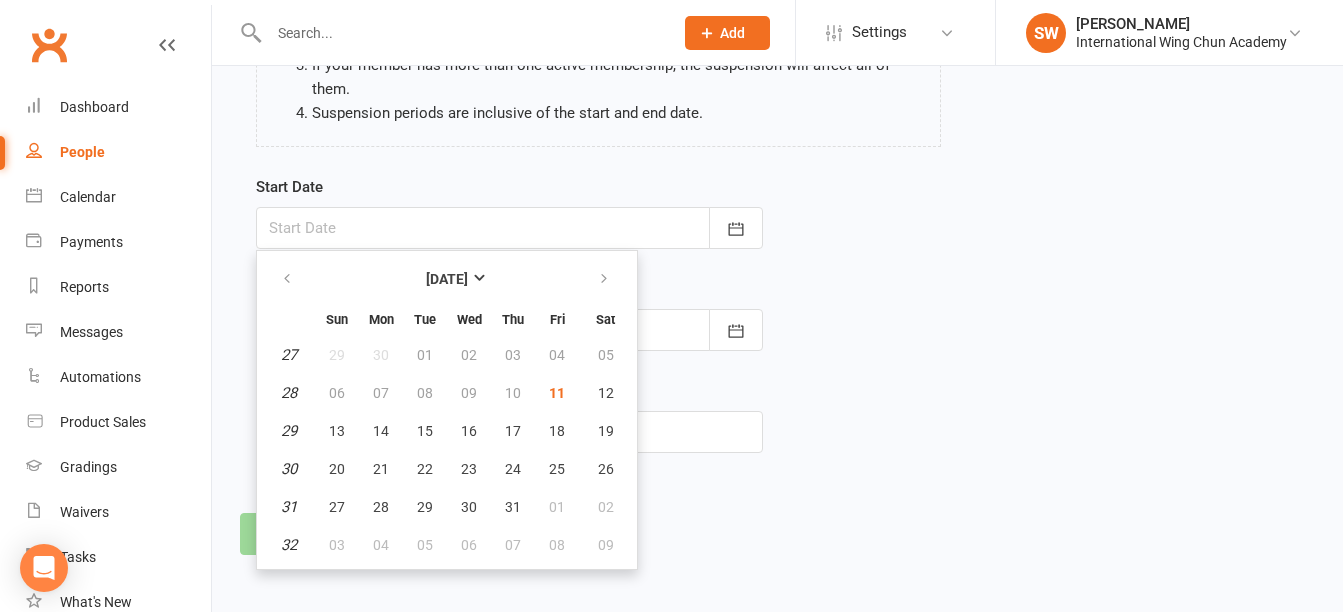 type on "14 Jul 2025" 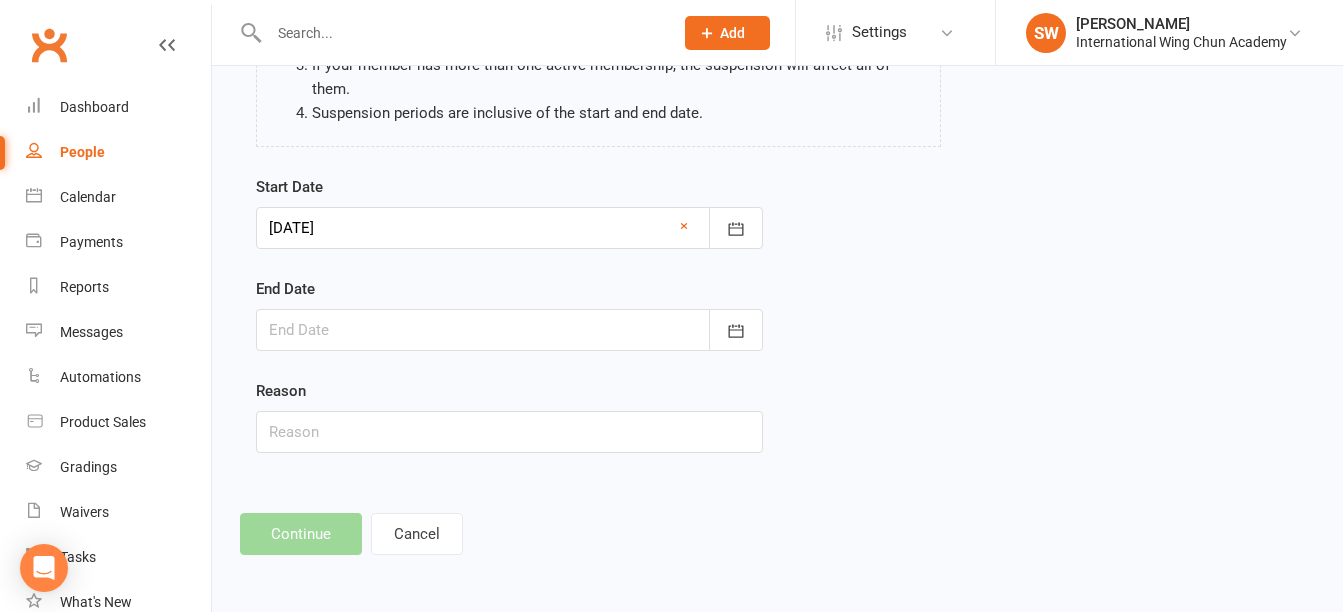 click at bounding box center (509, 330) 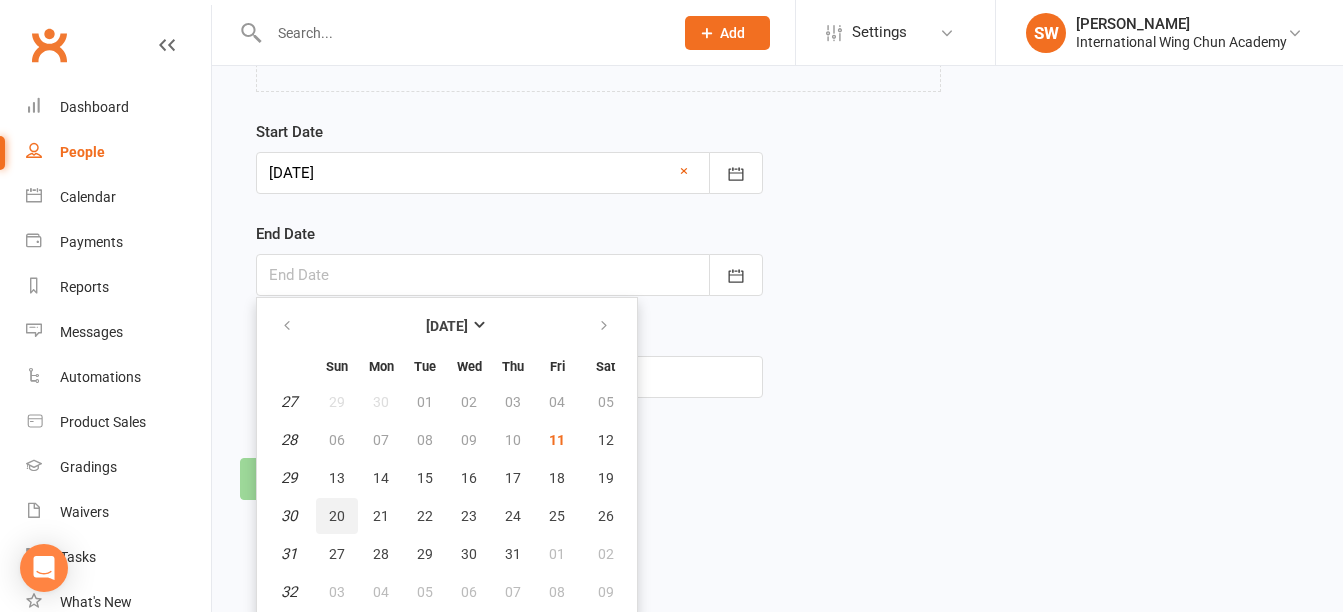 click on "20" at bounding box center (337, 516) 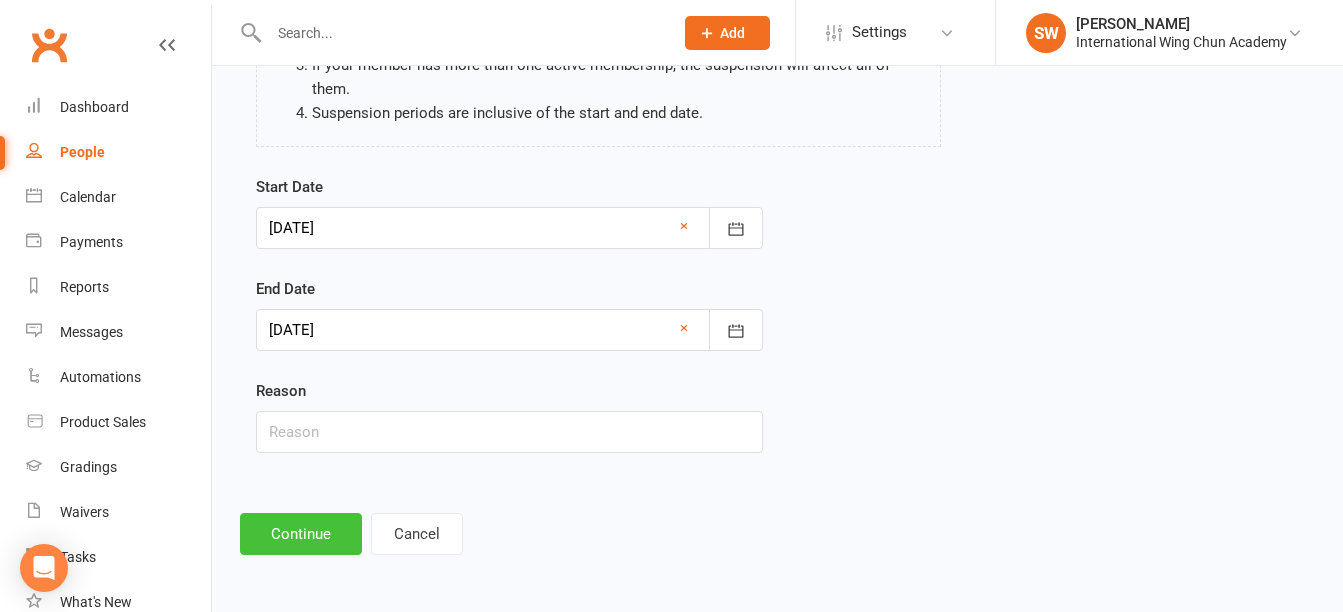 click on "Continue" at bounding box center [301, 534] 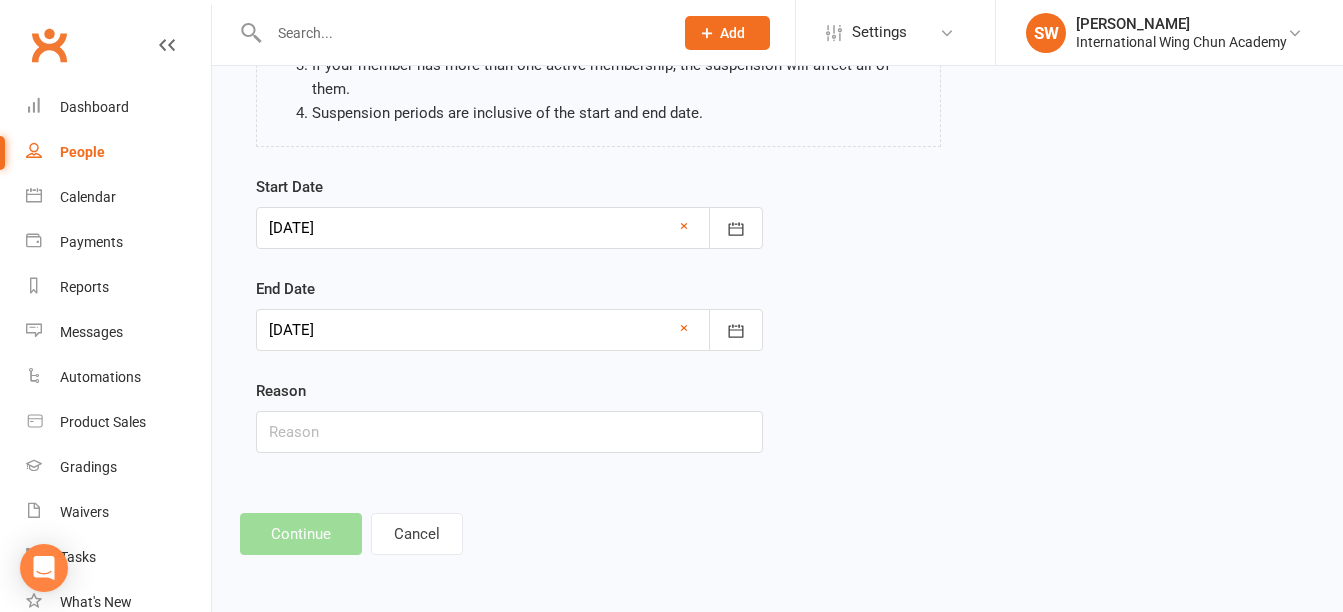 scroll, scrollTop: 0, scrollLeft: 0, axis: both 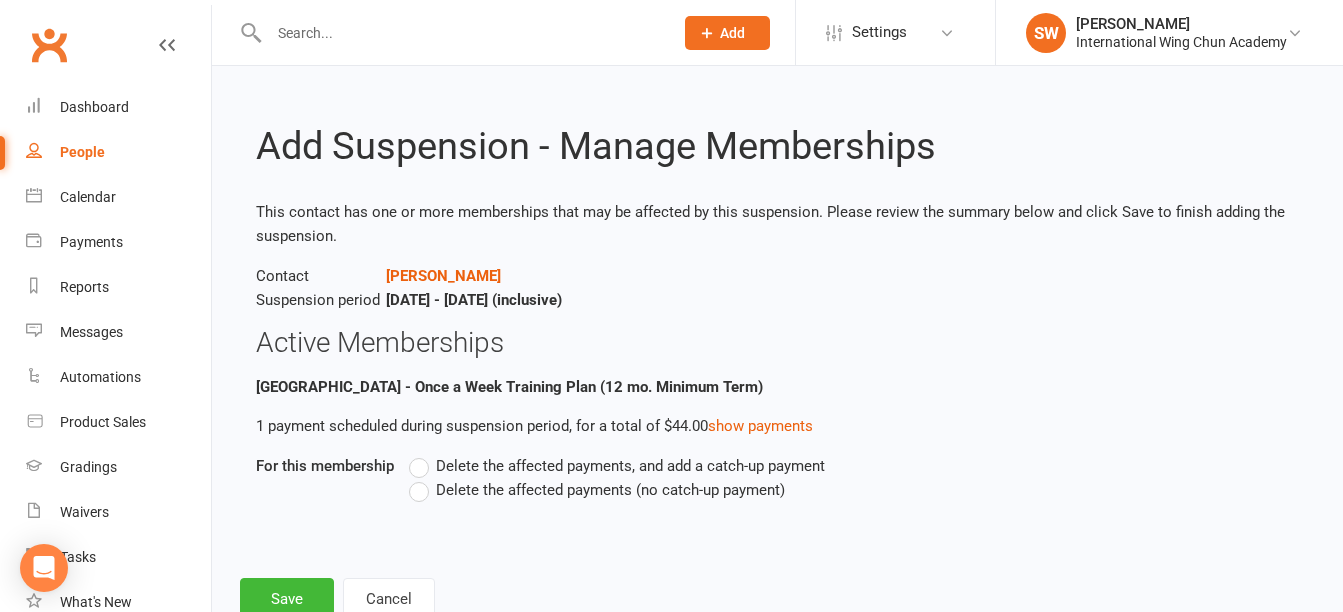 click on "Delete the affected payments (no catch-up payment)" at bounding box center [610, 488] 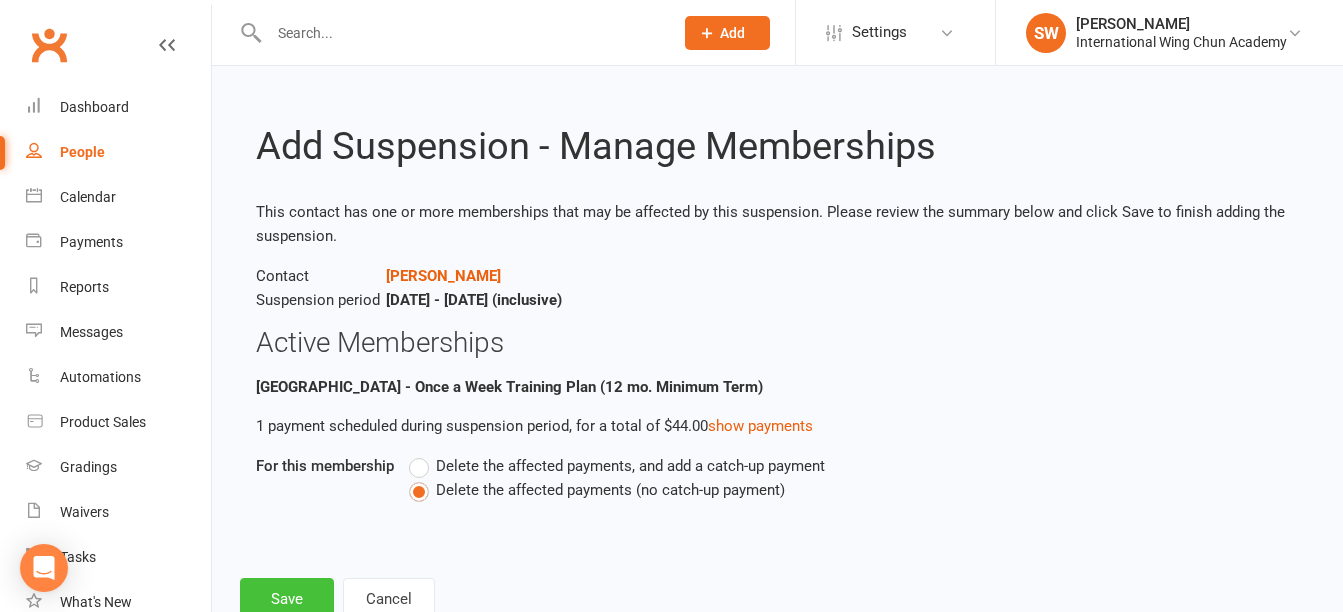 click on "Save" at bounding box center [287, 599] 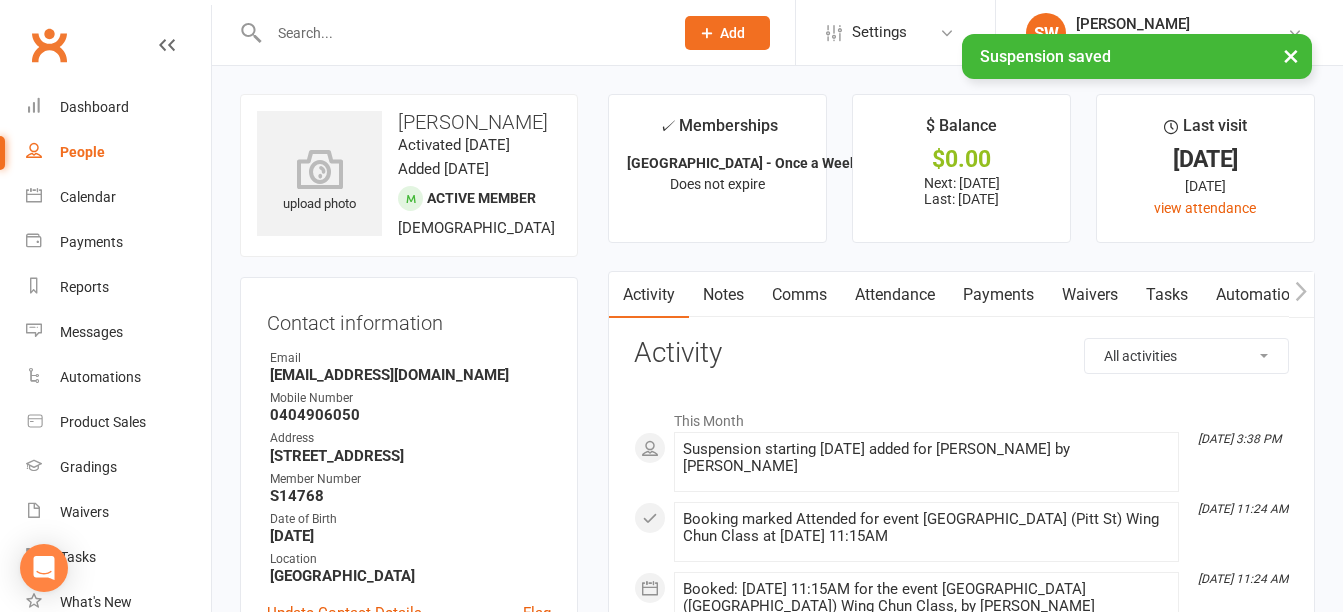 click on "Payments" at bounding box center [998, 295] 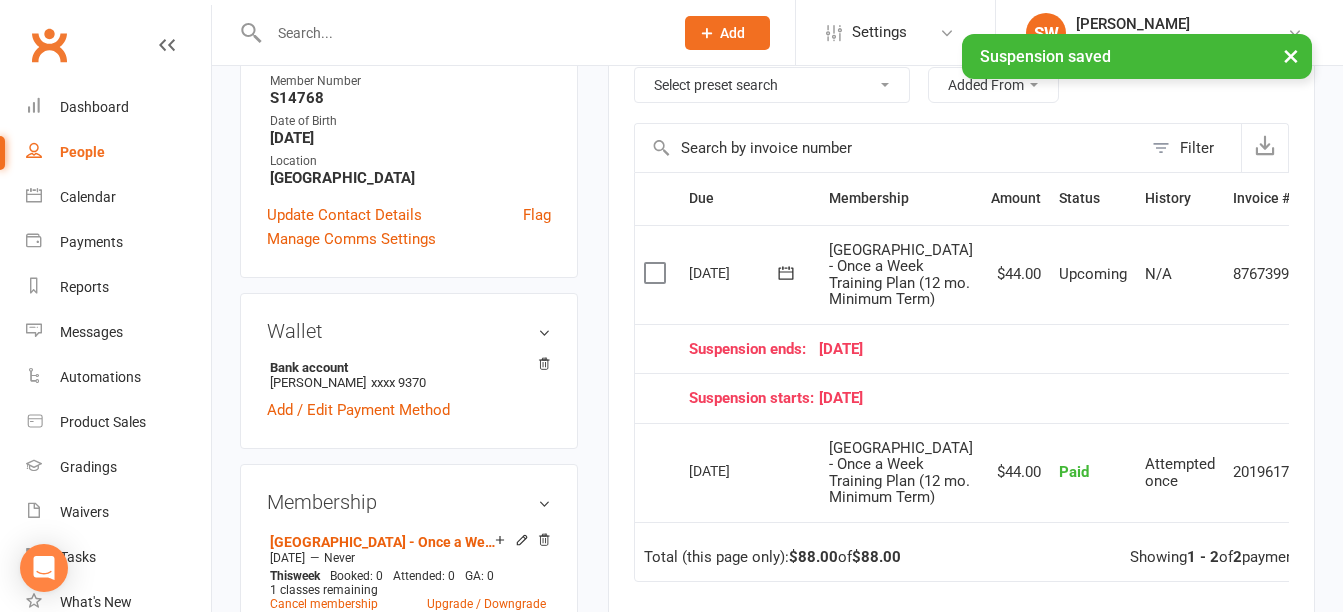 scroll, scrollTop: 400, scrollLeft: 0, axis: vertical 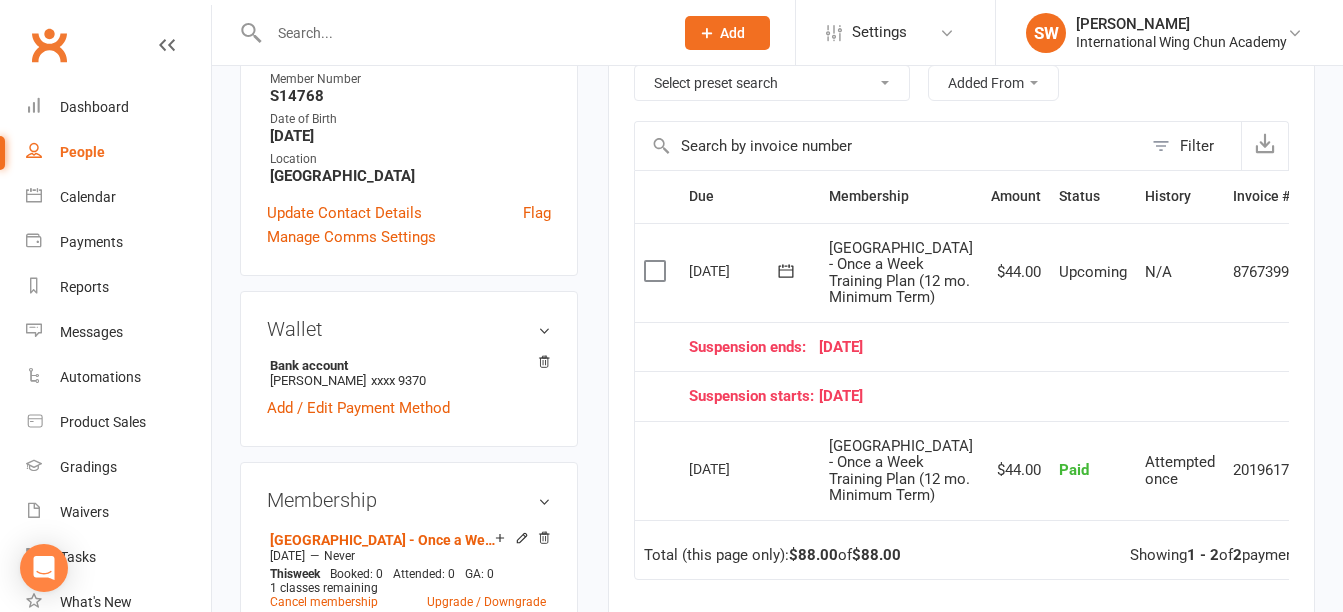 click at bounding box center (1320, 273) 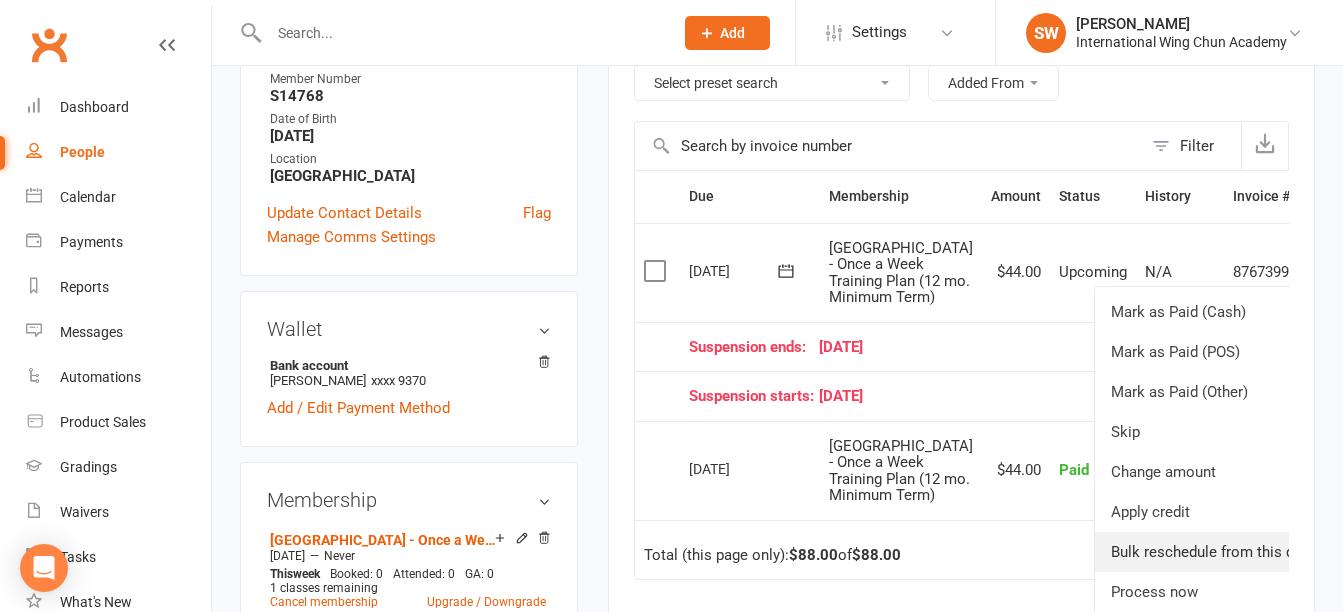 click on "Bulk reschedule from this date" at bounding box center (1213, 552) 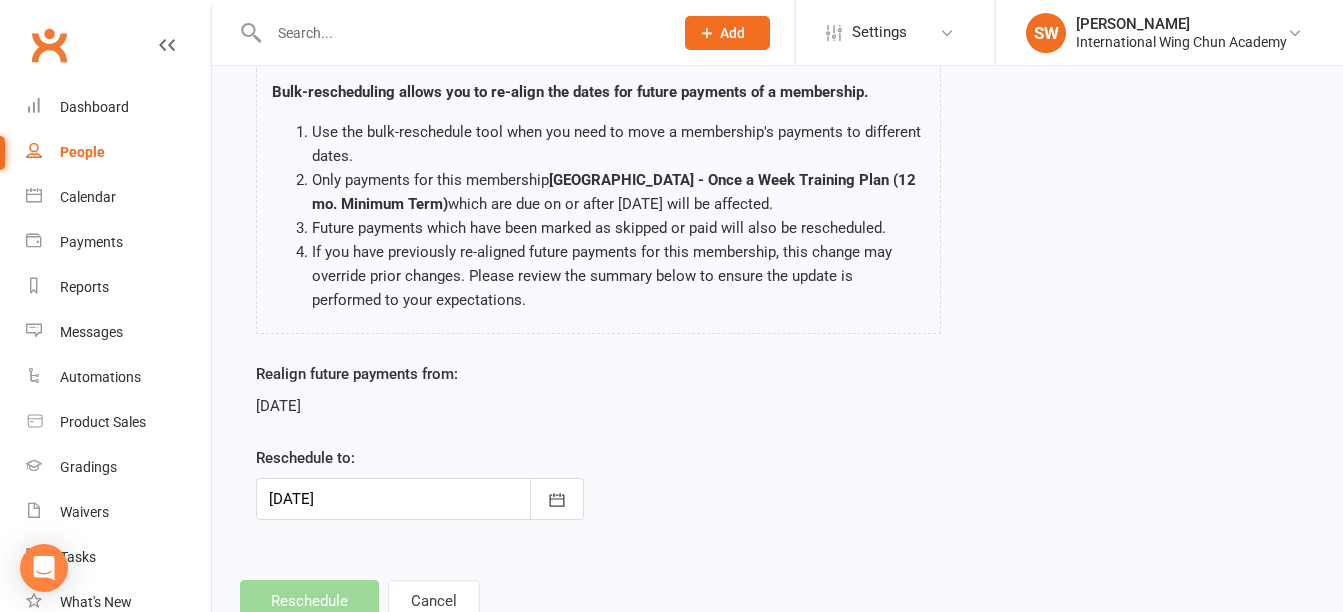scroll, scrollTop: 226, scrollLeft: 0, axis: vertical 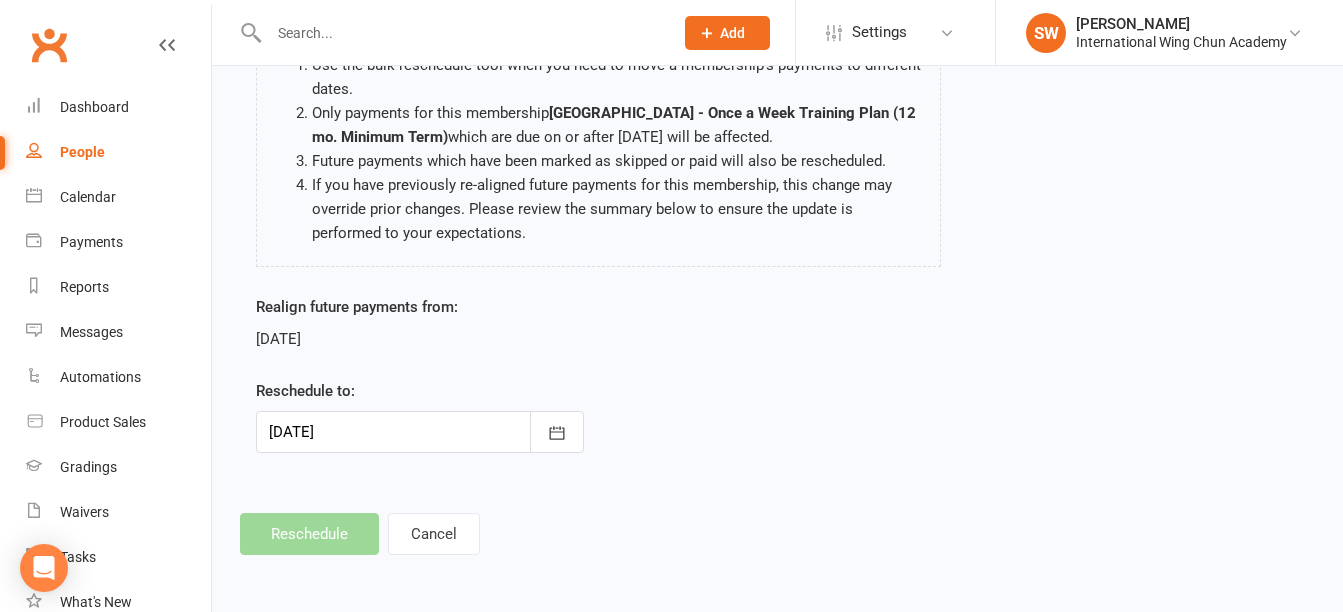 click at bounding box center (420, 432) 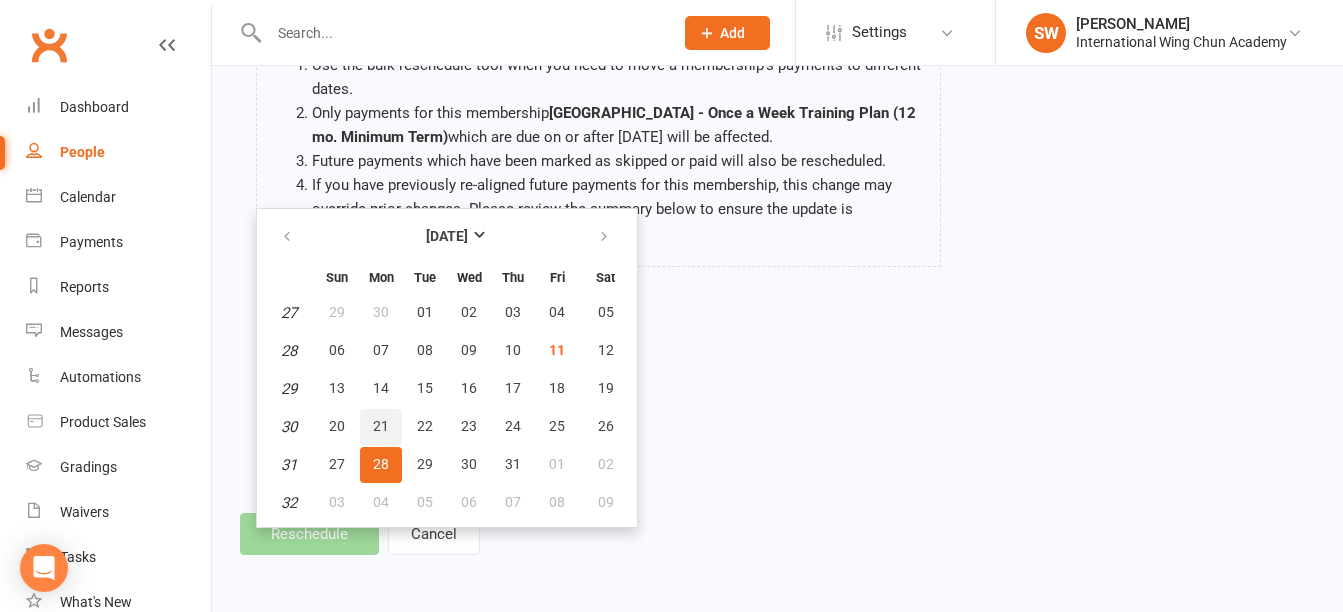 click on "21" at bounding box center (381, 426) 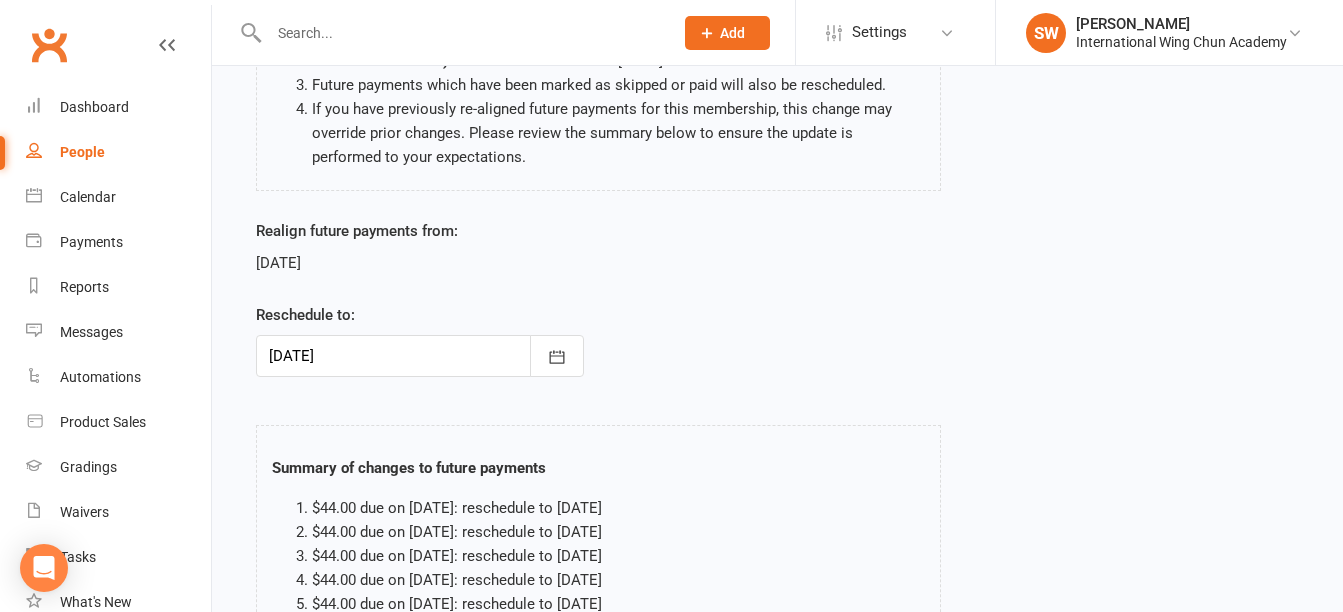 scroll, scrollTop: 511, scrollLeft: 0, axis: vertical 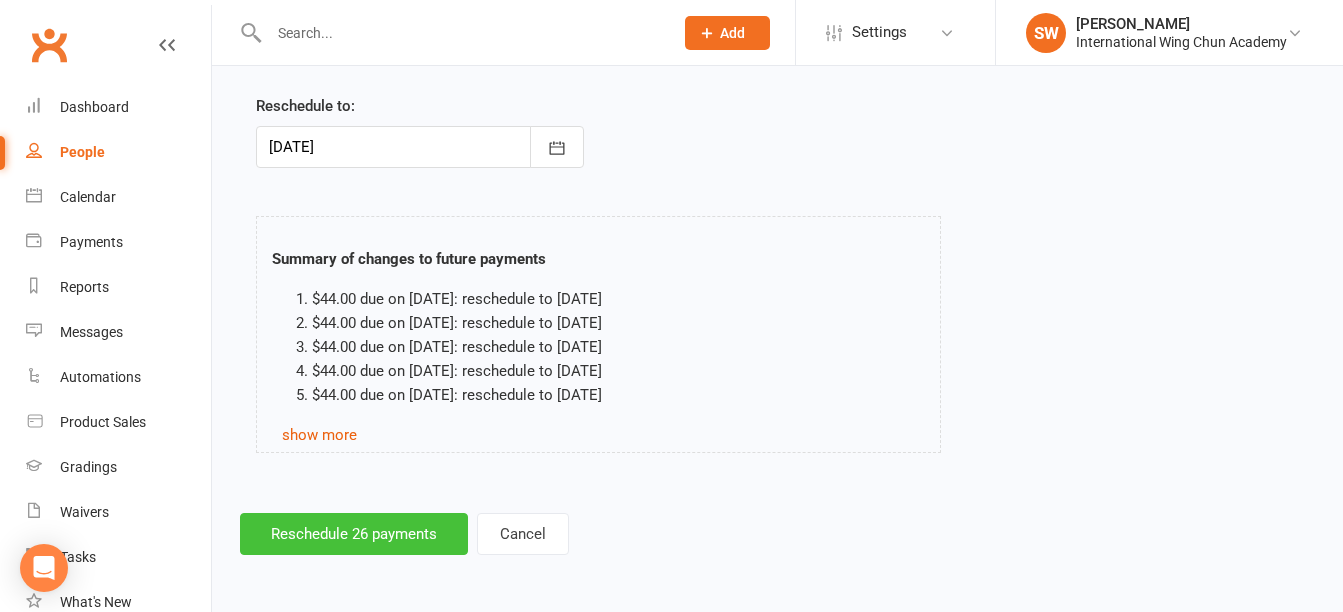 click on "Reschedule 26 payments" at bounding box center (354, 534) 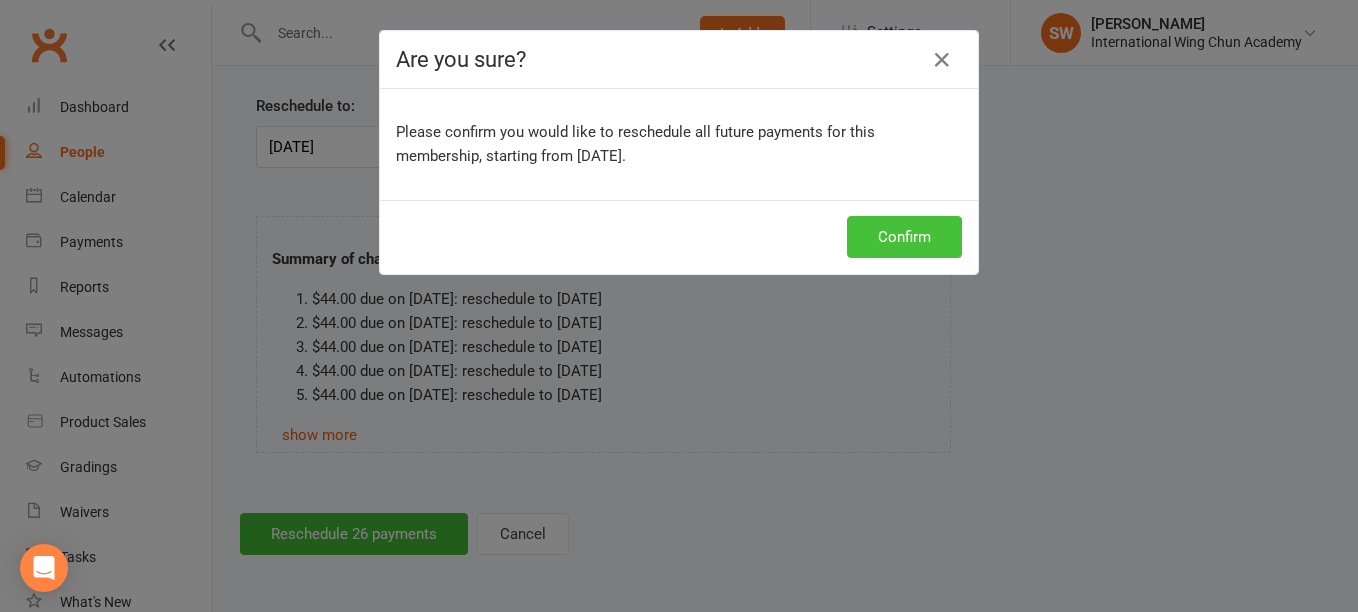 click on "Confirm" at bounding box center (904, 237) 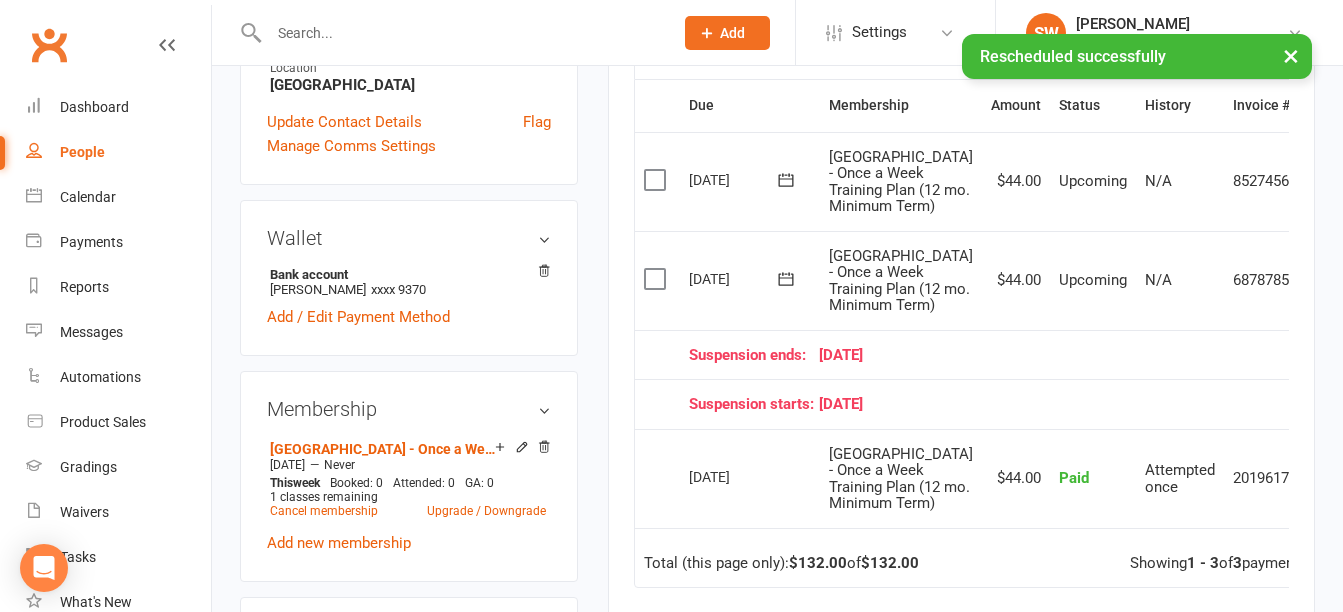 scroll, scrollTop: 600, scrollLeft: 0, axis: vertical 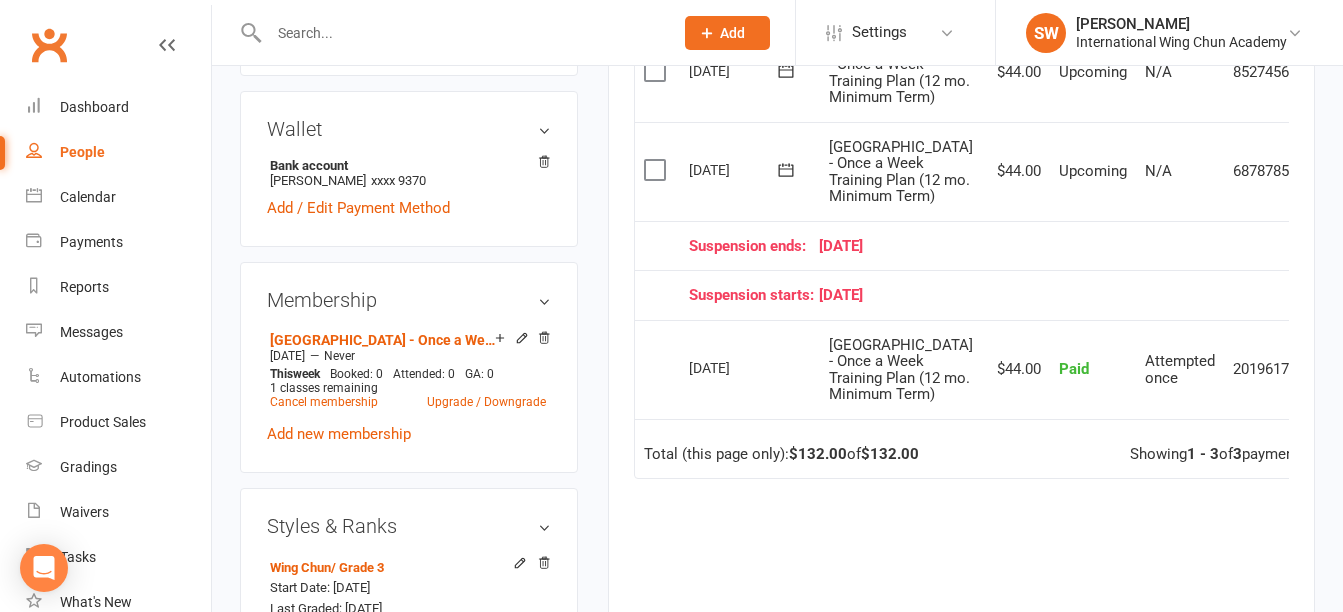 click at bounding box center (461, 33) 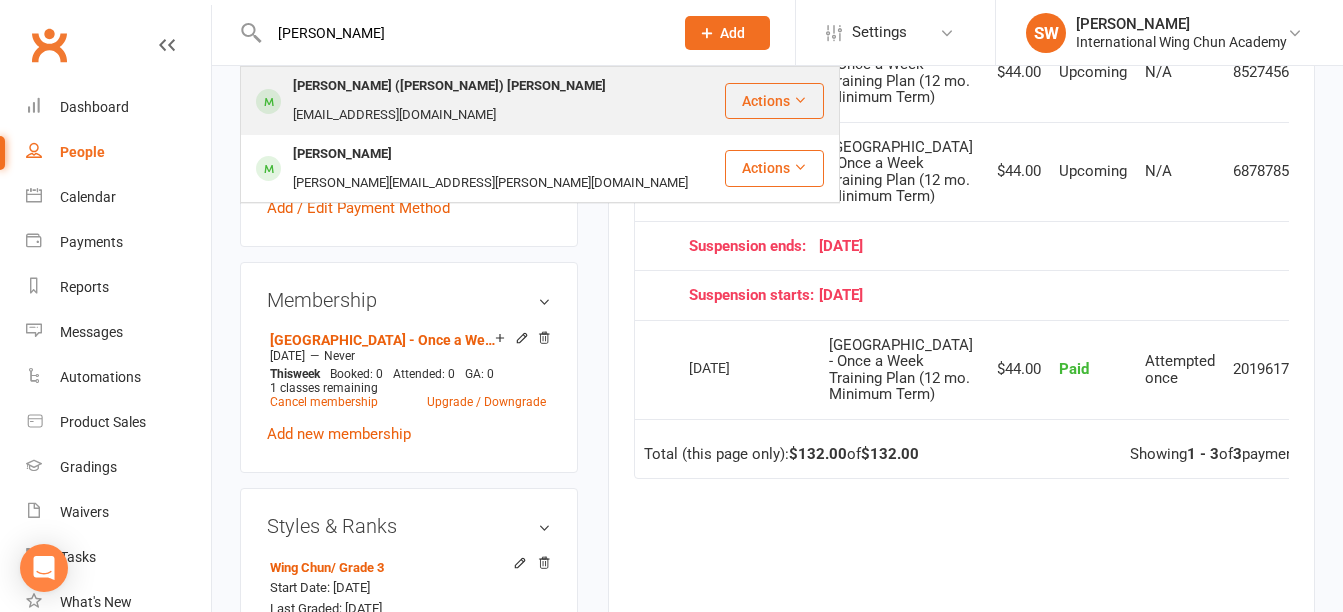type on "ngoc" 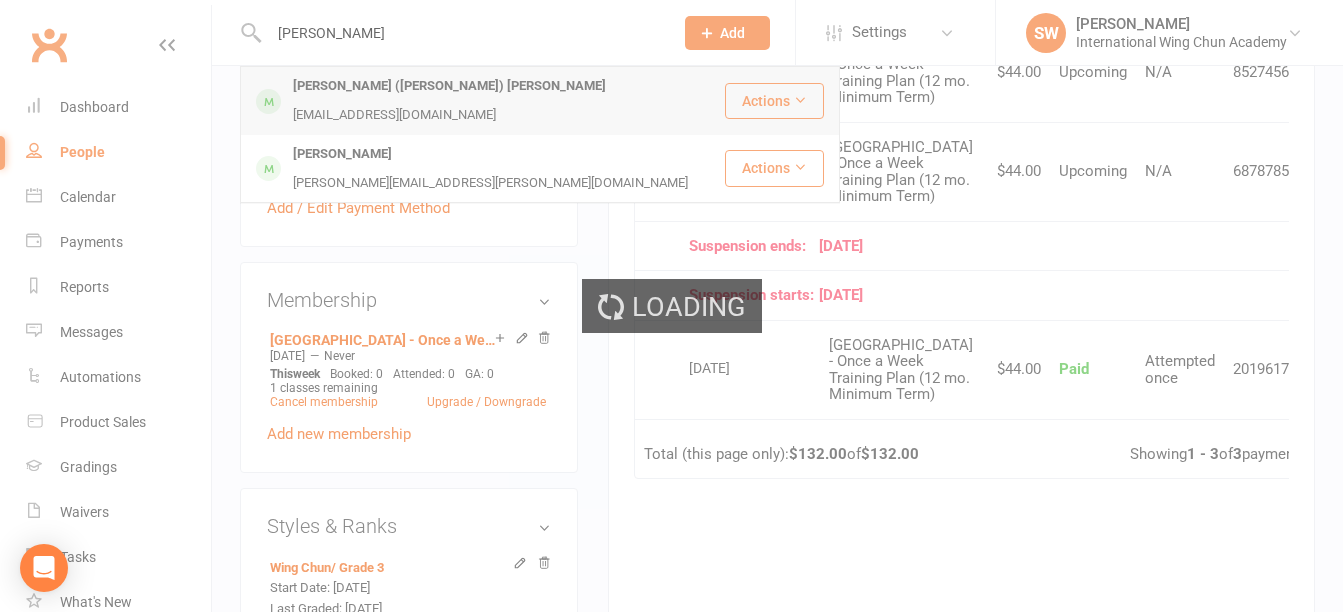 type 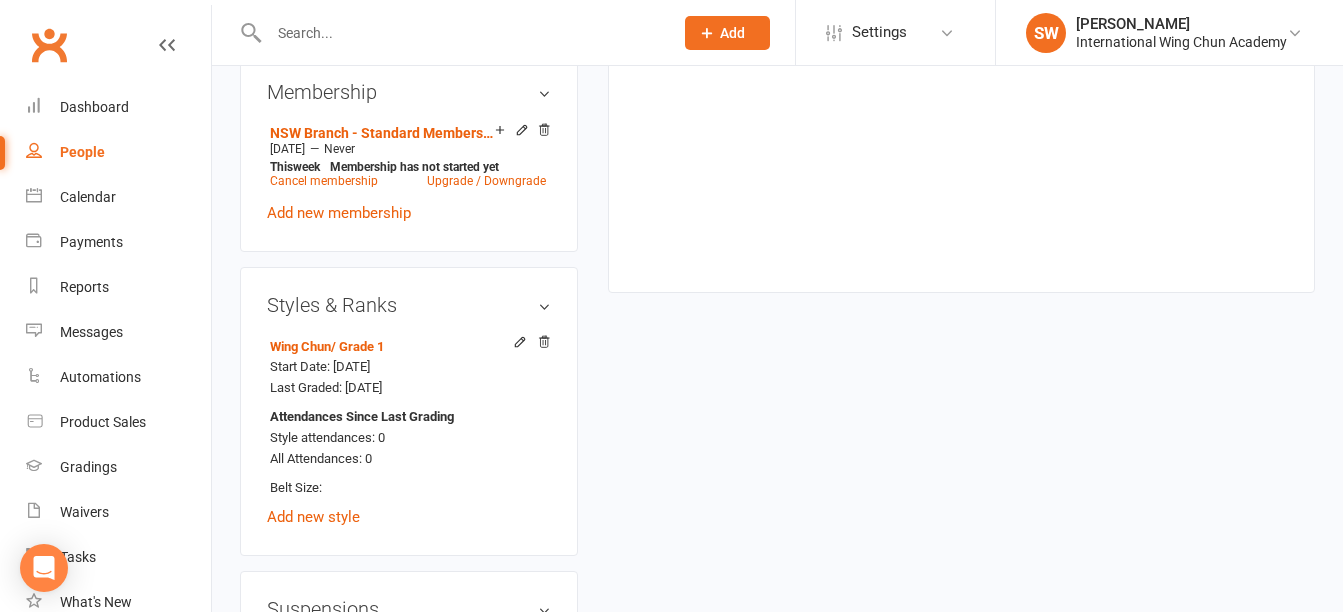 scroll, scrollTop: 1100, scrollLeft: 0, axis: vertical 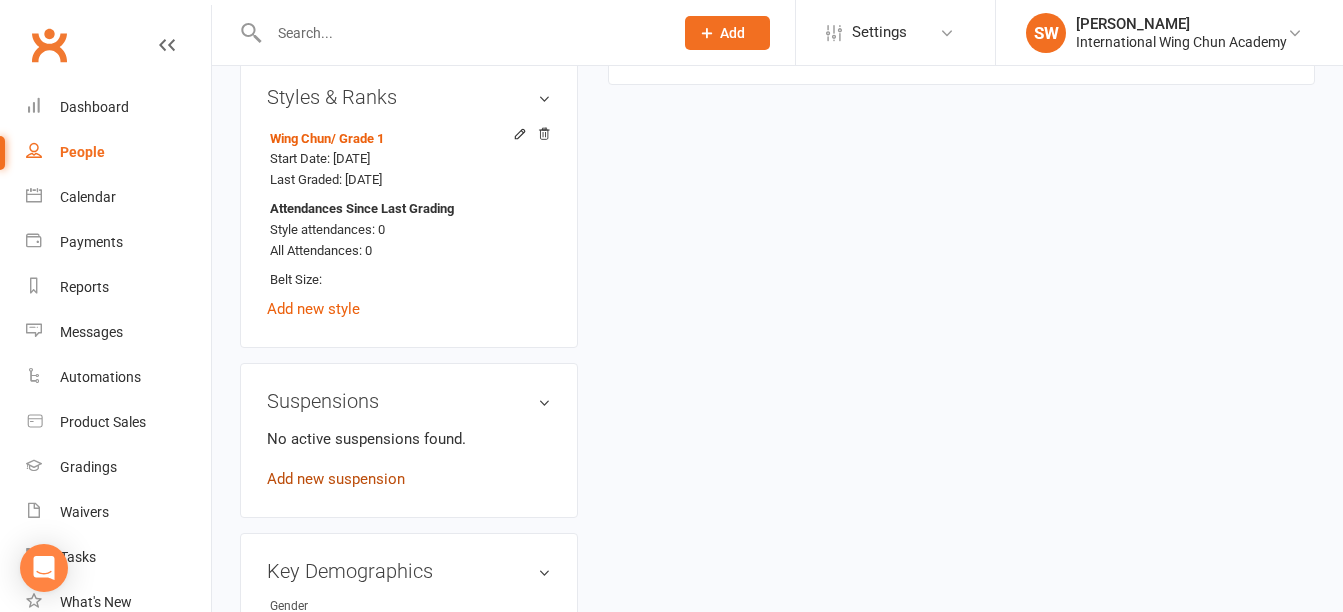 click on "Add new suspension" at bounding box center [336, 479] 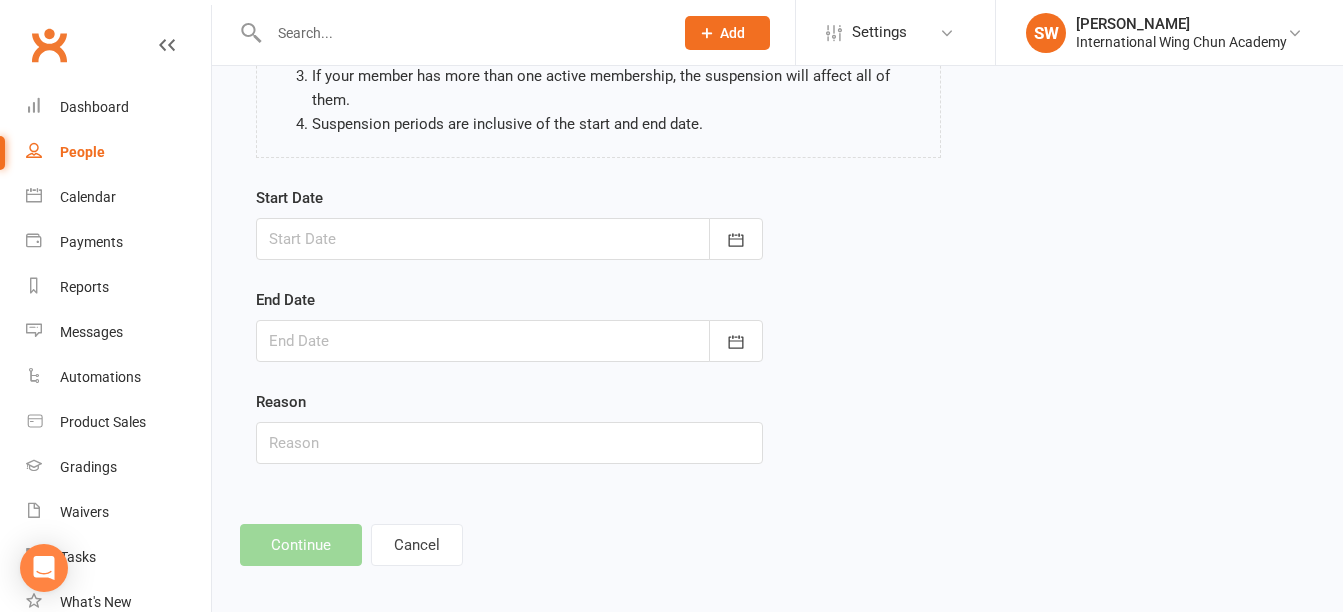 scroll, scrollTop: 291, scrollLeft: 0, axis: vertical 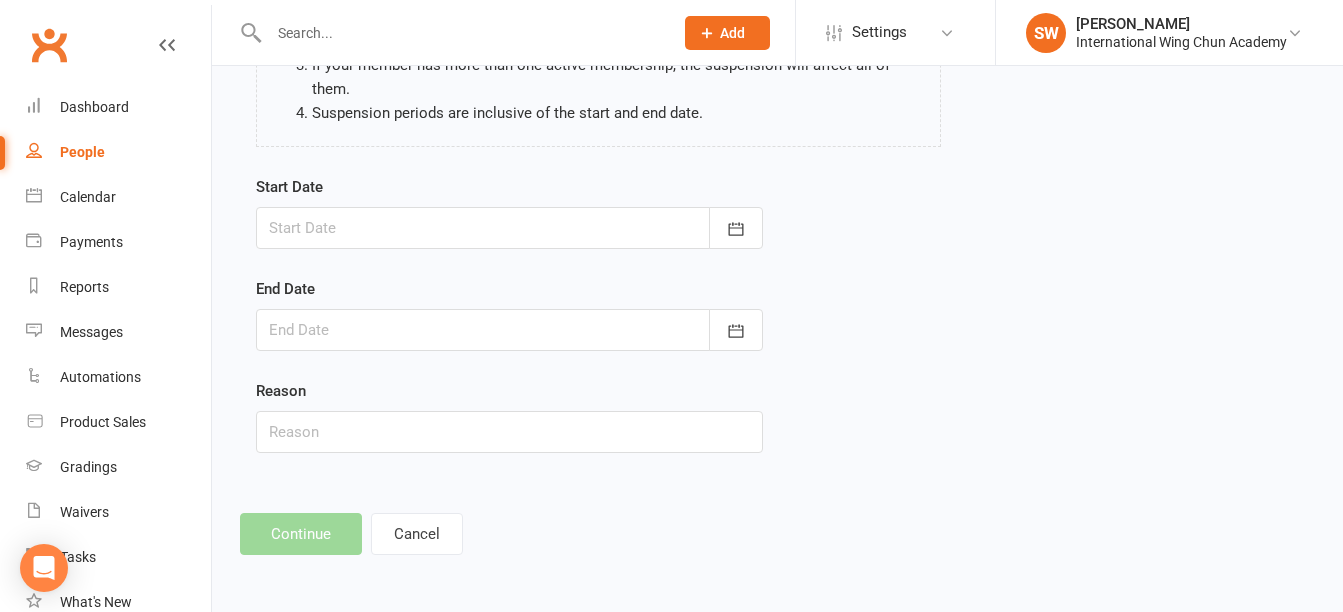 click at bounding box center (509, 228) 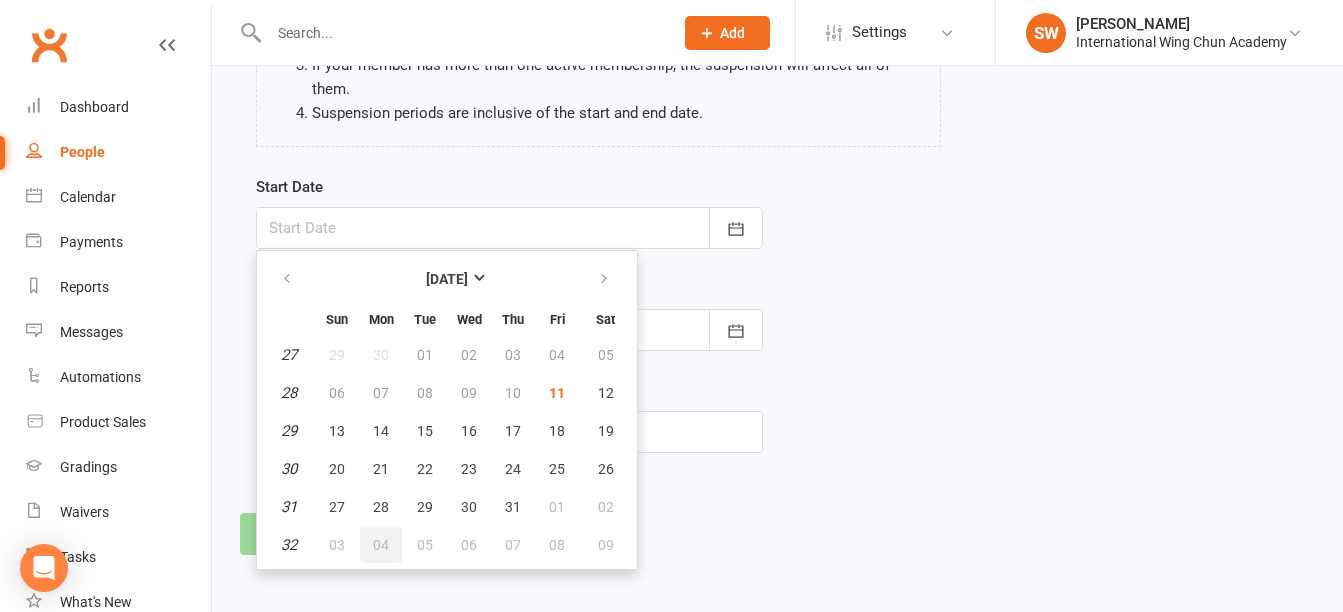 click on "04" at bounding box center [381, 545] 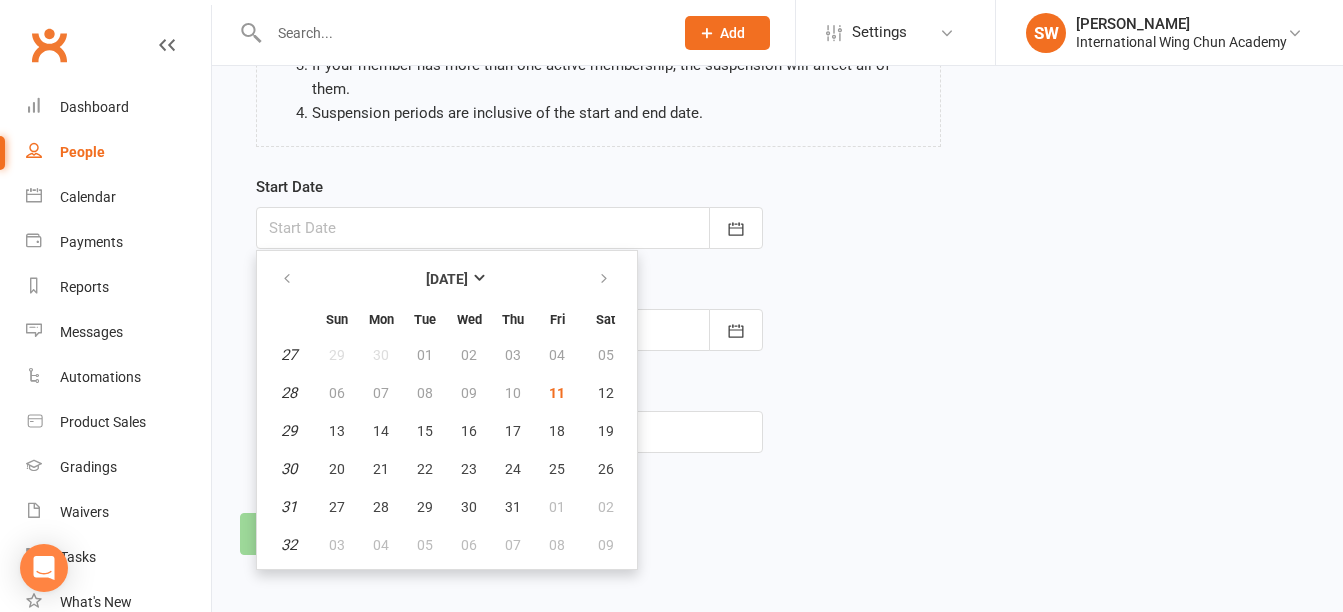 type on "04 Aug 2025" 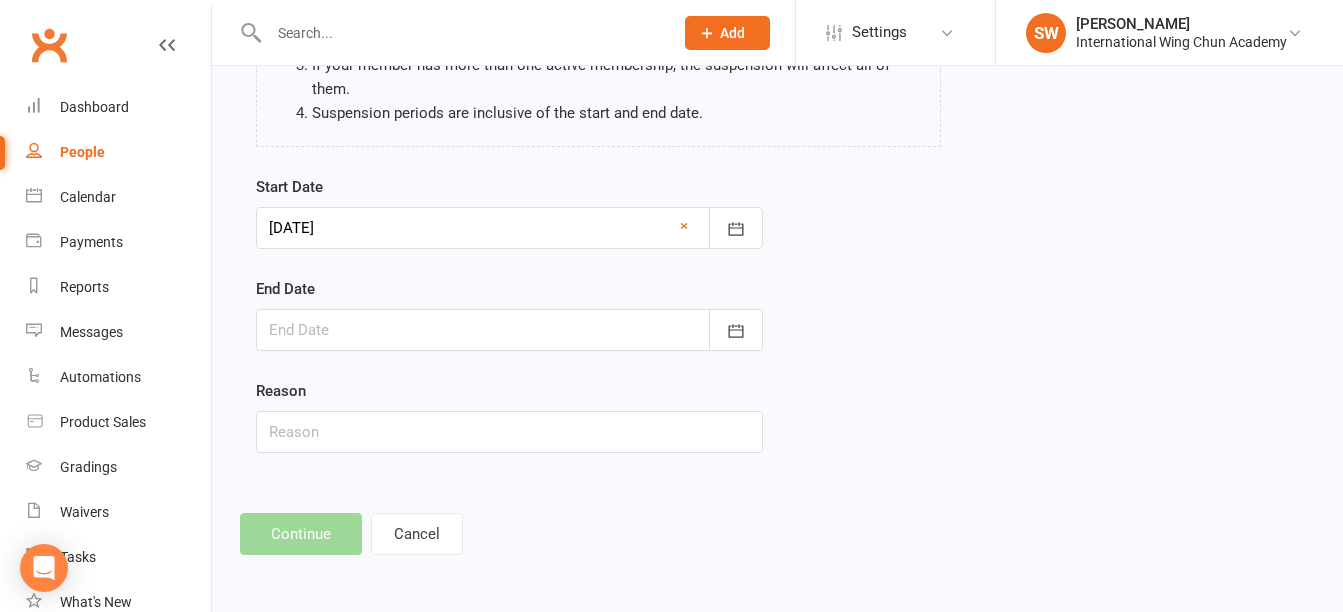 click at bounding box center [509, 330] 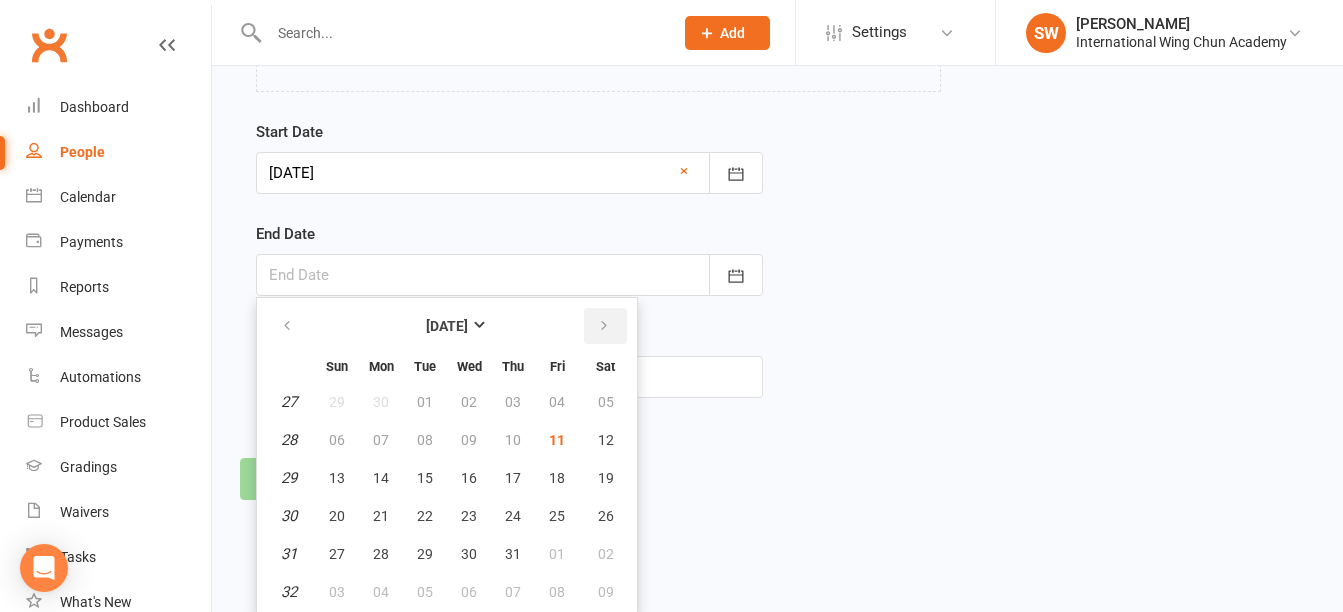 click at bounding box center [604, 326] 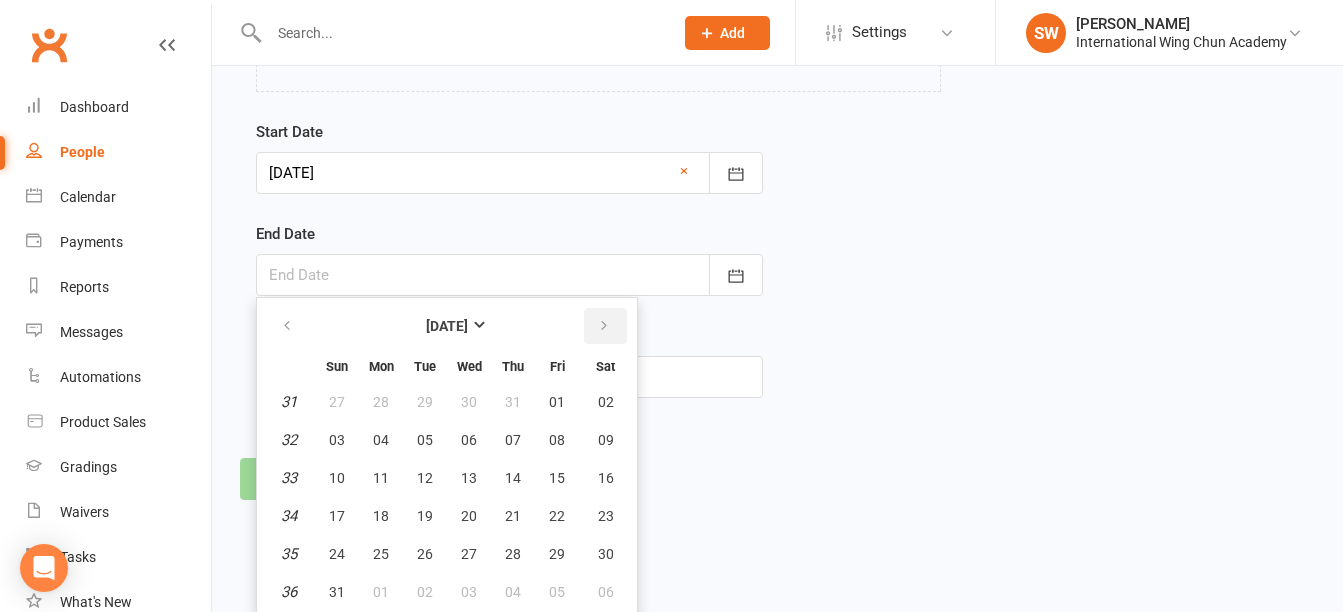 click at bounding box center [604, 326] 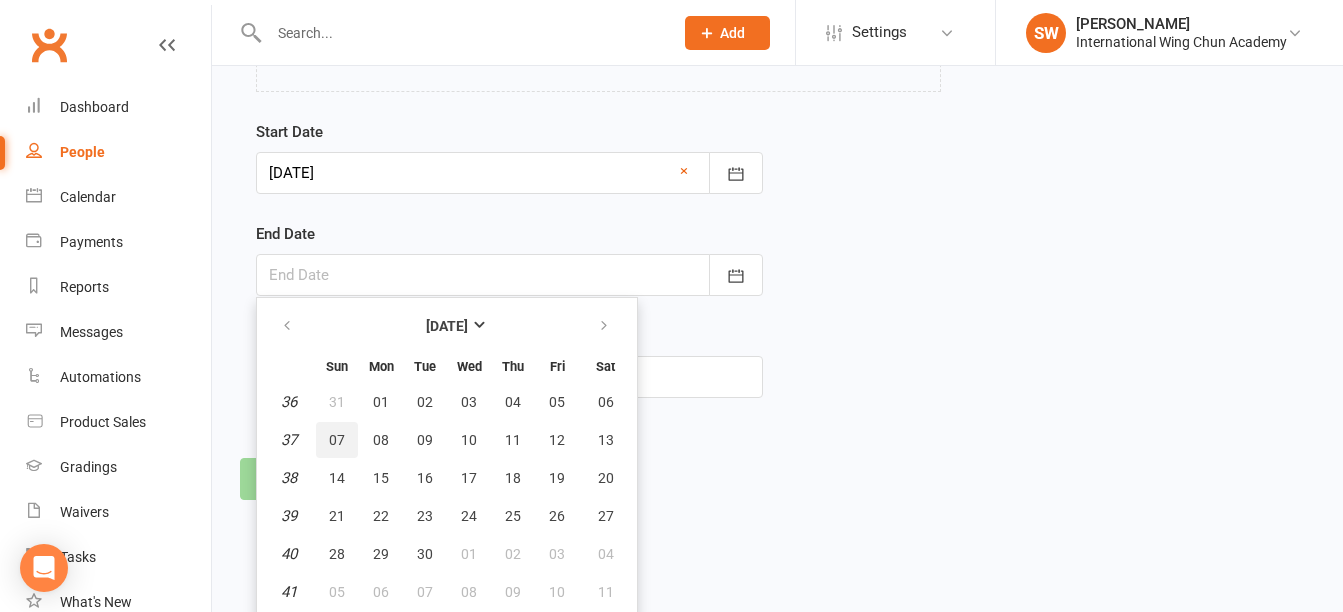 click on "07" at bounding box center (337, 440) 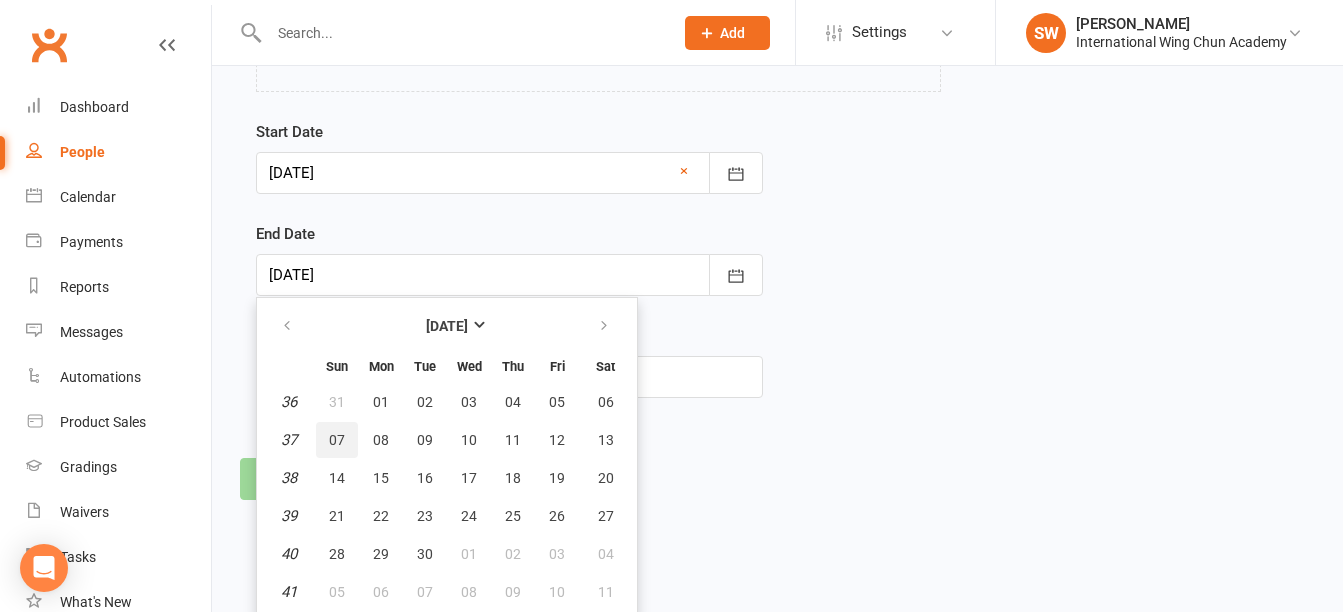 scroll, scrollTop: 291, scrollLeft: 0, axis: vertical 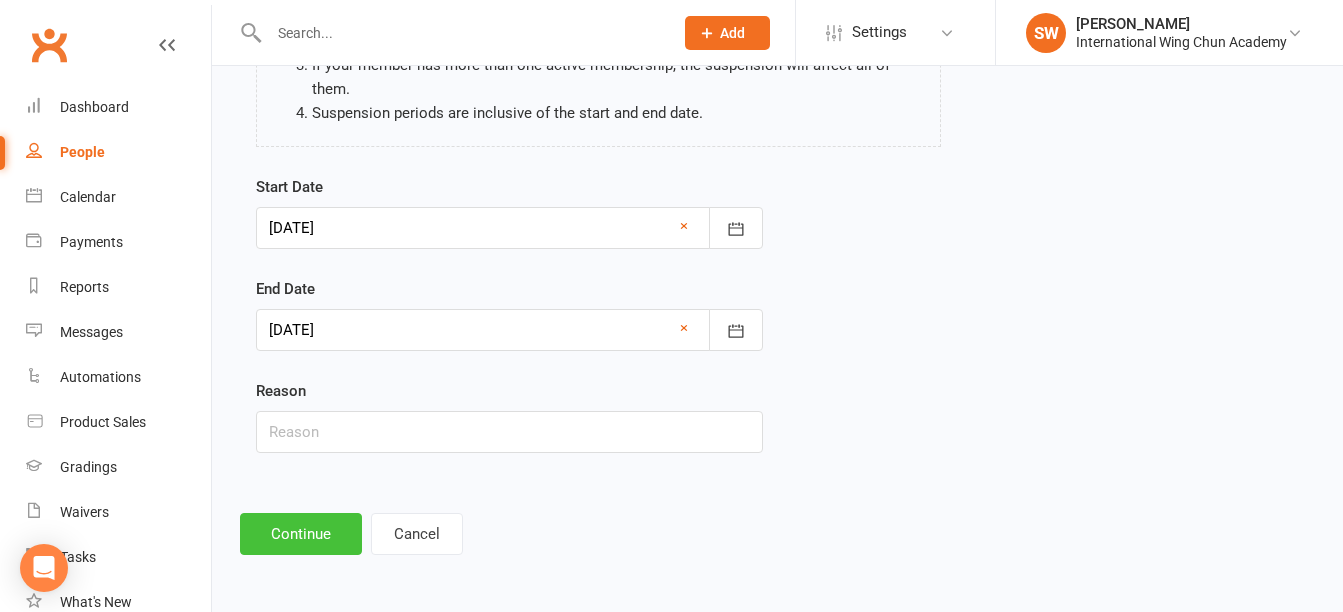 click on "Continue" at bounding box center [301, 534] 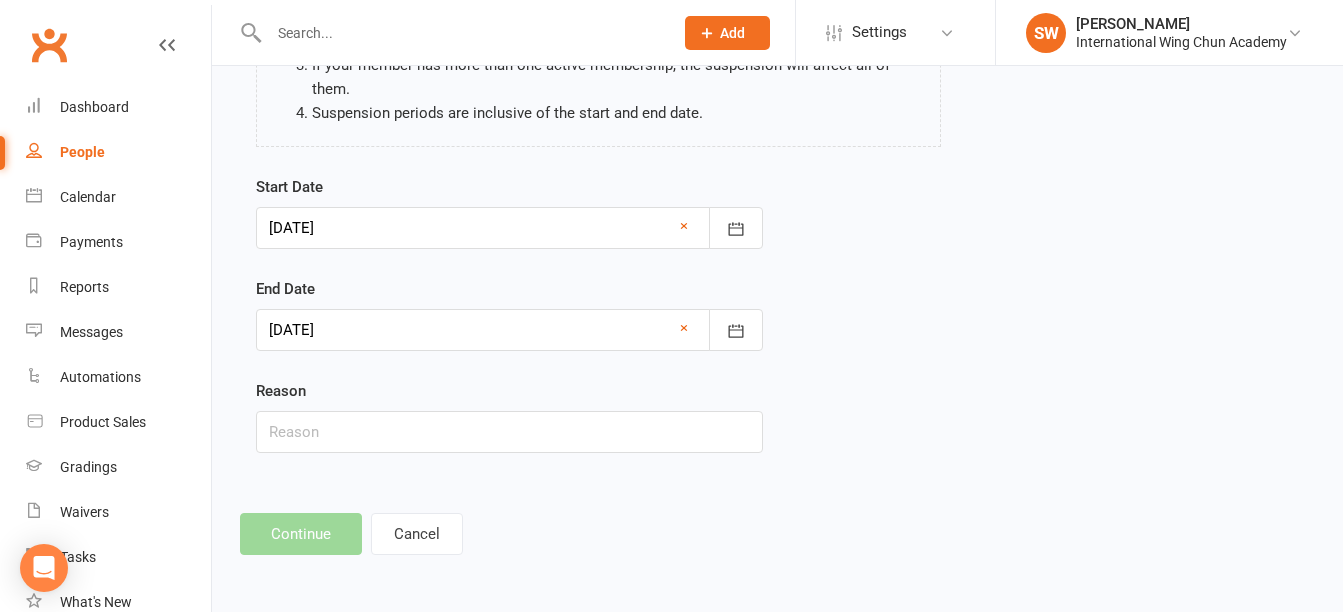 scroll, scrollTop: 0, scrollLeft: 0, axis: both 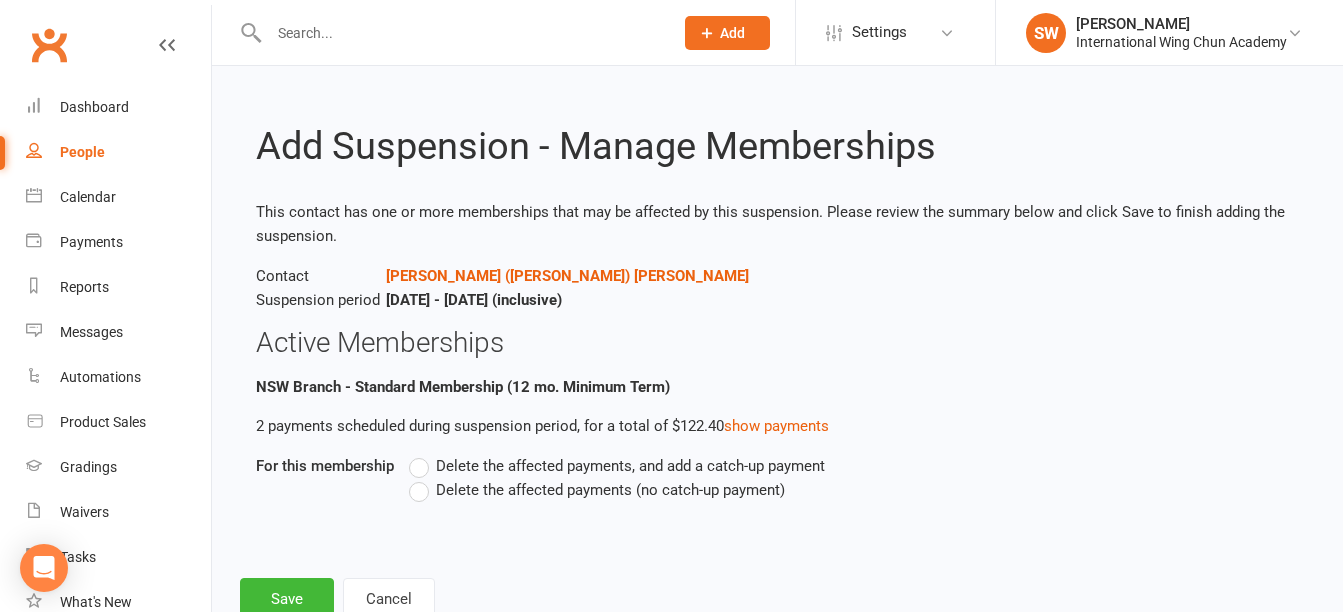 click on "Delete the affected payments (no catch-up payment)" at bounding box center (610, 488) 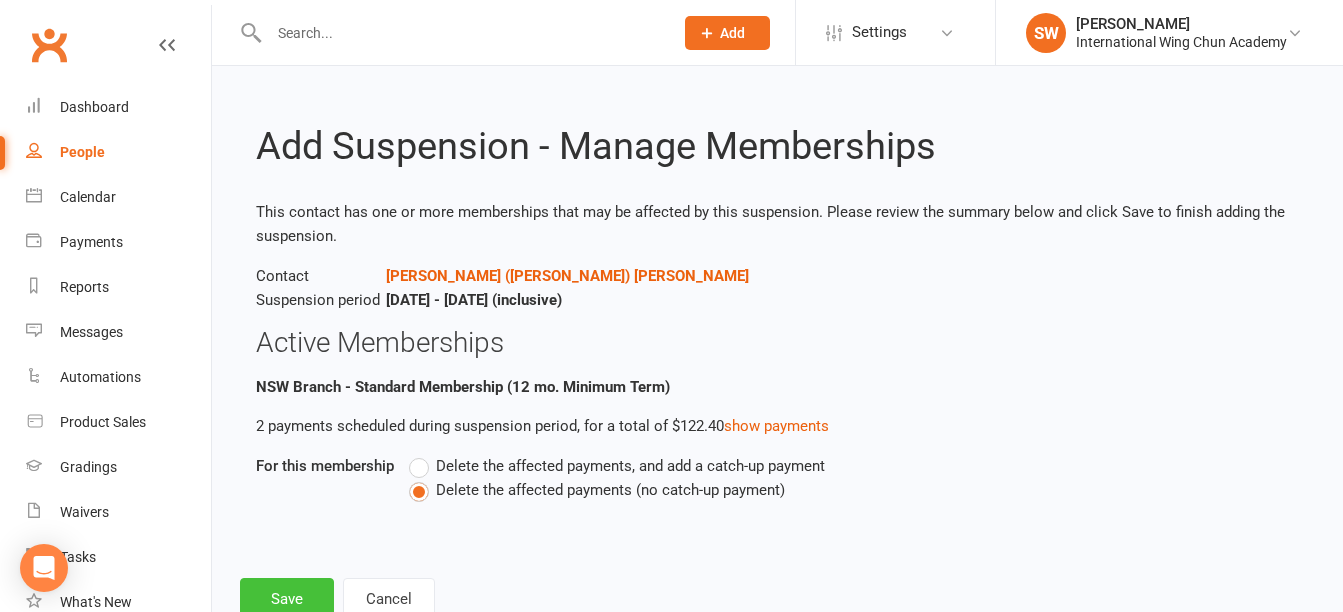 click on "Save" at bounding box center [287, 599] 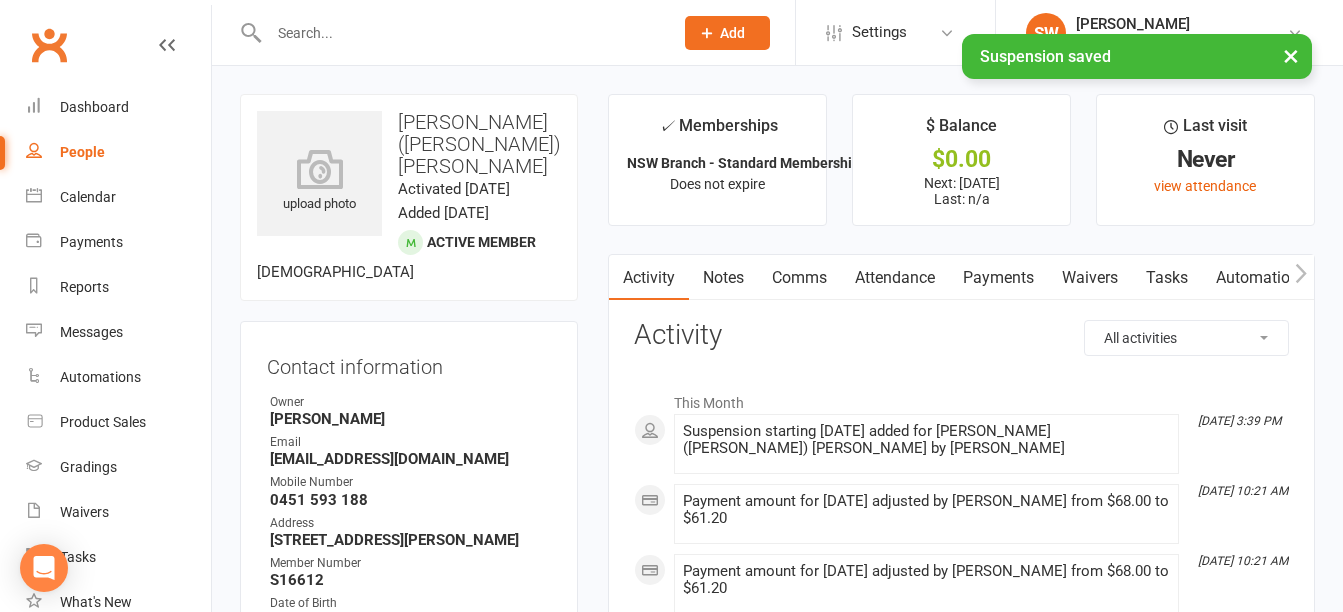 click on "Payments" at bounding box center [998, 278] 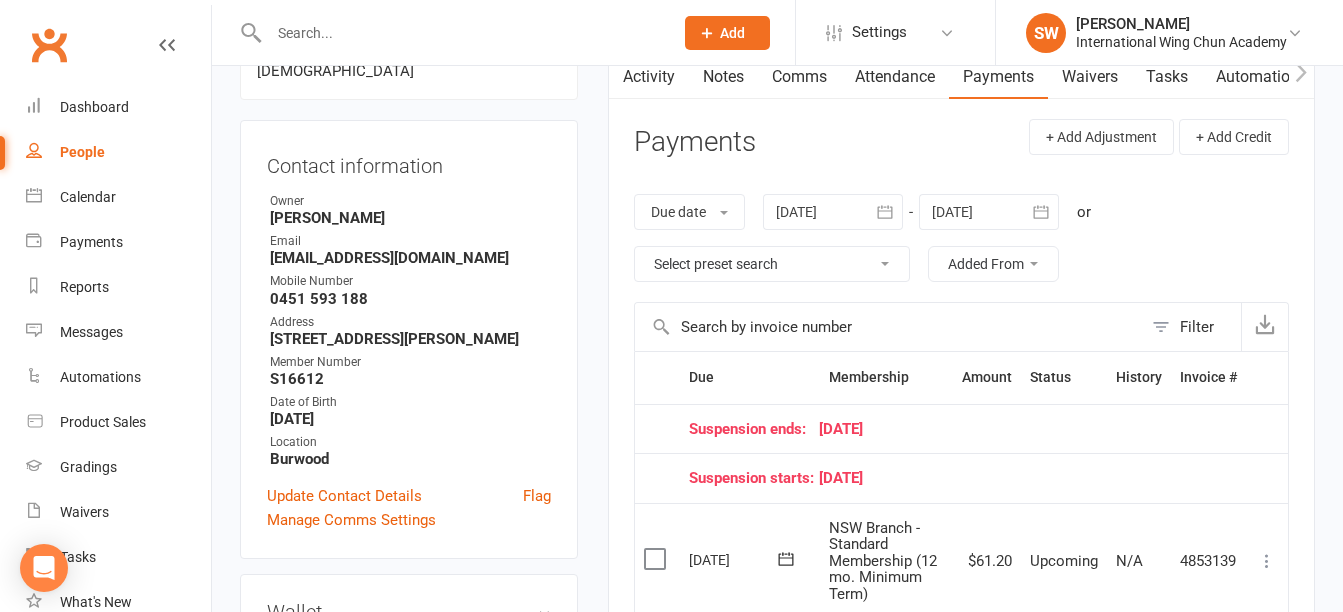 scroll, scrollTop: 200, scrollLeft: 0, axis: vertical 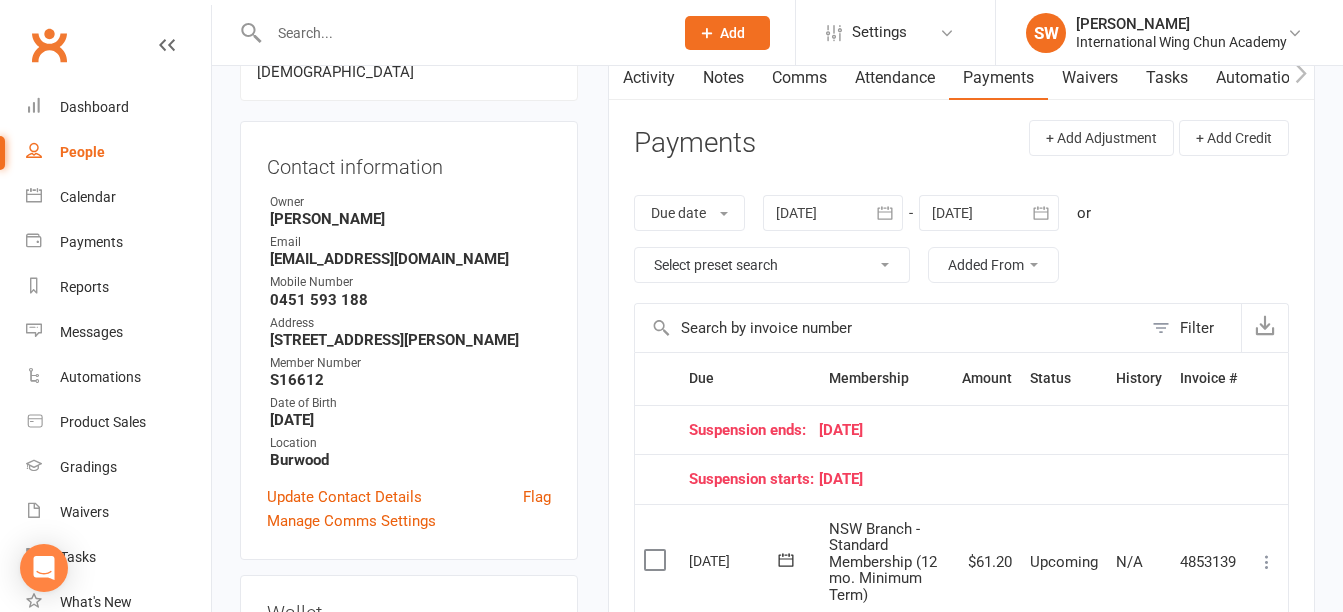 click at bounding box center [989, 213] 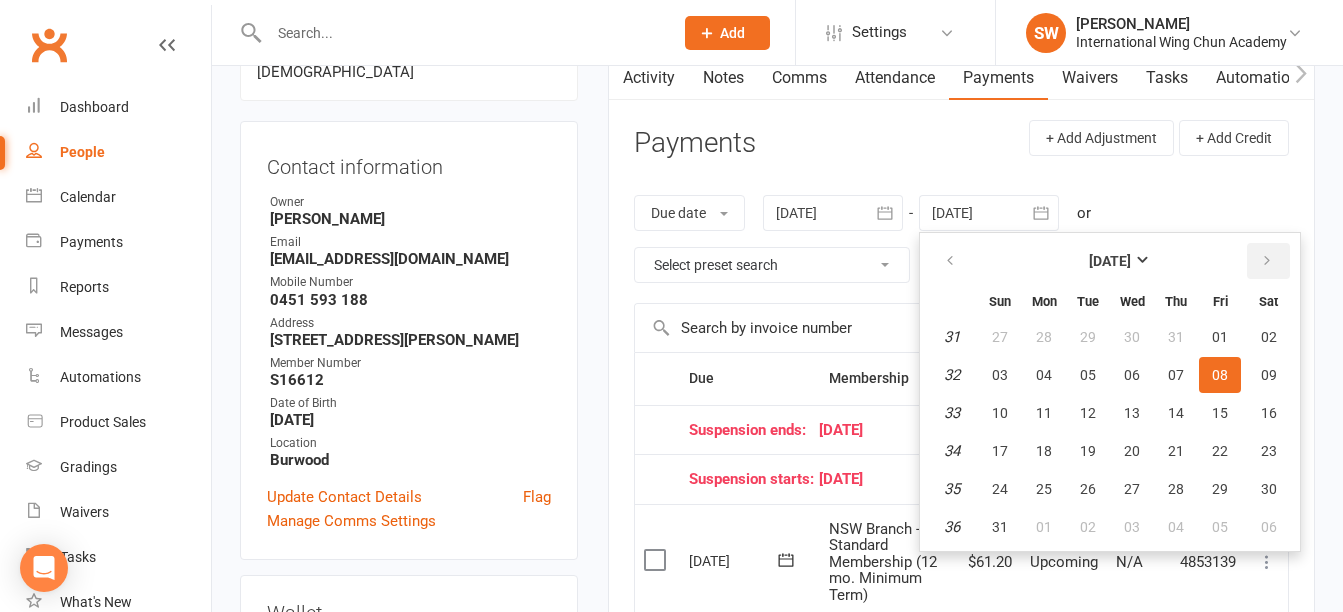 click at bounding box center [1268, 261] 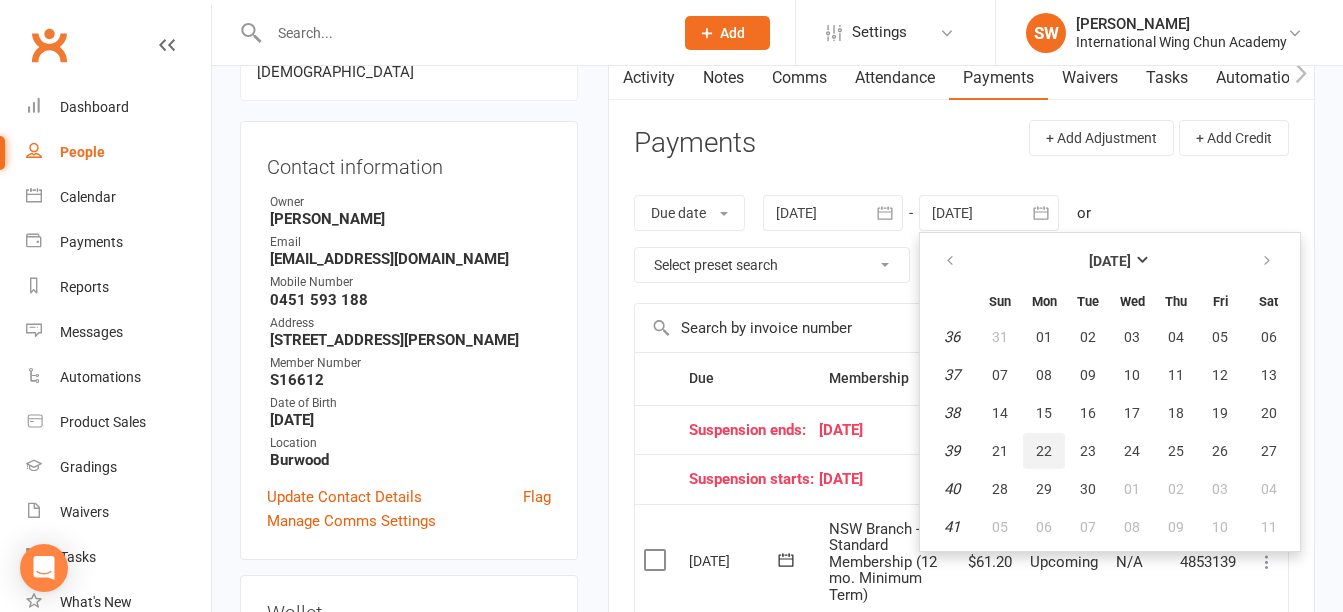 type on "22 Sep 2025" 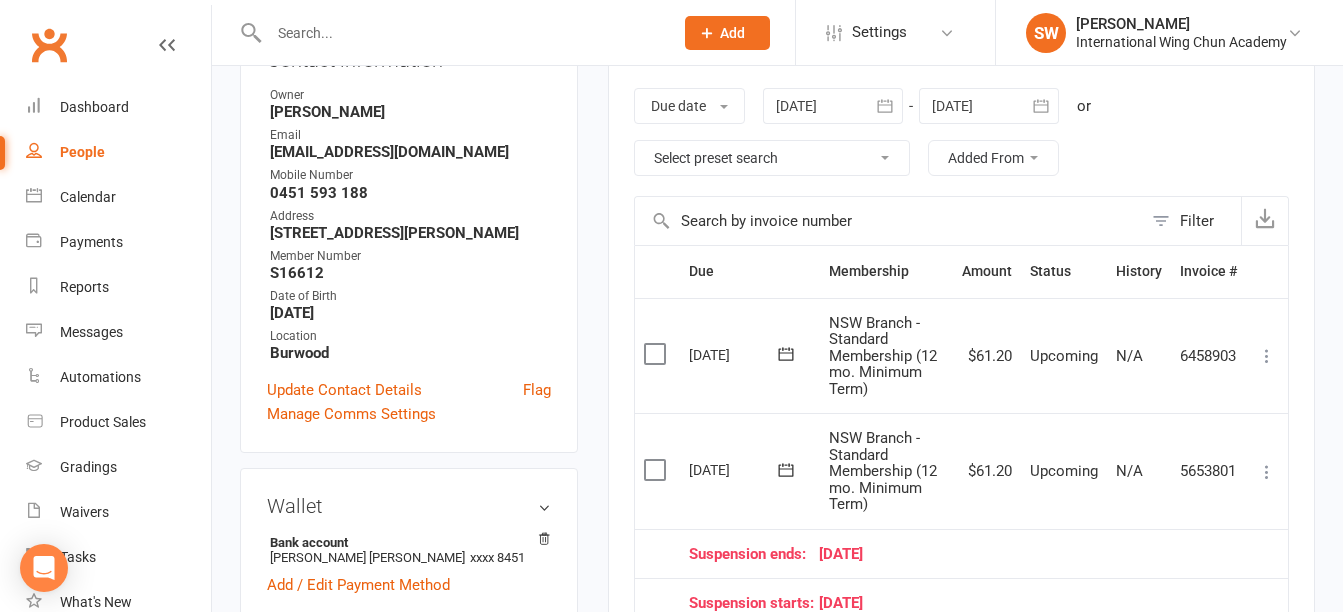scroll, scrollTop: 500, scrollLeft: 0, axis: vertical 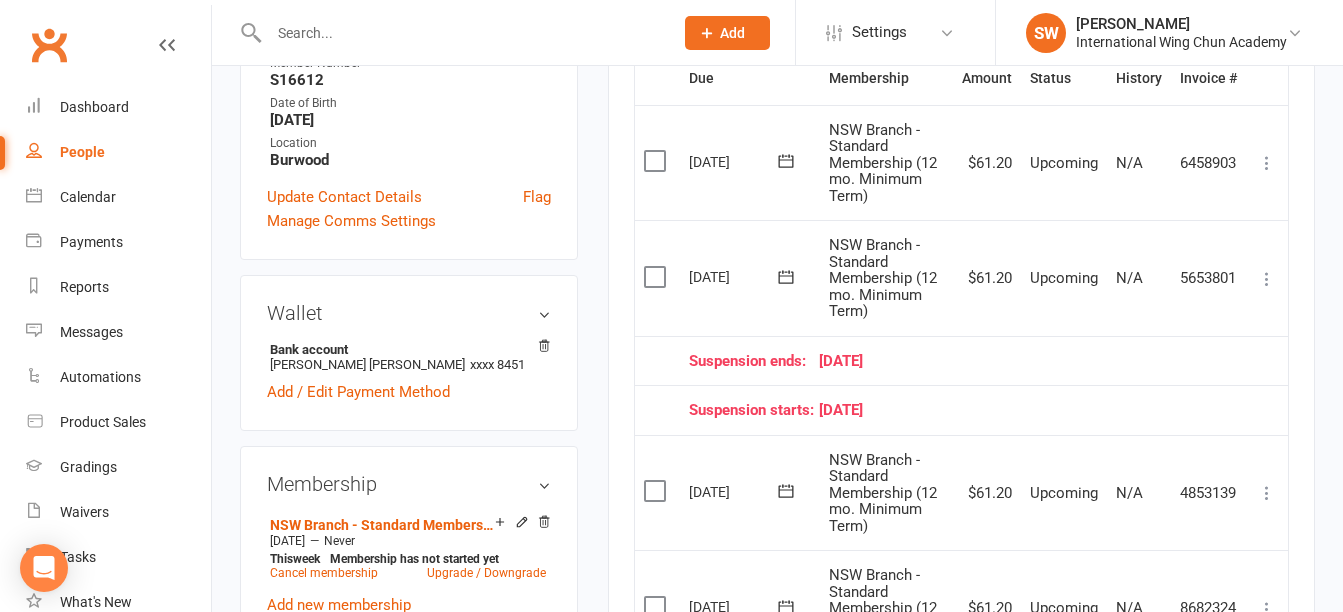 click on "Activity Notes Comms Attendance Payments Waivers Tasks Automations Gradings / Promotions Assessments Credit balance
Payments + Add Adjustment + Add Credit Due date  Due date Date paid Date failed Date settled 10 Jun 2025
June 2025
Sun Mon Tue Wed Thu Fri Sat
23
01
02
03
04
05
06
07
24
08
09
10
11
12
13
14
25
15
16
17
18
19
20
21
26
22
23
24
25
26
27
28" at bounding box center [961, 385] 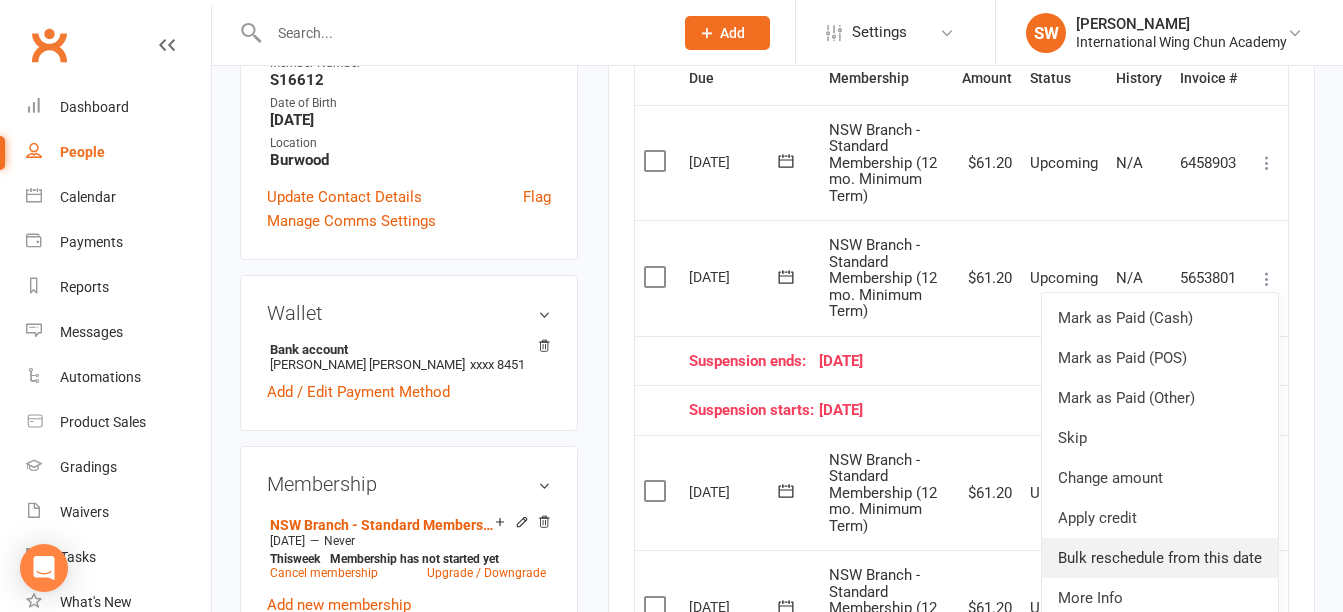 click on "Bulk reschedule from this date" at bounding box center [1160, 558] 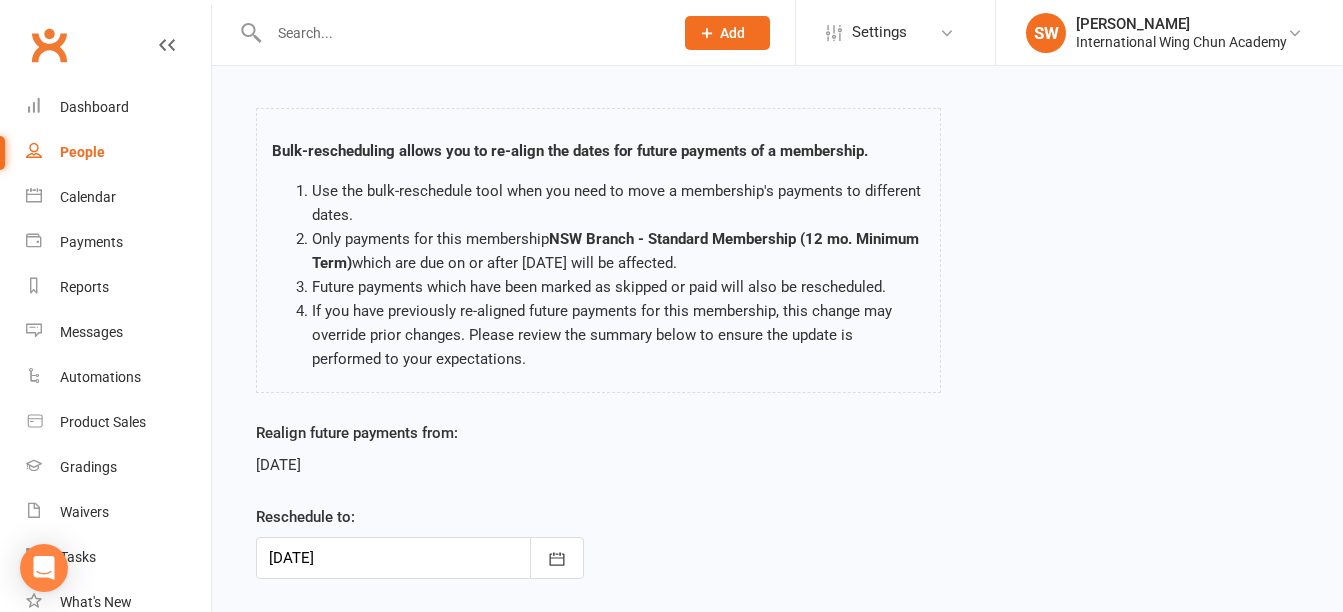 scroll, scrollTop: 226, scrollLeft: 0, axis: vertical 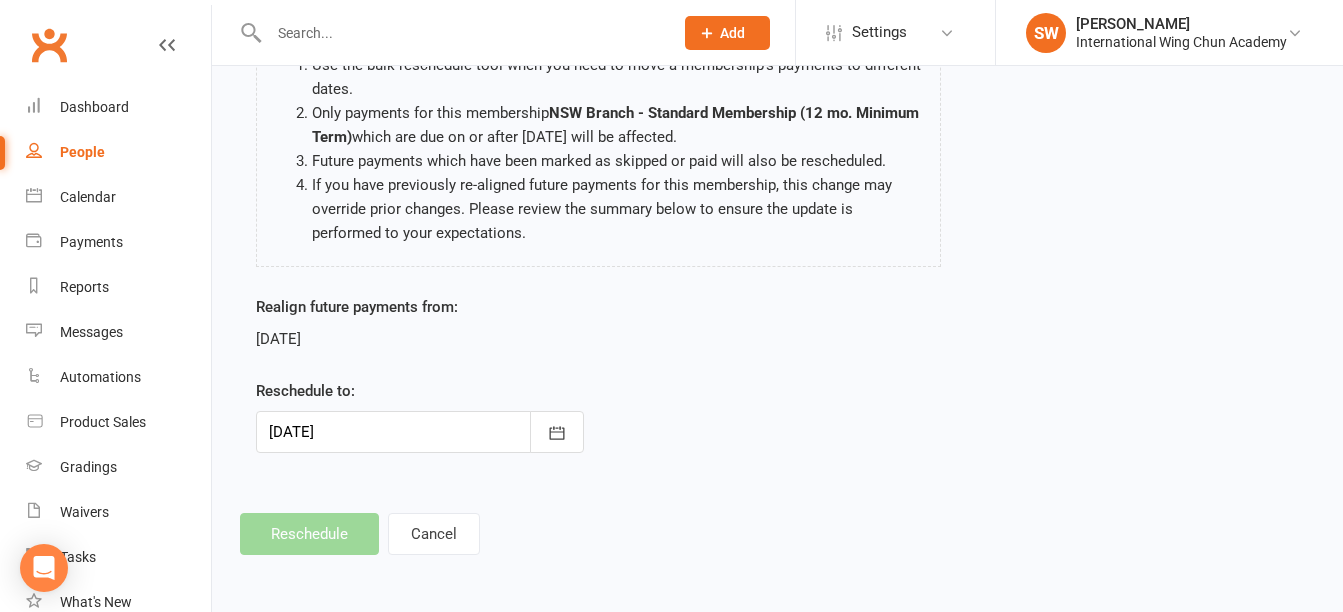 click at bounding box center [420, 432] 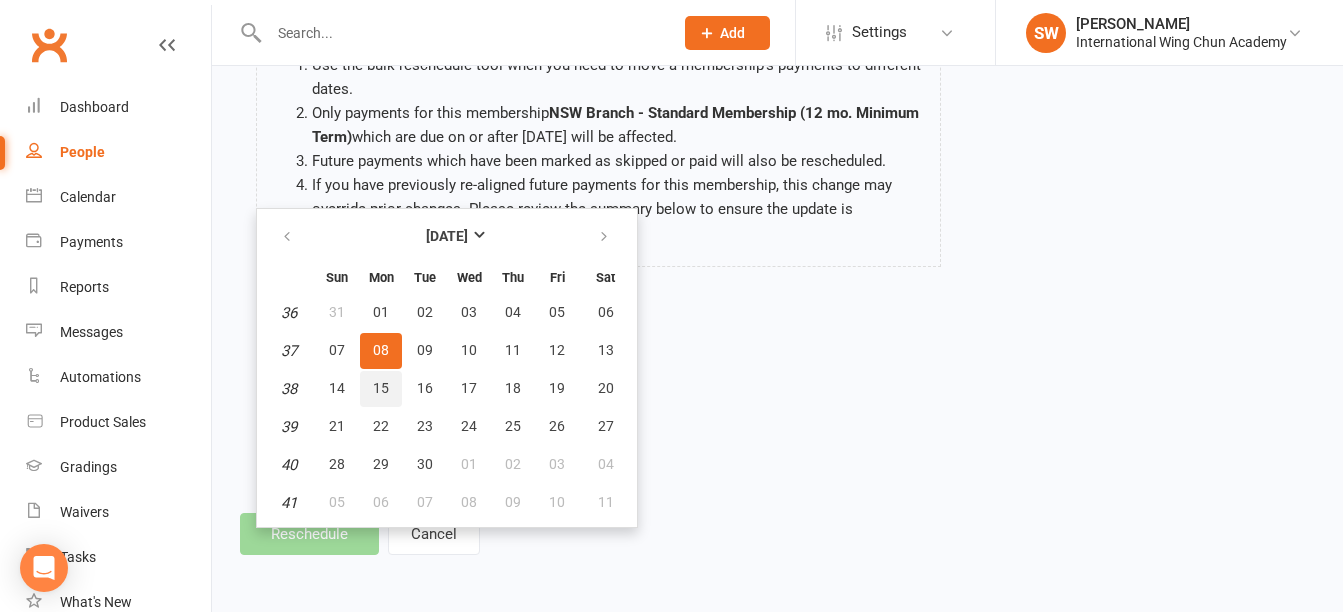 click on "15" at bounding box center (381, 388) 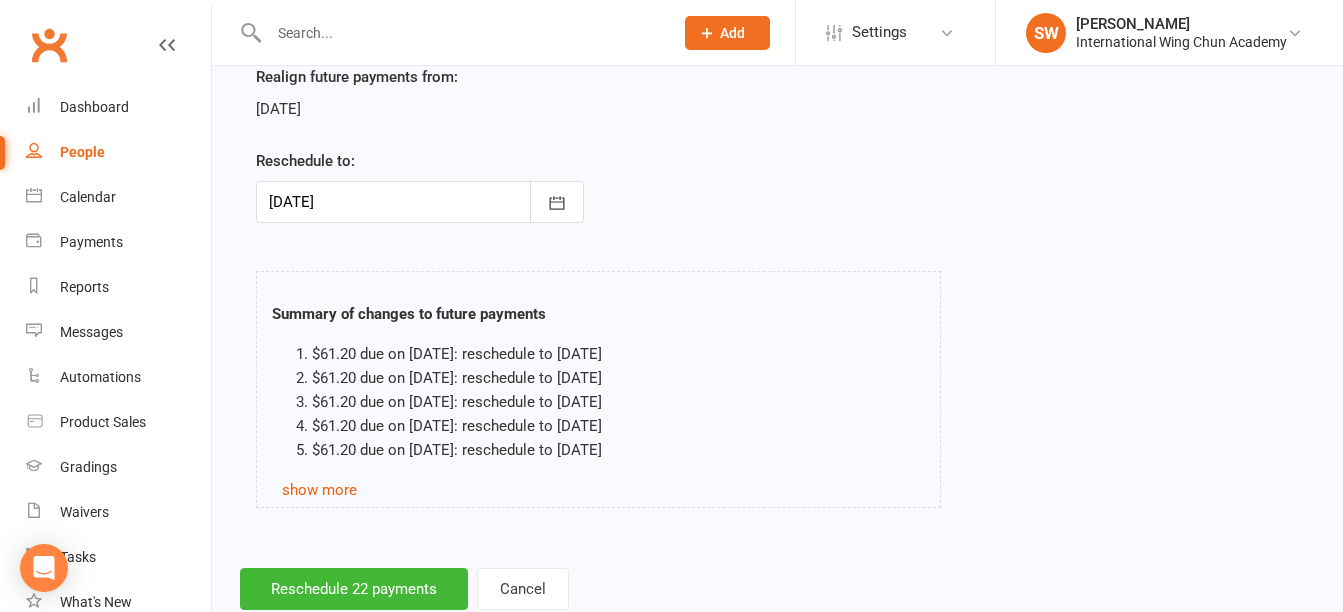 scroll, scrollTop: 511, scrollLeft: 0, axis: vertical 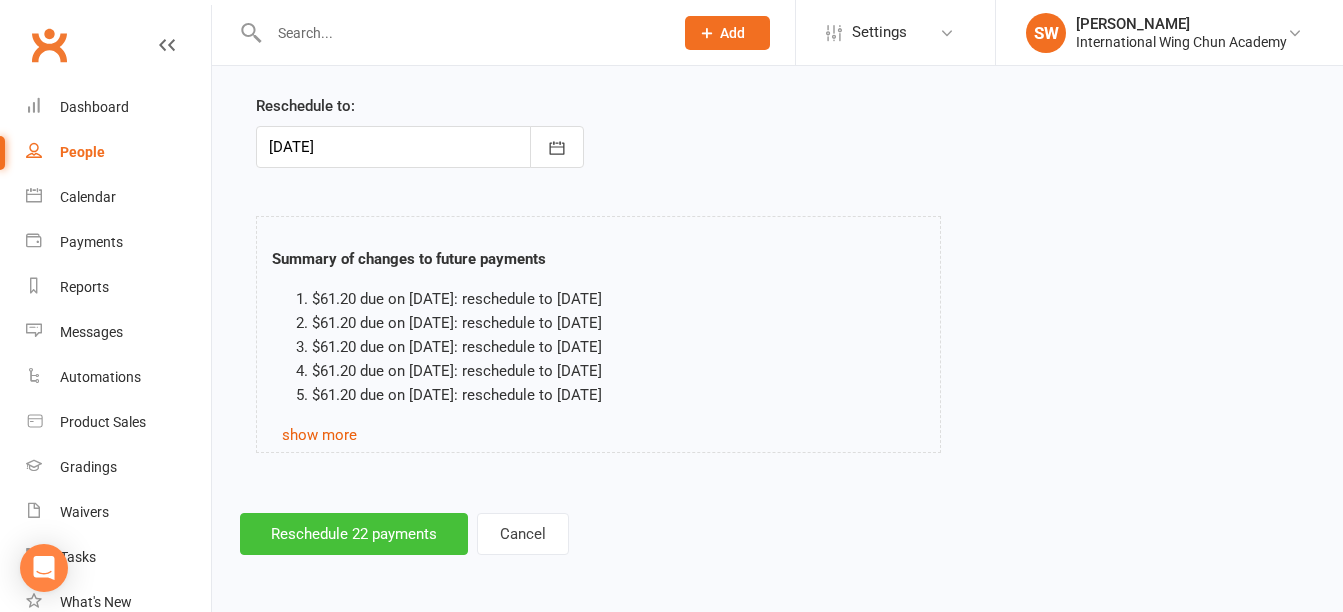 click on "Reschedule 22 payments" at bounding box center (354, 534) 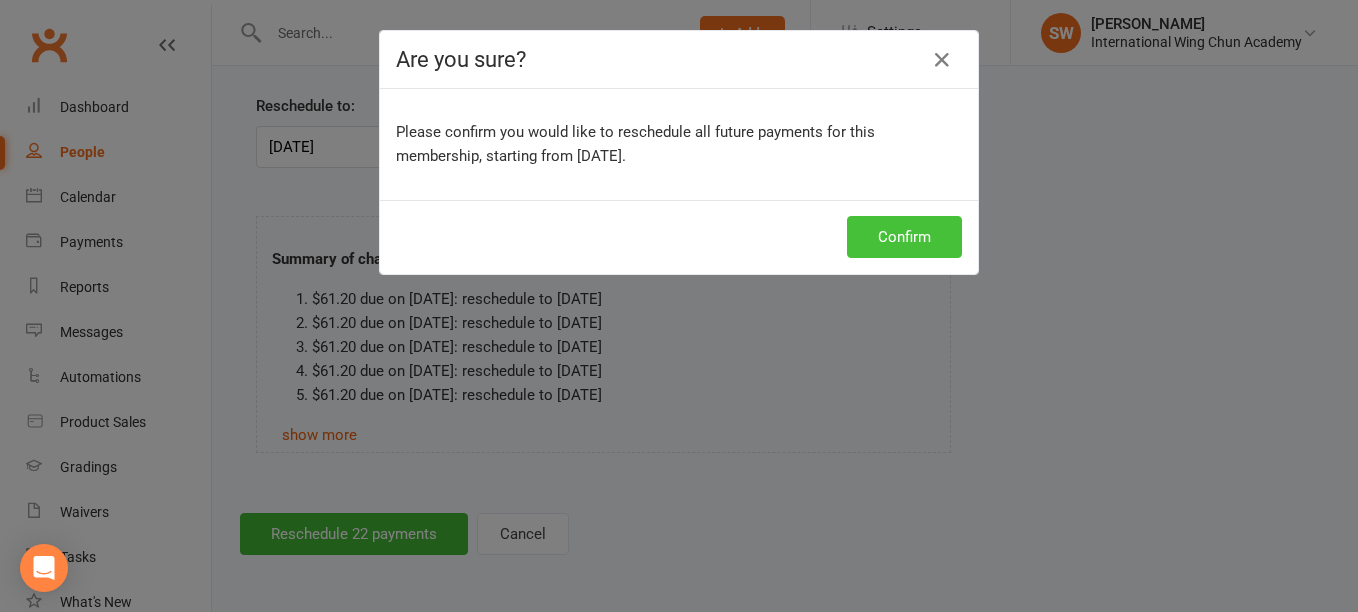 click on "Confirm" at bounding box center [904, 237] 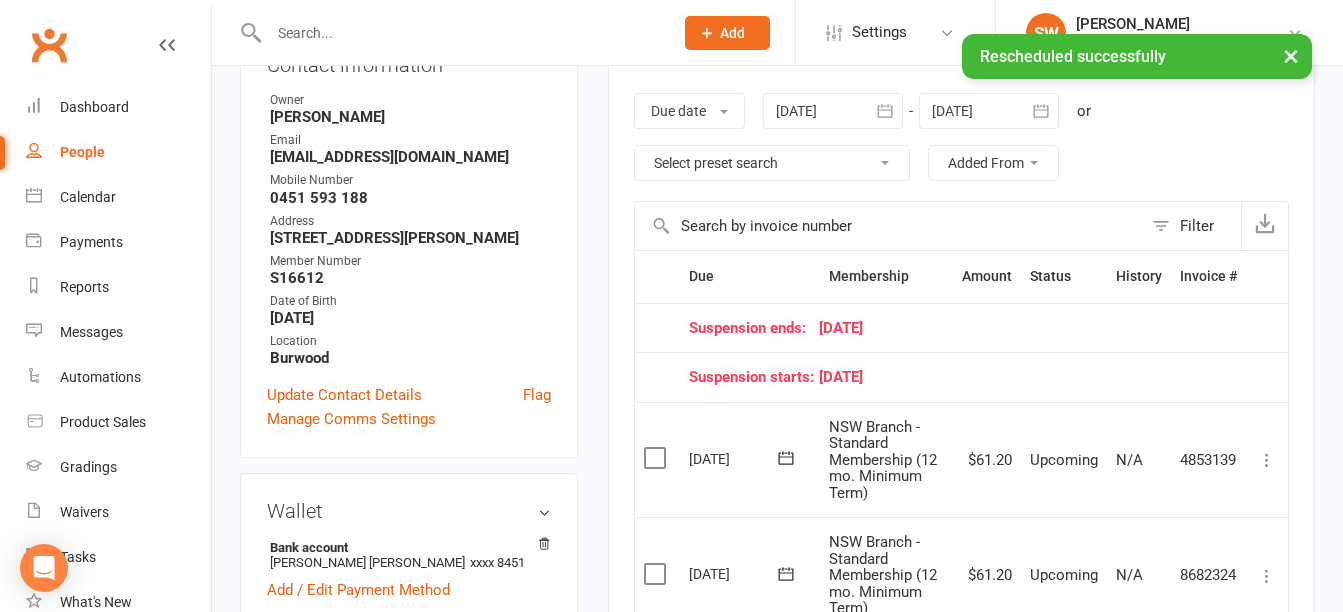 scroll, scrollTop: 300, scrollLeft: 0, axis: vertical 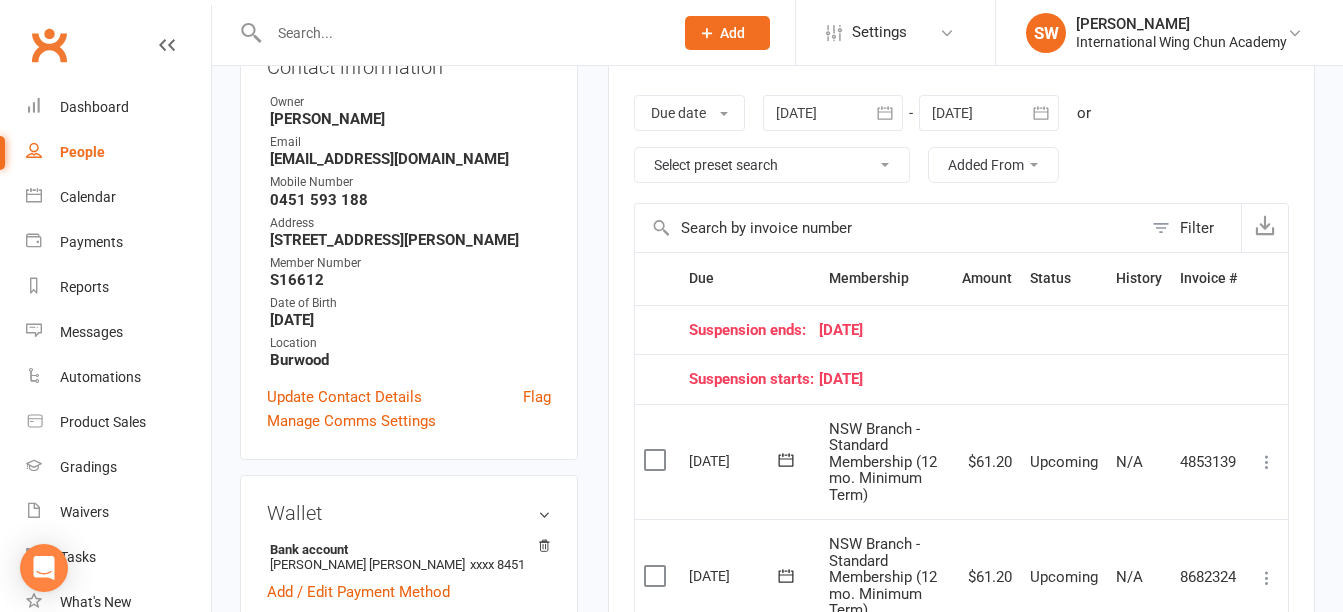 click at bounding box center (989, 113) 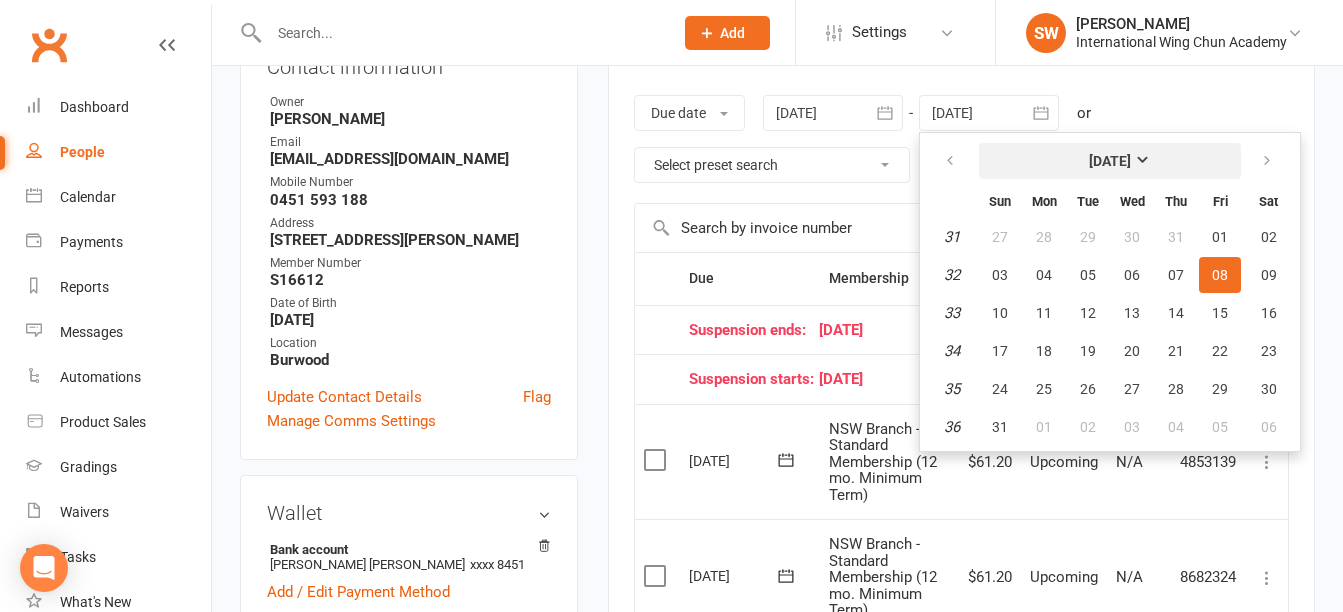 click on "[DATE]" at bounding box center (1110, 161) 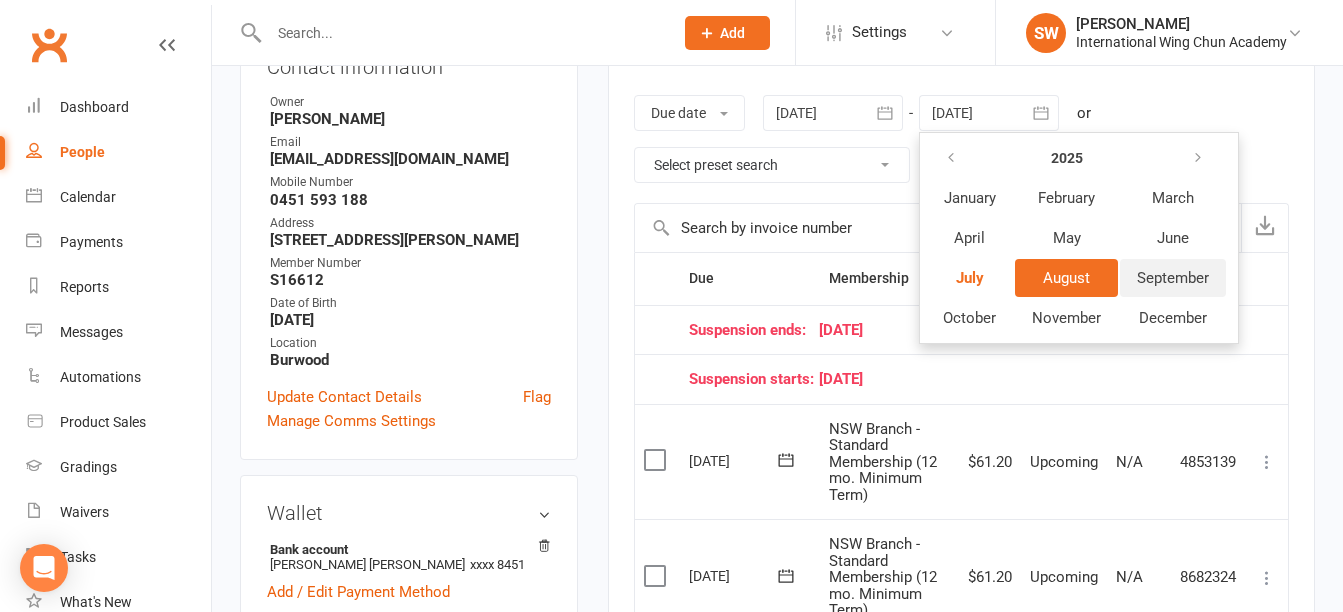 click on "September" at bounding box center (1173, 278) 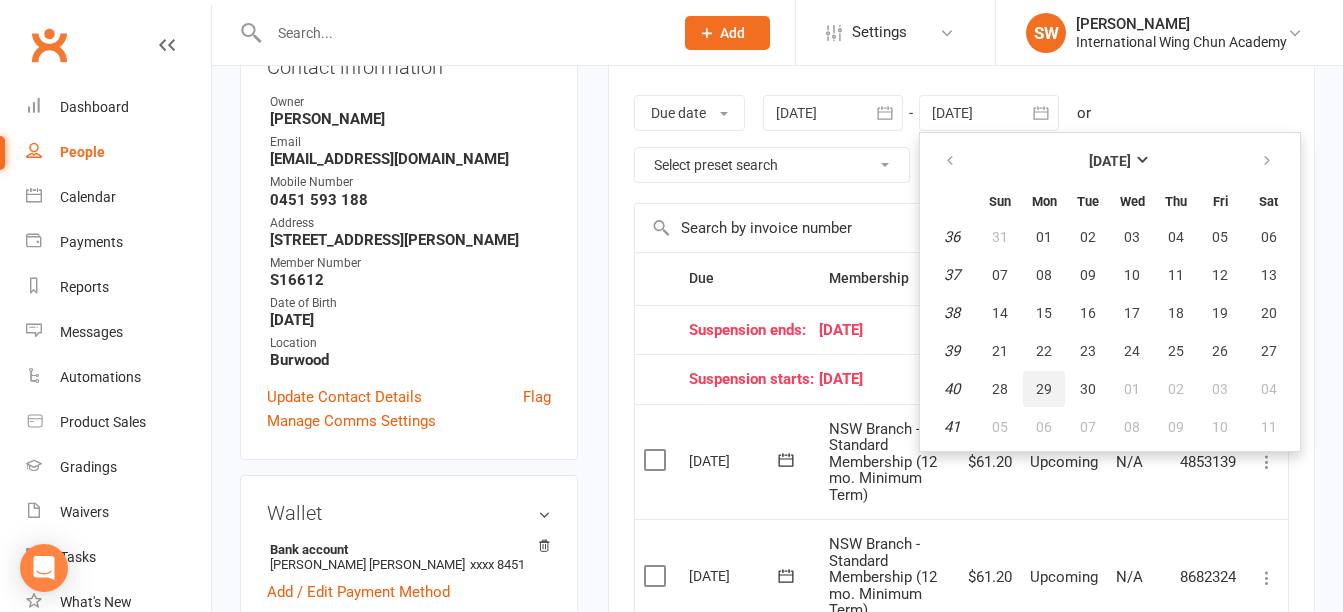 click on "29" at bounding box center (1044, 389) 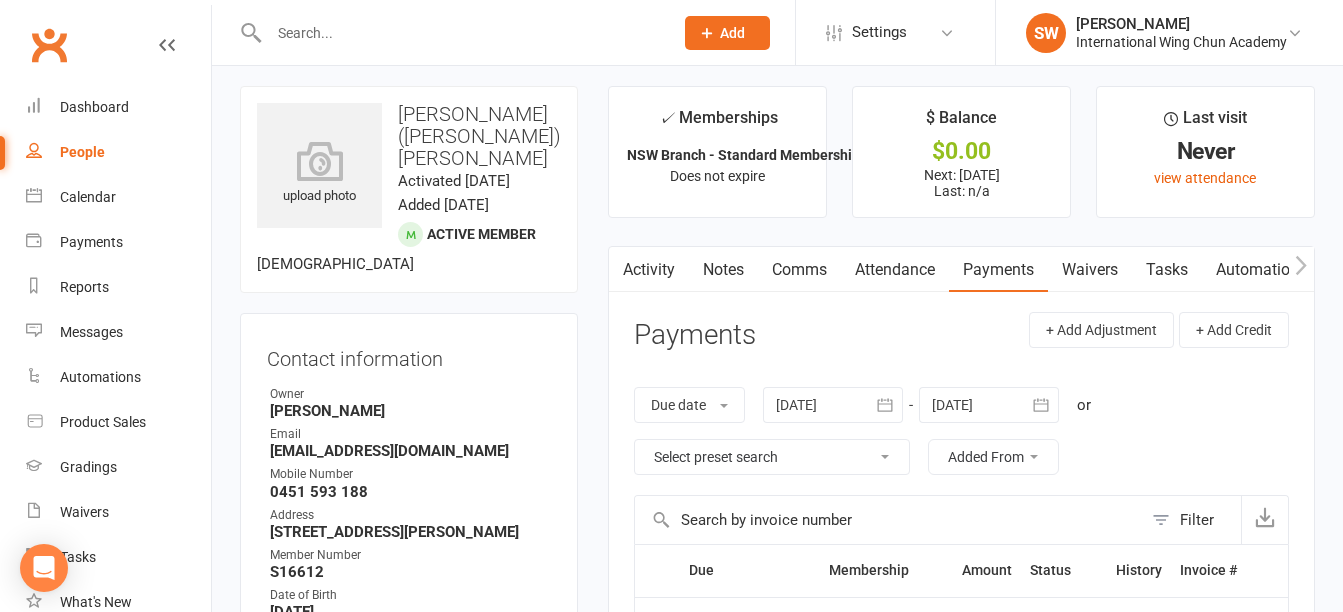 scroll, scrollTop: 0, scrollLeft: 0, axis: both 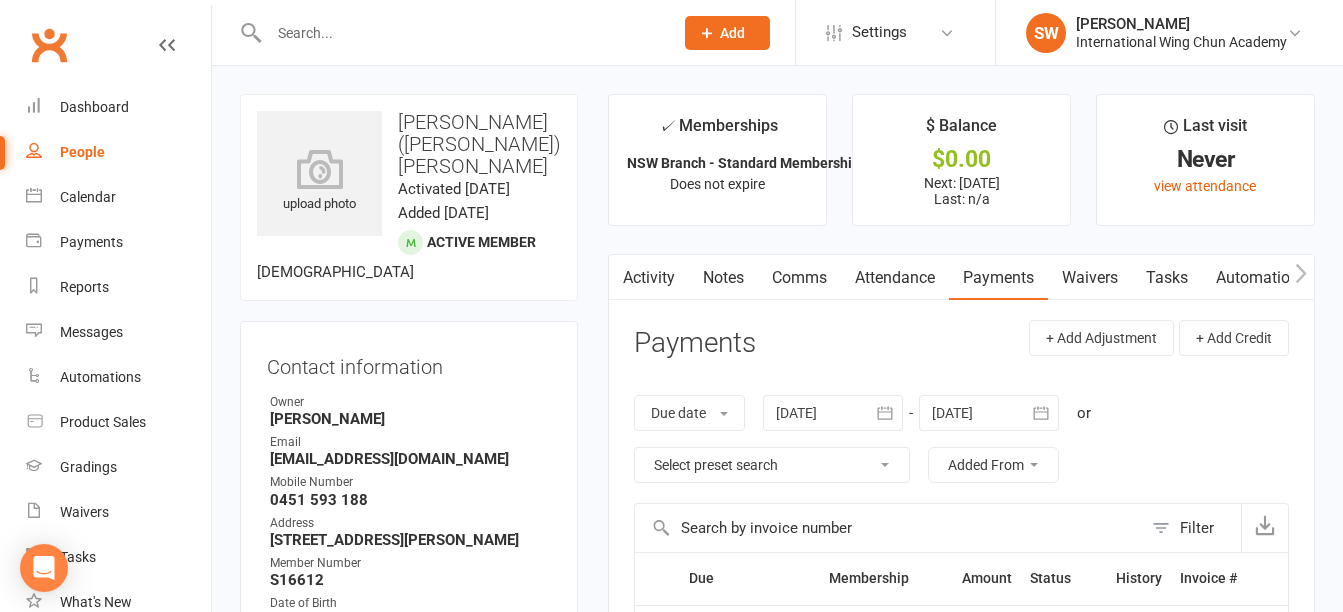 click at bounding box center (989, 413) 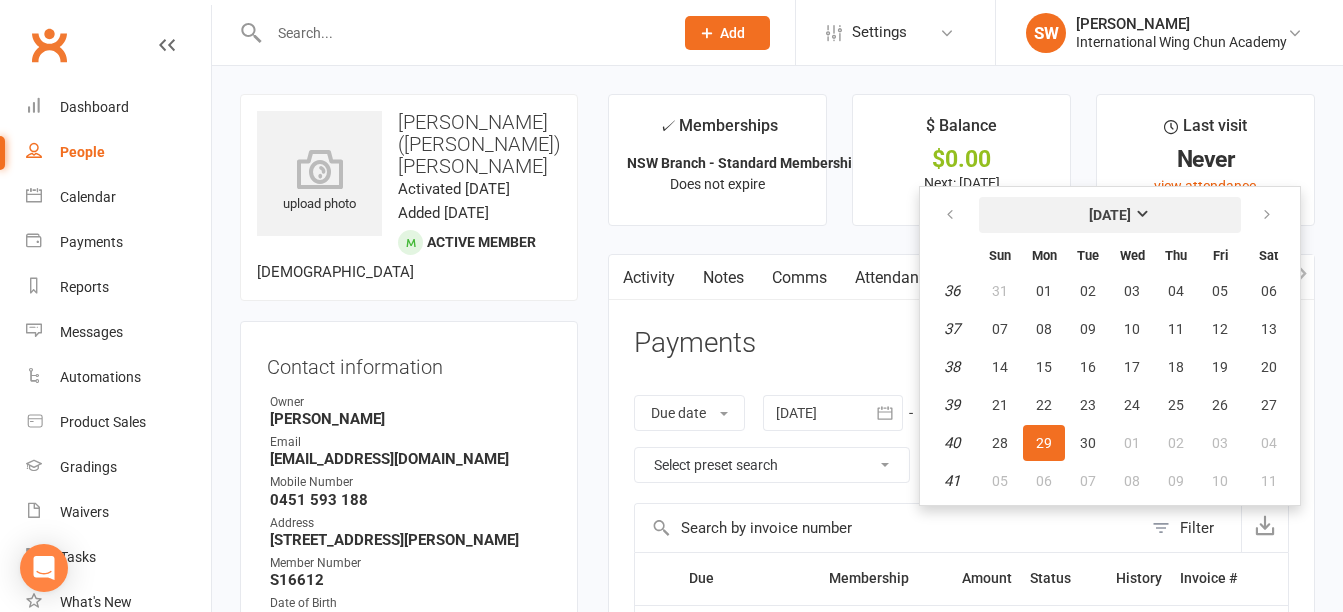 click on "September 2025" at bounding box center [1110, 215] 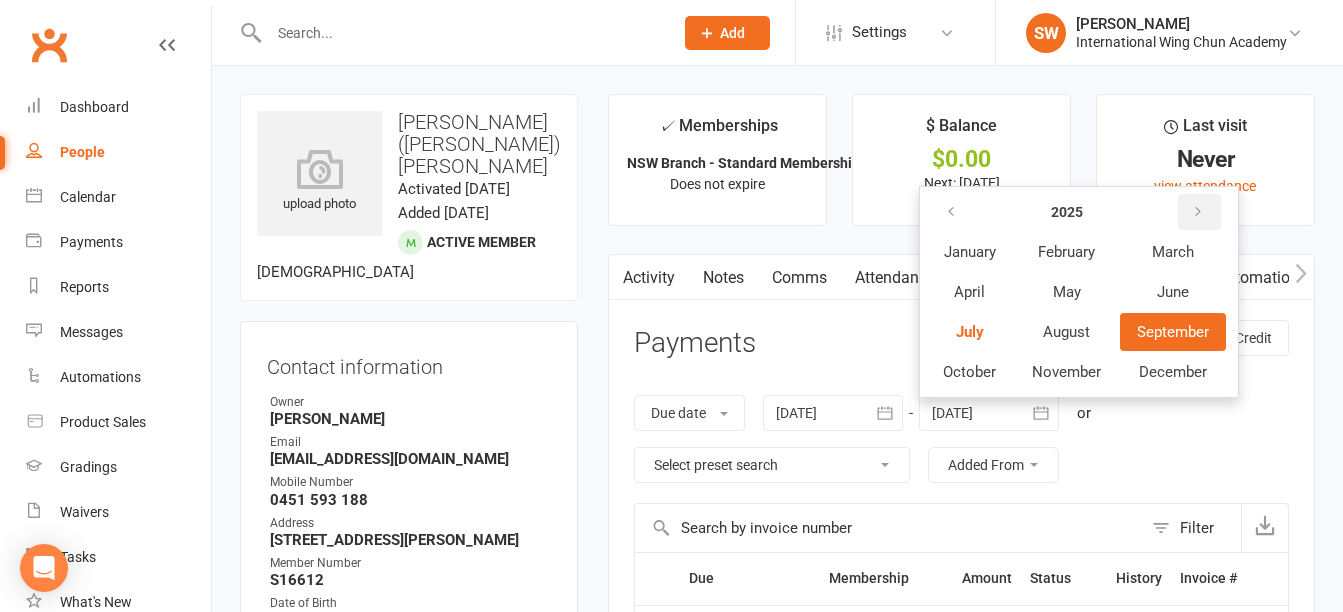 click at bounding box center (1199, 212) 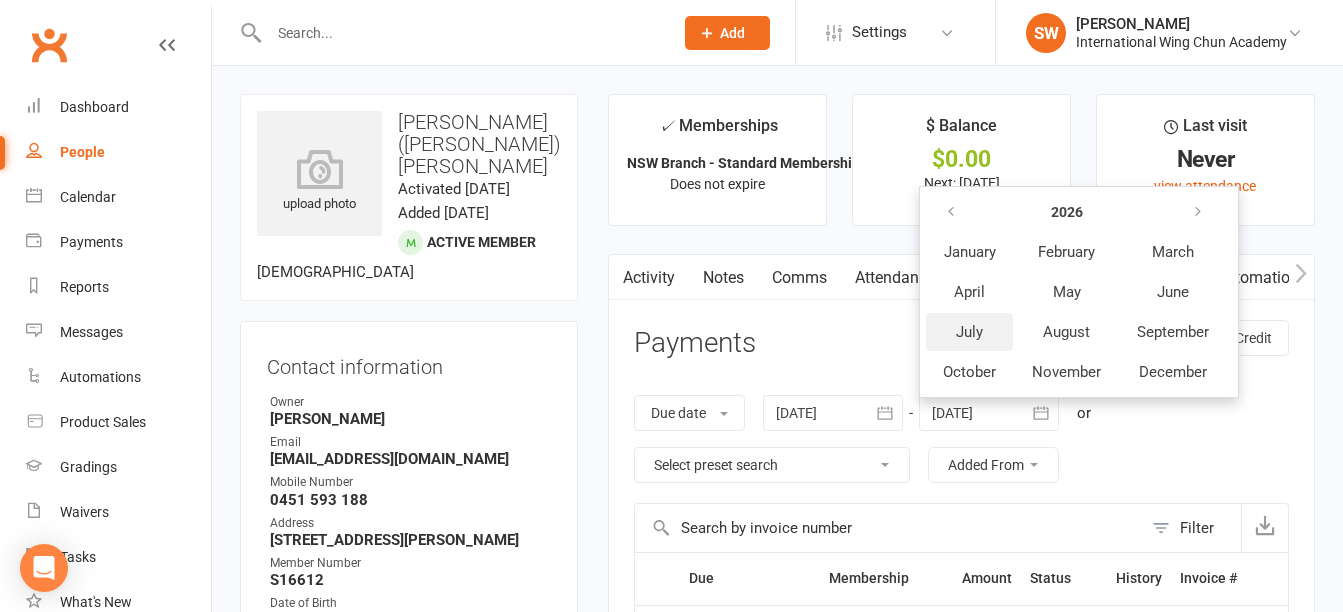 click on "July" at bounding box center [969, 332] 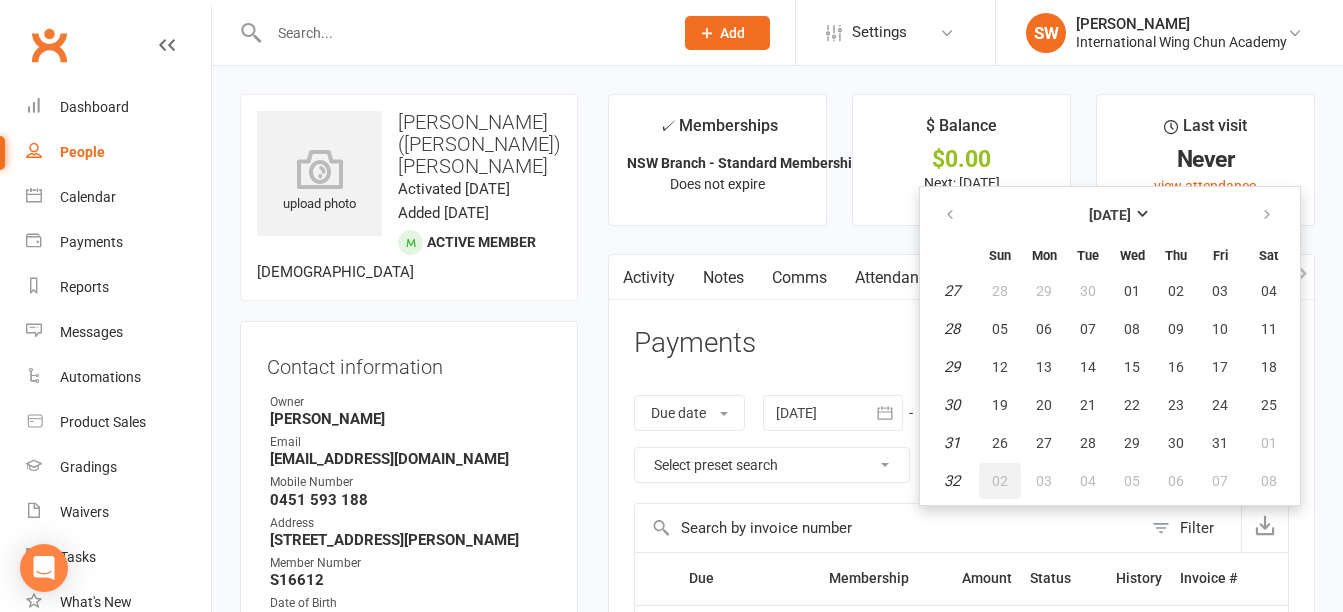 click on "02" at bounding box center (1000, 481) 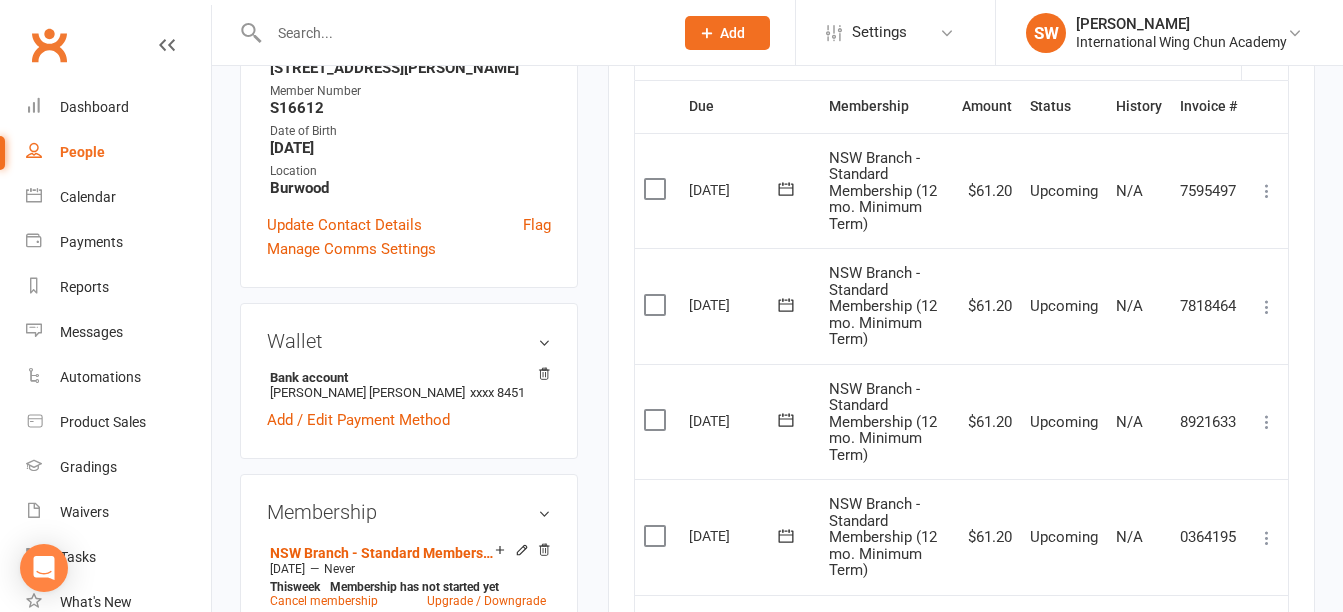 scroll, scrollTop: 297, scrollLeft: 0, axis: vertical 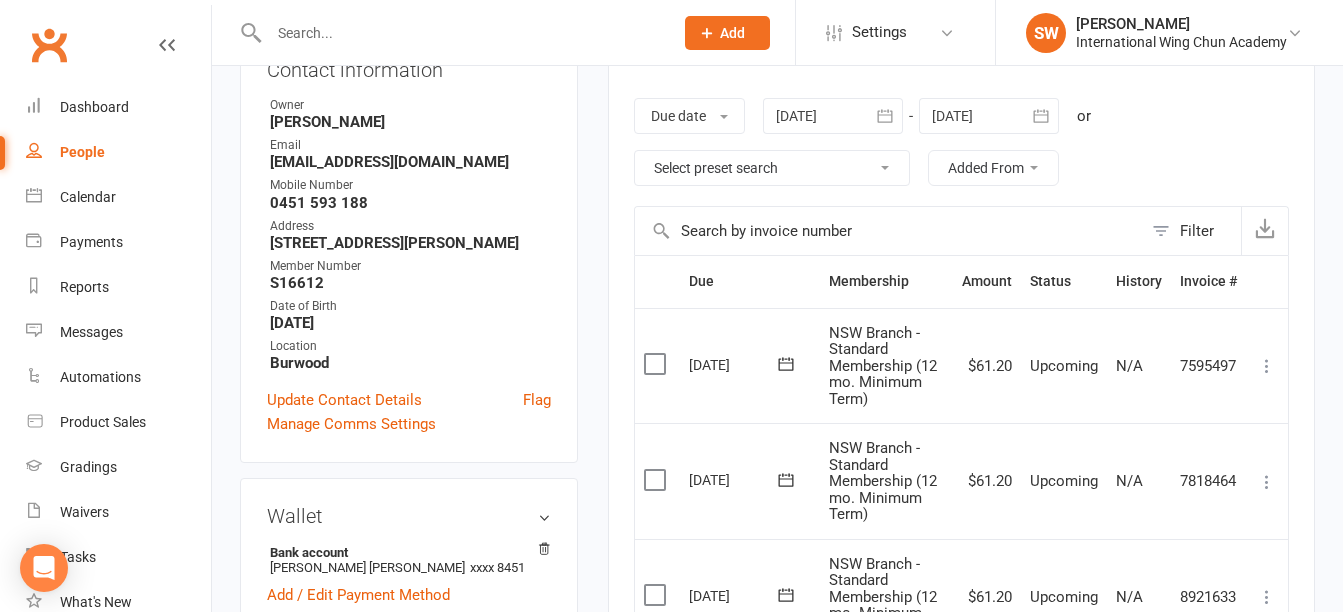 click at bounding box center [989, 116] 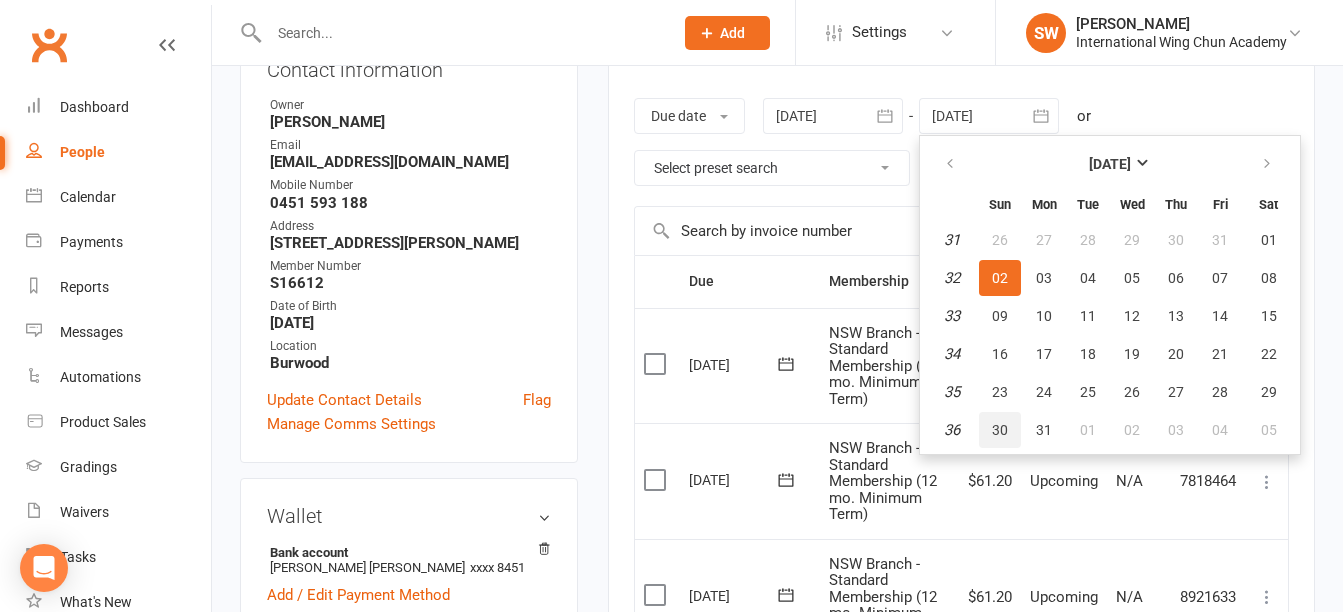 click on "30" at bounding box center [1000, 430] 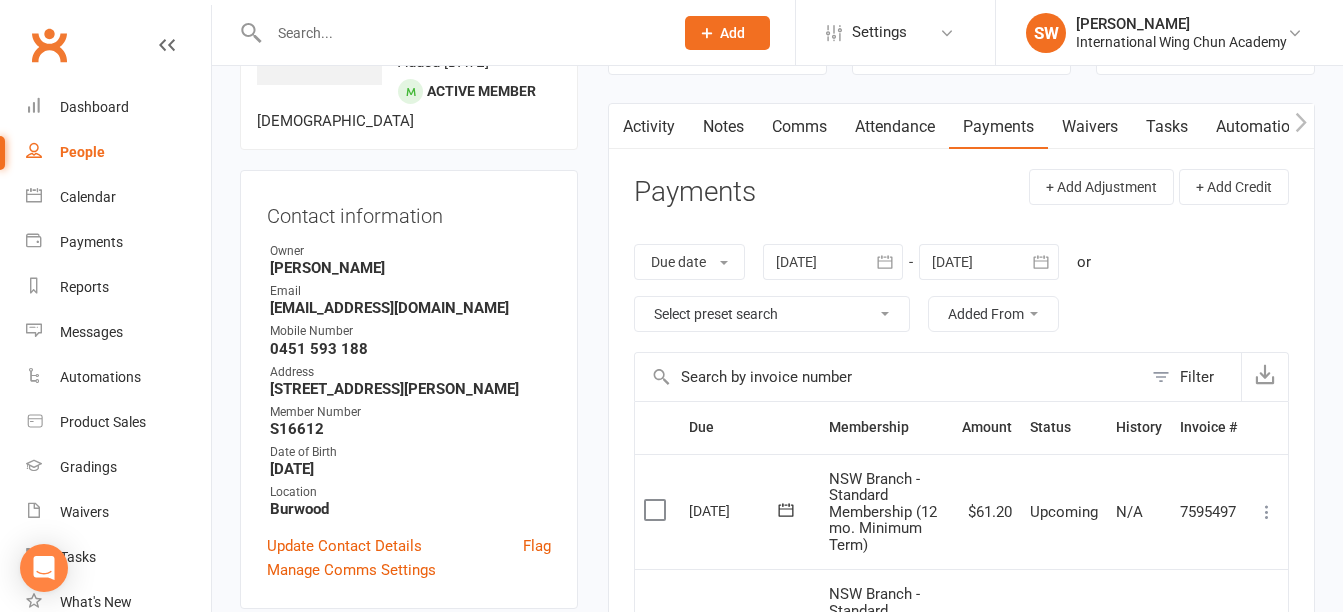 scroll, scrollTop: 102, scrollLeft: 0, axis: vertical 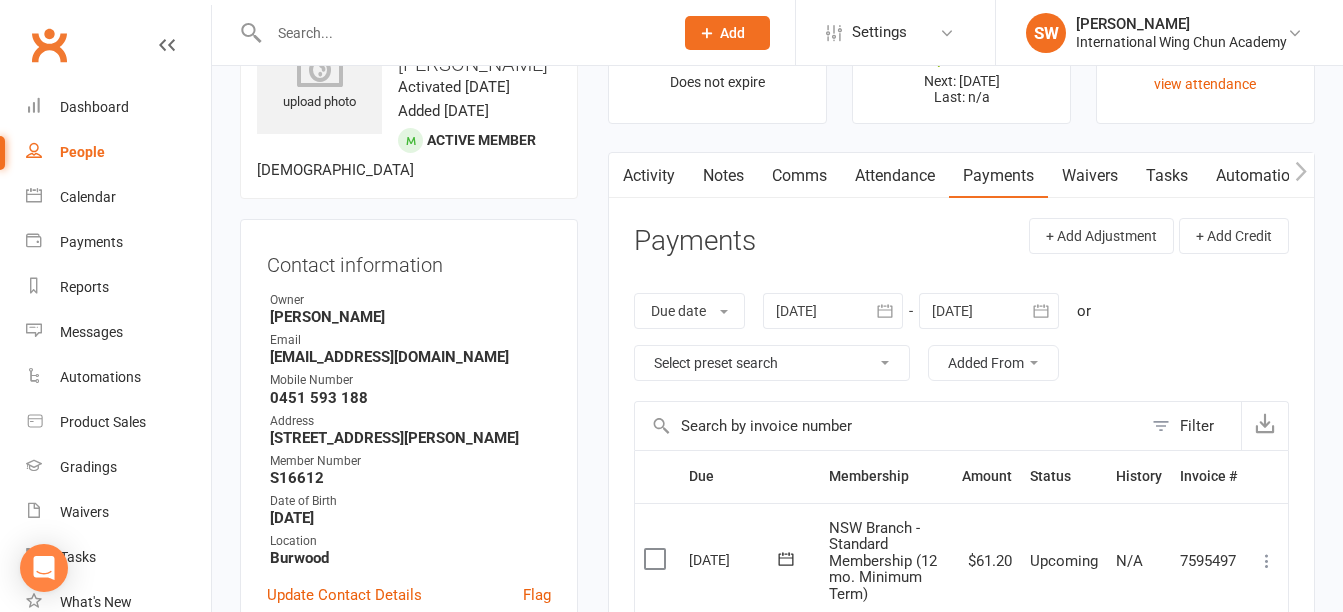 click at bounding box center [989, 311] 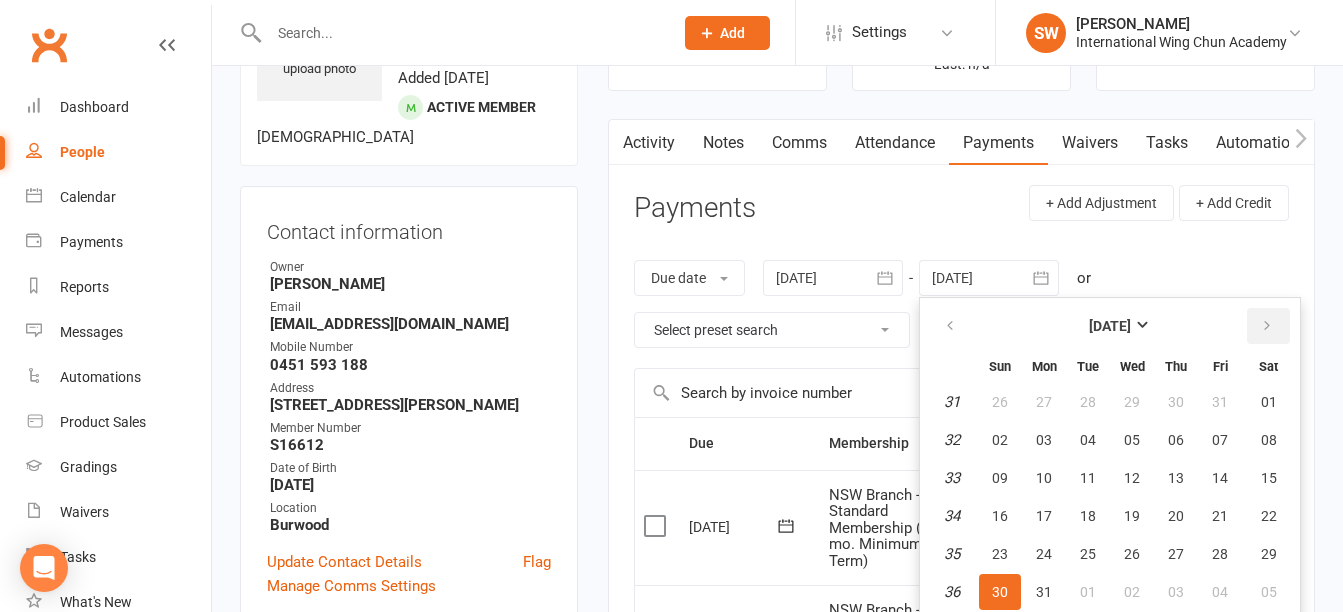 click at bounding box center [1267, 326] 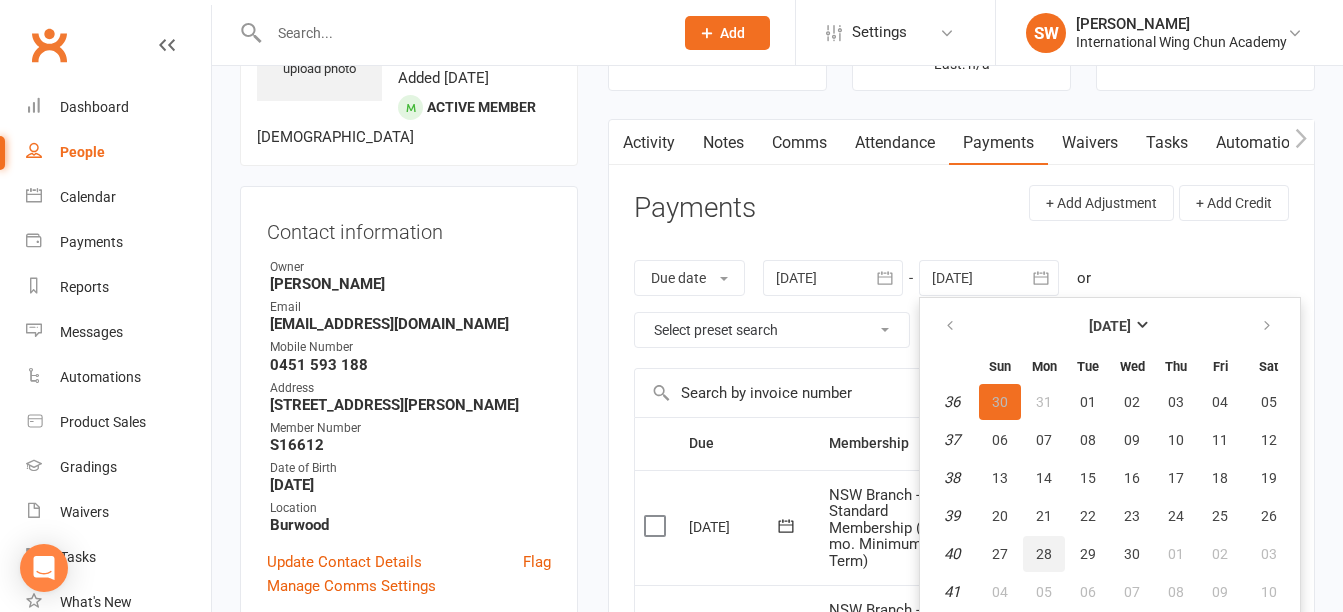 click on "28" at bounding box center [1044, 554] 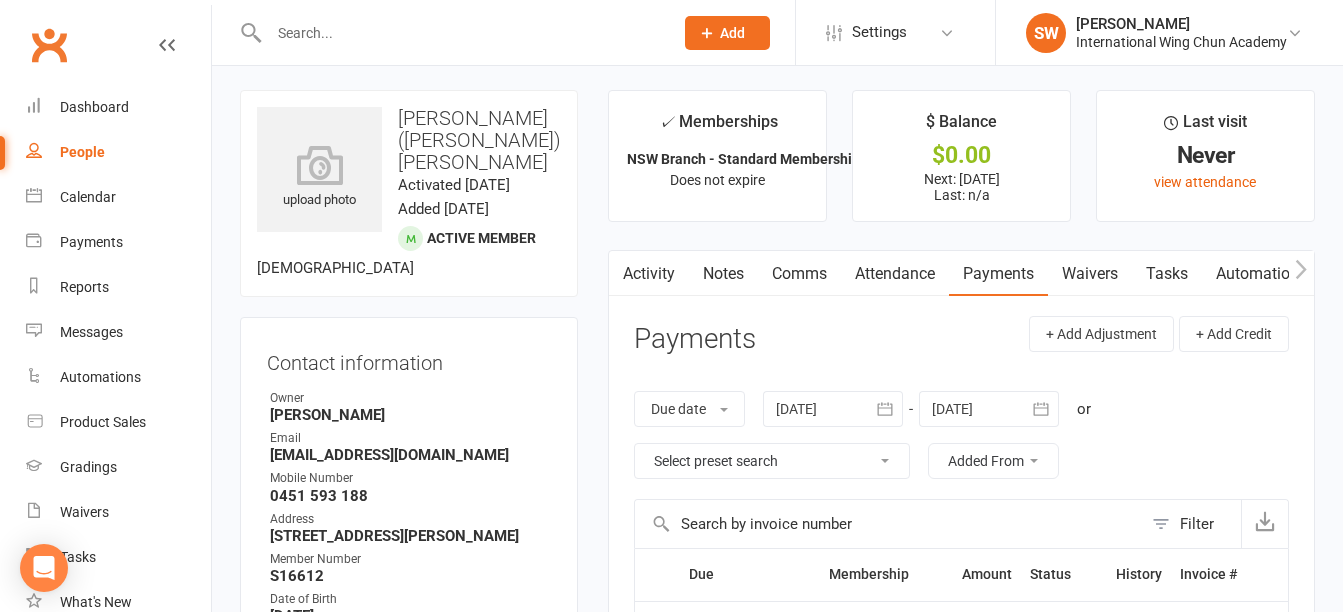 scroll, scrollTop: 0, scrollLeft: 0, axis: both 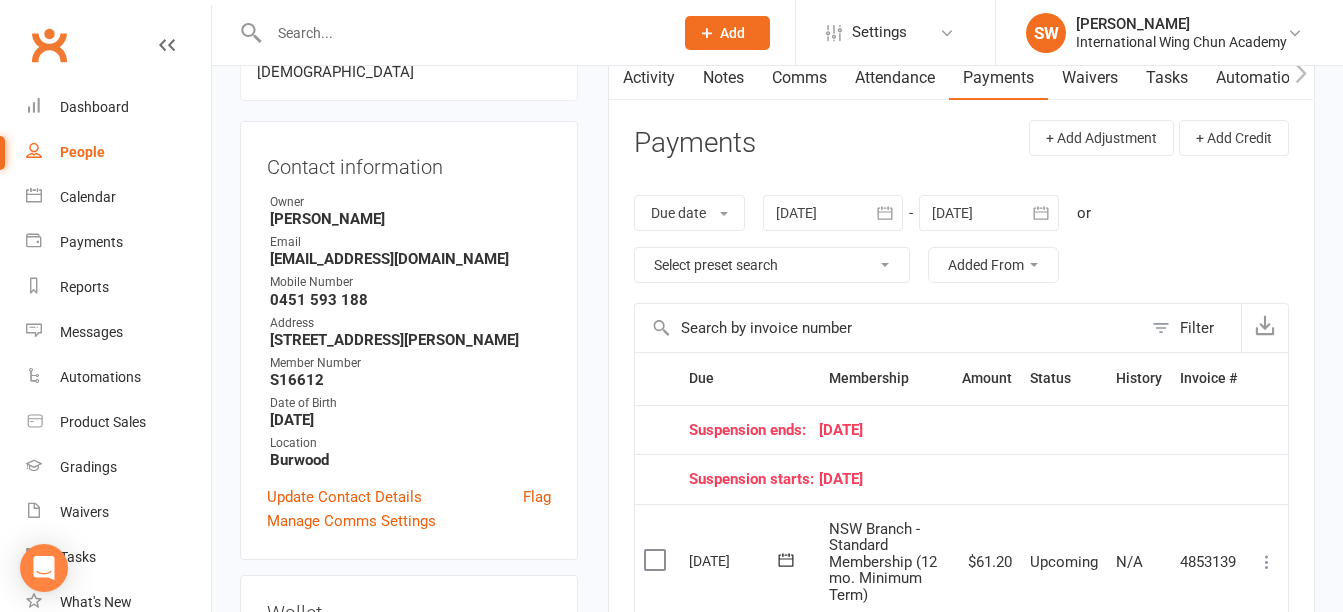 click at bounding box center [989, 213] 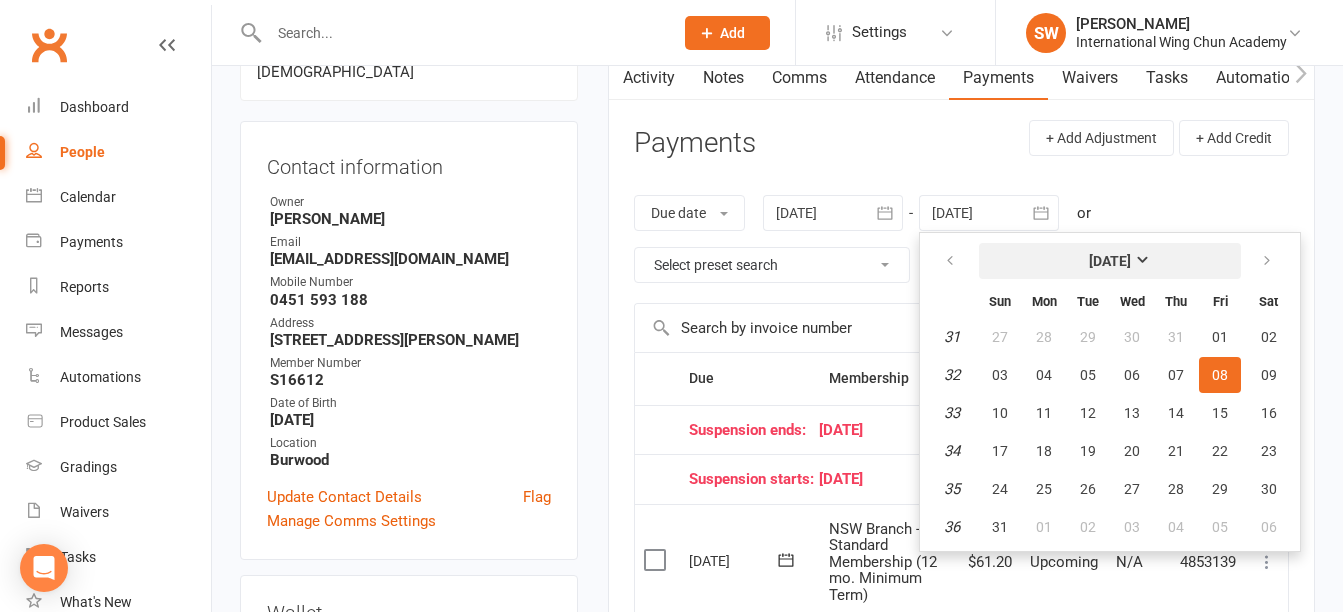 click on "[DATE]" at bounding box center (1110, 261) 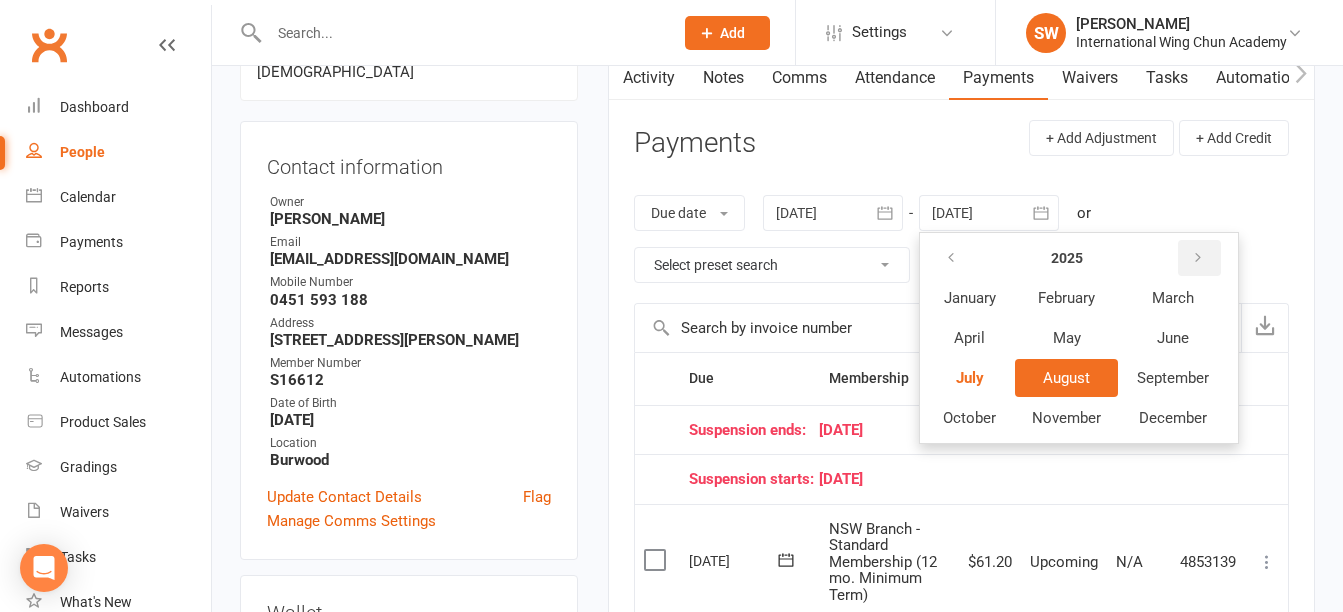 click at bounding box center (1199, 258) 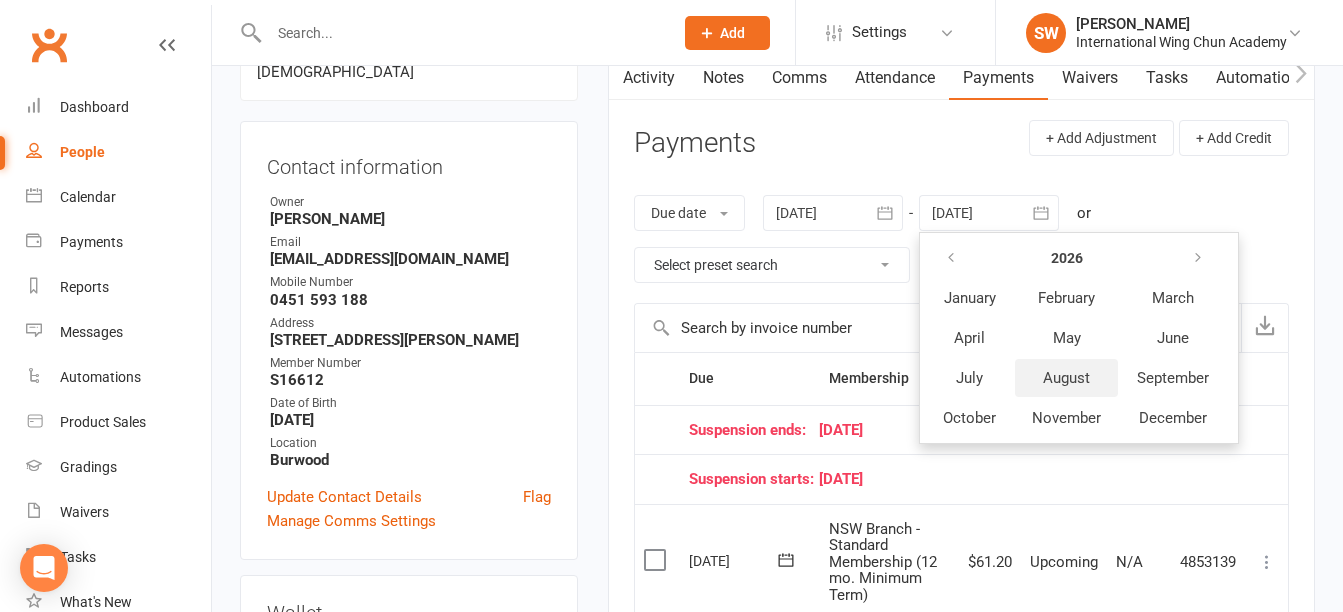 click on "August" at bounding box center [1066, 378] 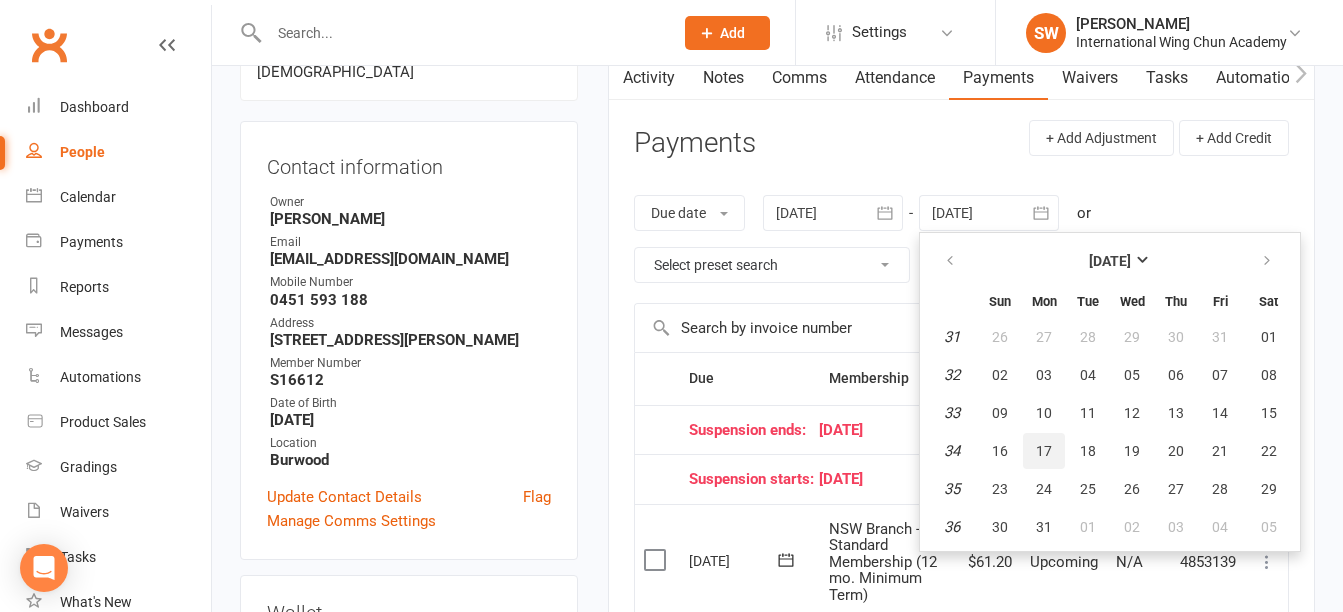 click on "17" at bounding box center (1044, 451) 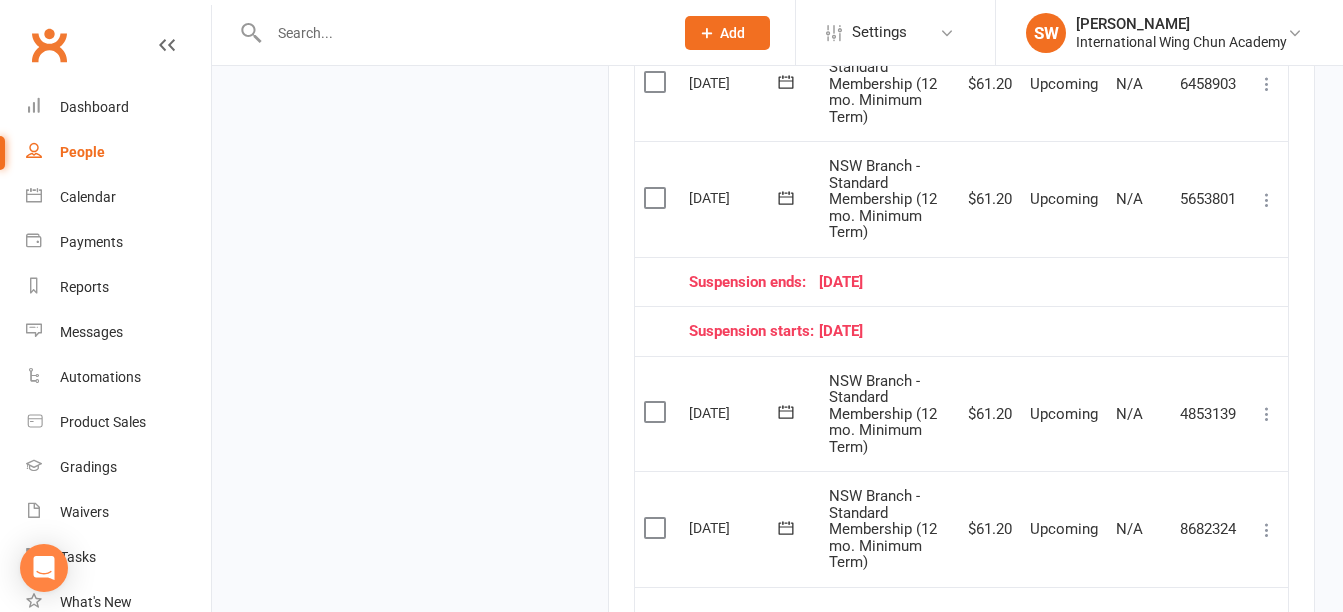 scroll, scrollTop: 3200, scrollLeft: 0, axis: vertical 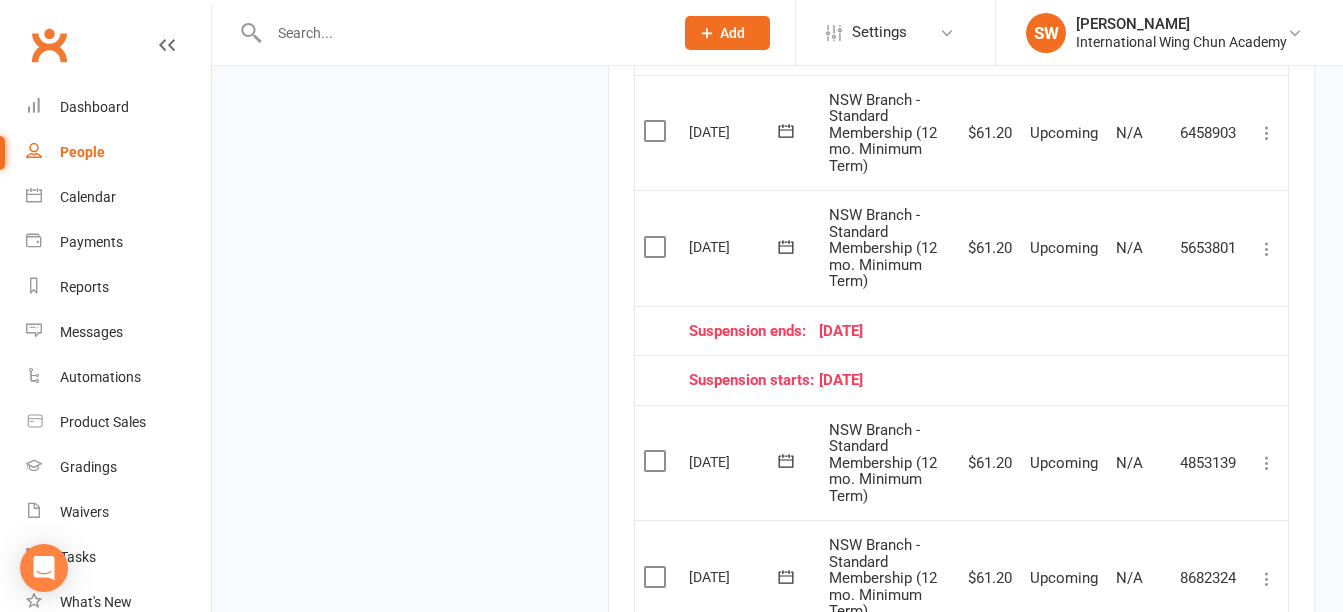 click on "upload photo Ngoc Nga (Rachel) Trinh Activated 10 July, 2025 Added 10 July, 2025   Active member 28 years old  Contact information Owner   Simon Wong Email  rachelcbnp68@gmail.com
Mobile Number  0451 593 188
Address  518 / 10 Crawford St Berala NSW 2141
Member Number  S16612
Date of Birth  December 23, 1996
Location  Burwood
Update Contact Details Flag Manage Comms Settings
Wallet Bank account Ngoc Nga Trinh  xxxx 8451
Add / Edit Payment Method
Membership      NSW Branch - Standard Membership (12 mo. Minimum Term) Jul 14 2025 — Never This  week Membership has not started yet     Cancel membership Upgrade / Downgrade Add new membership
Styles & Ranks  Wing Chun  / Grade 1 Start Date: 14 Jul 2025 Last Graded: 14 Jul 2025 Attendances Since Last Grading Style attendances: 0 All Attendances: 0 Belt Size:
Add new style
Suspensions  4 Aug 2025 - 7 Sep 2025 Add new suspension
Key Demographics  edit Gender Female
Nickname -
Emergency Contact Details  edit Family Members  edit edit" at bounding box center (777, -857) 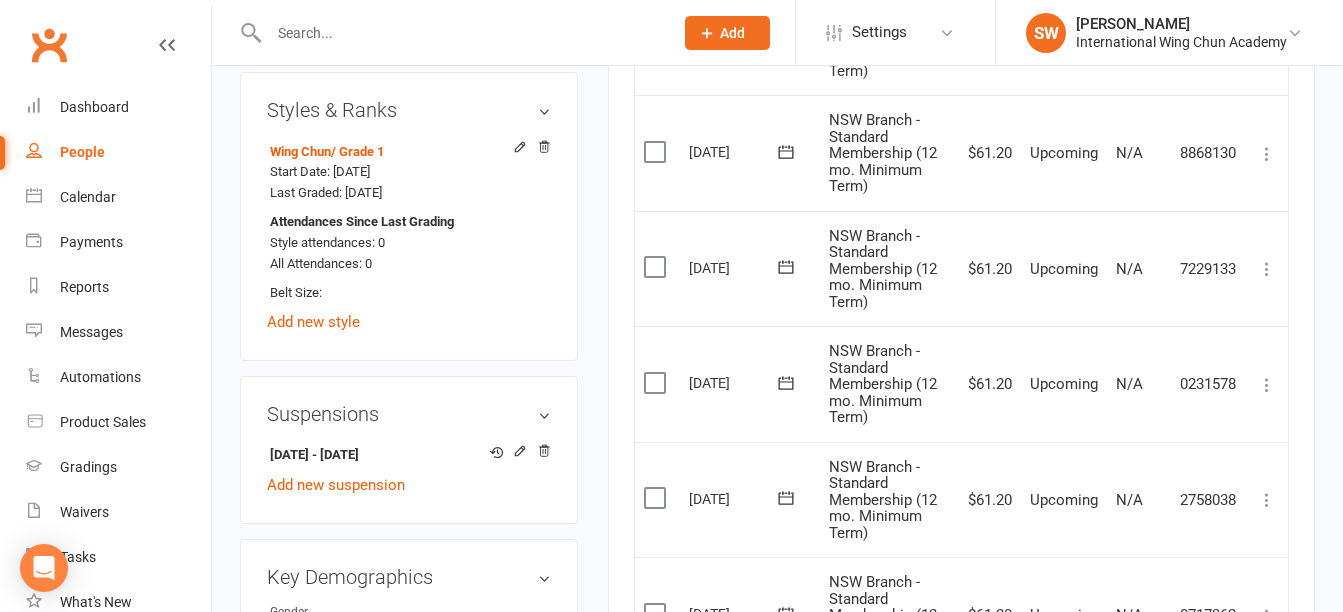 scroll, scrollTop: 1040, scrollLeft: 0, axis: vertical 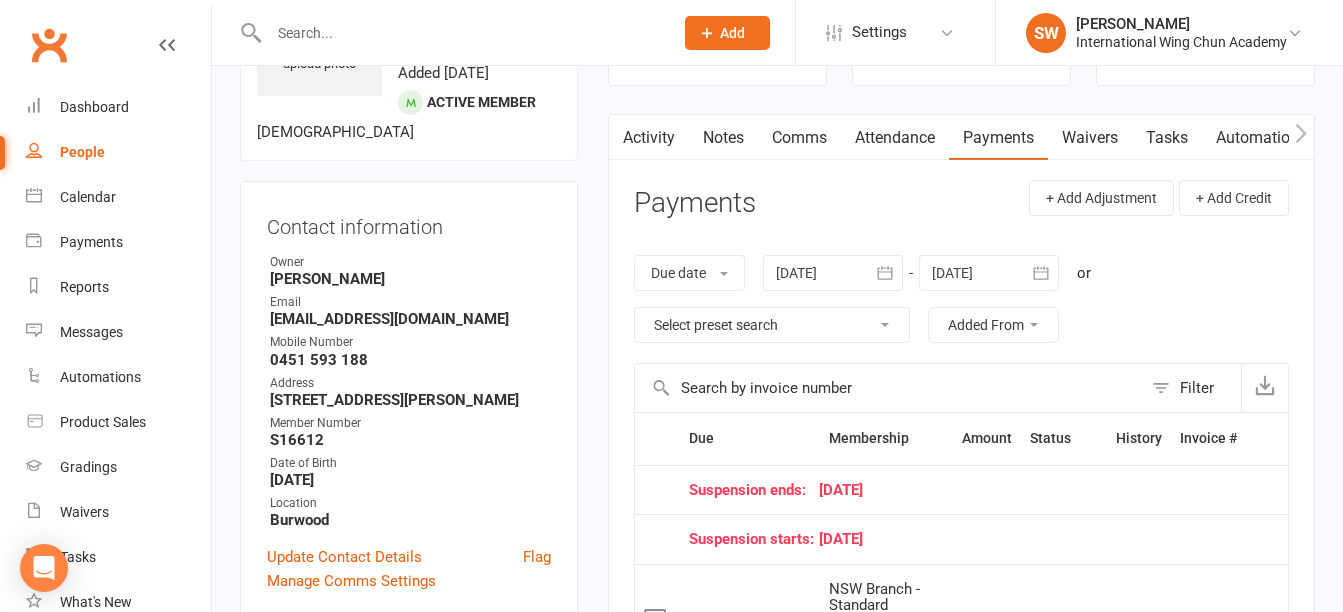 click at bounding box center [989, 273] 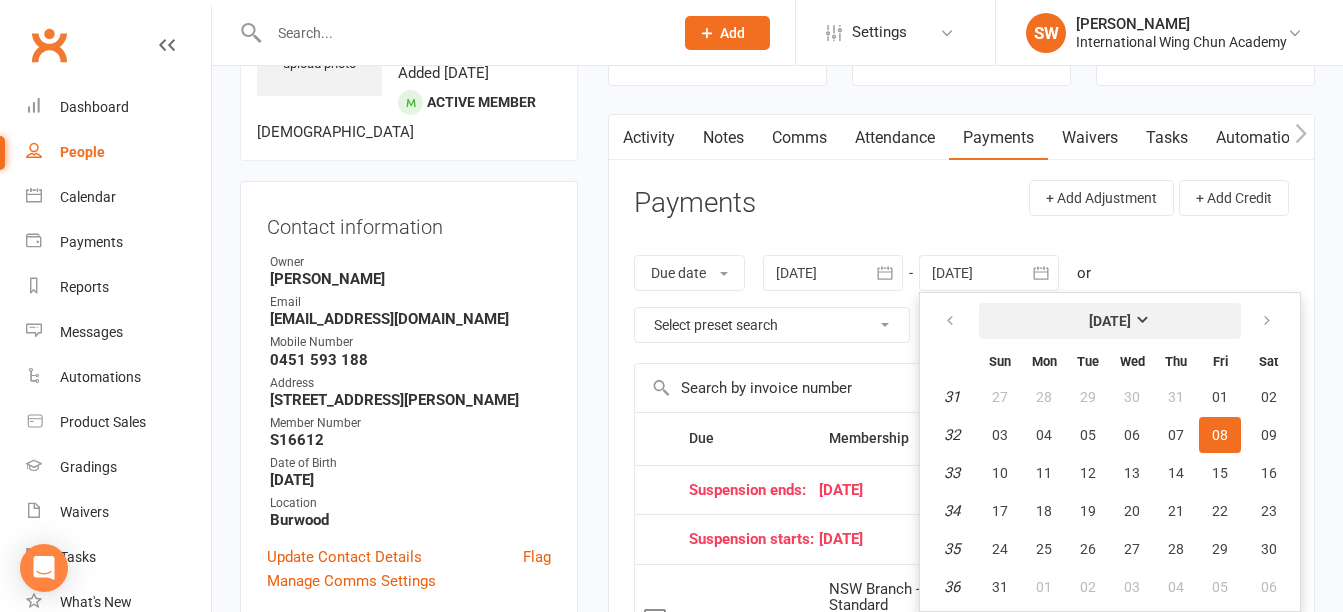 click on "[DATE]" at bounding box center (1110, 321) 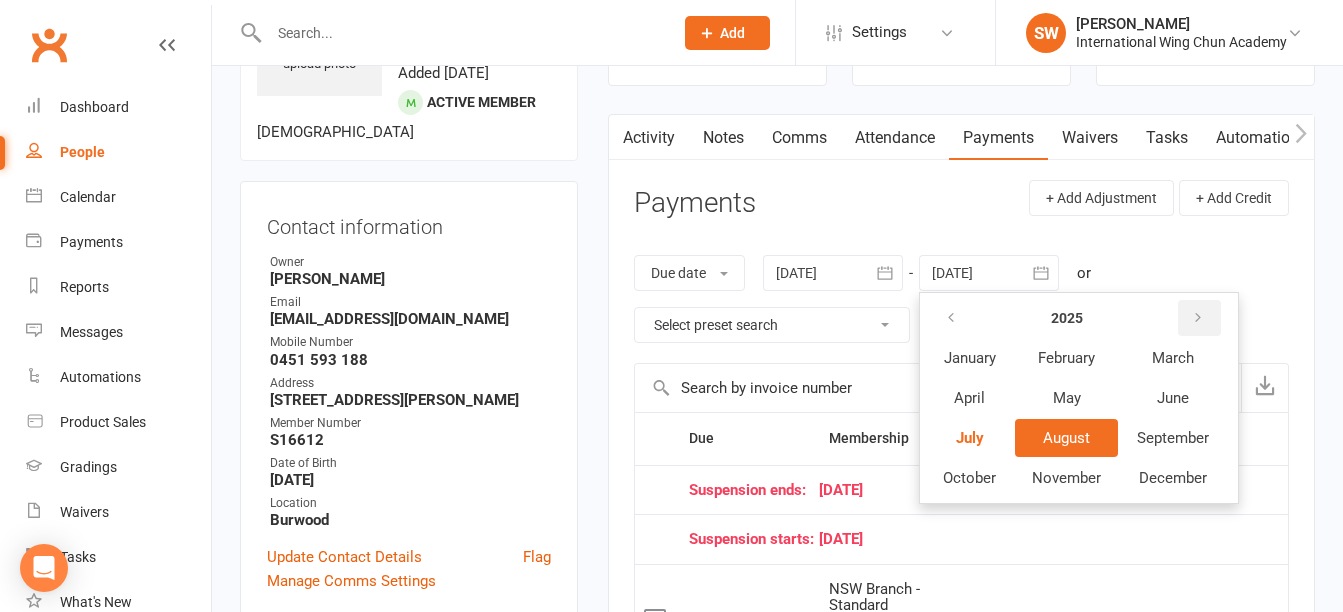 click at bounding box center [1199, 318] 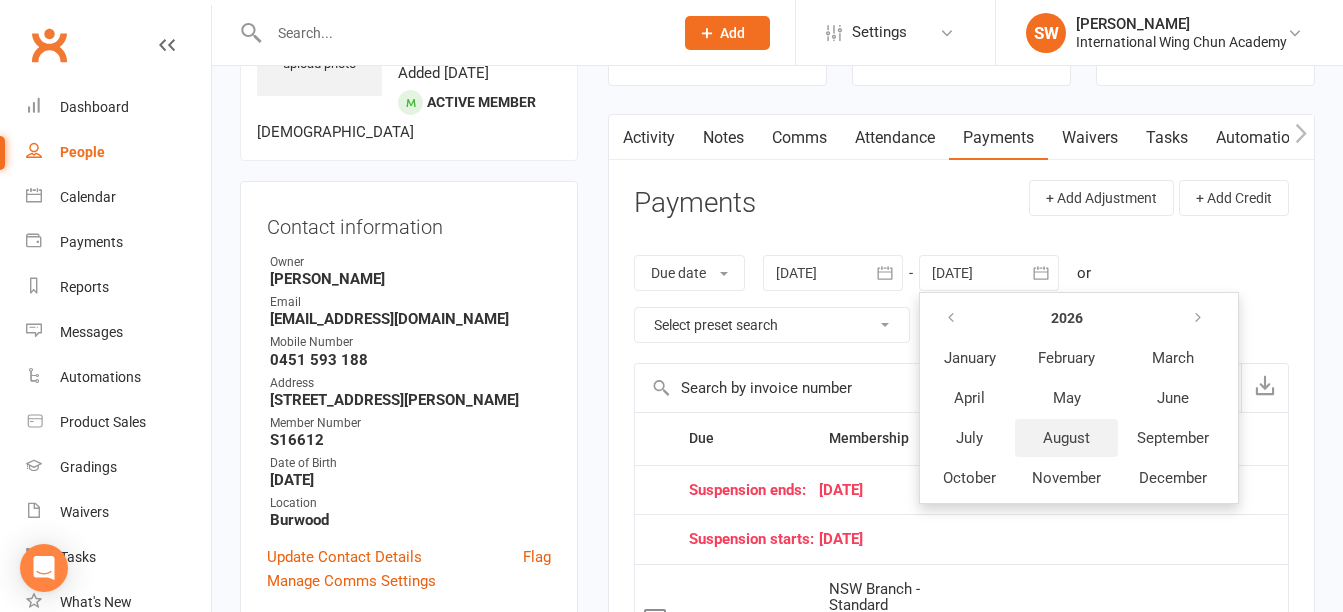 click on "August" at bounding box center (1066, 438) 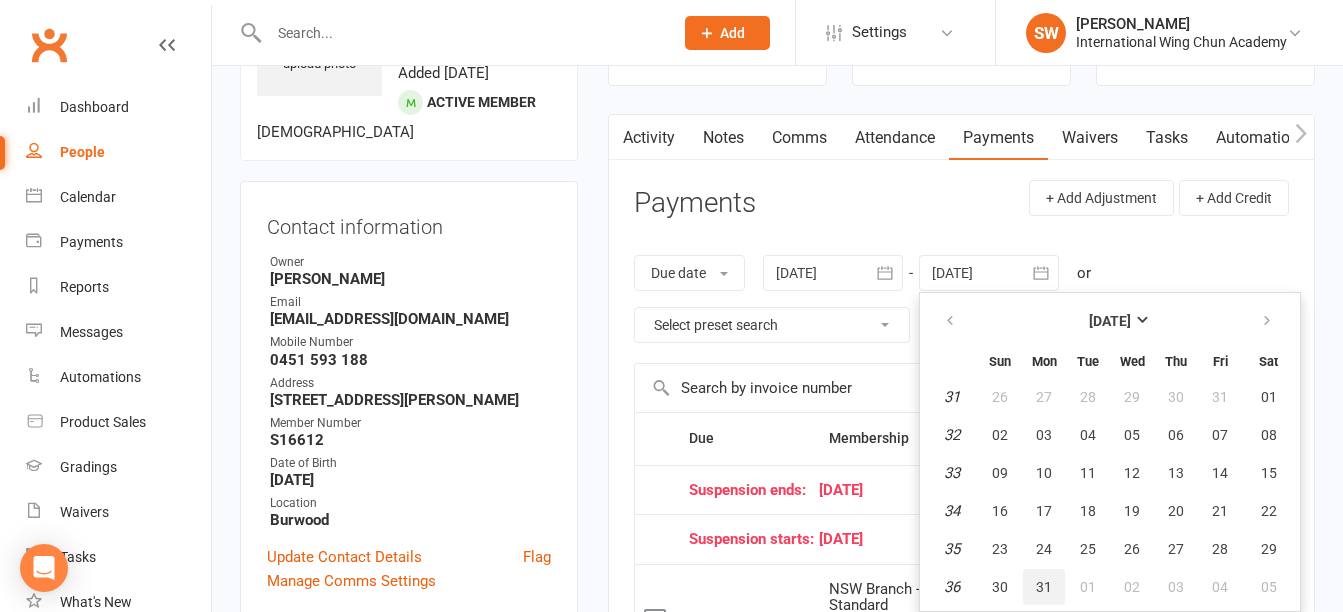 click on "31" at bounding box center (1044, 587) 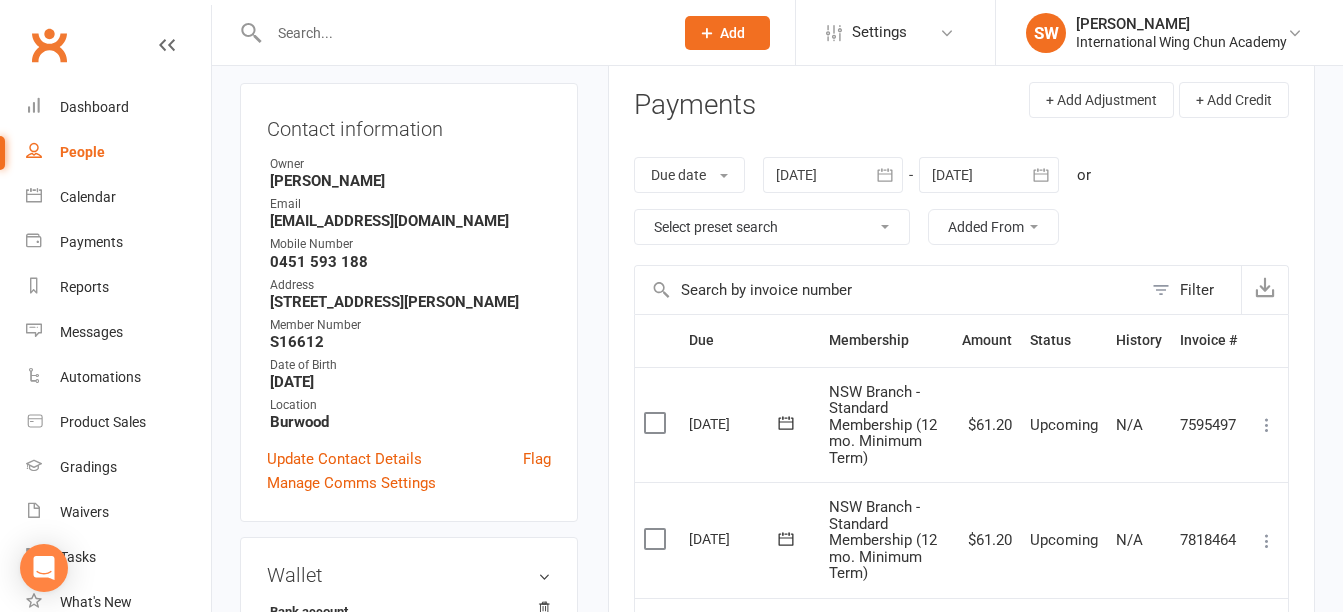 scroll, scrollTop: 540, scrollLeft: 0, axis: vertical 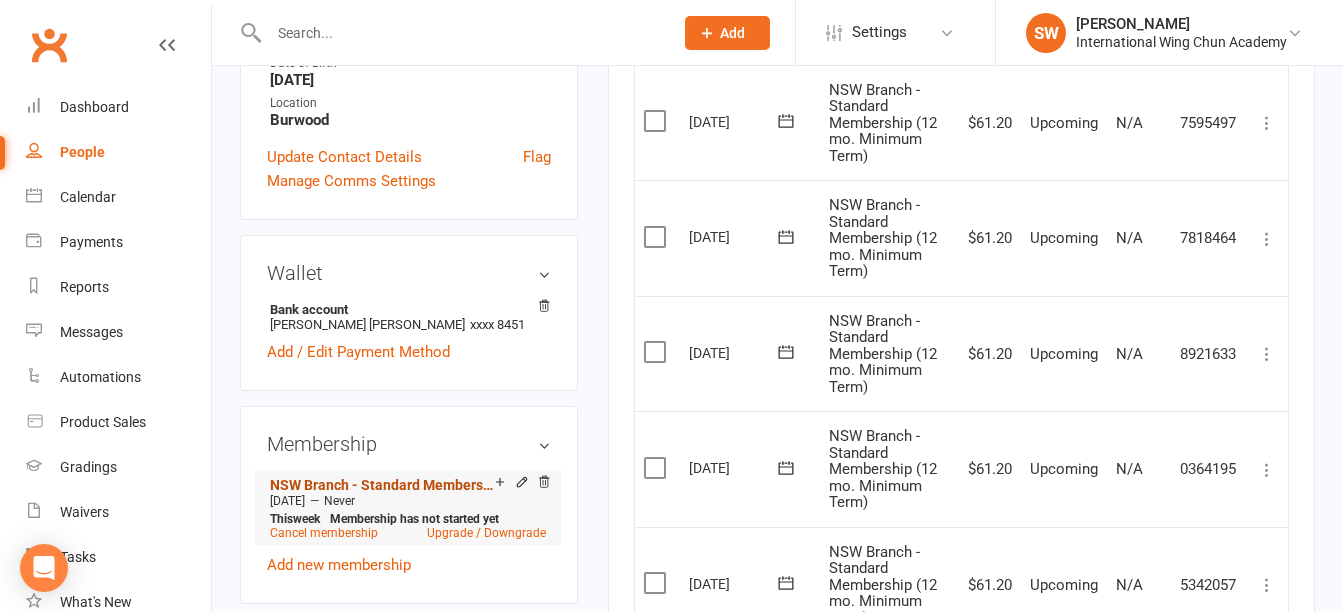 click on "NSW Branch - Standard Membership (12 mo. Minimum Term)" at bounding box center [382, 485] 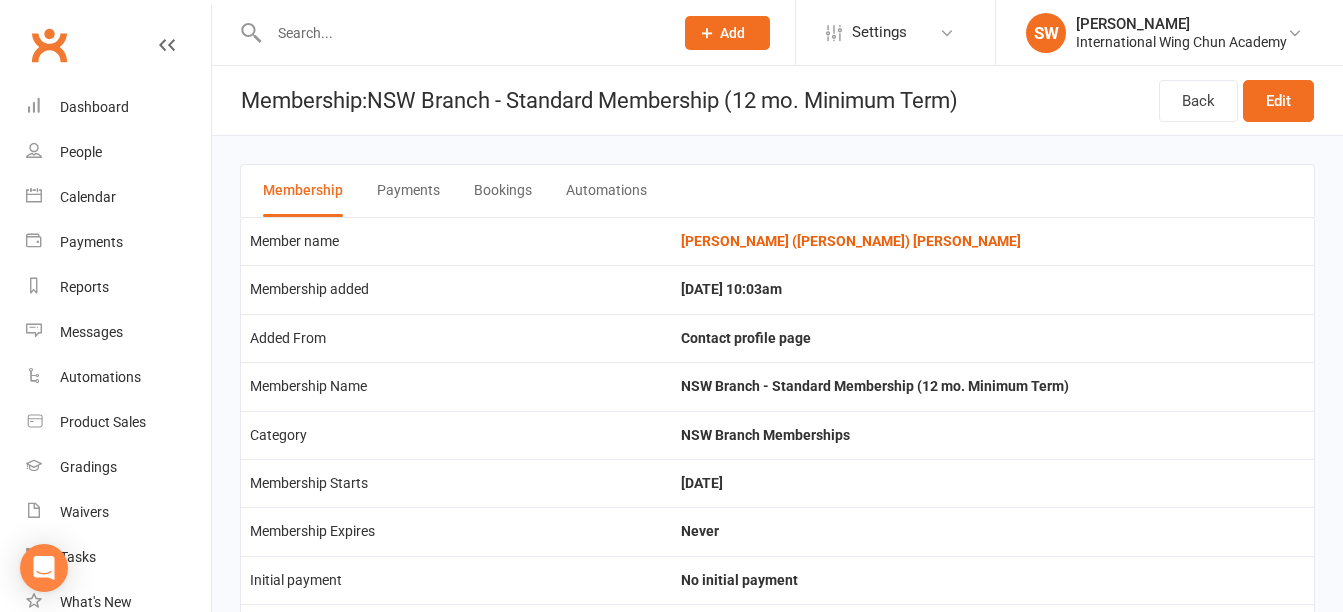 click on "Payments" at bounding box center (408, 191) 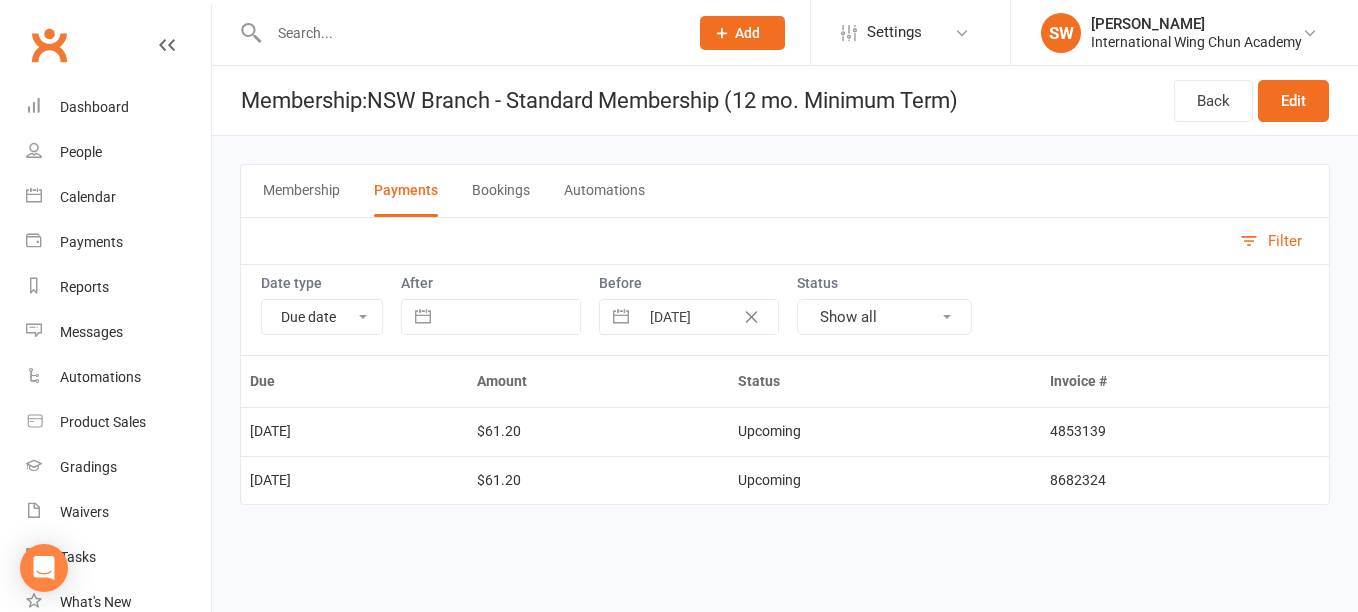 select on "6" 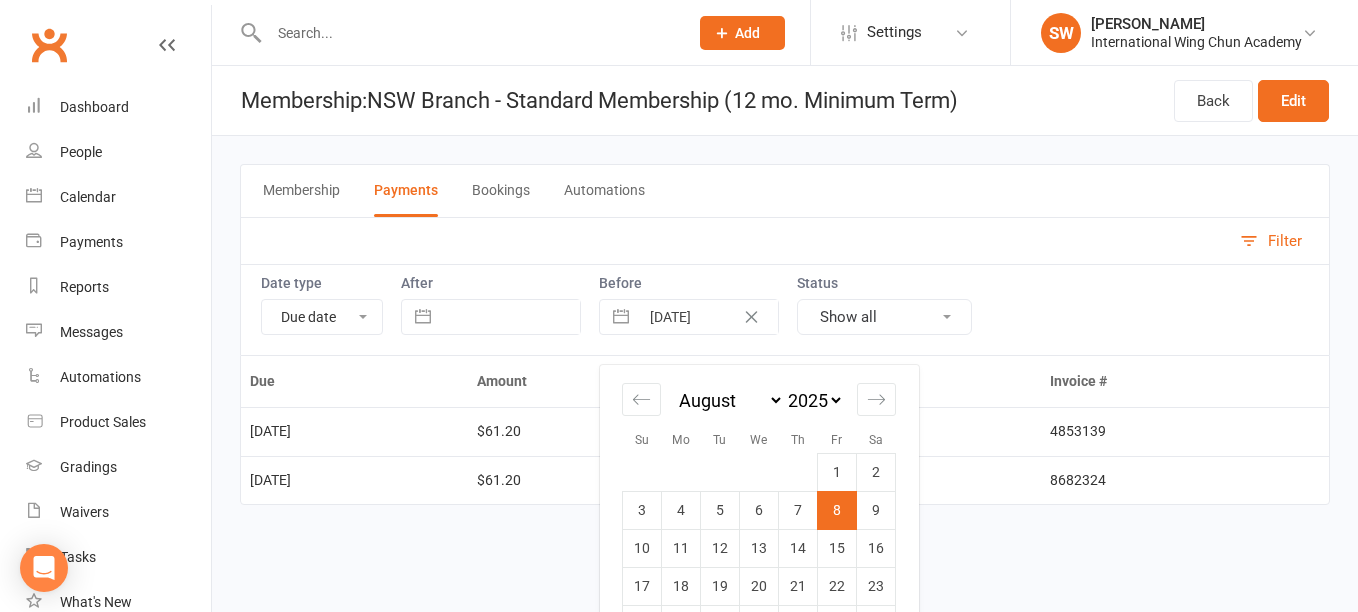 click on "08 Aug 2025" at bounding box center [708, 317] 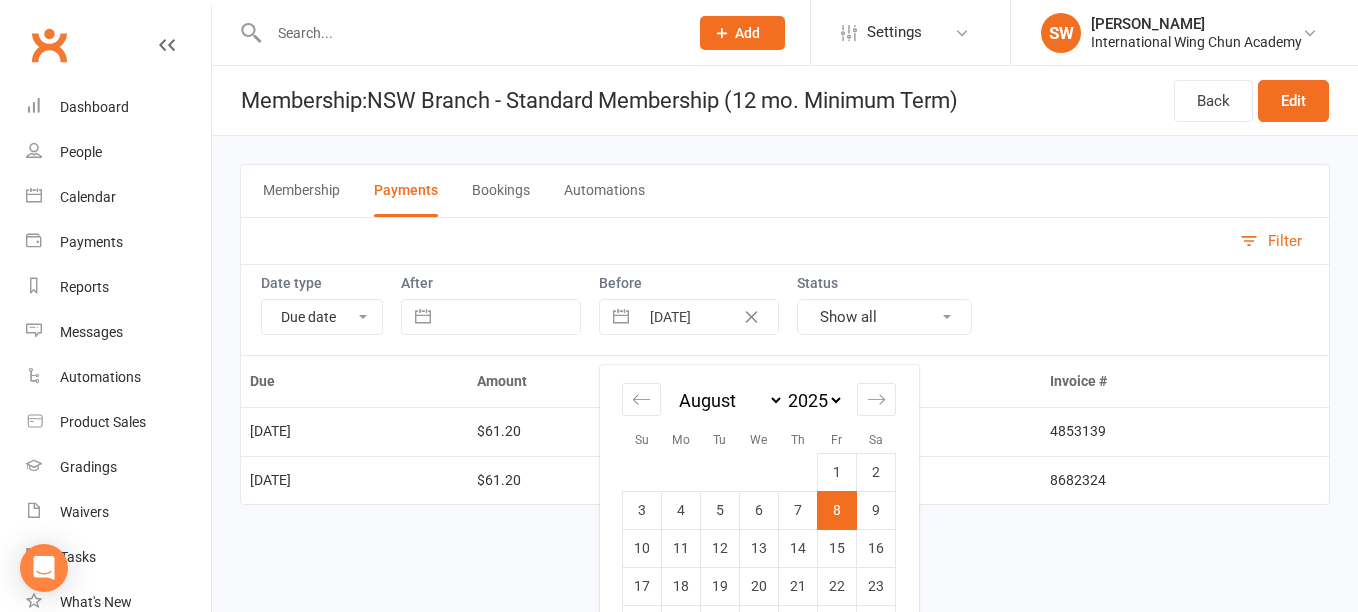 click on "2035 2034 2033 2032 2031 2030 2029 2028 2027 2026 2025 2024 2023 2022 2021 2020 2019 2018 2017 2016 2015 2014 2013 2012 2011 2010 2009 2008 2007 2006 2005 2004 2003 2002 2001 2000 1999 1998 1997 1996 1995 1994 1993 1992 1991 1990 1989 1988 1987 1986 1985 1984 1983 1982 1981 1980 1979 1978 1977 1976 1975 1974 1973 1972 1971 1970 1969 1968 1967 1966 1965 1964 1963 1962 1961 1960 1959 1958 1957 1956 1955 1954 1953 1952 1951 1950 1949 1948 1947 1946 1945 1944 1943 1942 1941 1940 1939 1938 1937 1936 1935 1934 1933 1932 1931 1930 1929 1928 1927 1926 1925" at bounding box center (814, 400) 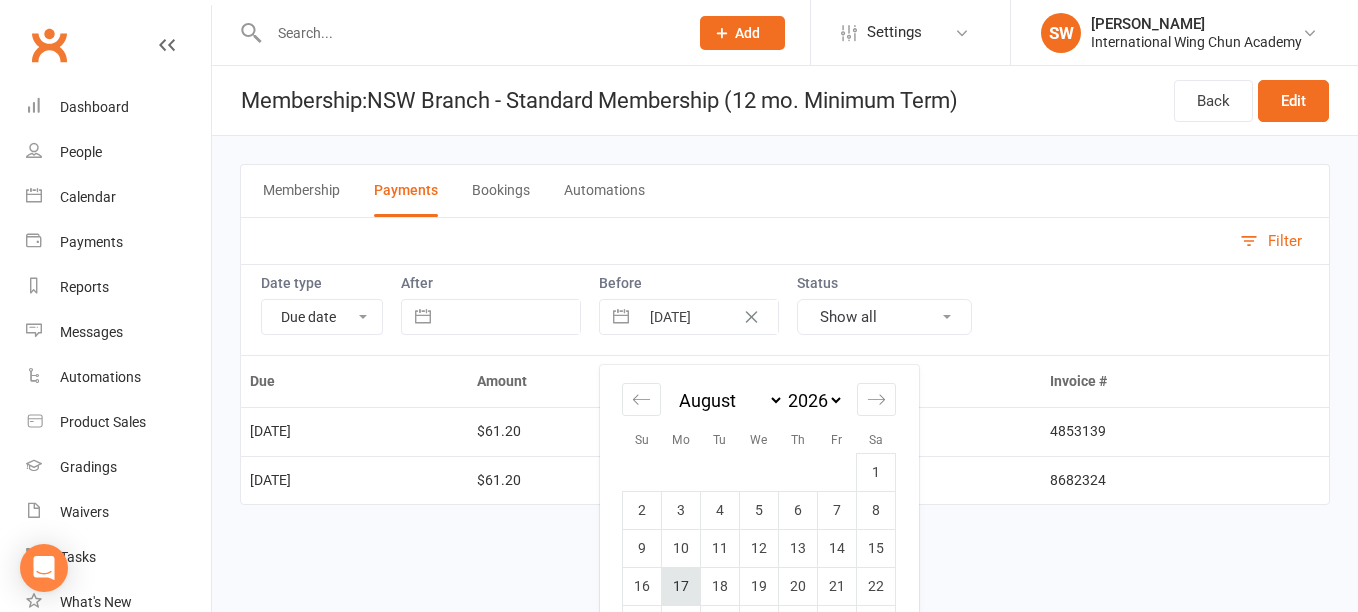 click on "17" at bounding box center (681, 586) 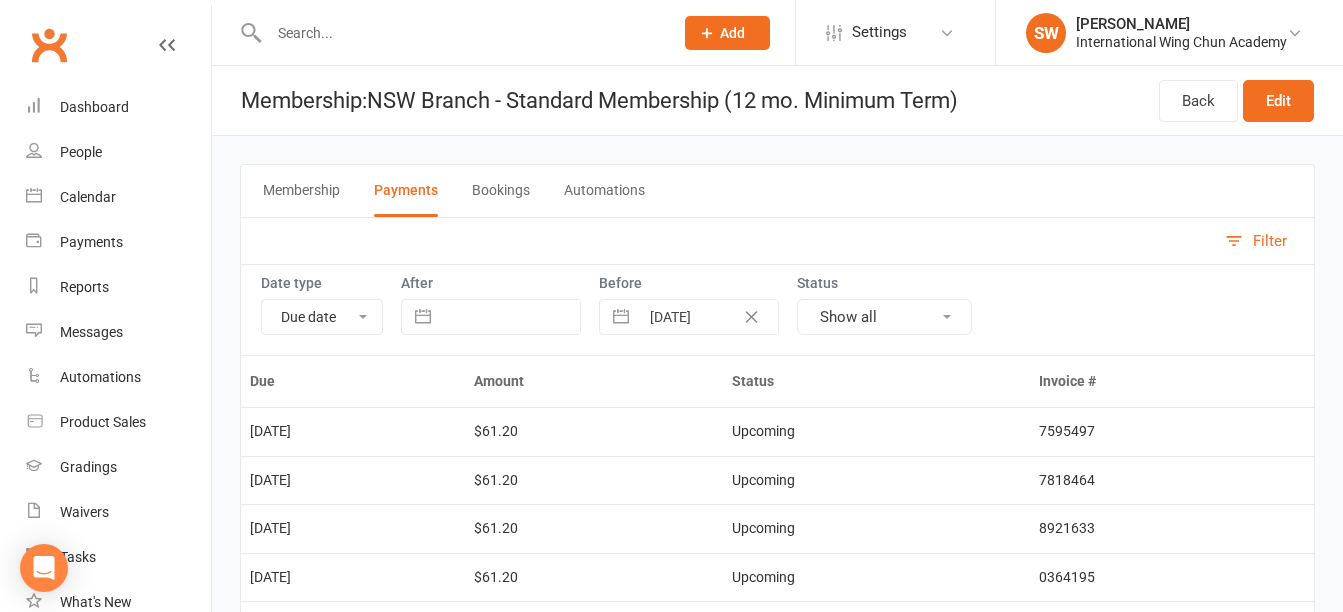 click on "Automations" at bounding box center (604, 191) 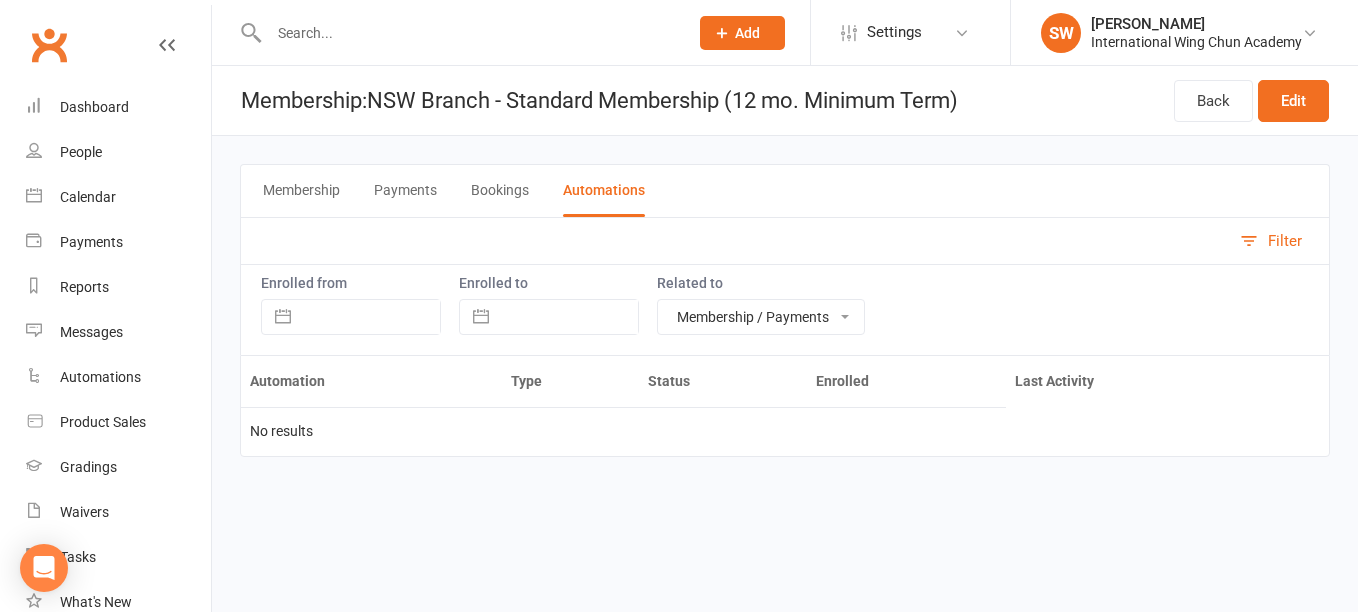click on "Membership / Payments Membership only Payments only" at bounding box center (761, 317) 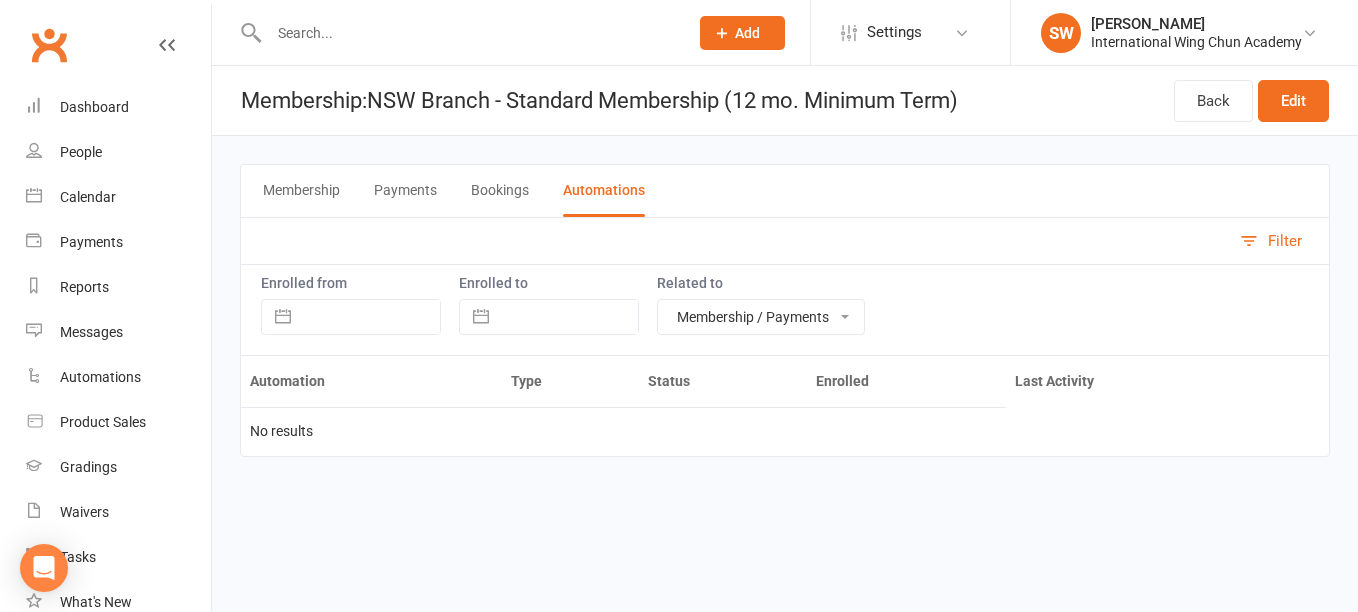 click on "Automation Type Status Enrolled Last Activity No results" at bounding box center (785, 420) 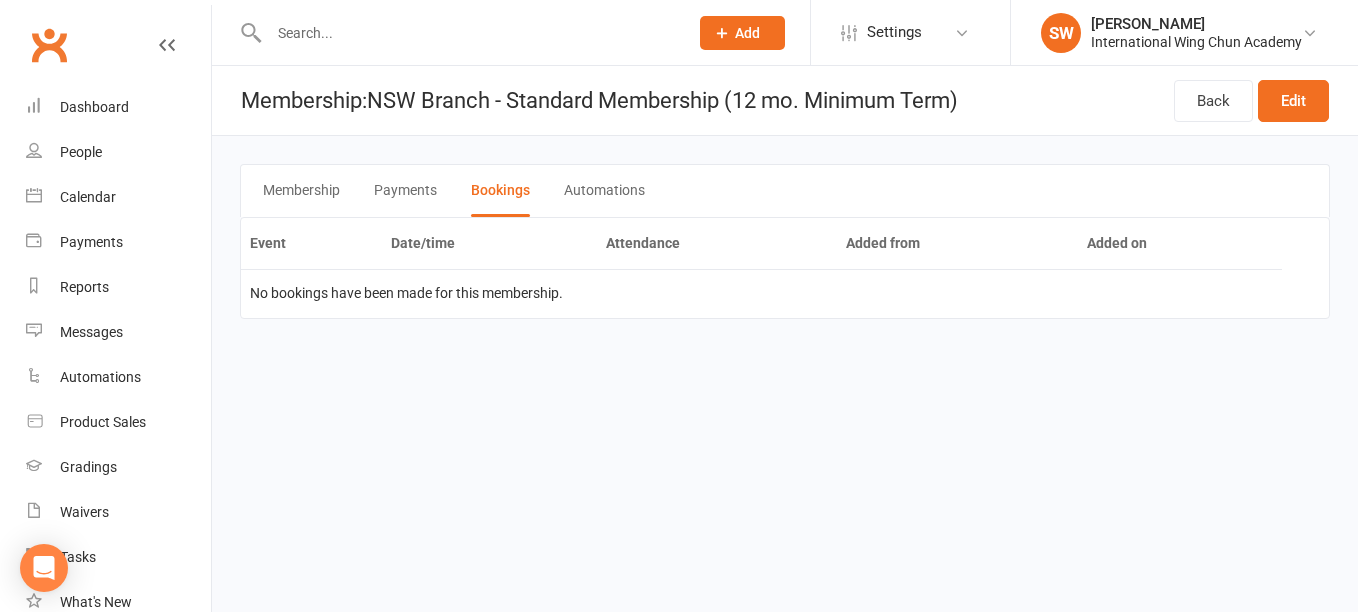 click on "Payments" at bounding box center [405, 191] 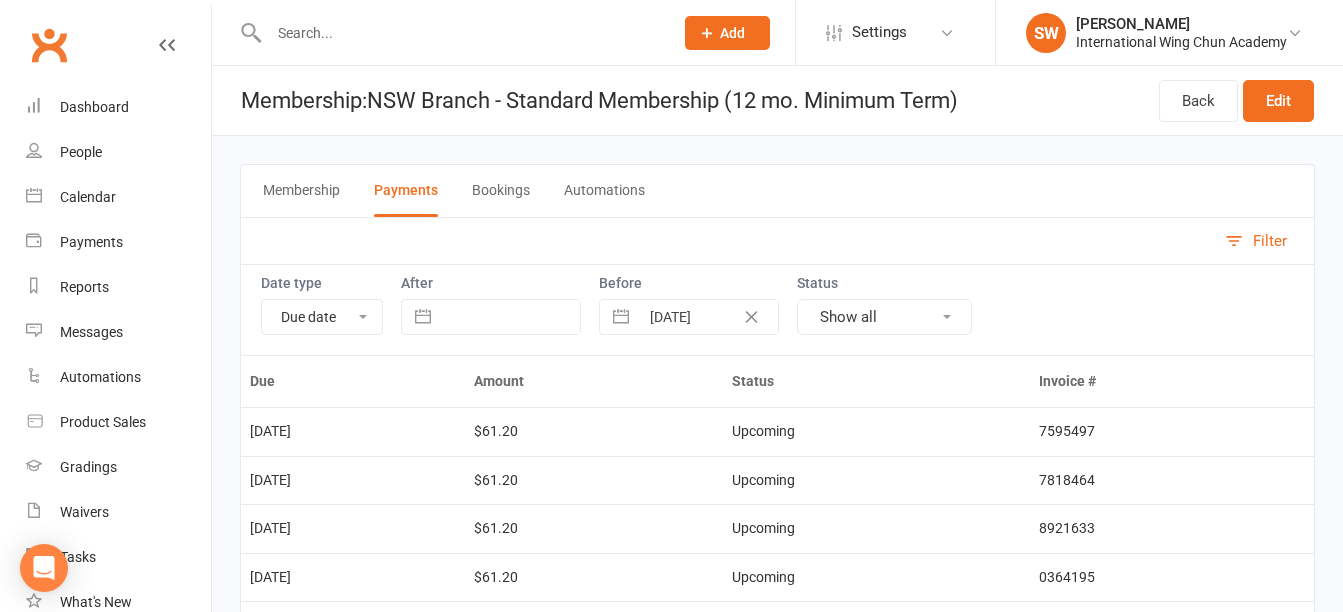 click on "Membership" at bounding box center [301, 191] 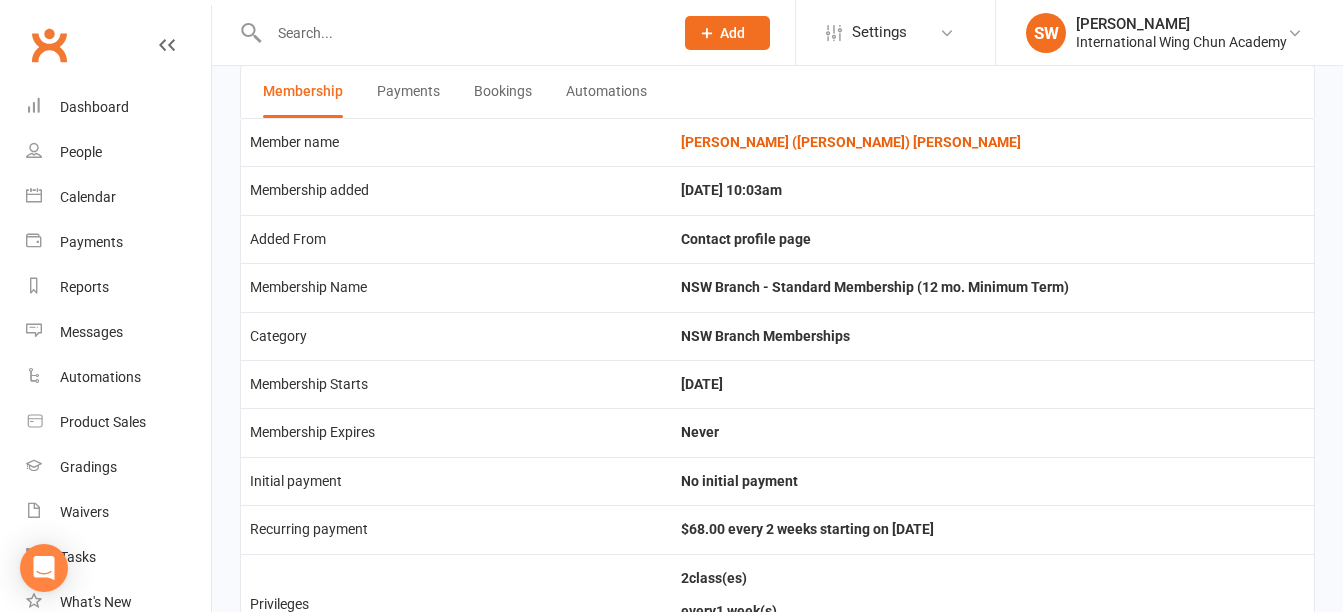 scroll, scrollTop: 0, scrollLeft: 0, axis: both 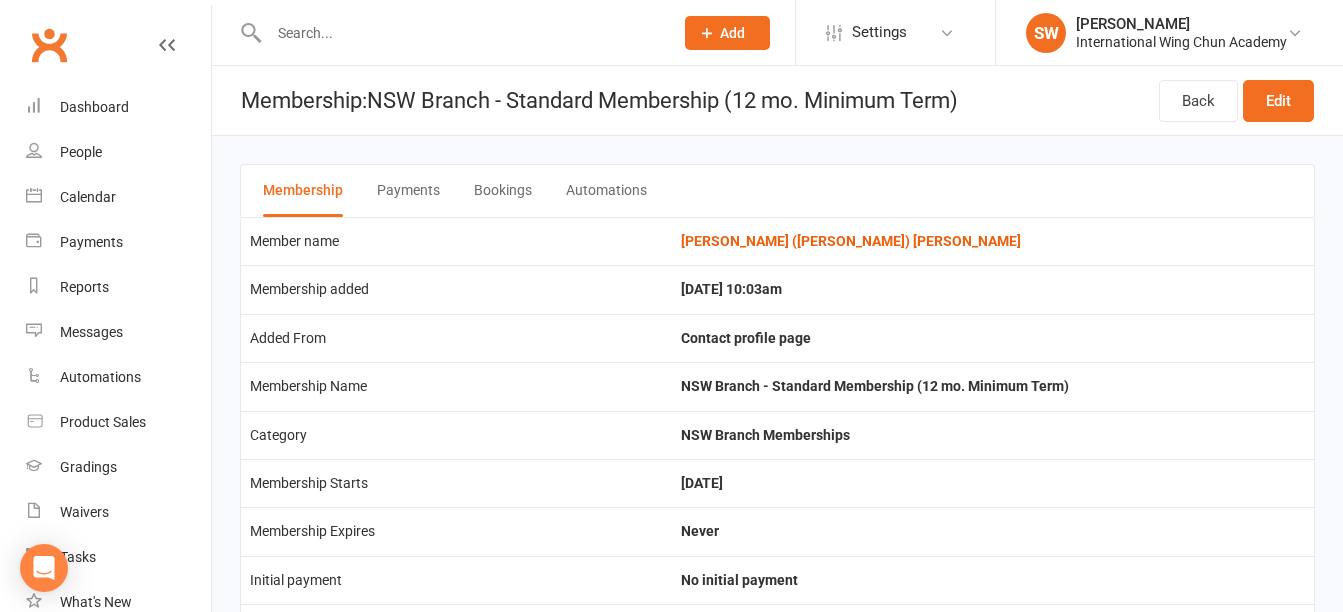 click on "Payments" at bounding box center [408, 191] 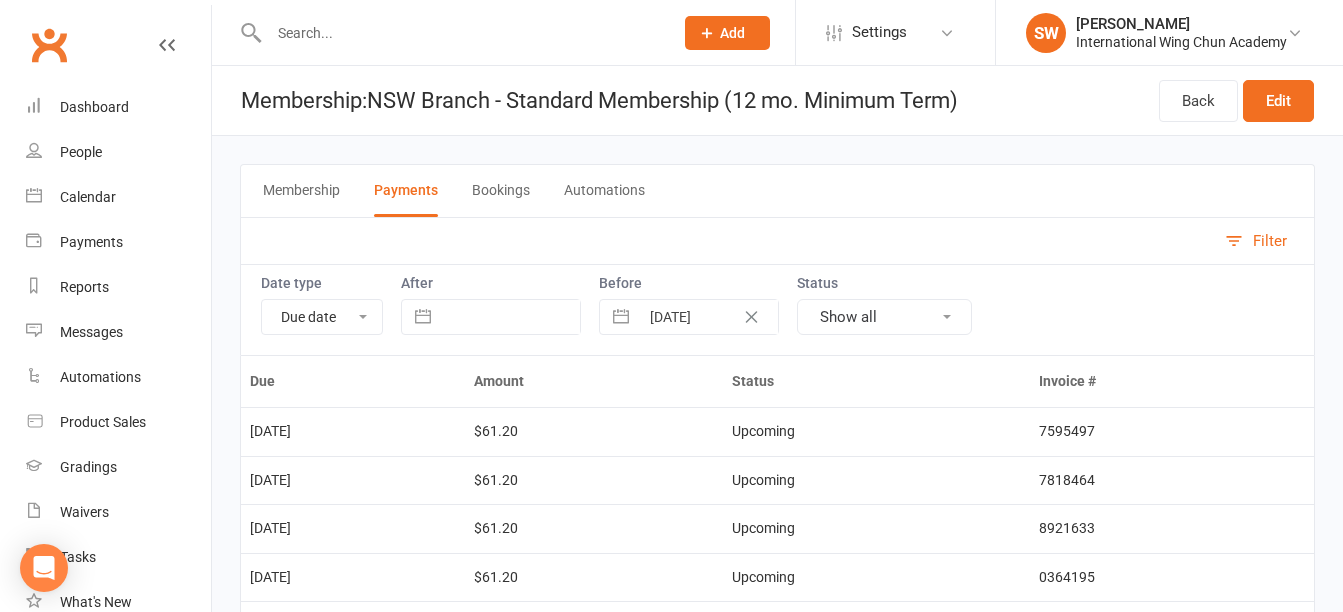 click on "Bookings" at bounding box center [501, 191] 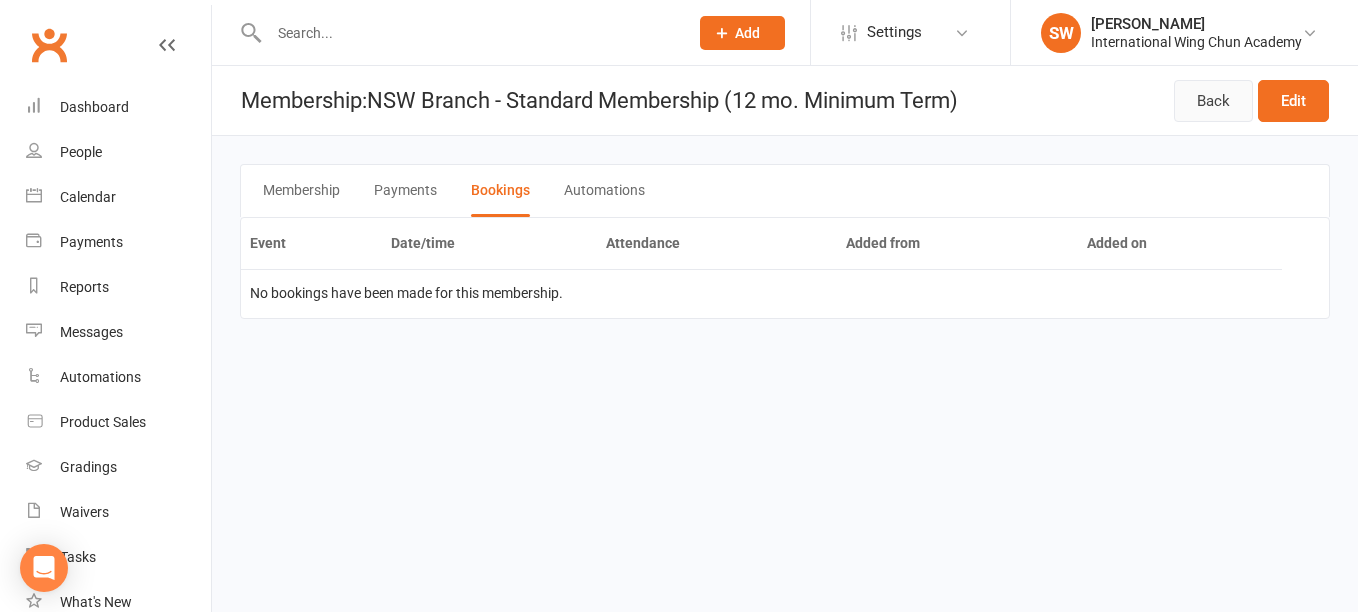 click on "Back" at bounding box center [1213, 101] 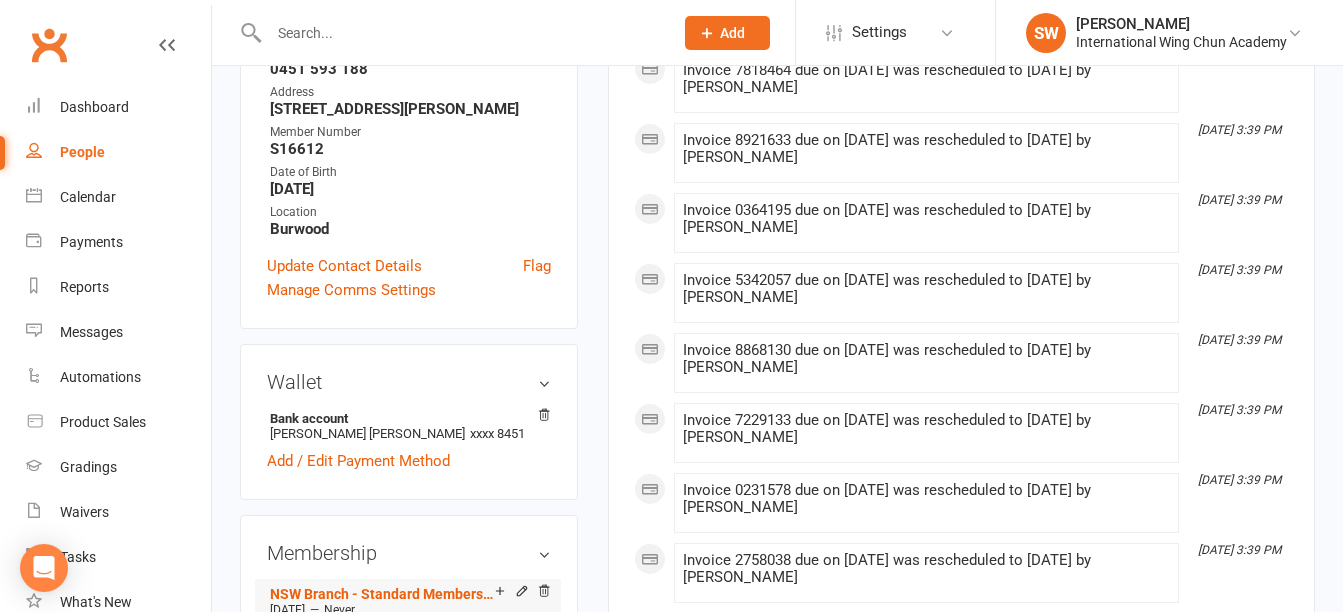 scroll, scrollTop: 600, scrollLeft: 0, axis: vertical 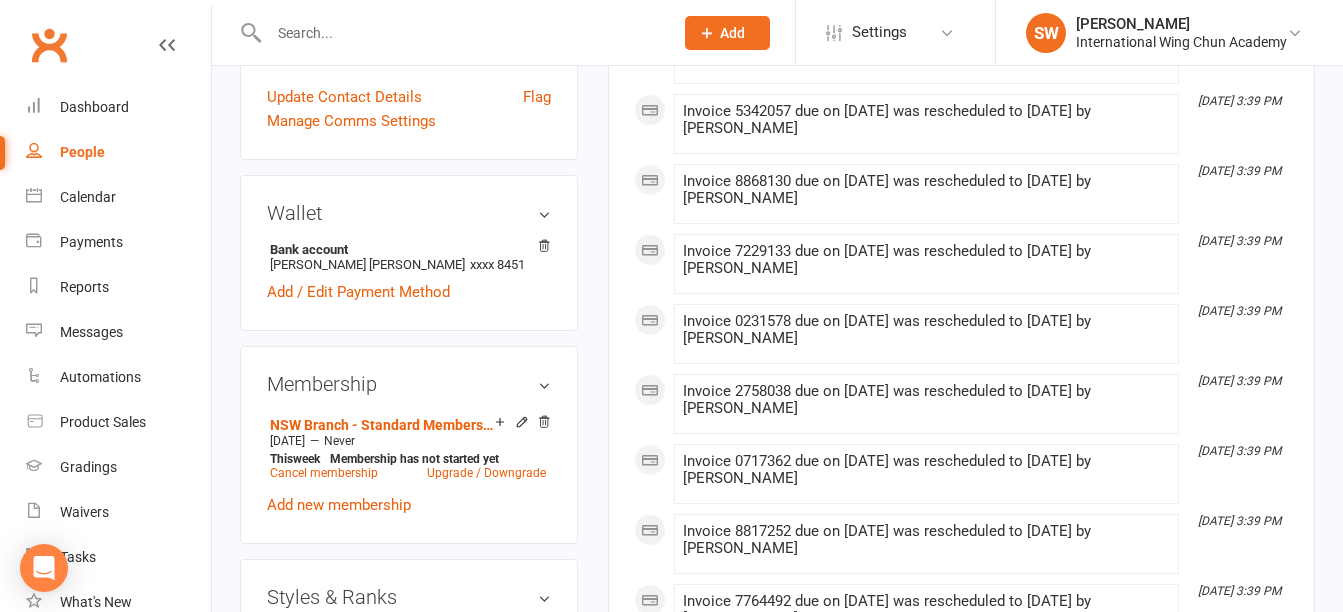 click 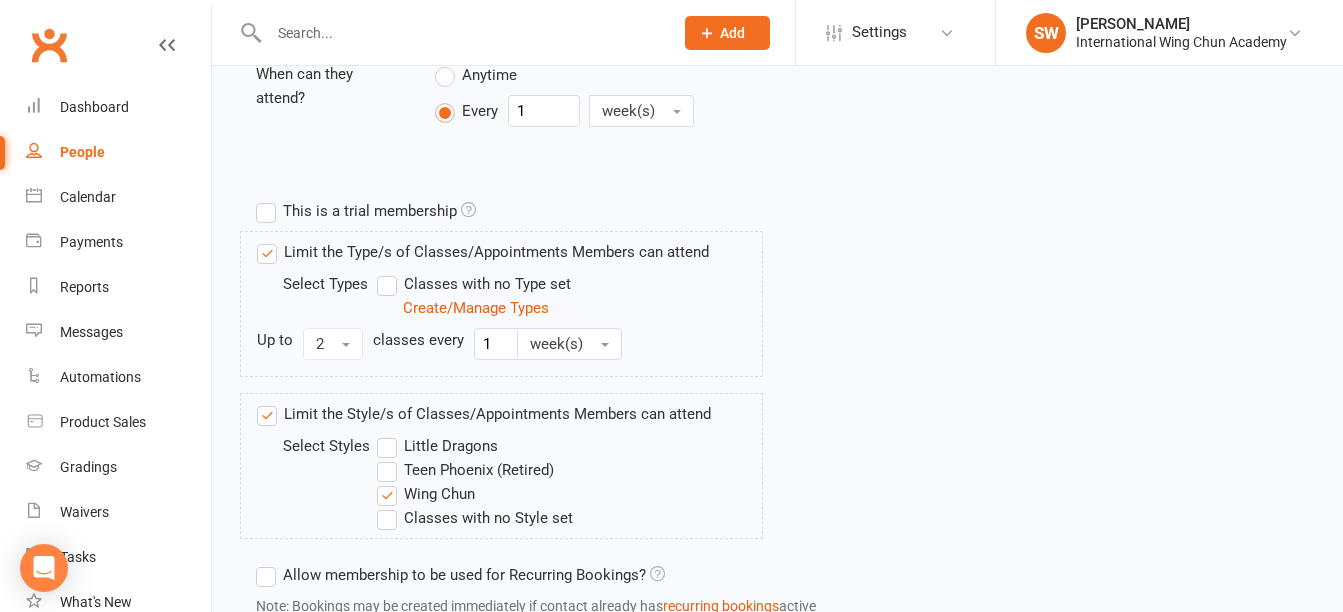 scroll, scrollTop: 0, scrollLeft: 0, axis: both 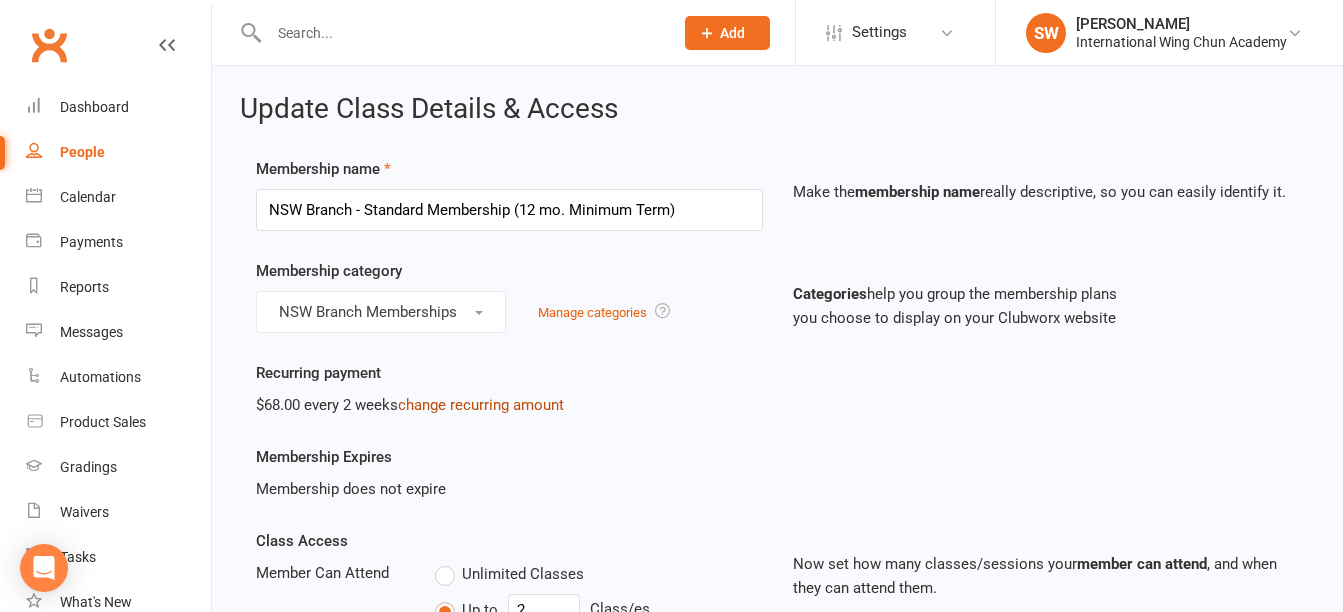 click on "change recurring amount" at bounding box center (481, 405) 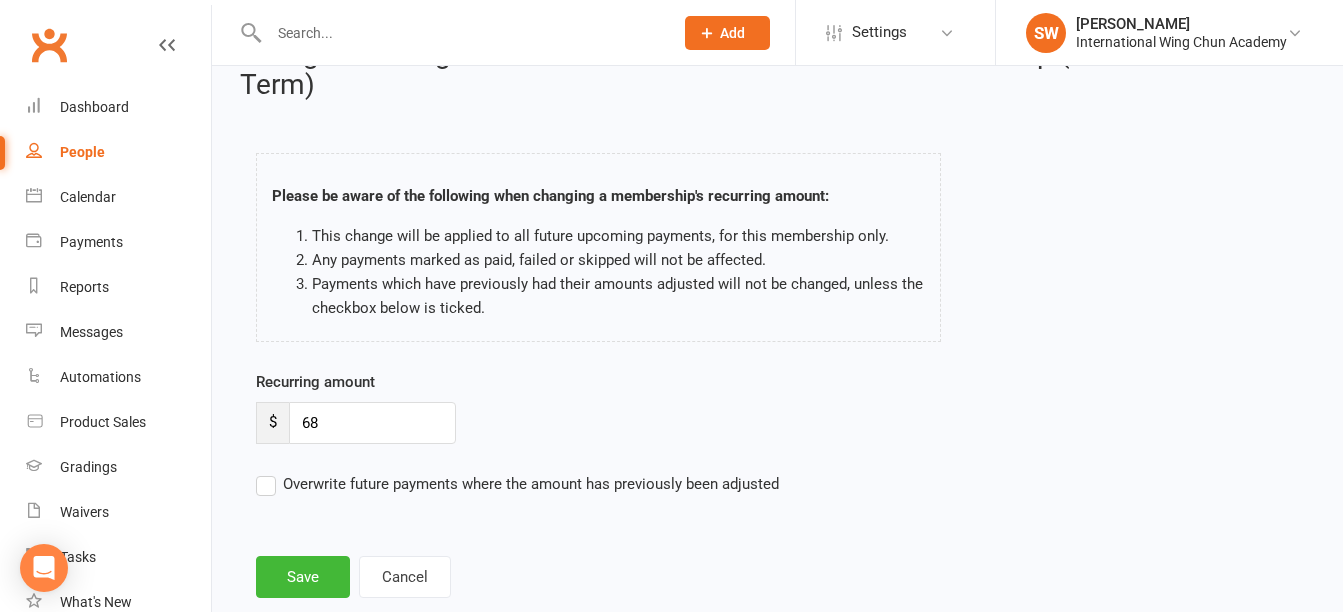scroll, scrollTop: 102, scrollLeft: 0, axis: vertical 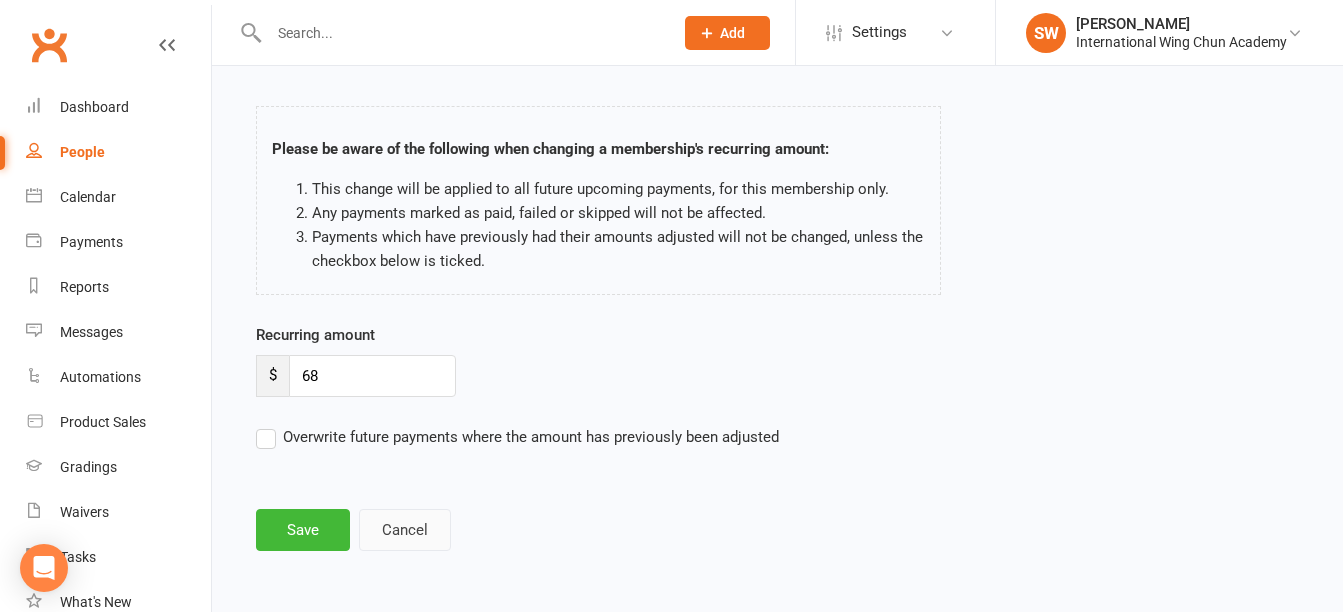 click on "Cancel" at bounding box center [405, 530] 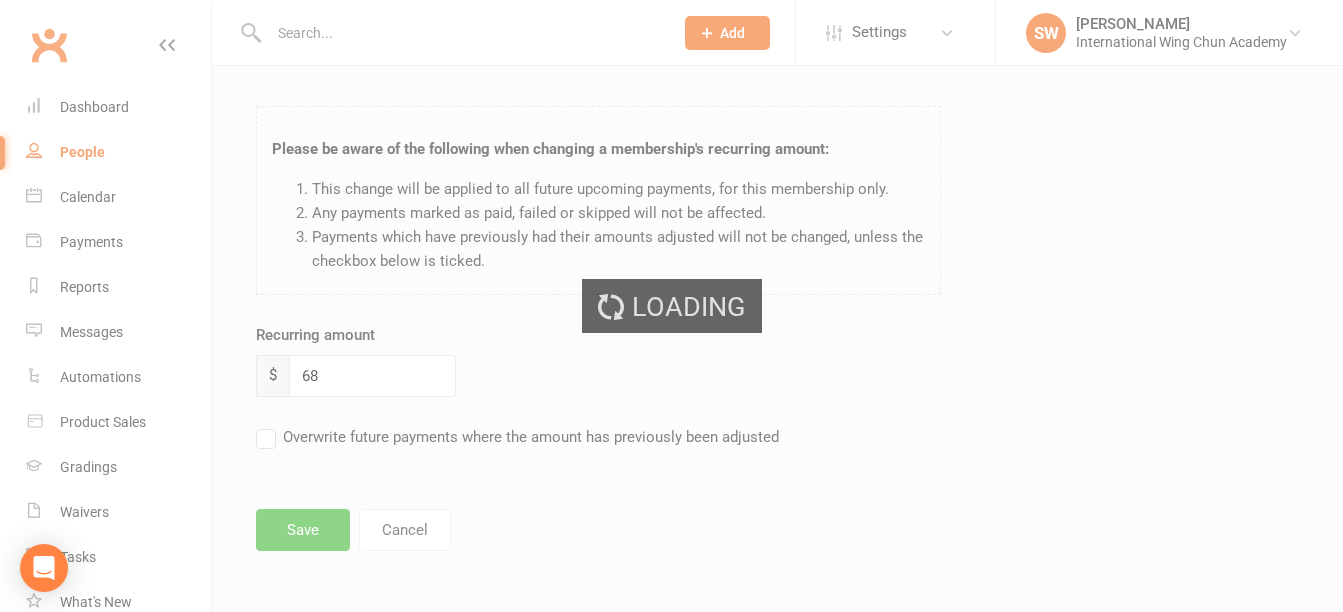 scroll, scrollTop: 0, scrollLeft: 0, axis: both 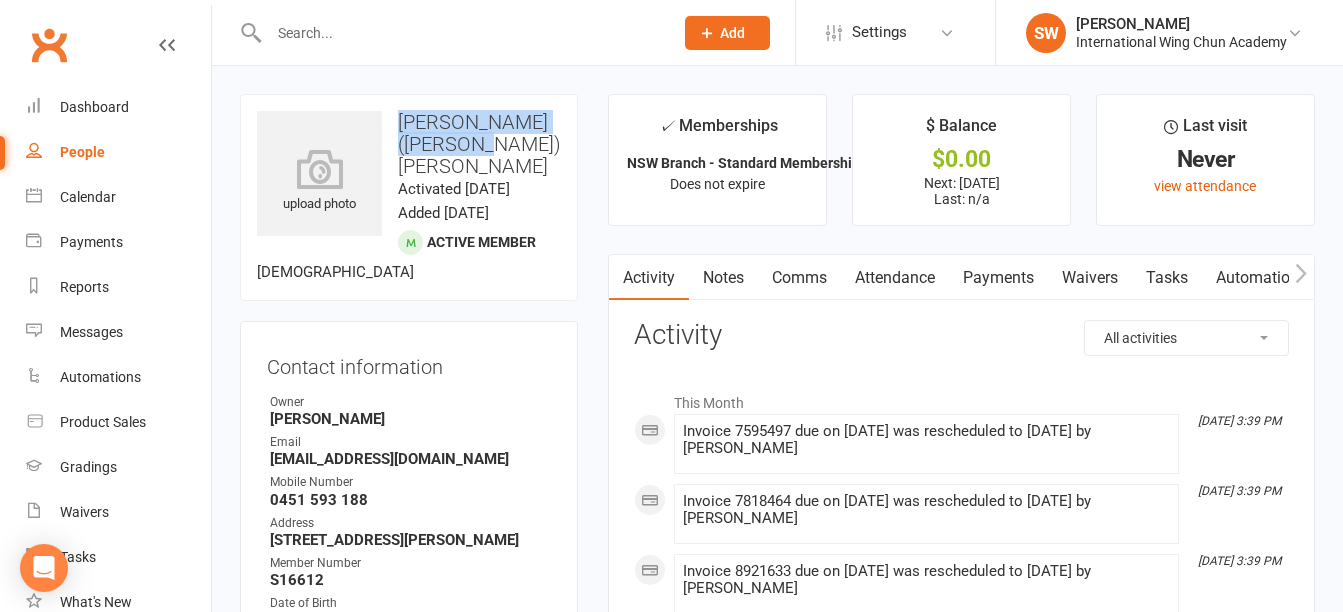 drag, startPoint x: 407, startPoint y: 127, endPoint x: 544, endPoint y: 145, distance: 138.17743 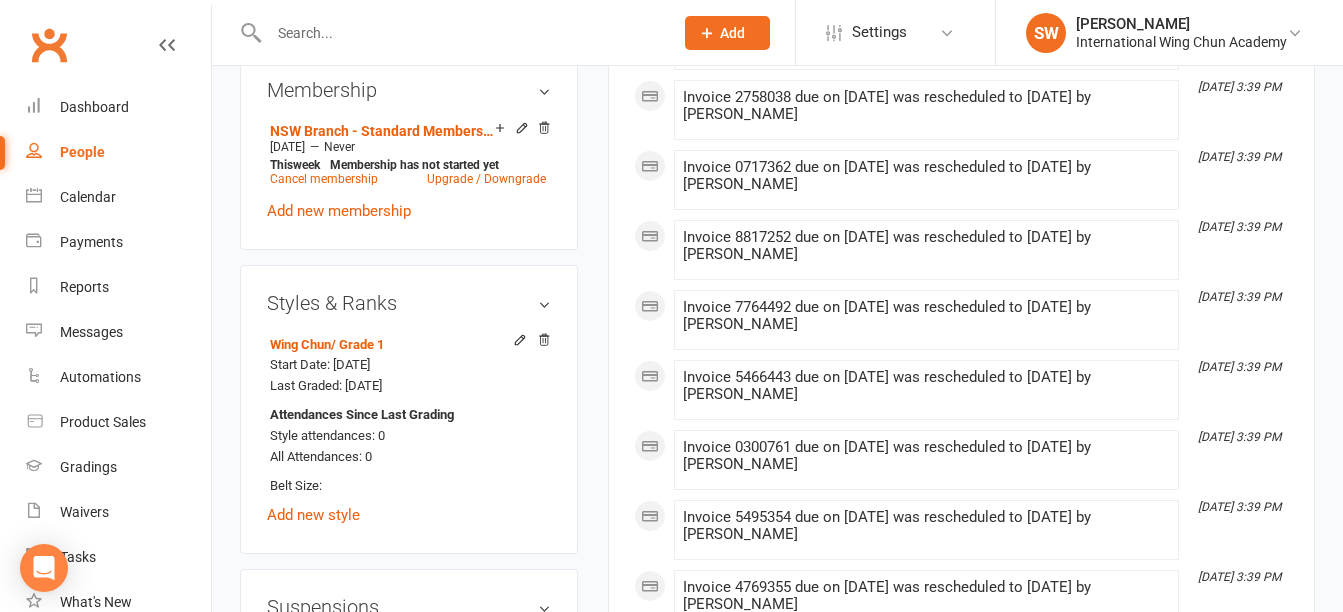 scroll, scrollTop: 1100, scrollLeft: 0, axis: vertical 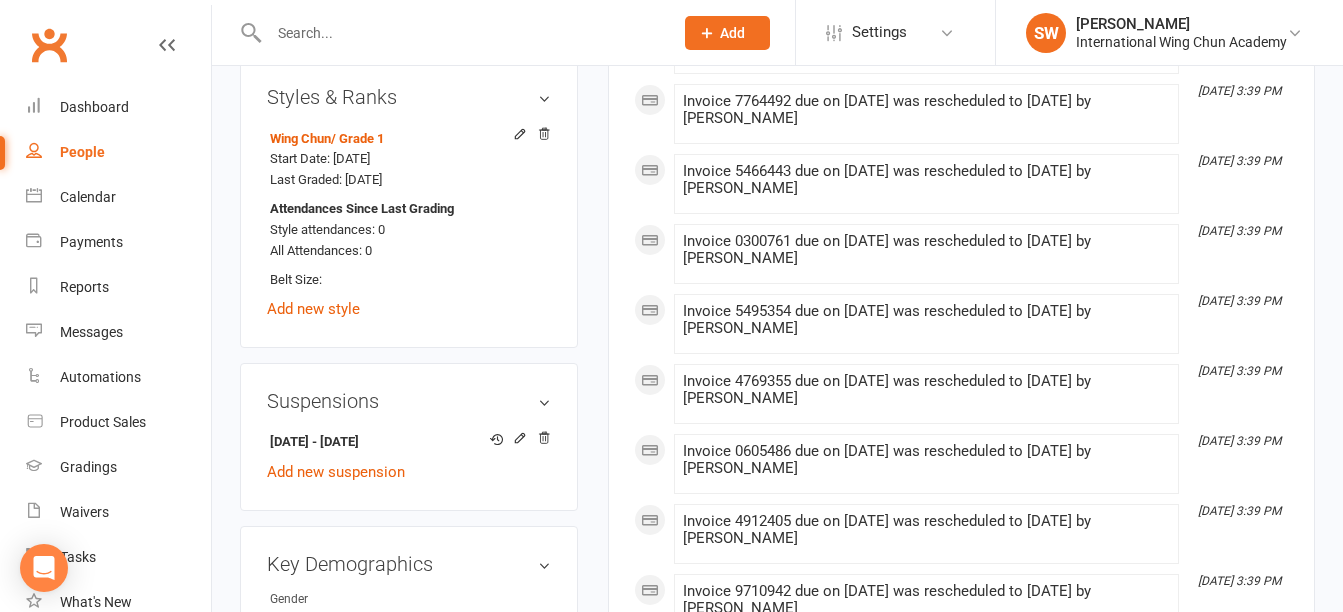 click at bounding box center [461, 33] 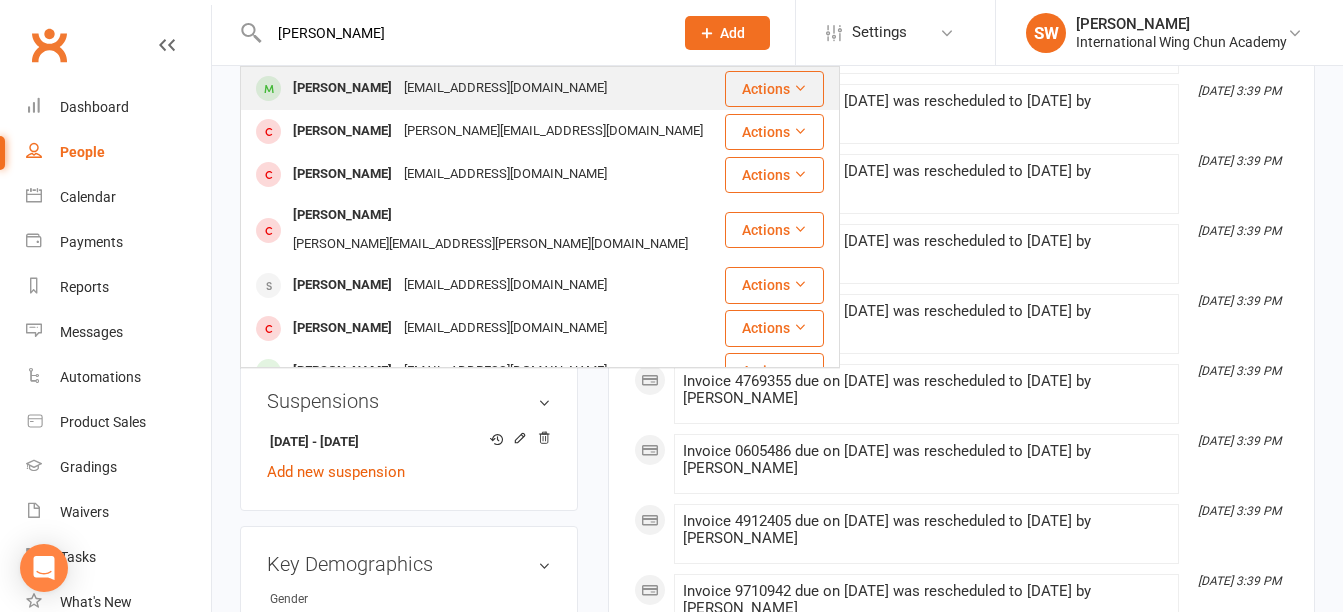 type on "andy" 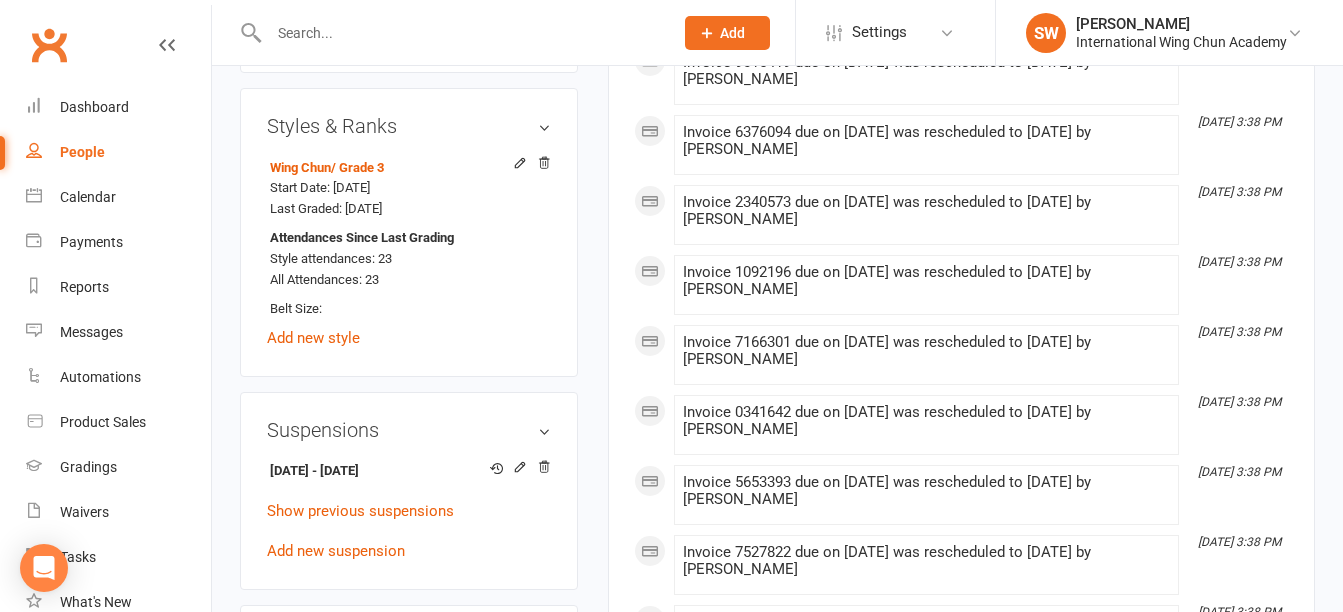 scroll, scrollTop: 1300, scrollLeft: 0, axis: vertical 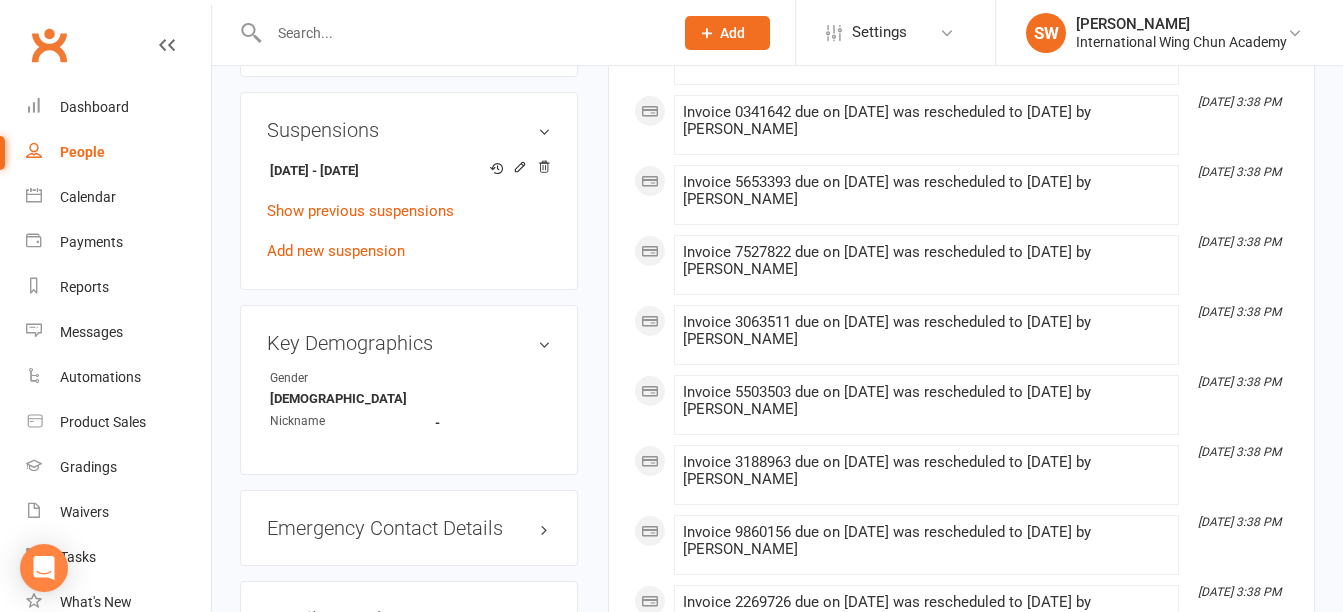 click at bounding box center [461, 33] 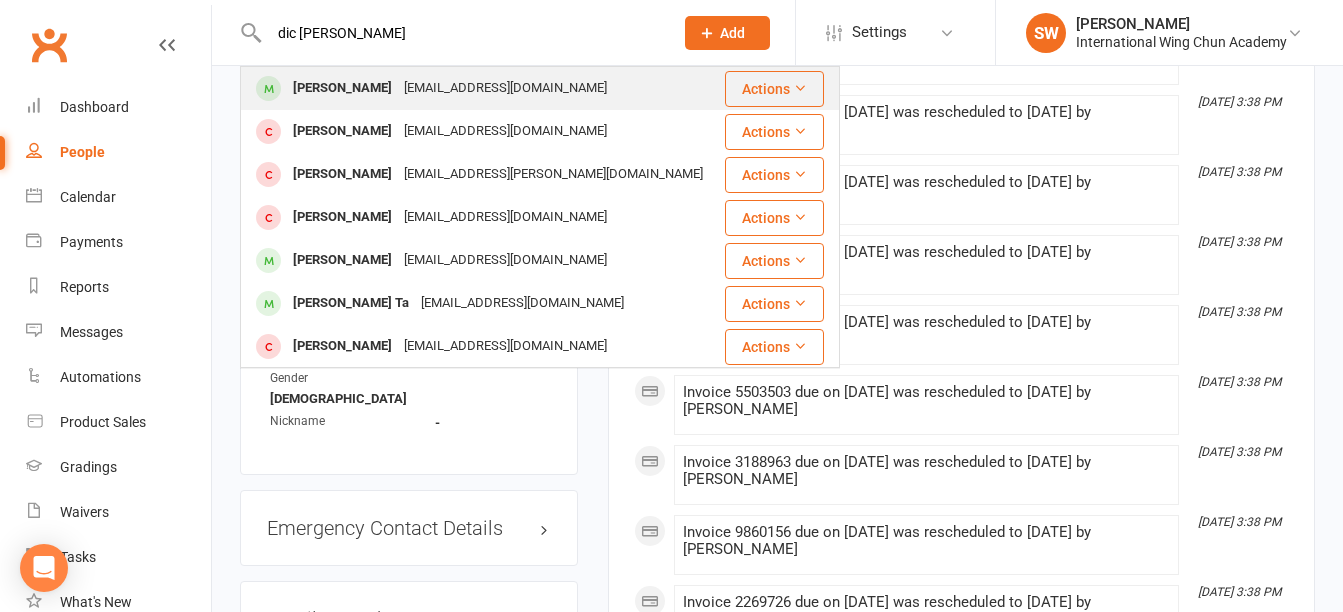 type on "dic fung" 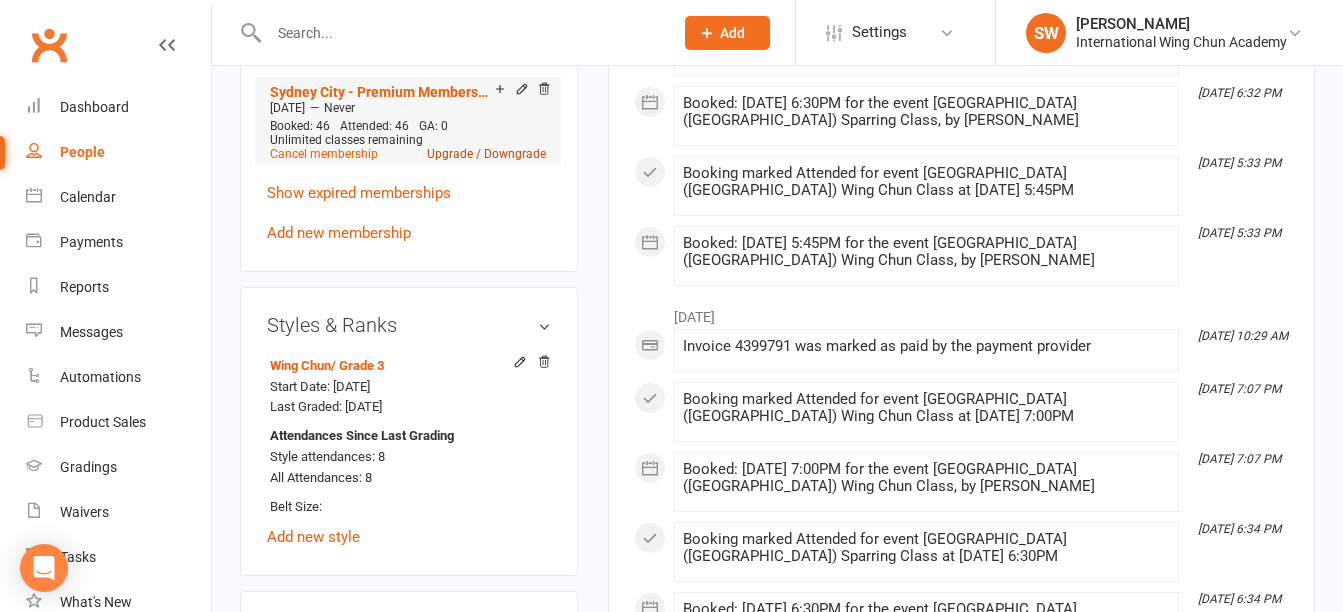scroll, scrollTop: 1200, scrollLeft: 0, axis: vertical 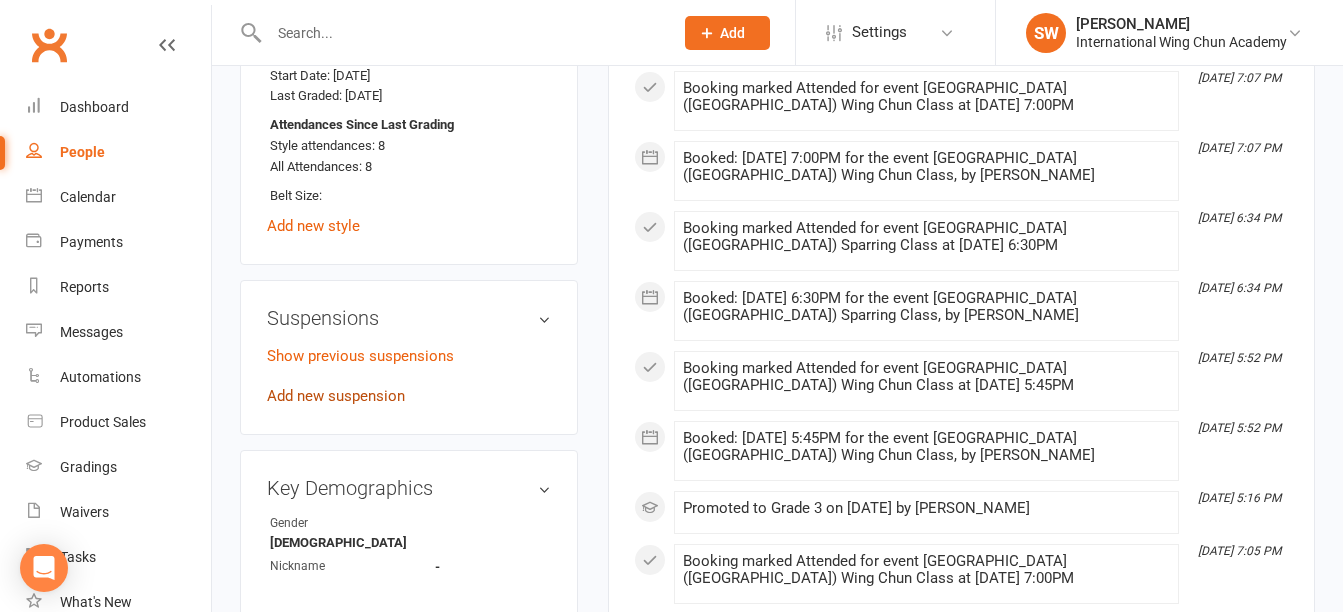 click on "Add new suspension" at bounding box center [336, 396] 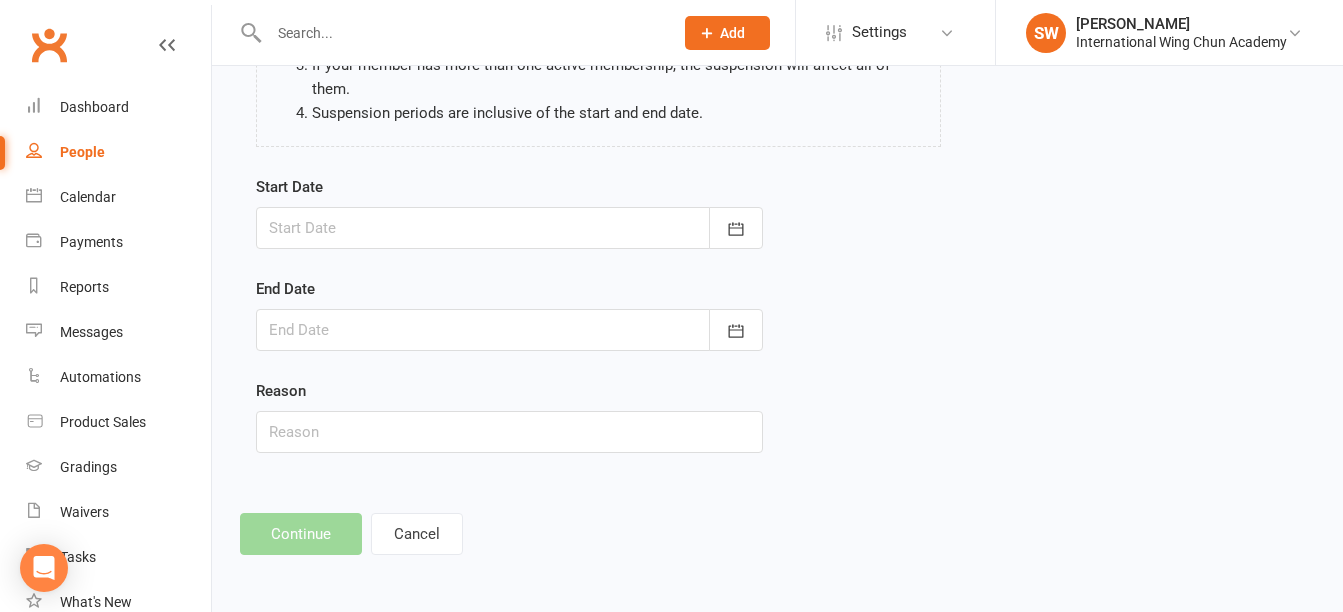 scroll, scrollTop: 0, scrollLeft: 0, axis: both 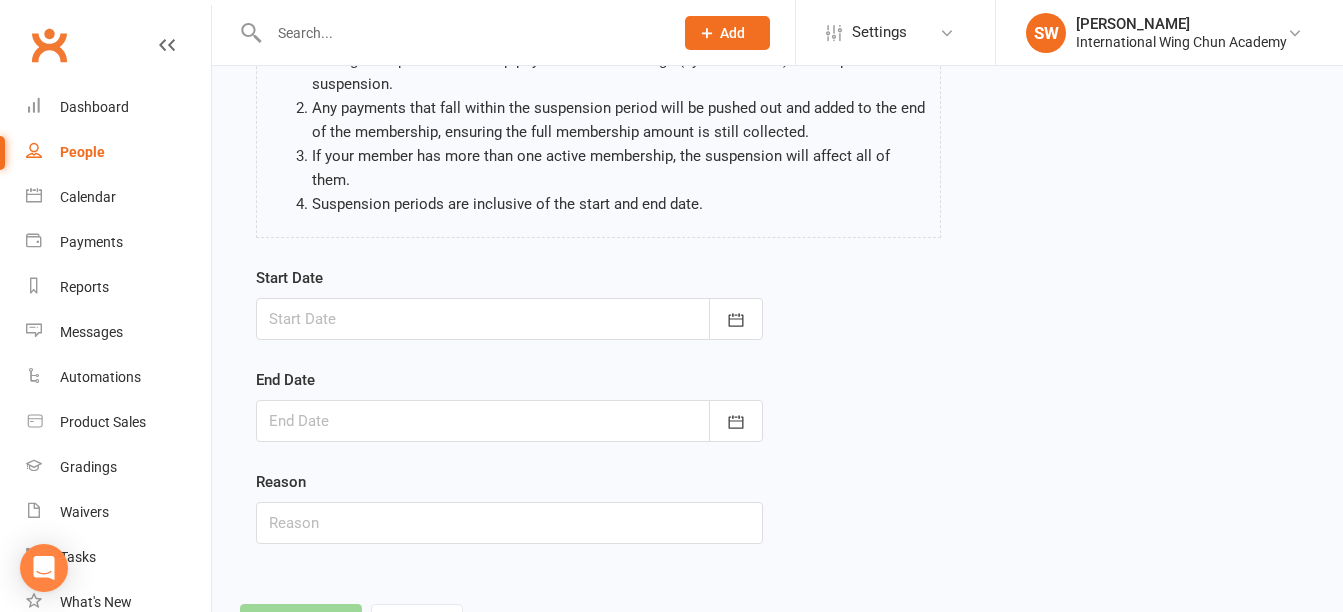 click at bounding box center (509, 319) 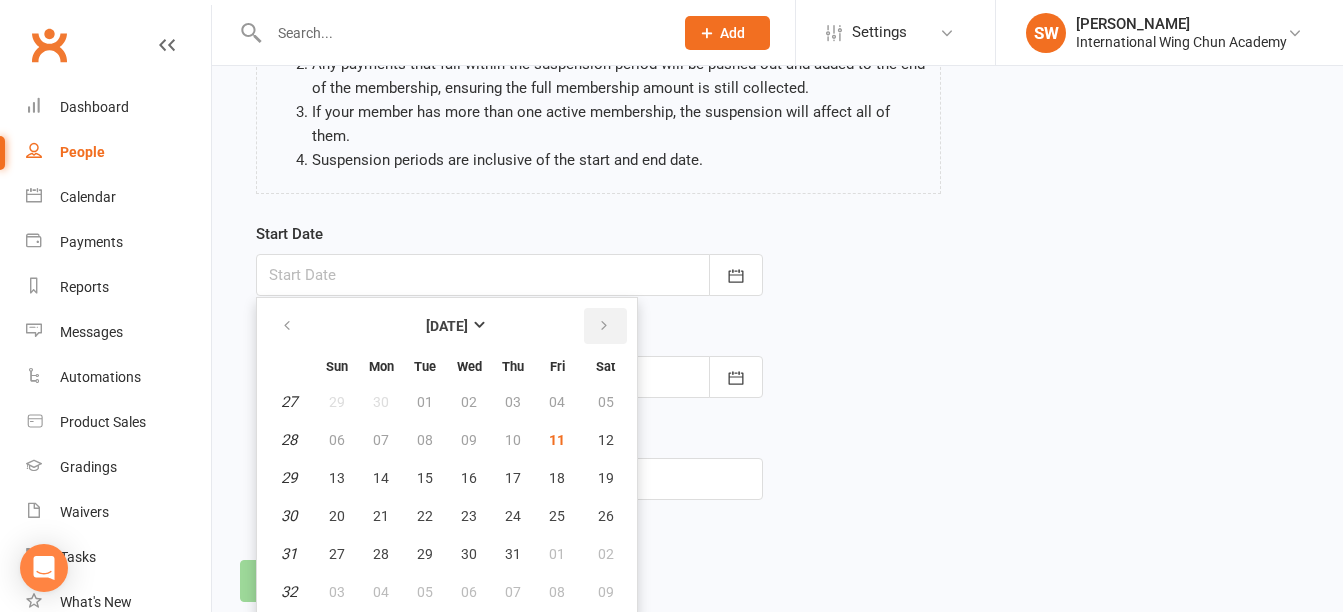 click at bounding box center (605, 326) 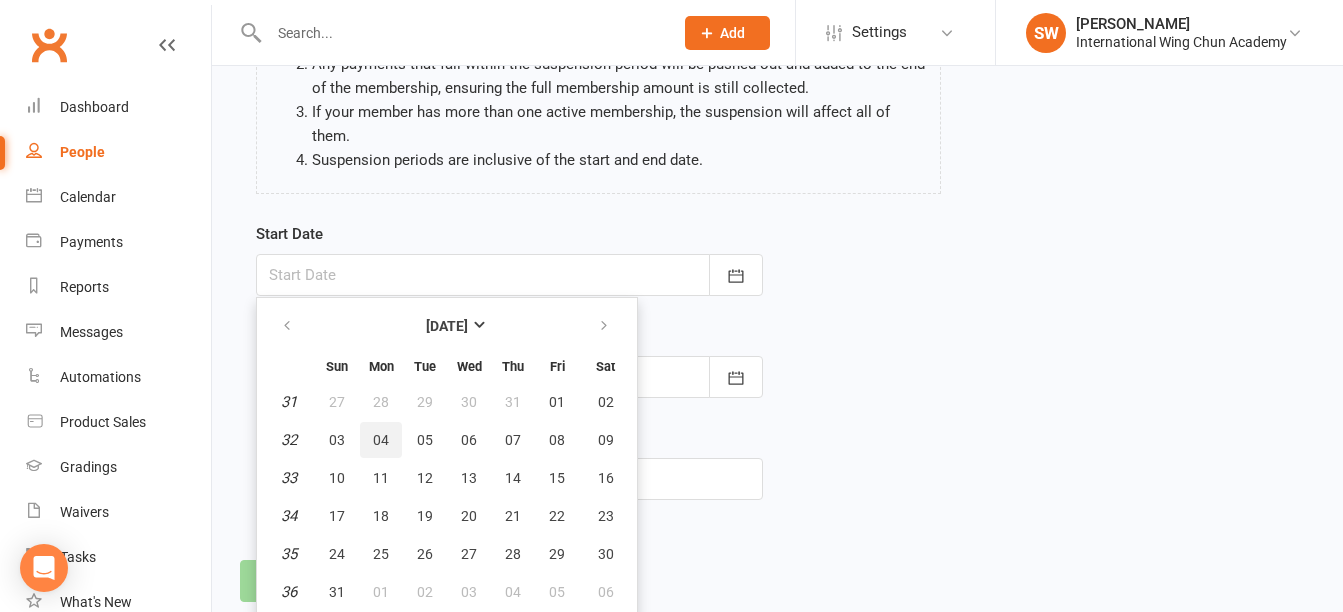 click on "04" at bounding box center (381, 440) 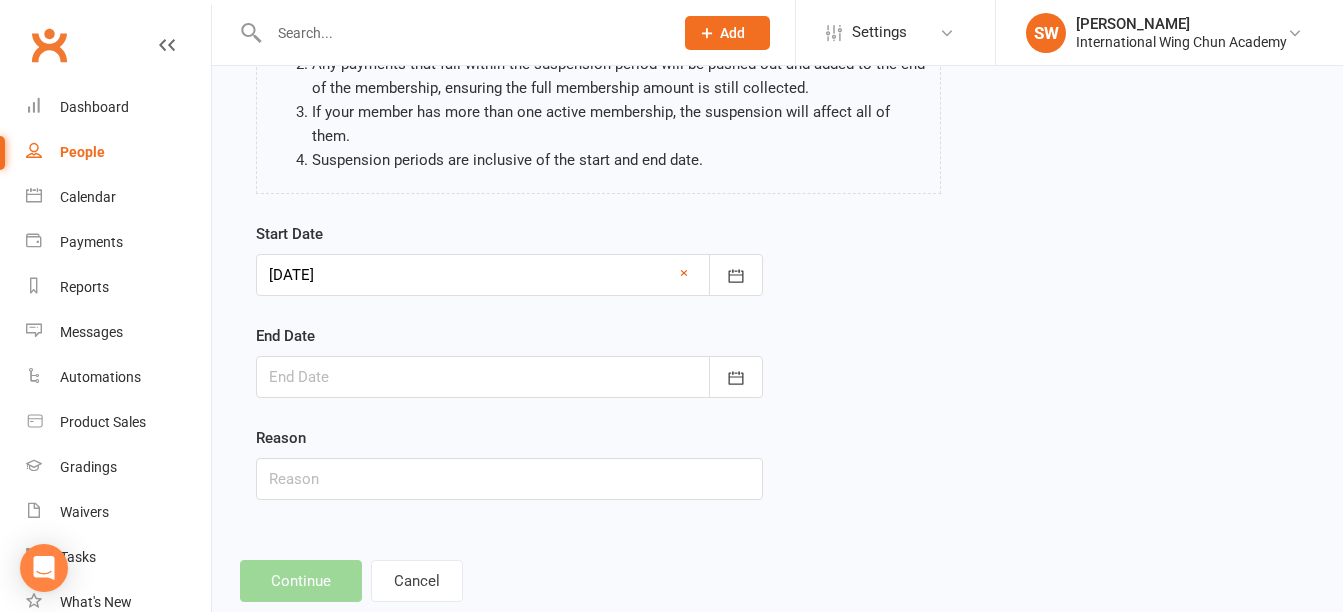 click at bounding box center (509, 377) 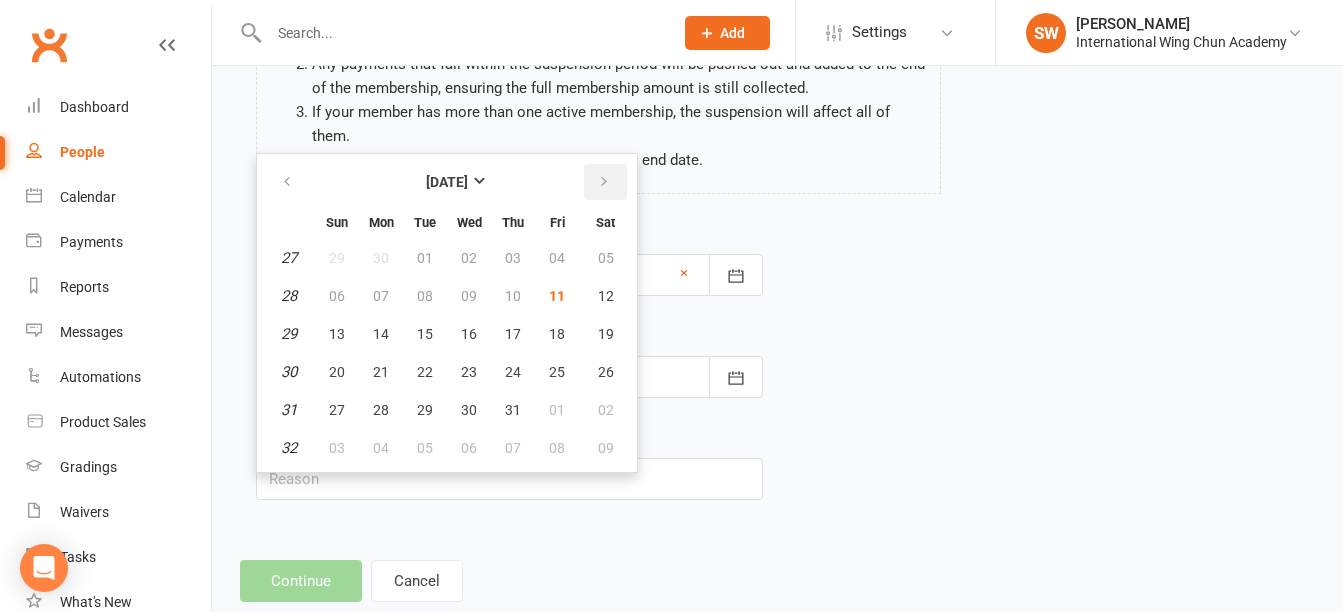 click at bounding box center (604, 182) 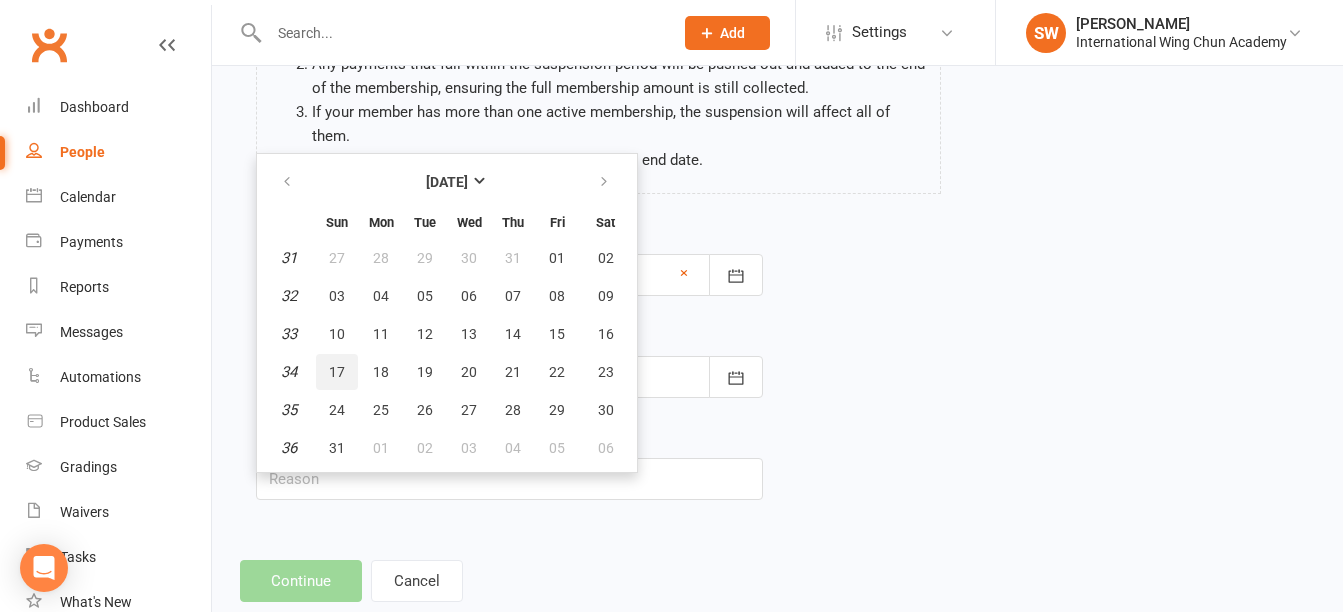 click on "17" at bounding box center [337, 372] 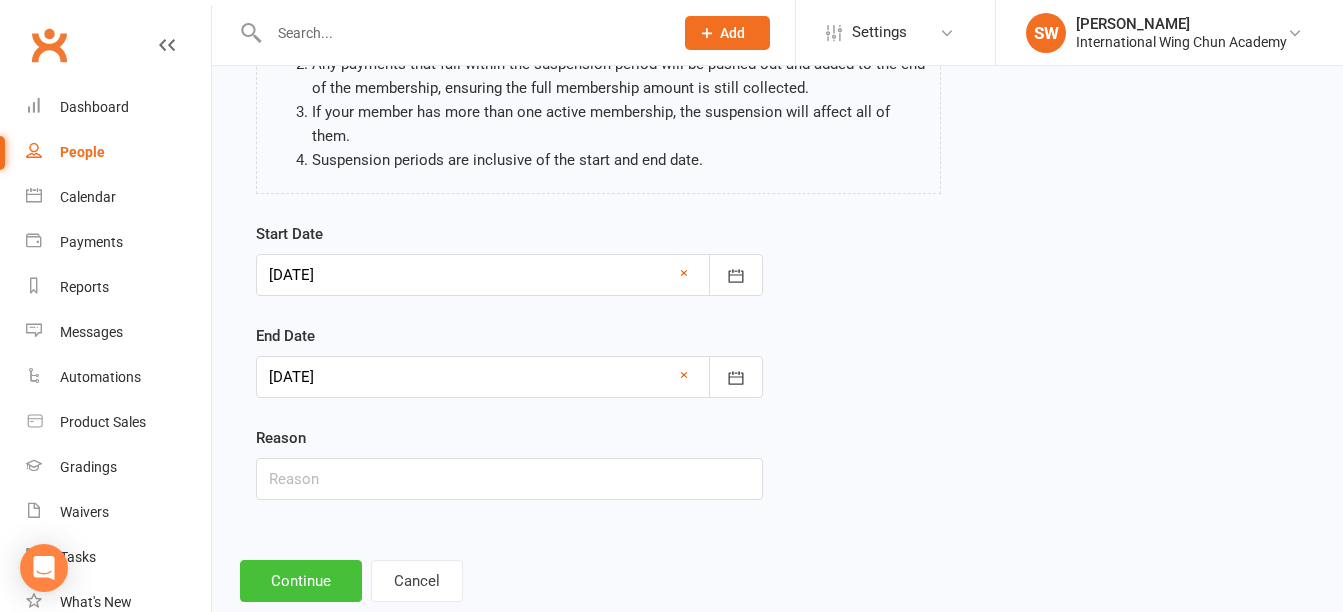 click on "Continue" at bounding box center [301, 581] 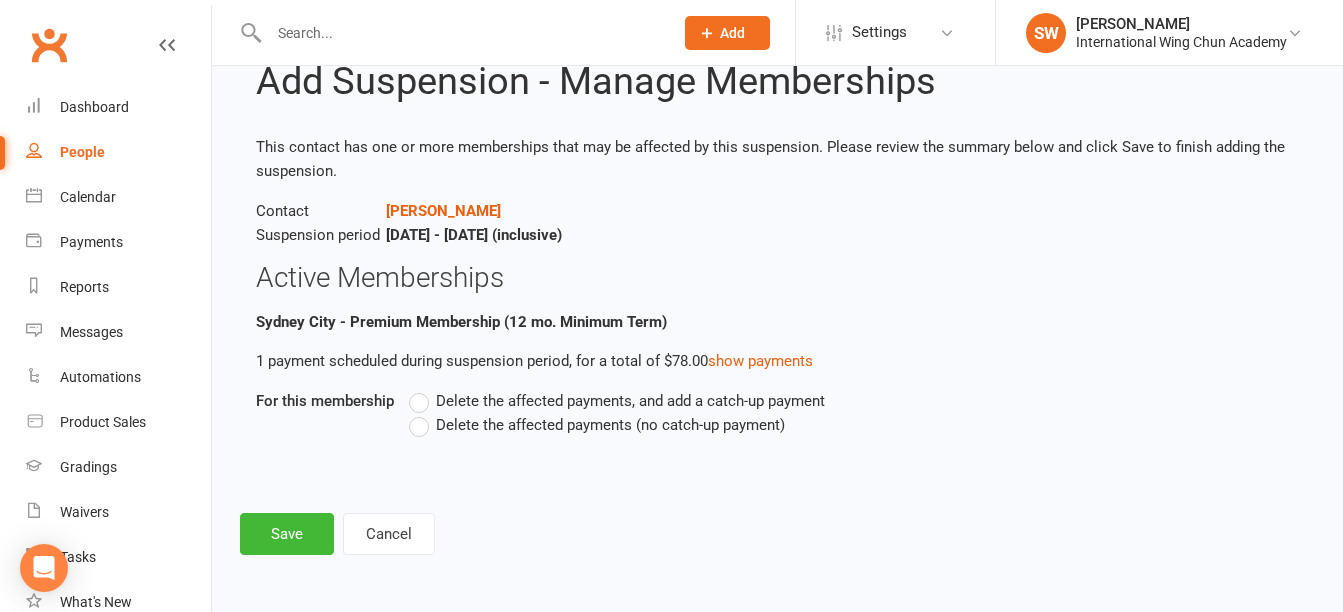 scroll, scrollTop: 0, scrollLeft: 0, axis: both 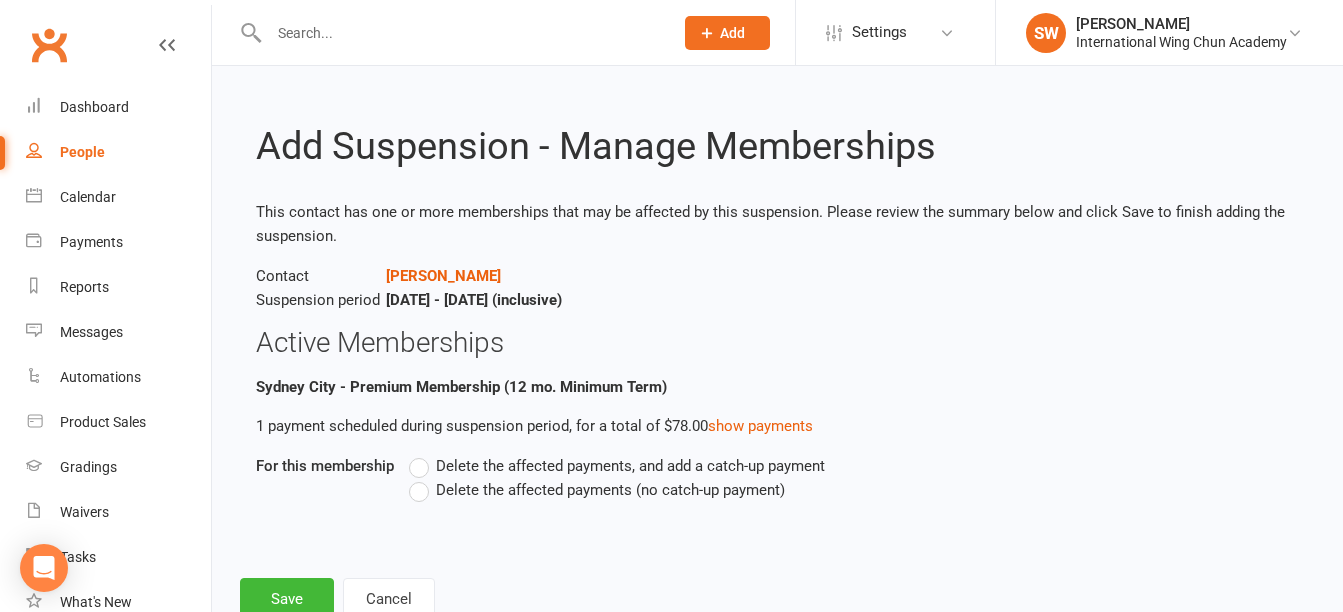 click on "Delete the affected payments (no catch-up payment)" at bounding box center [610, 488] 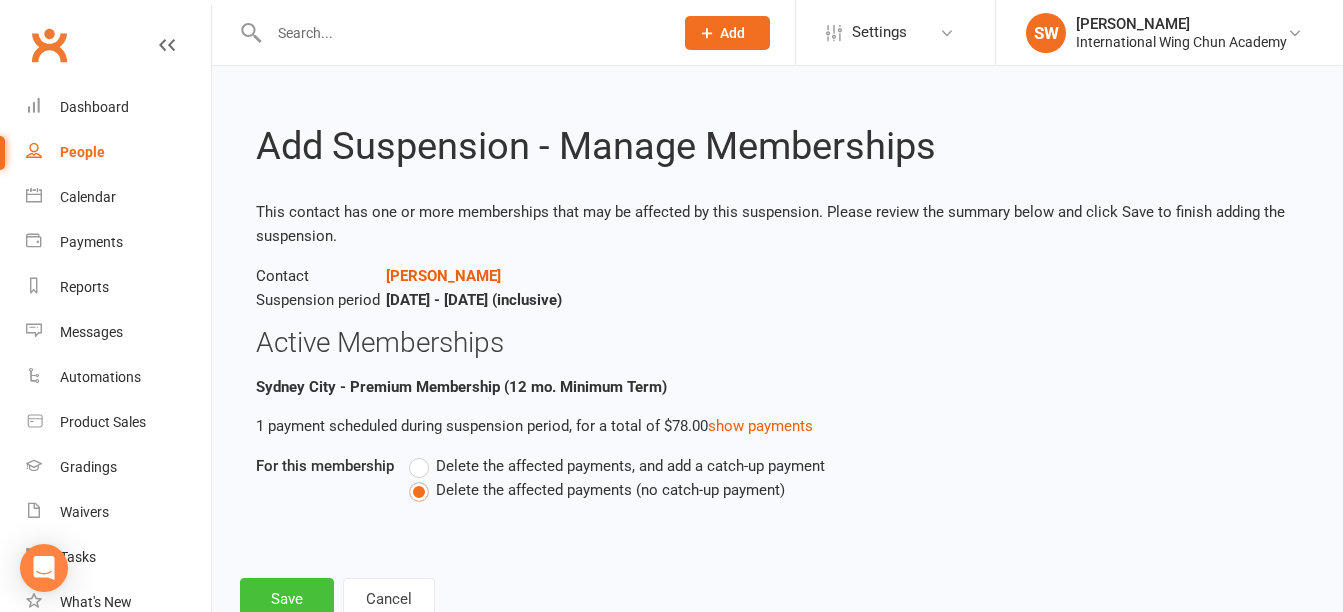 click on "Save" at bounding box center [287, 599] 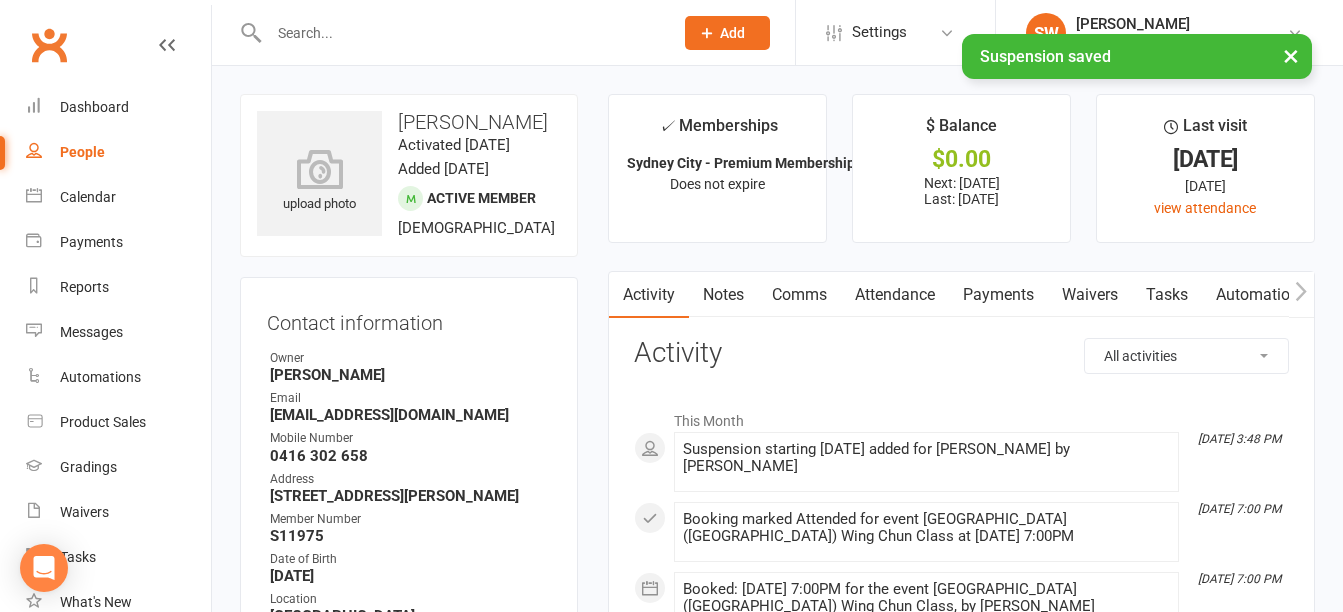 click on "Payments" at bounding box center [998, 295] 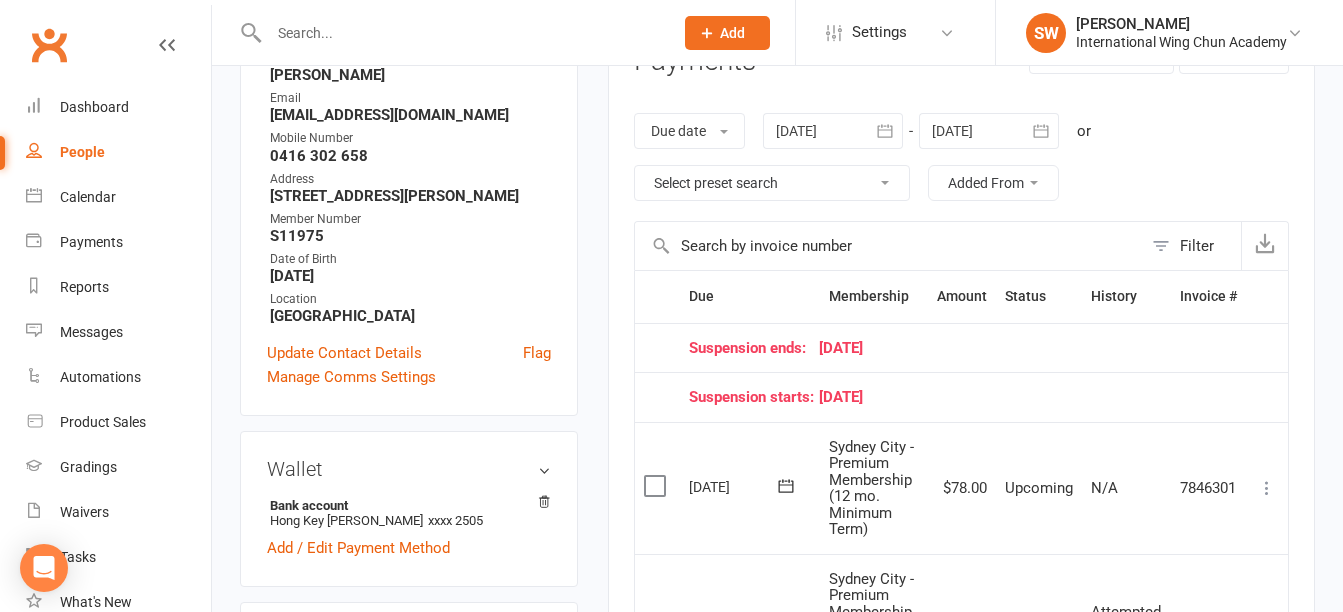 scroll, scrollTop: 100, scrollLeft: 0, axis: vertical 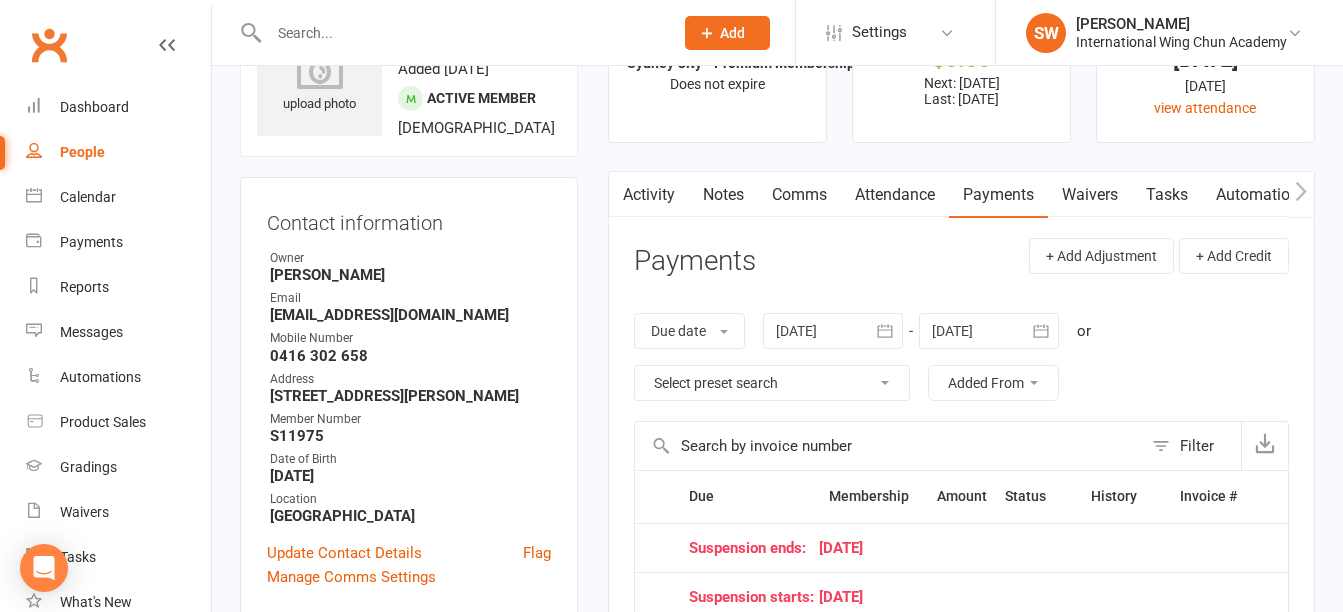 click on "Notes" at bounding box center (723, 195) 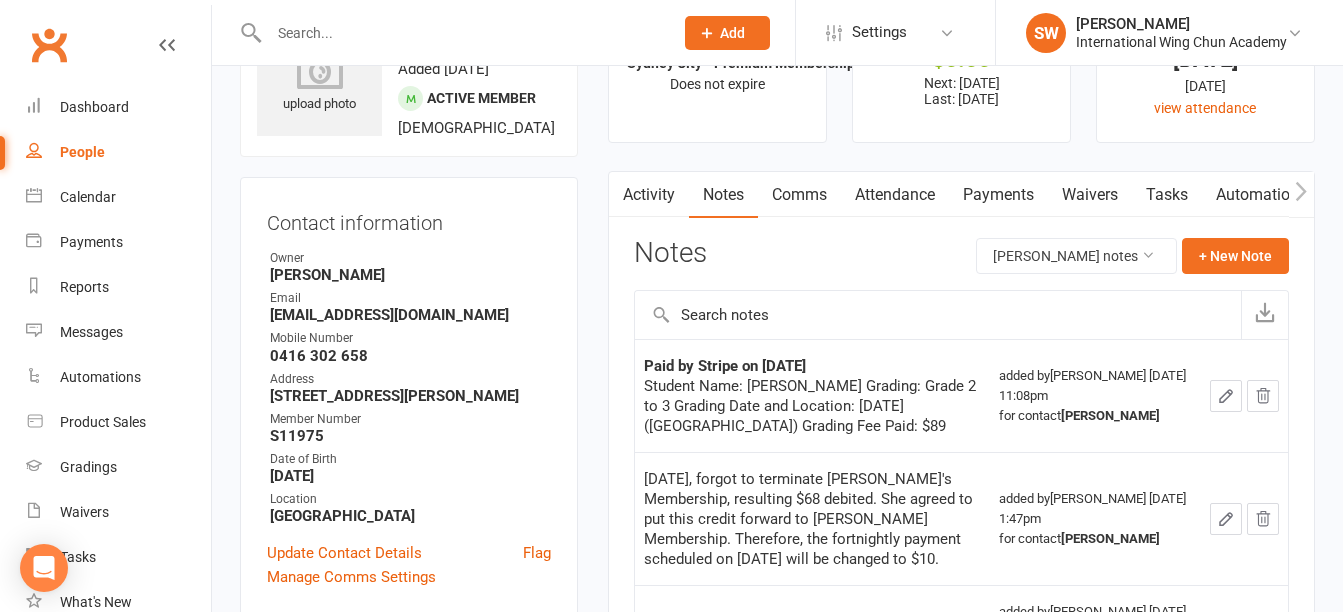 scroll, scrollTop: 500, scrollLeft: 0, axis: vertical 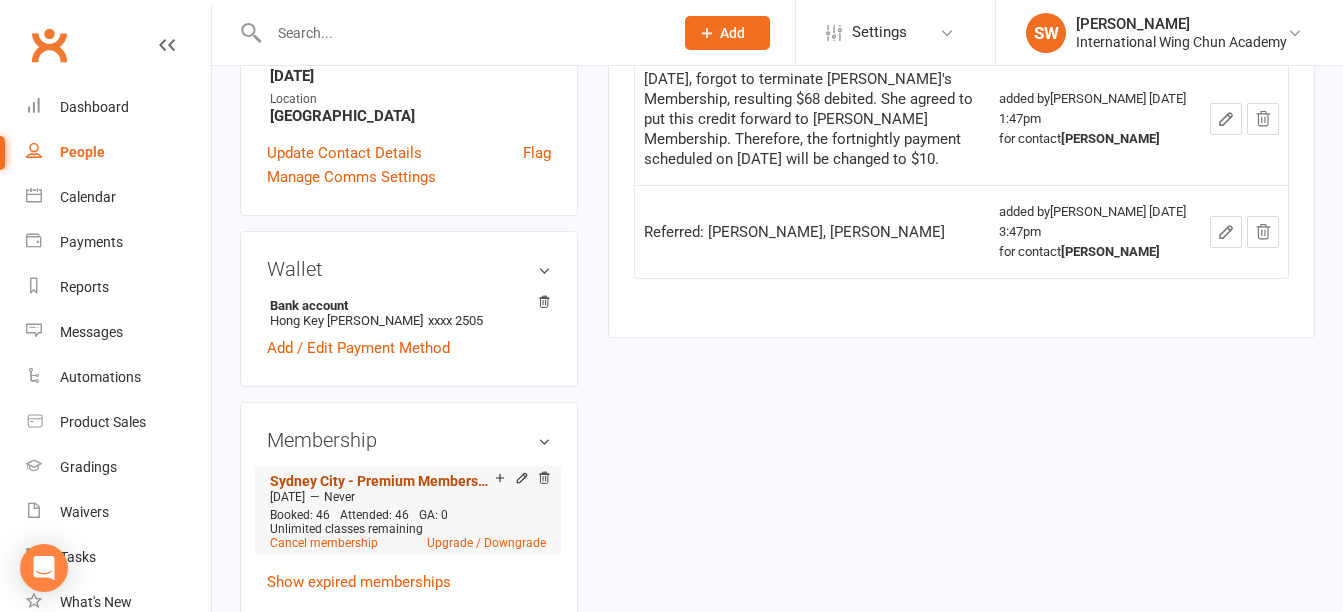 click on "Sydney City - Premium Membership (12 mo. Minimum Term)" at bounding box center (382, 481) 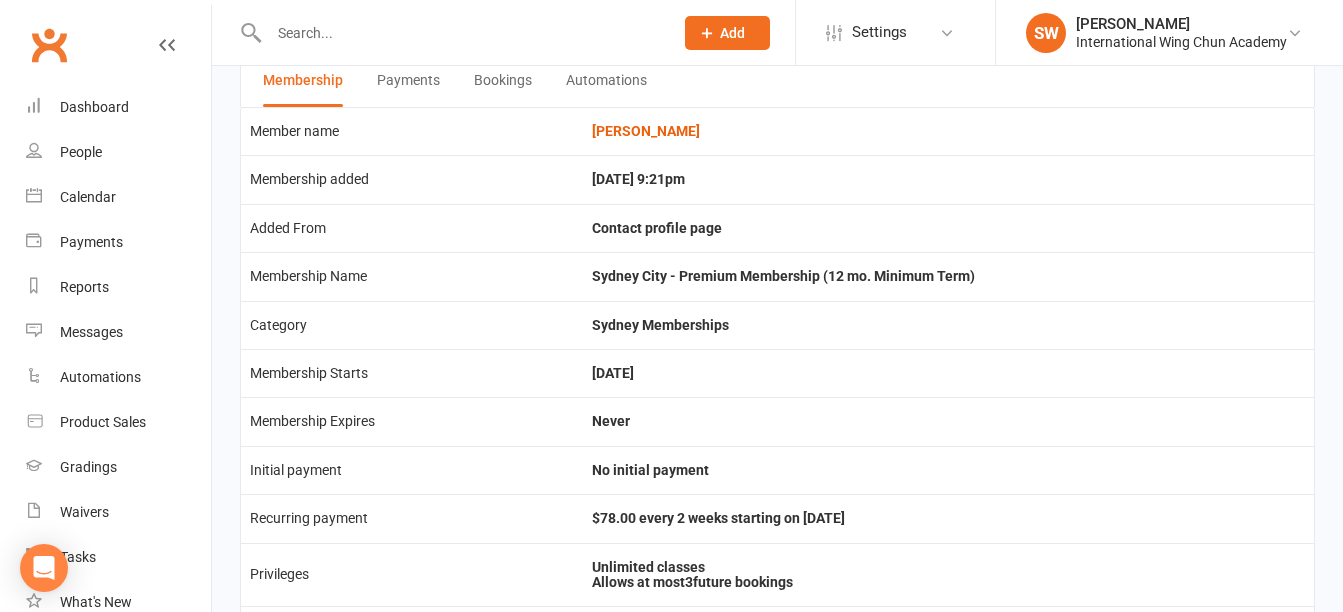 scroll, scrollTop: 0, scrollLeft: 0, axis: both 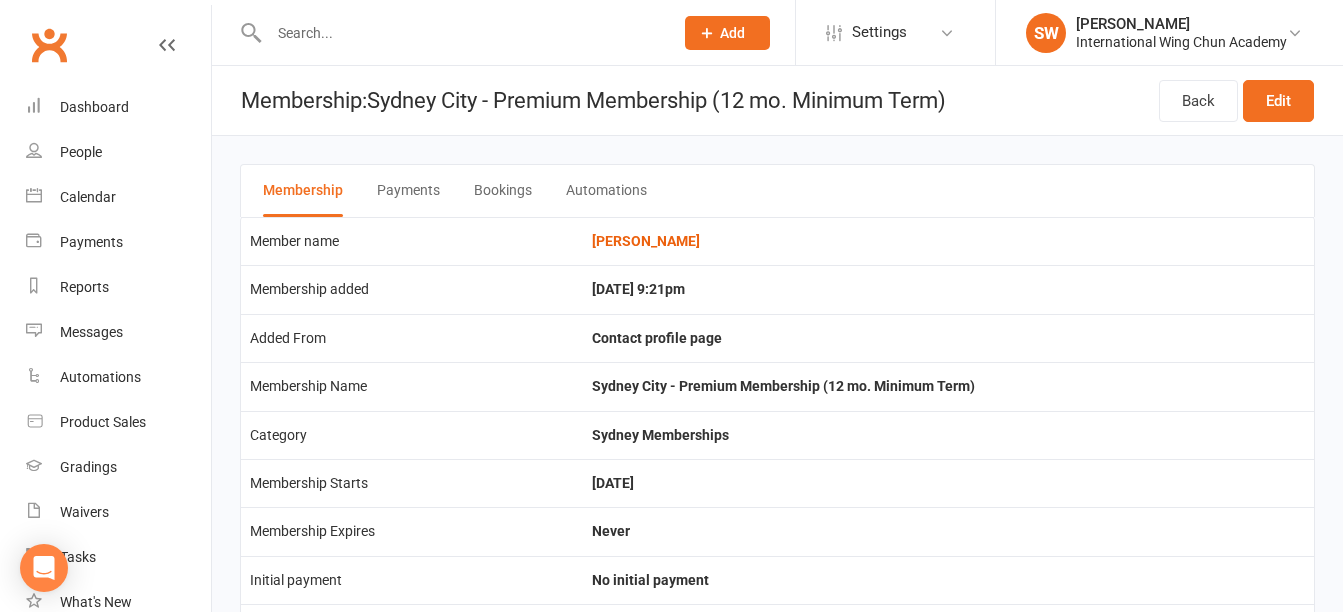 click on "Payments" at bounding box center [408, 191] 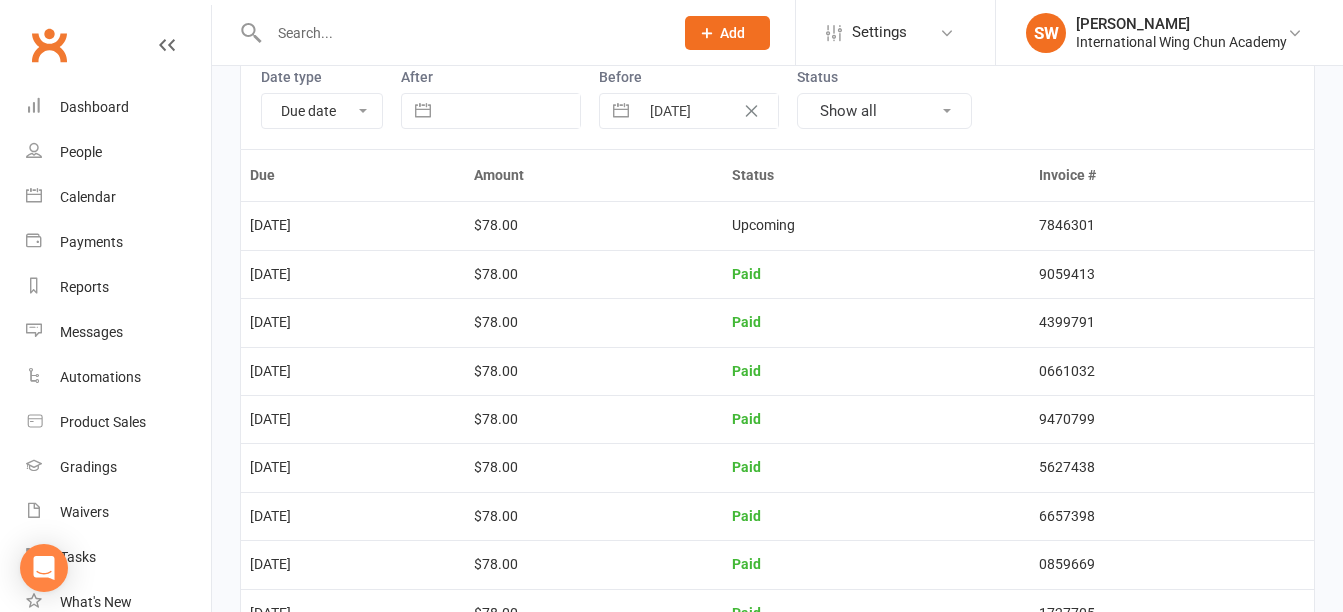 scroll, scrollTop: 0, scrollLeft: 0, axis: both 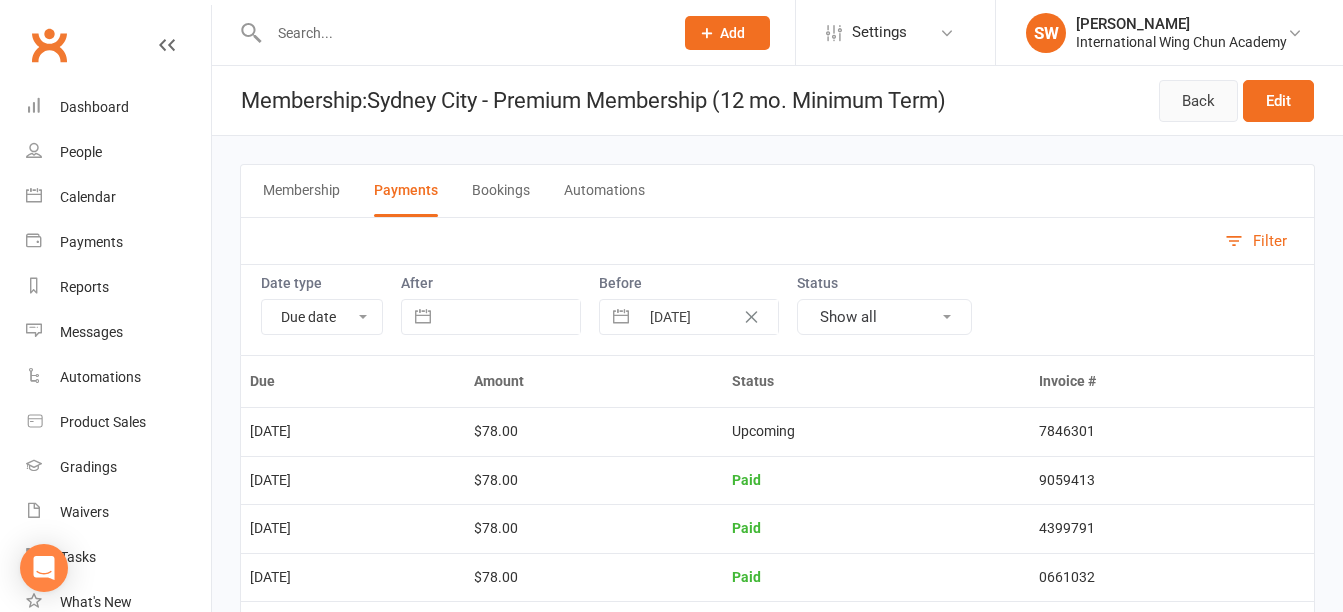 click on "Back" at bounding box center (1198, 101) 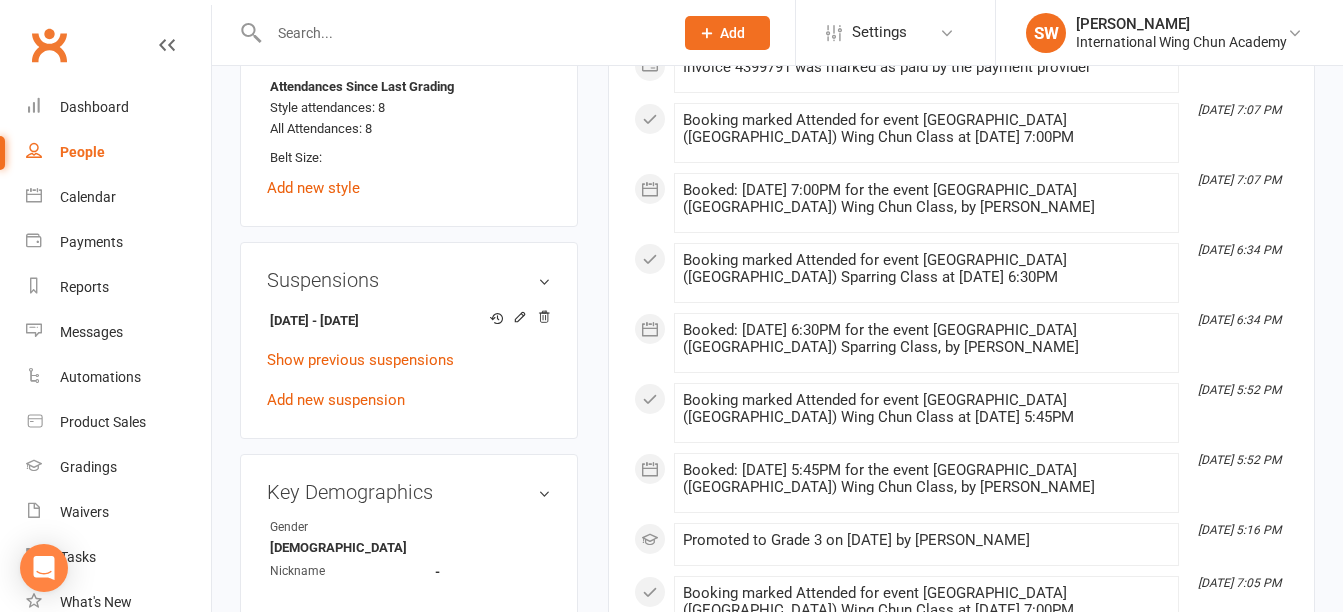 scroll, scrollTop: 1400, scrollLeft: 0, axis: vertical 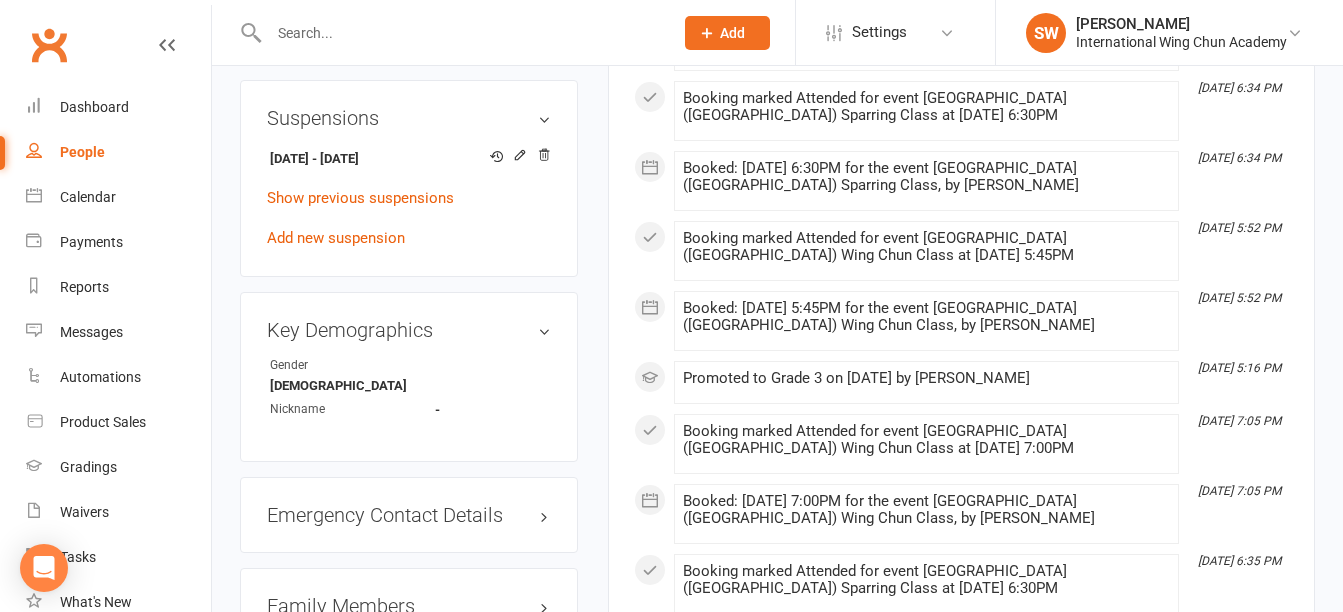 click at bounding box center [461, 33] 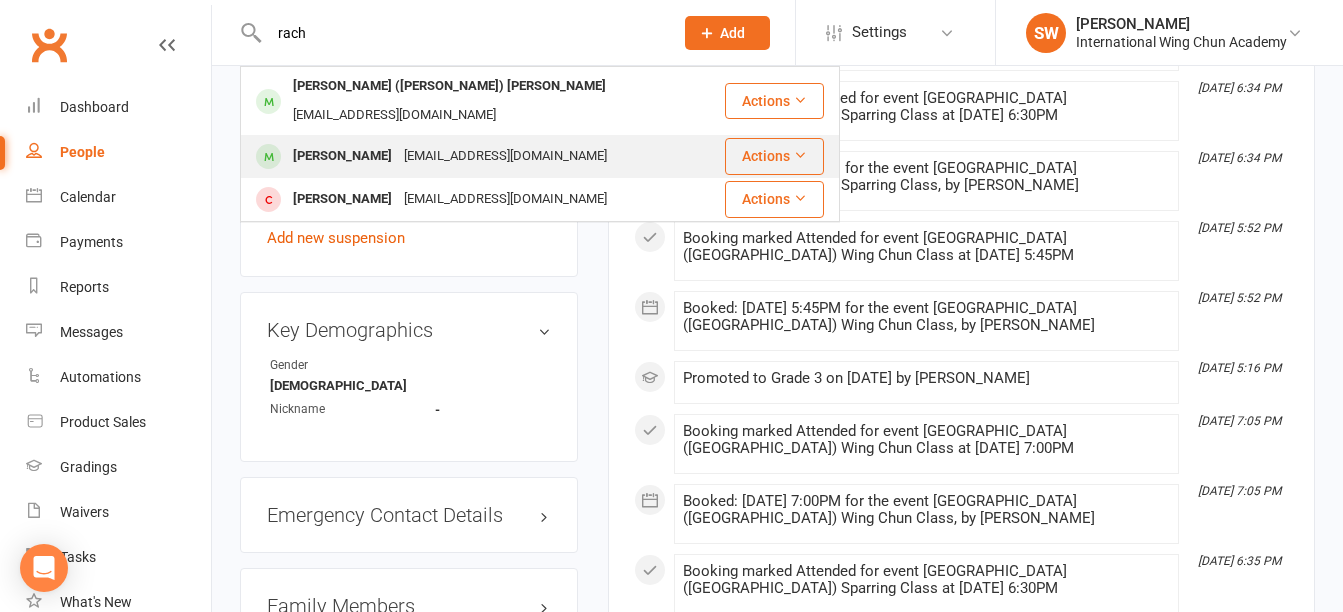 type on "rach" 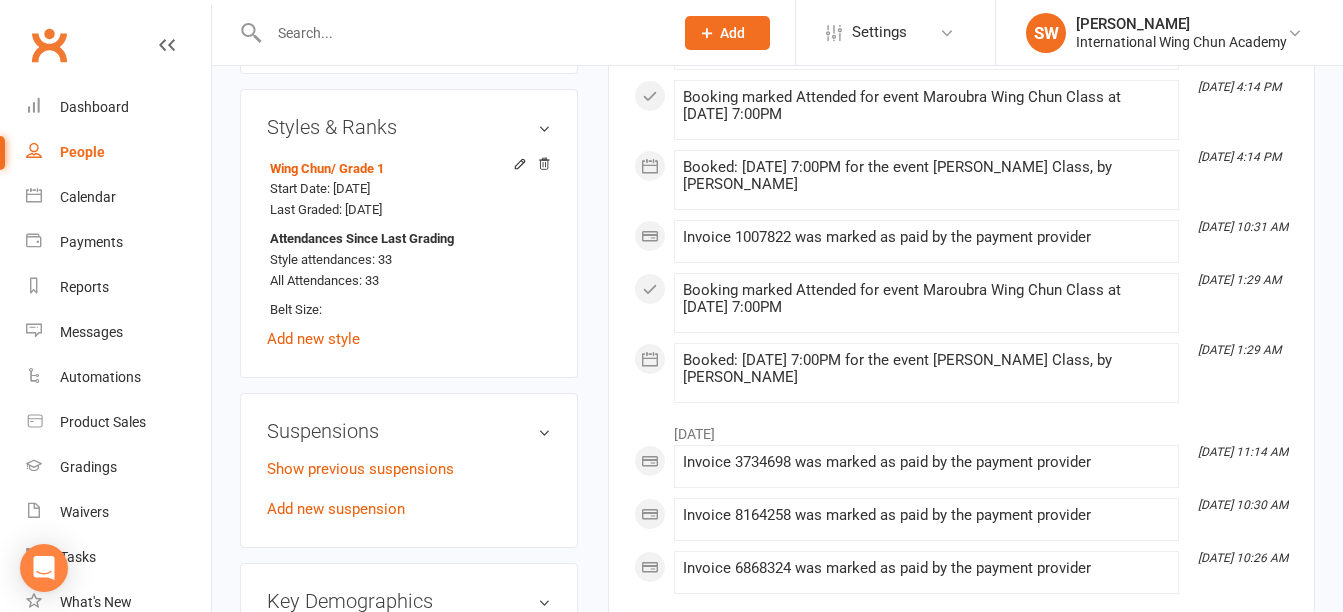scroll, scrollTop: 1000, scrollLeft: 0, axis: vertical 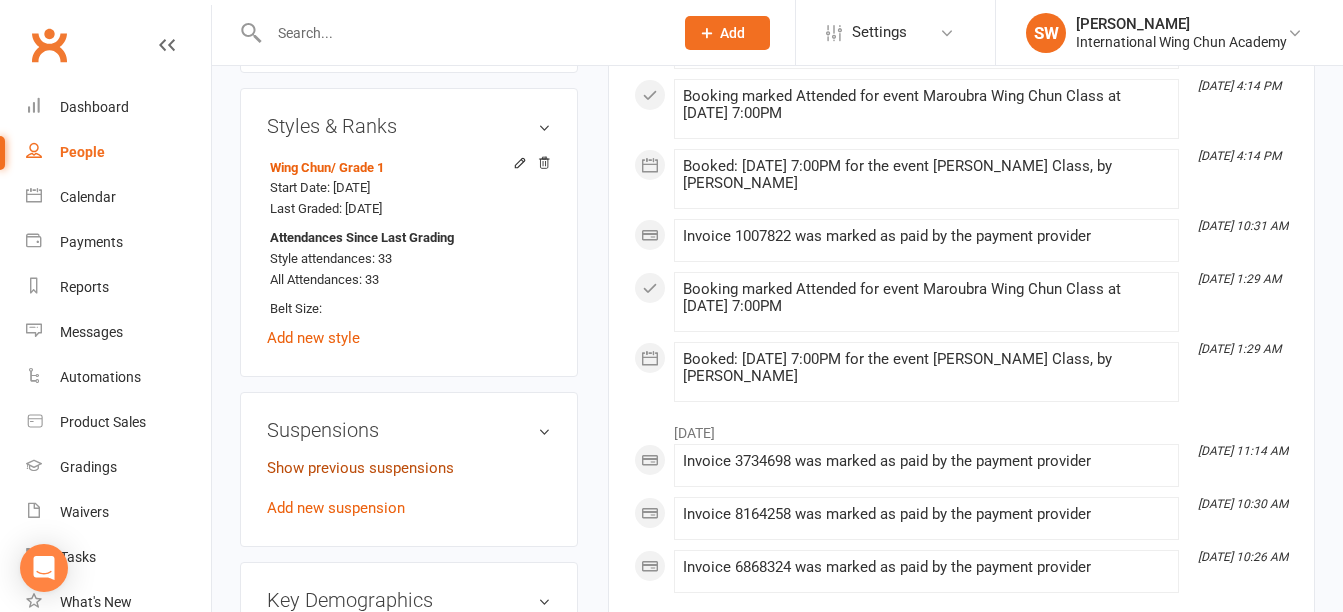 click on "Show previous suspensions" at bounding box center [360, 468] 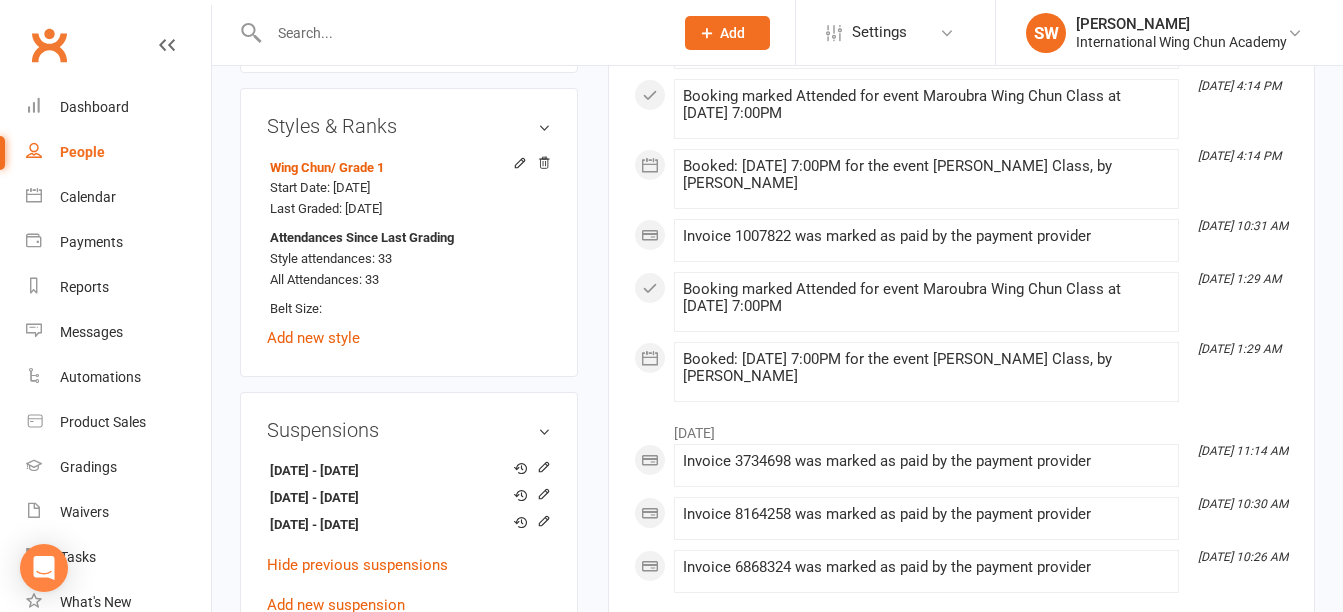 scroll, scrollTop: 500, scrollLeft: 0, axis: vertical 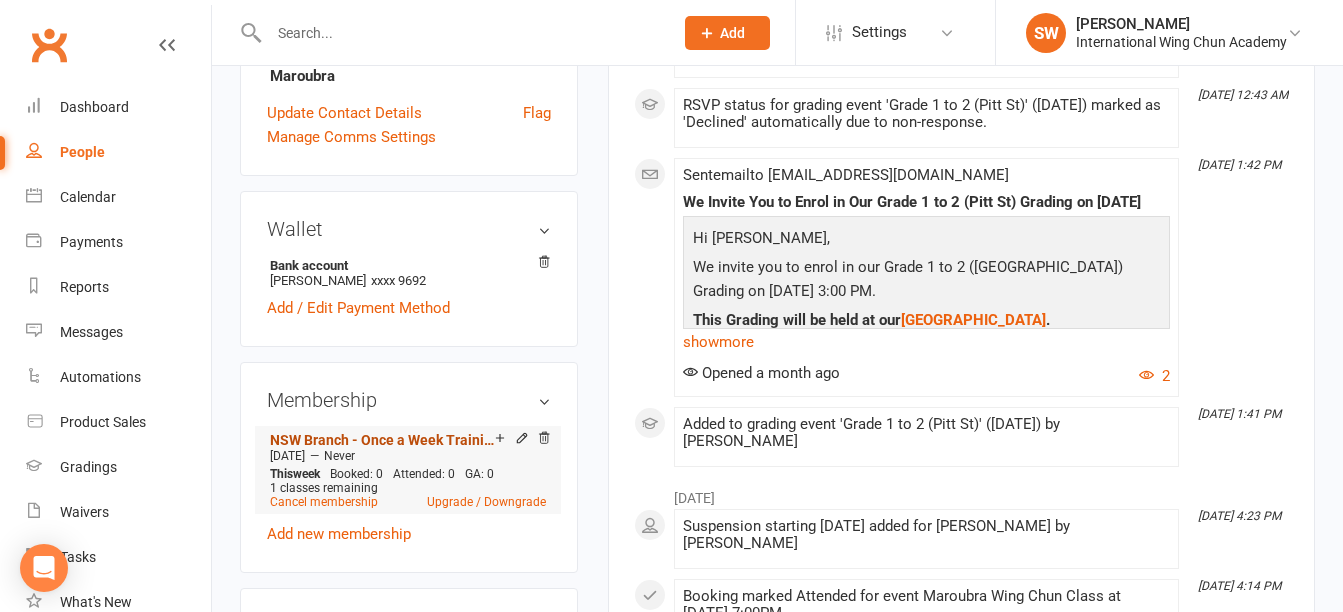 click on "NSW Branch - Once a Week Training Plan (3 mo. Minimum Term)" at bounding box center [382, 440] 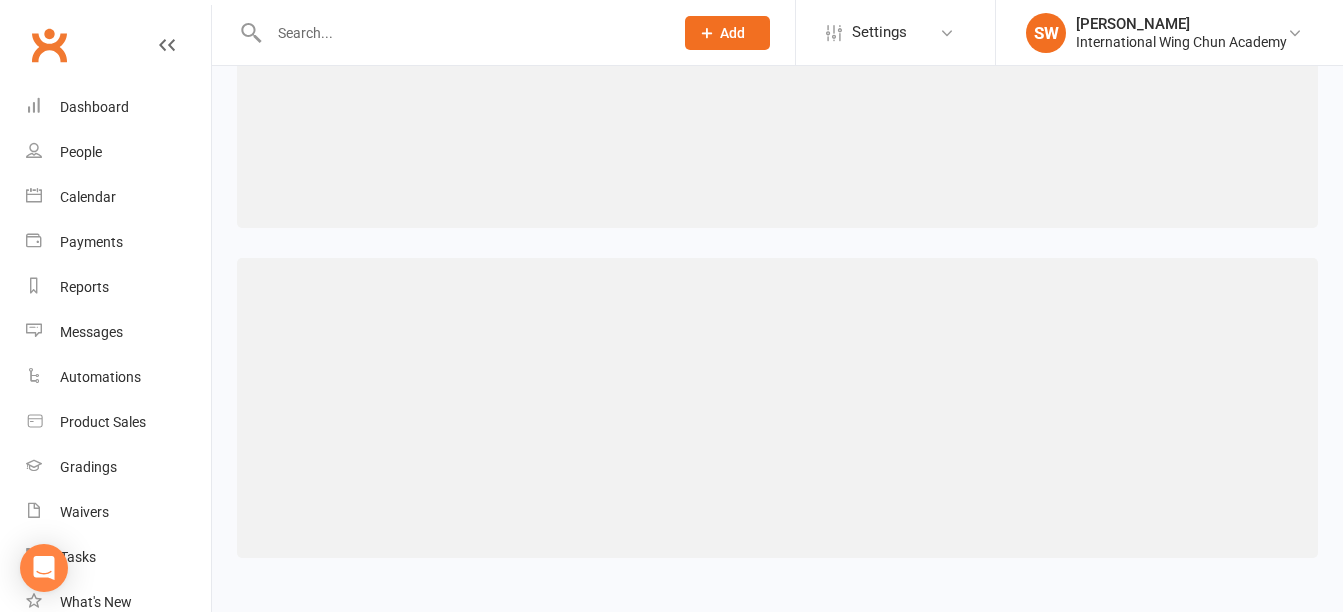 scroll, scrollTop: 0, scrollLeft: 0, axis: both 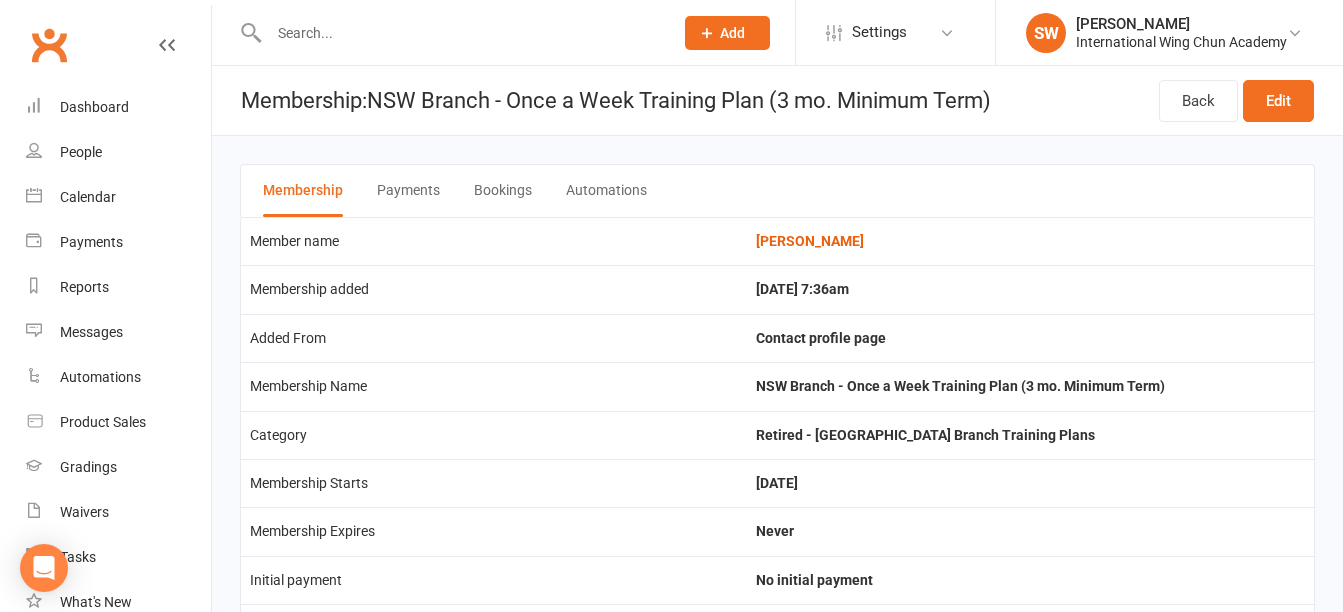 click on "Payments" at bounding box center (408, 191) 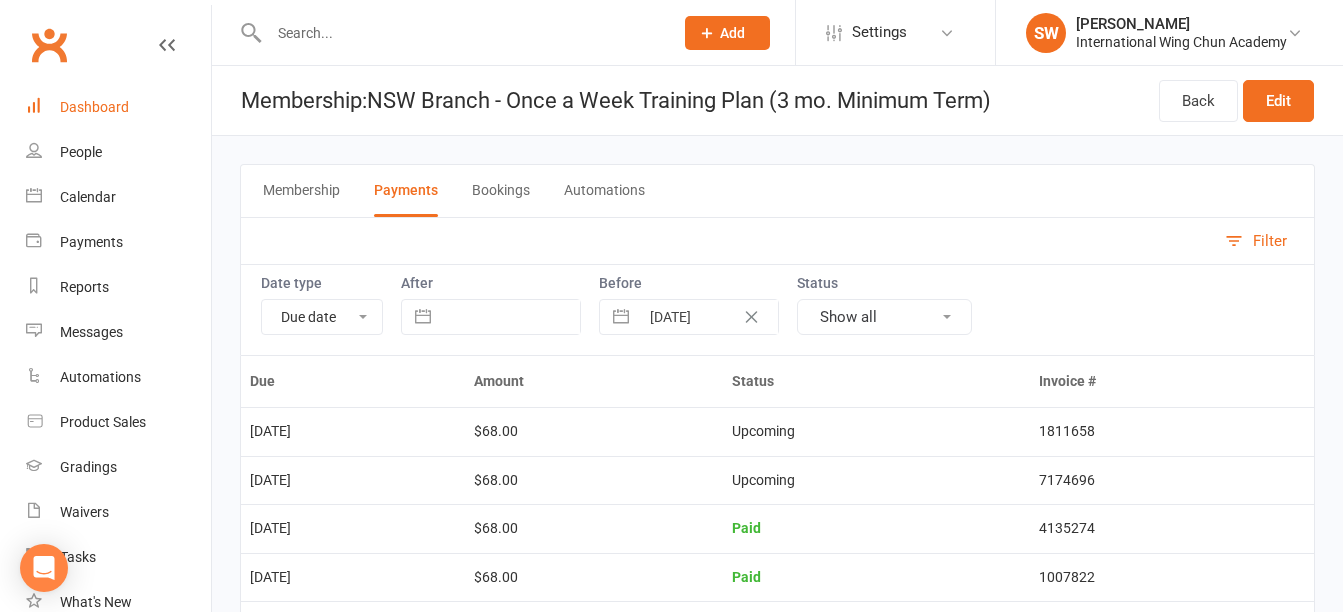 click on "Dashboard" at bounding box center (118, 107) 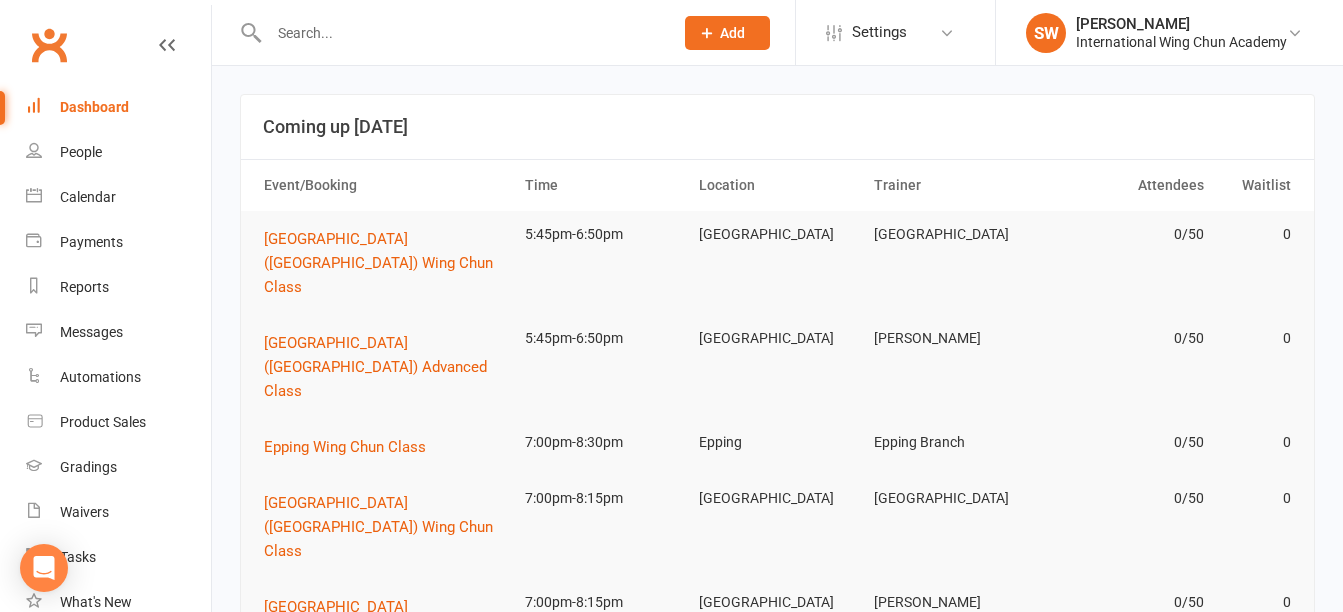 click at bounding box center (461, 33) 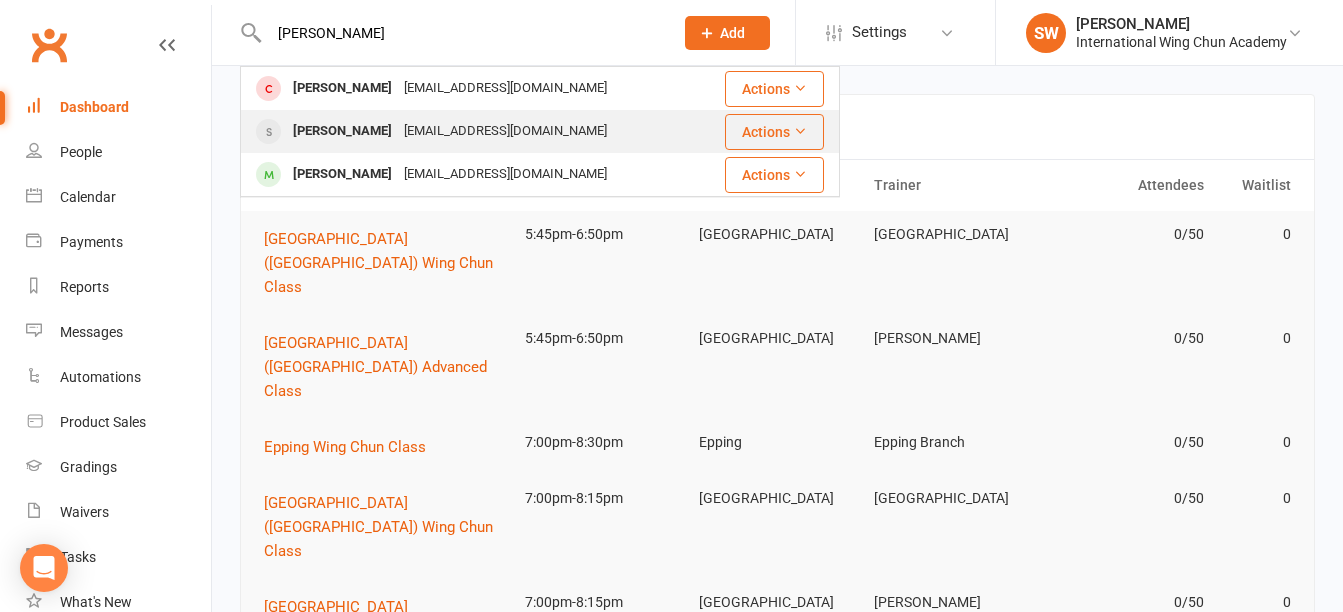 type on "mitch" 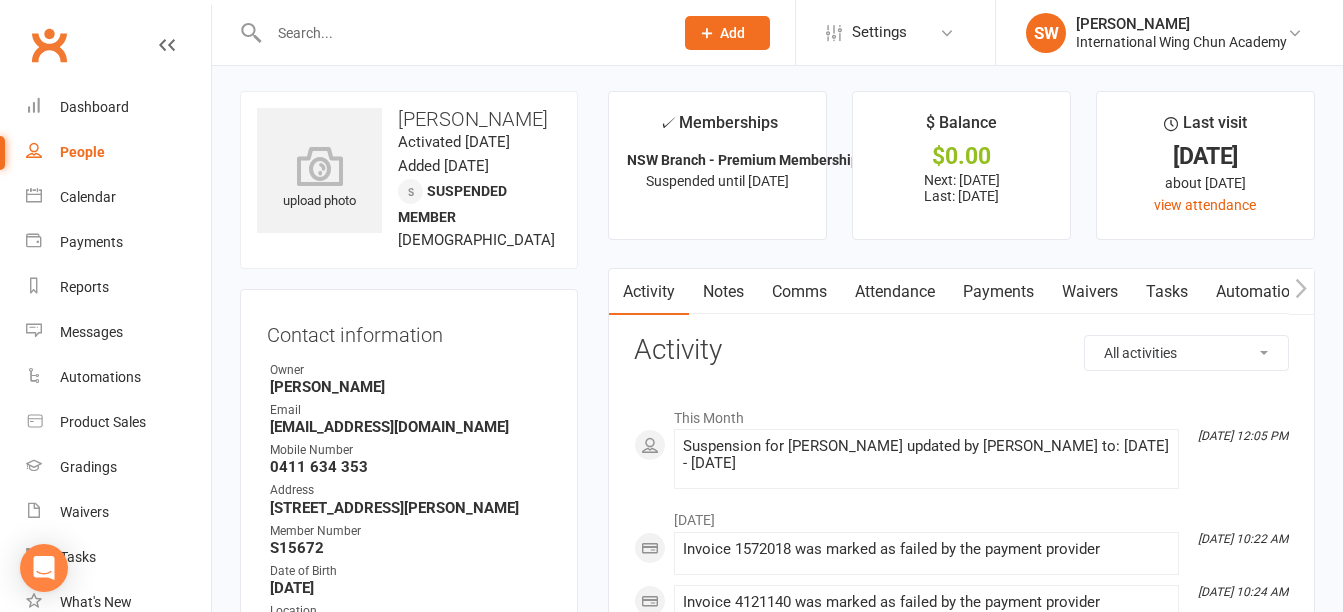 scroll, scrollTop: 0, scrollLeft: 0, axis: both 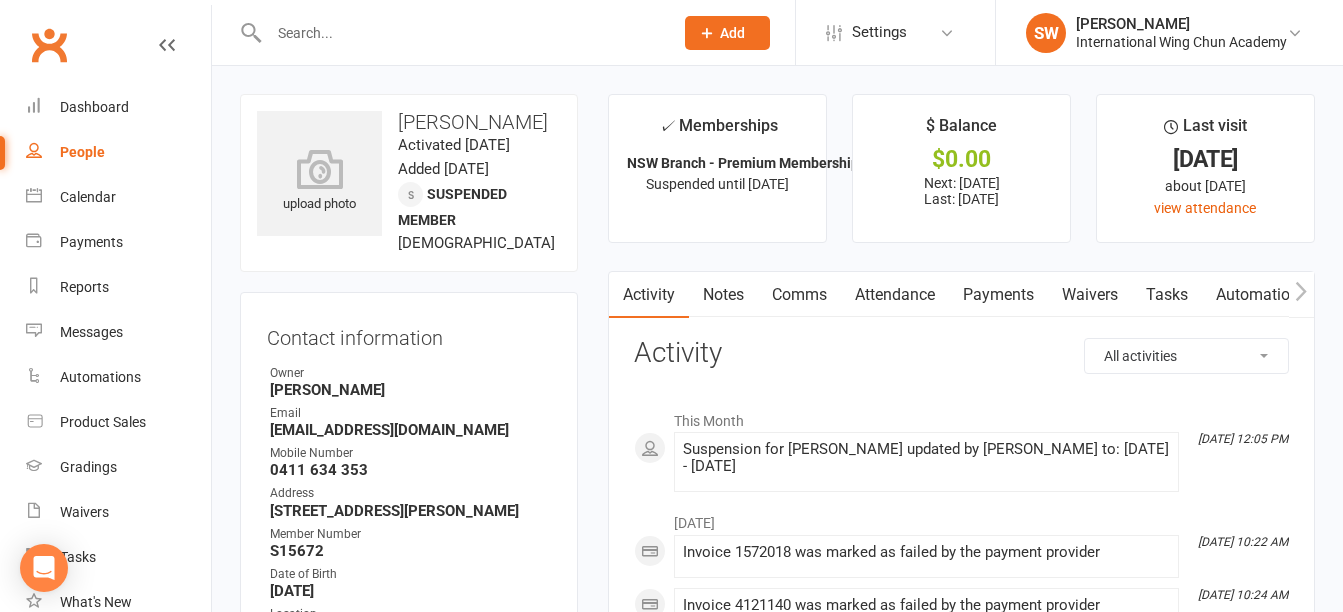 click on "Payments" at bounding box center (998, 295) 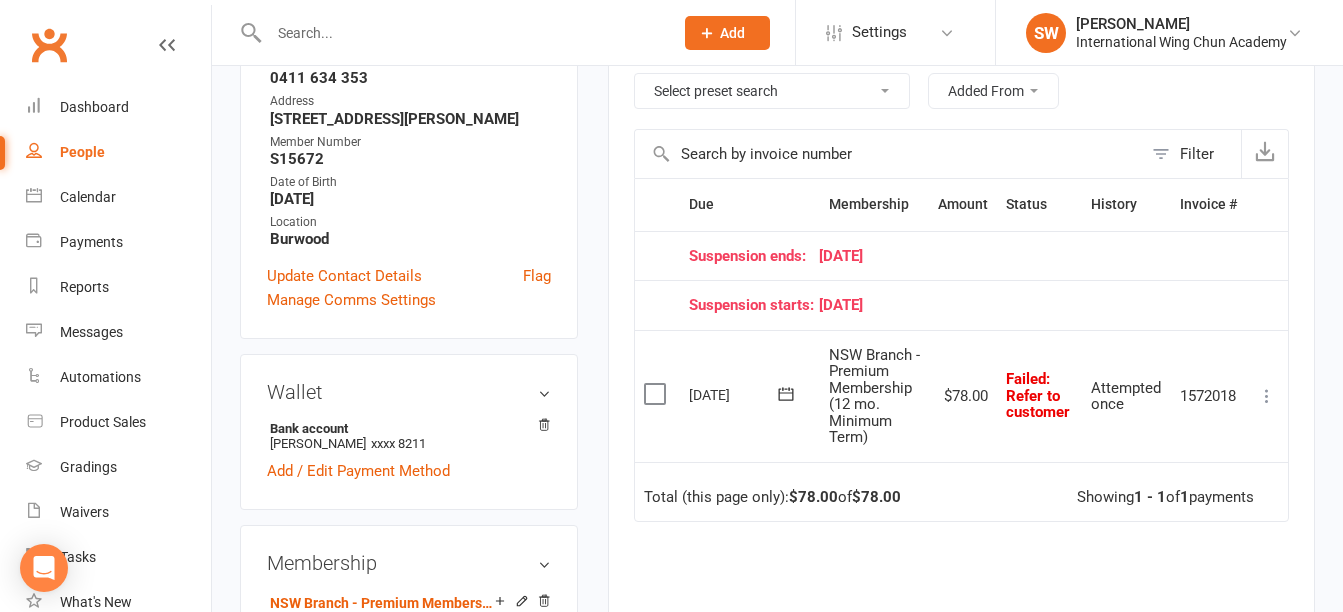 scroll, scrollTop: 300, scrollLeft: 0, axis: vertical 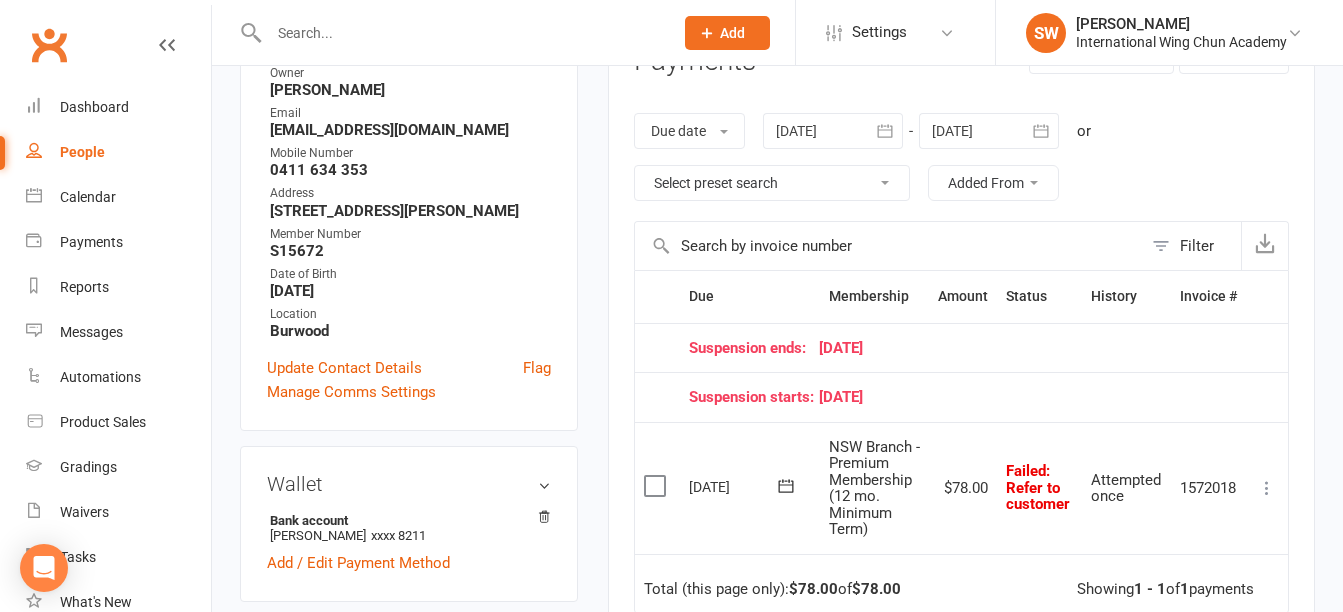 click at bounding box center (833, 131) 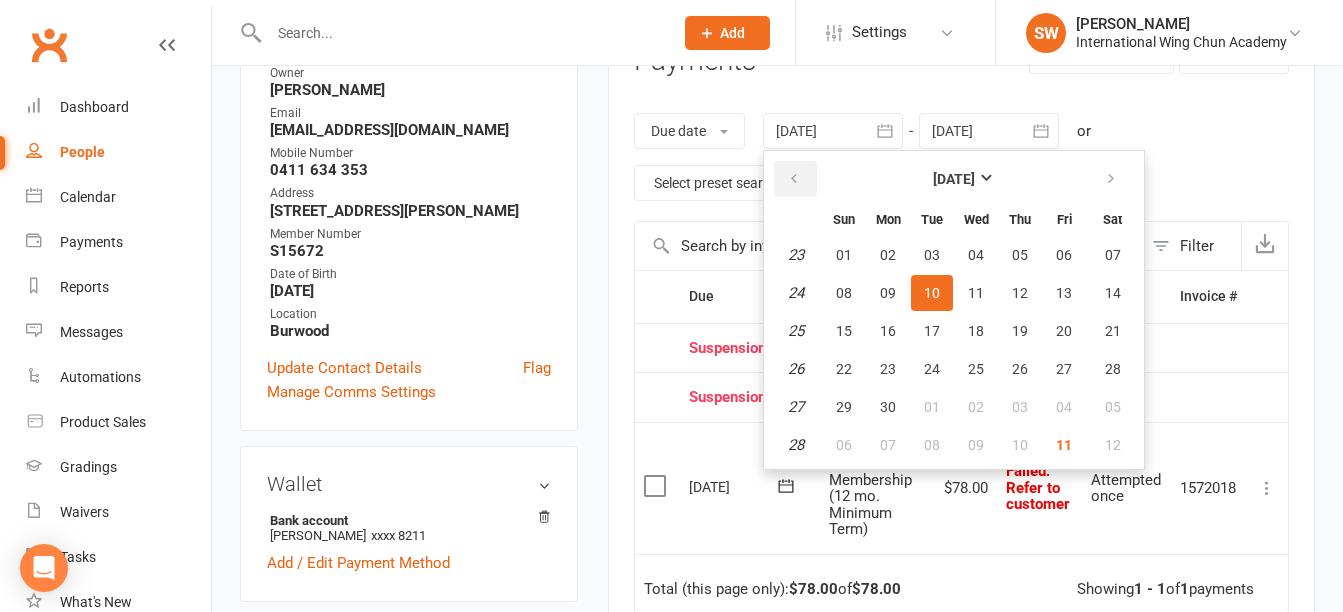 click at bounding box center (795, 179) 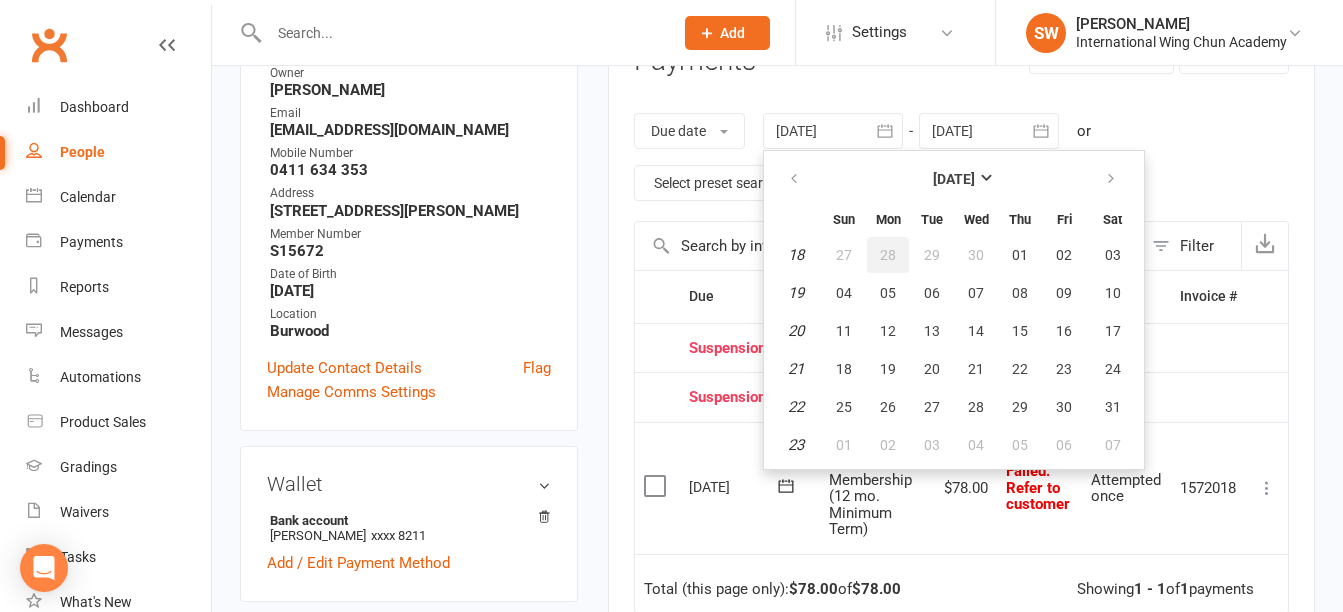 click on "28" at bounding box center [888, 255] 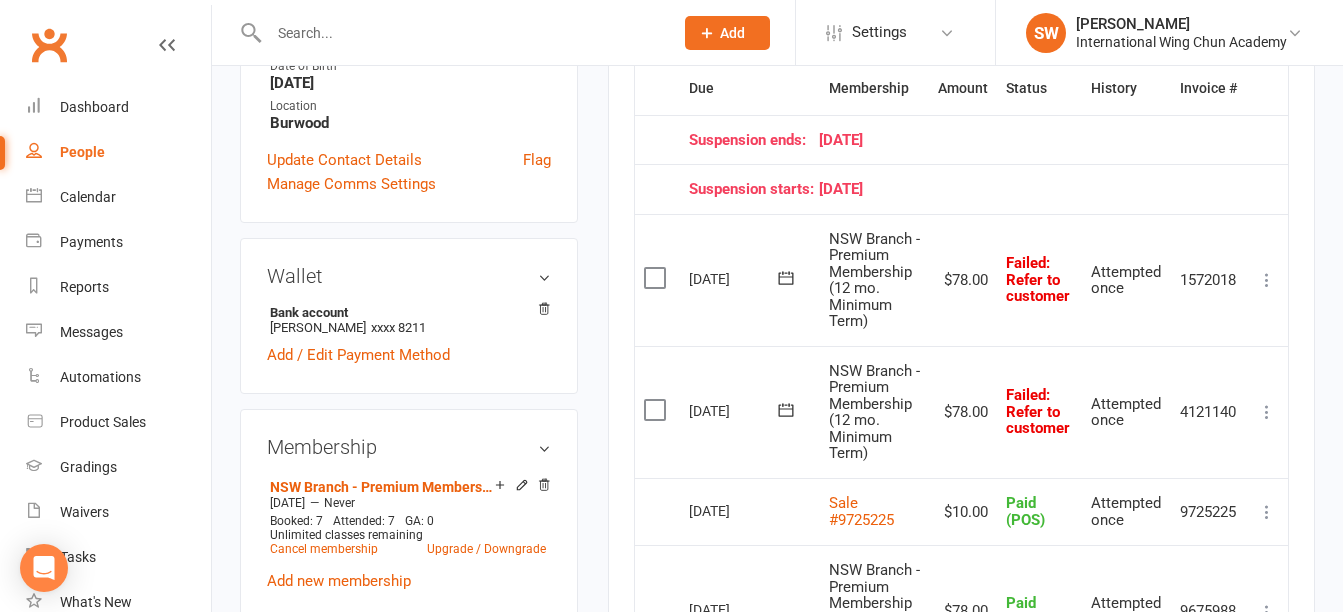 scroll, scrollTop: 500, scrollLeft: 0, axis: vertical 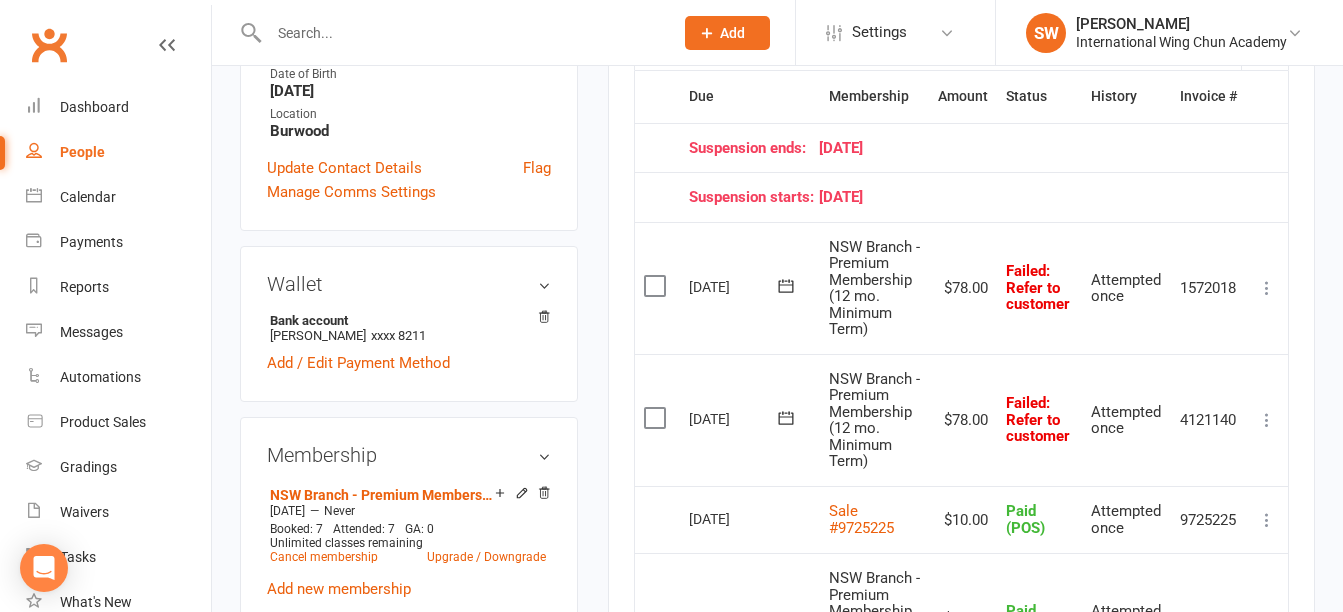click at bounding box center [657, 286] 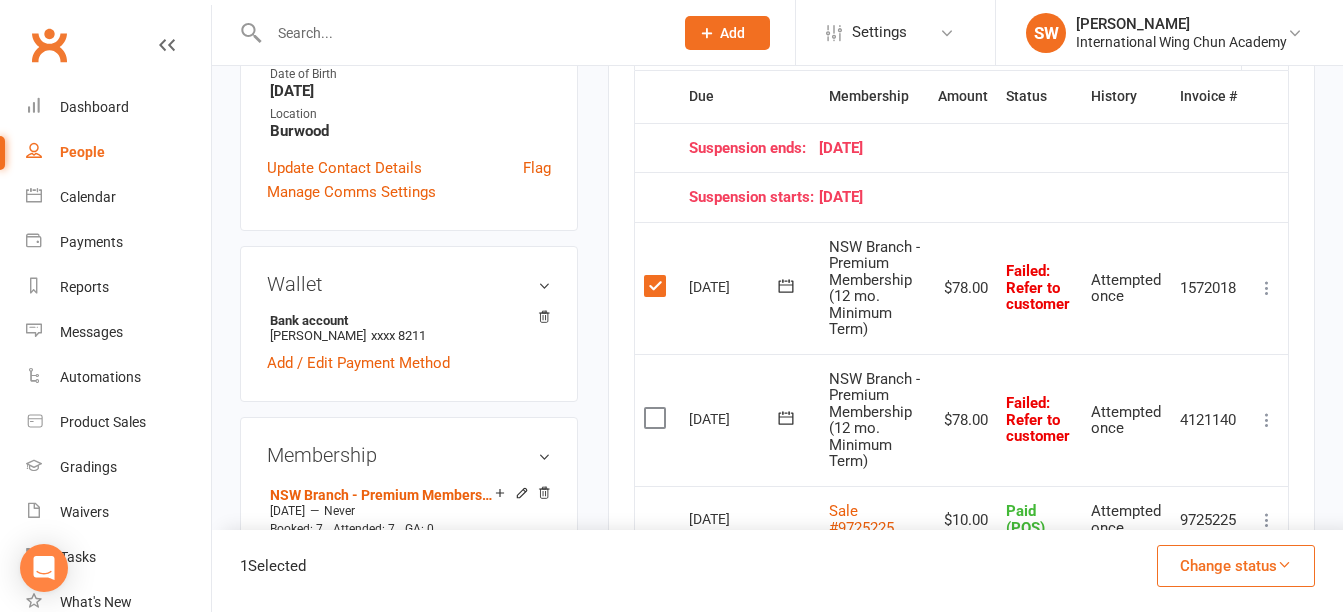 click at bounding box center [657, 418] 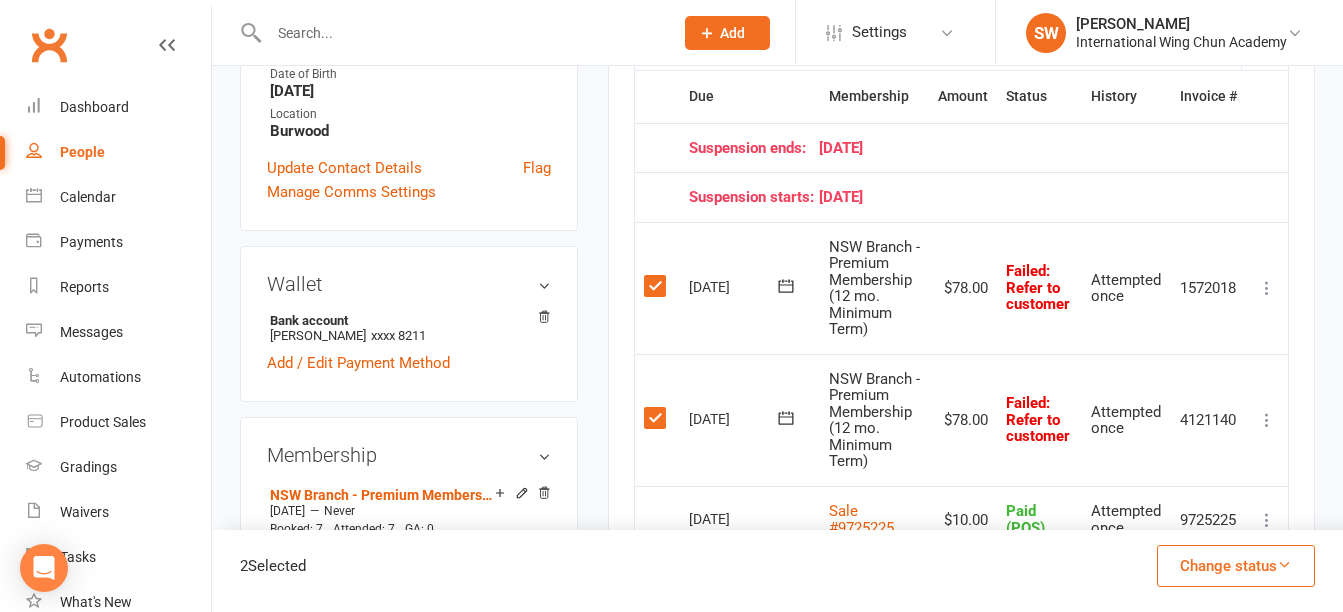 click on "Change status" at bounding box center [1236, 566] 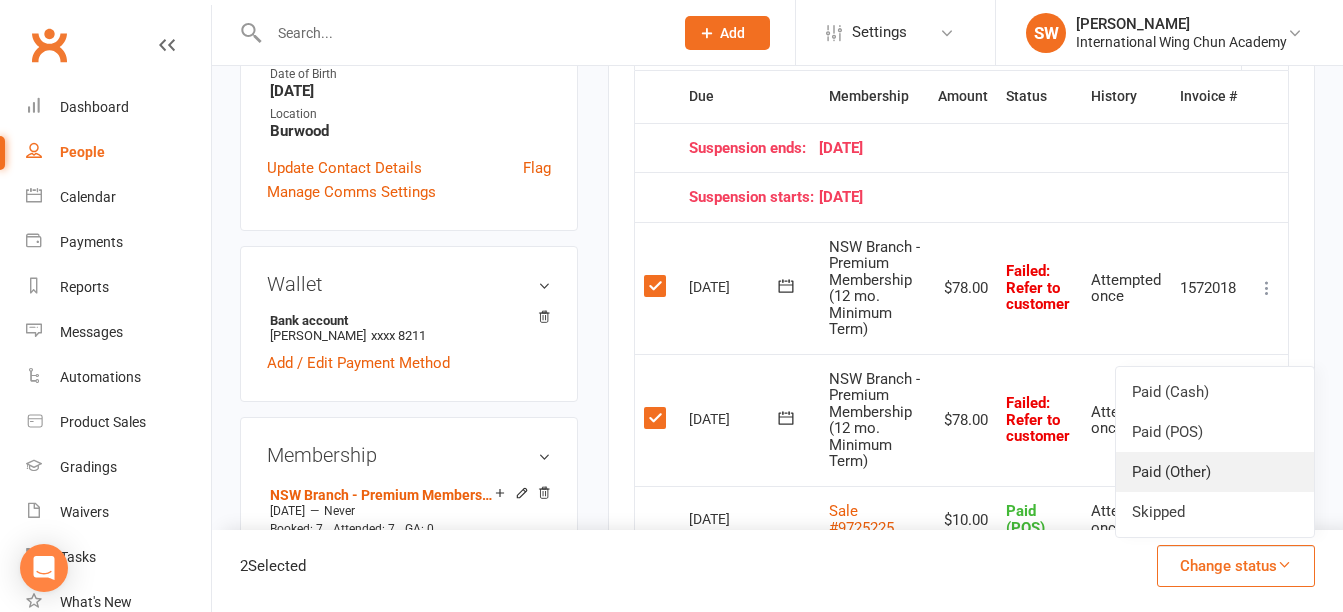 click on "Paid (Other)" at bounding box center [1215, 472] 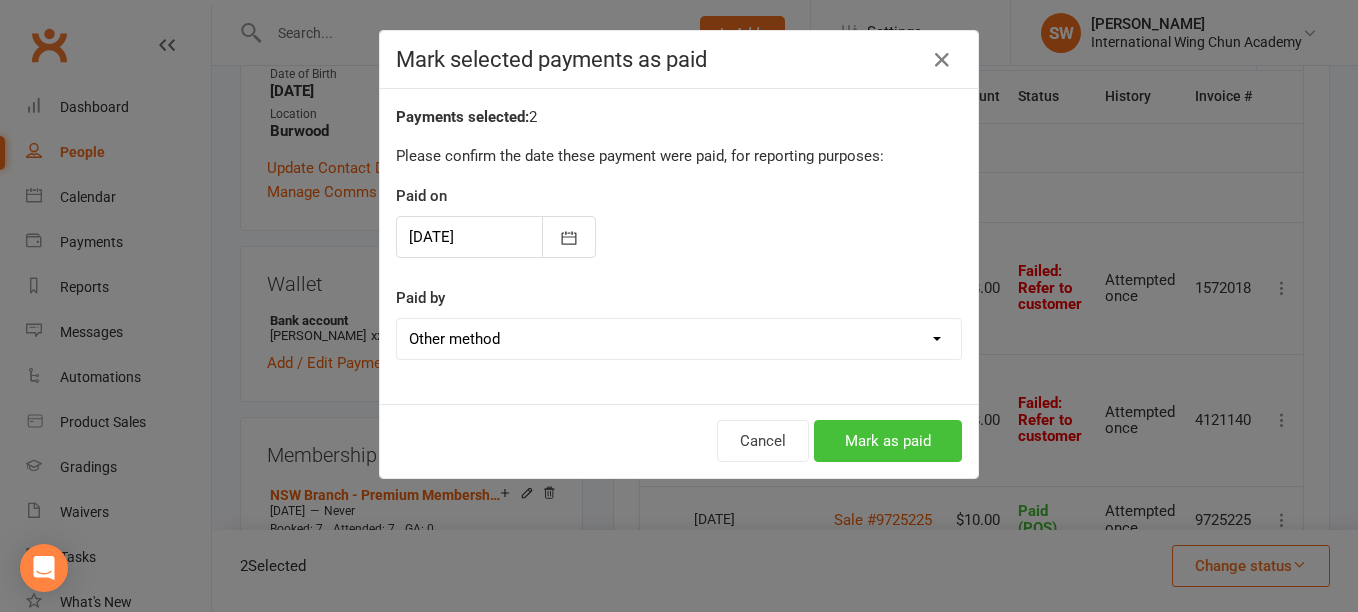 click on "Mark as paid" at bounding box center [888, 441] 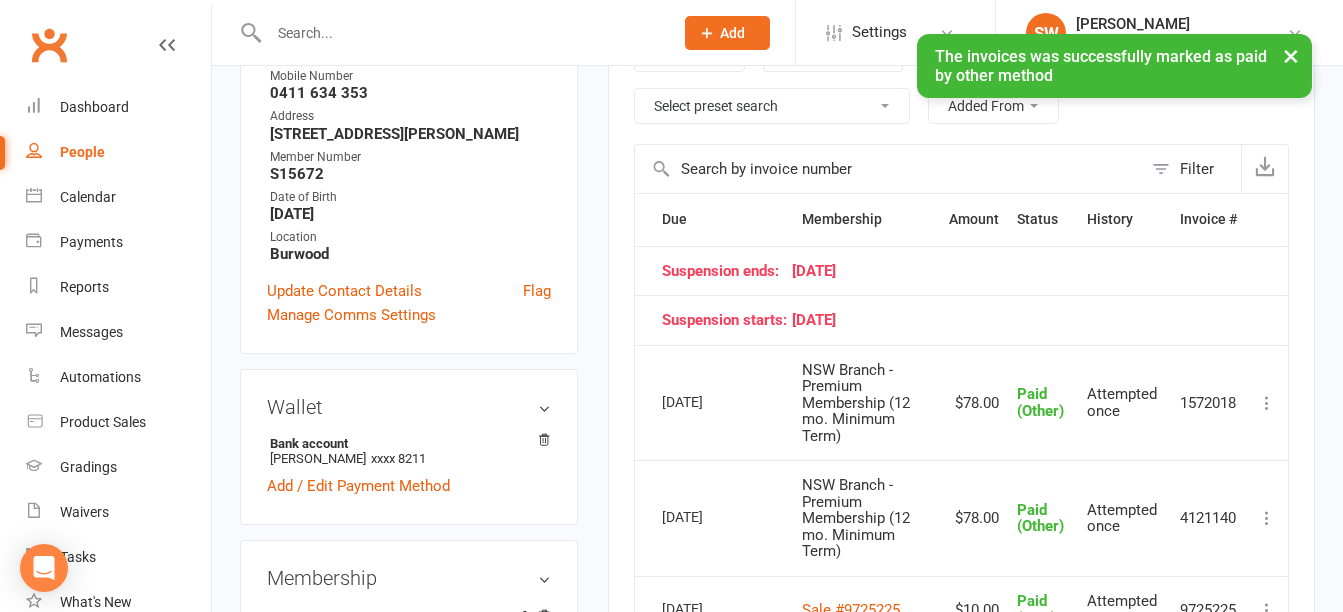 scroll, scrollTop: 200, scrollLeft: 0, axis: vertical 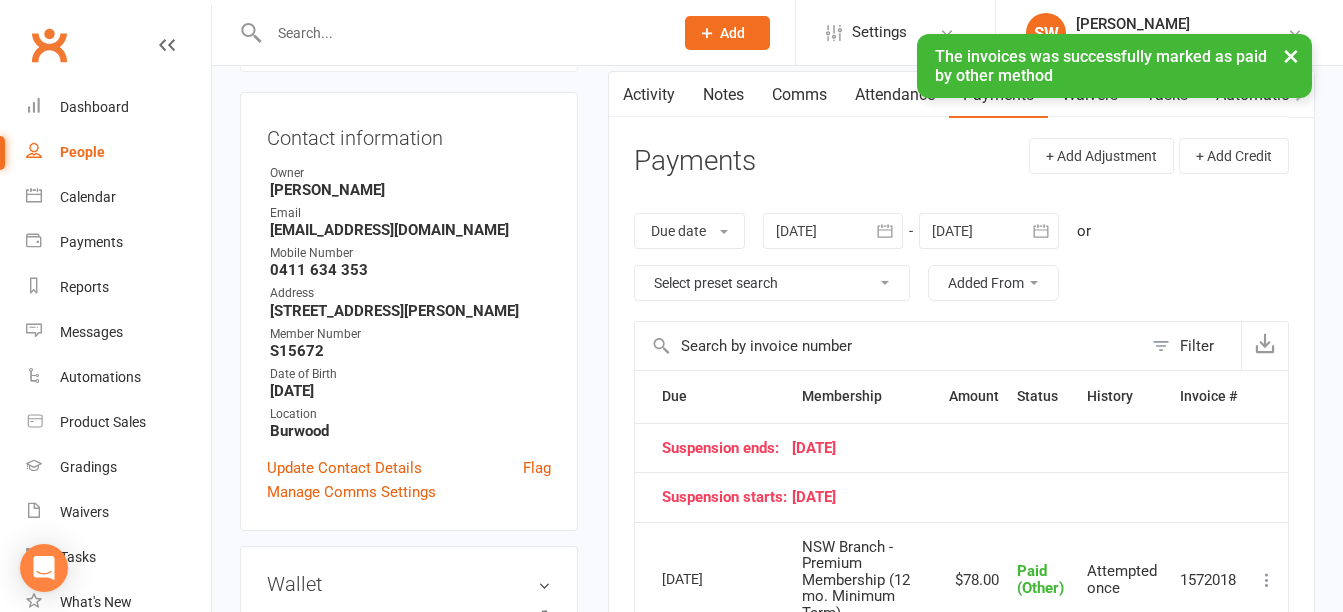 click on "× The invoices was successfully marked as paid by other method" at bounding box center (658, 34) 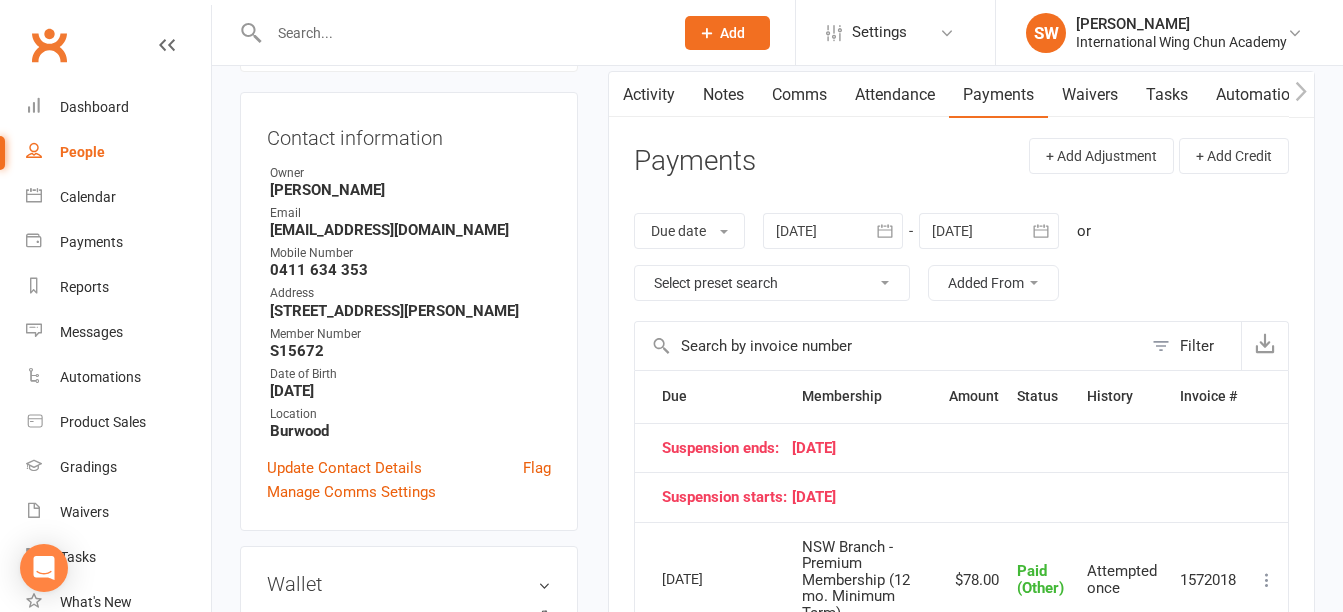 click on "Notes" at bounding box center [723, 95] 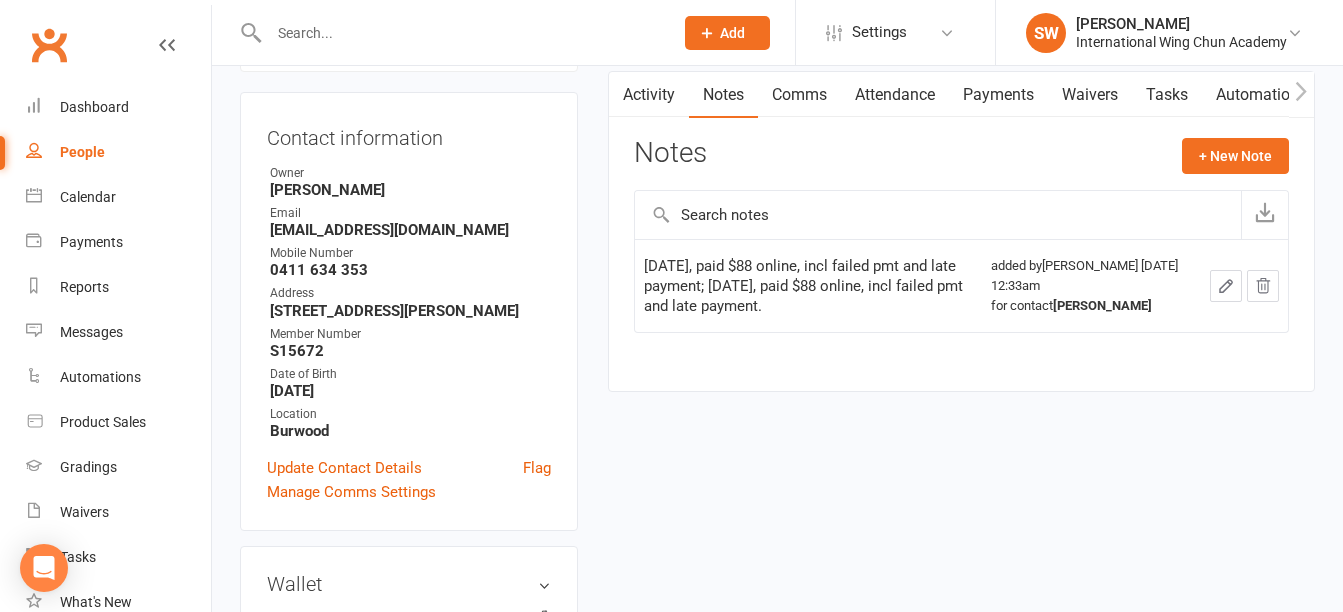 click 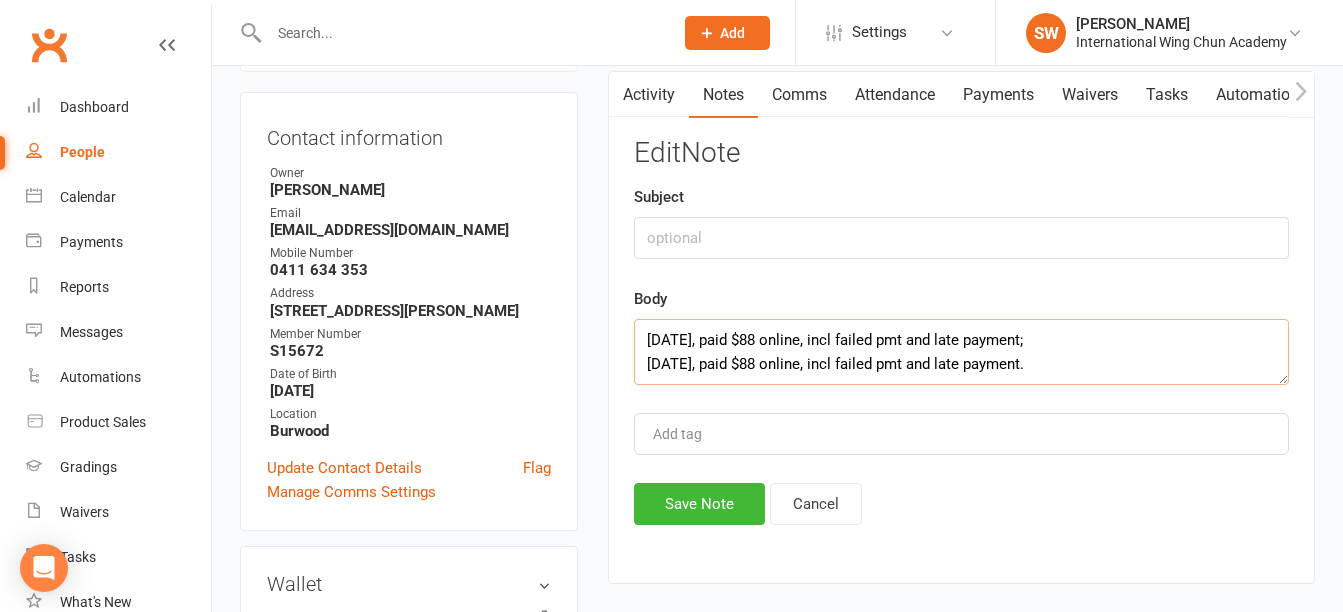 click on "31/05/2025, paid $88 online, incl failed pmt and late payment;
13/05/2025, paid $88 online, incl failed pmt and late payment." 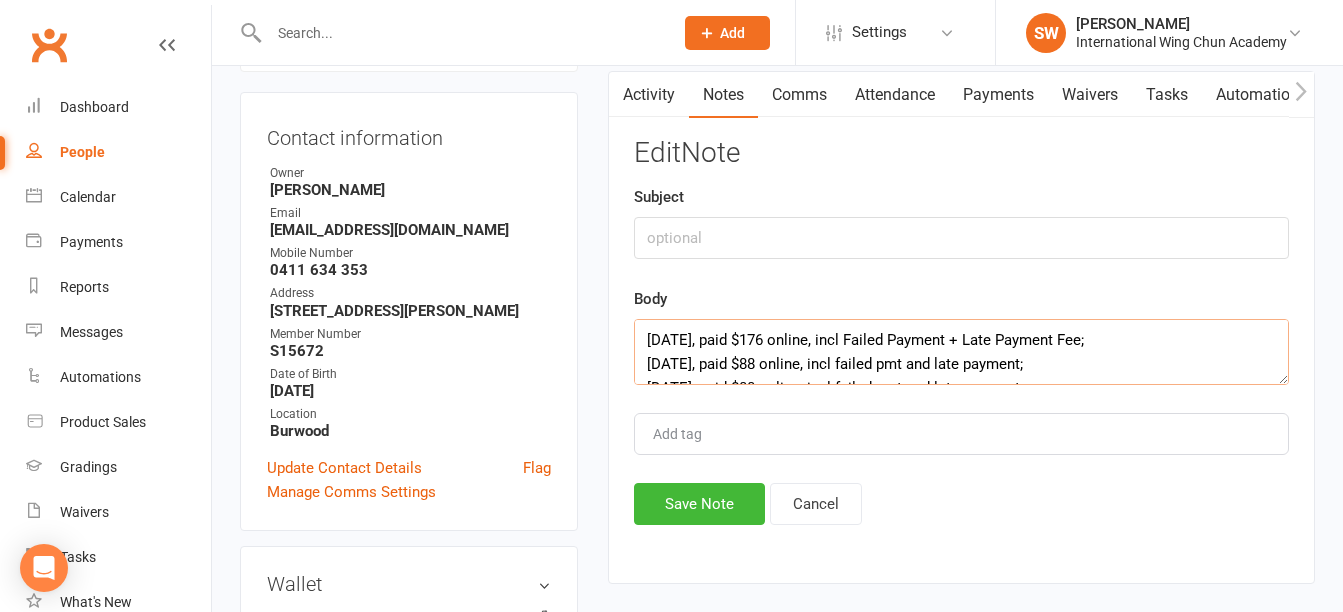 click on "11/07/2025, paid $176 online, incl Failed Payment + Late Payment Fee;
31/05/2025, paid $88 online, incl failed pmt and late payment;
13/05/2025, paid $88 online, incl failed pmt and late payment." 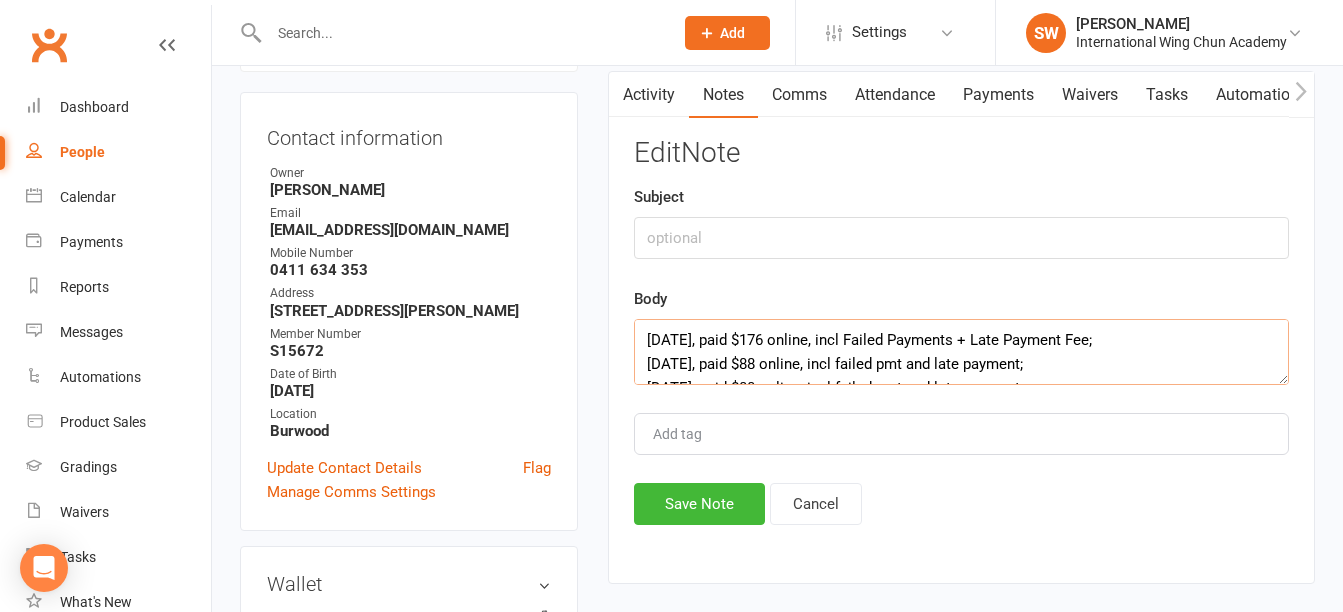 type on "11/07/2025, paid $176 online, incl Failed Payments + Late Payment Fee;
31/05/2025, paid $88 online, incl failed pmt and late payment;
13/05/2025, paid $88 online, incl failed pmt and late payment." 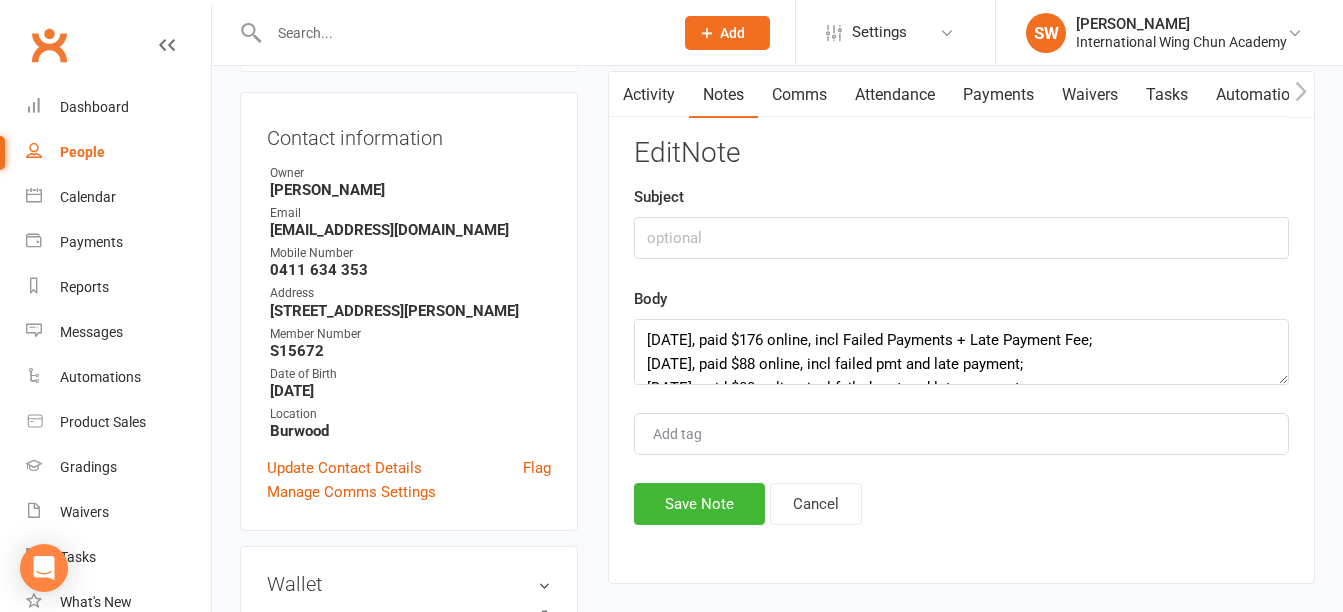 drag, startPoint x: 1111, startPoint y: 342, endPoint x: 820, endPoint y: 595, distance: 385.60342 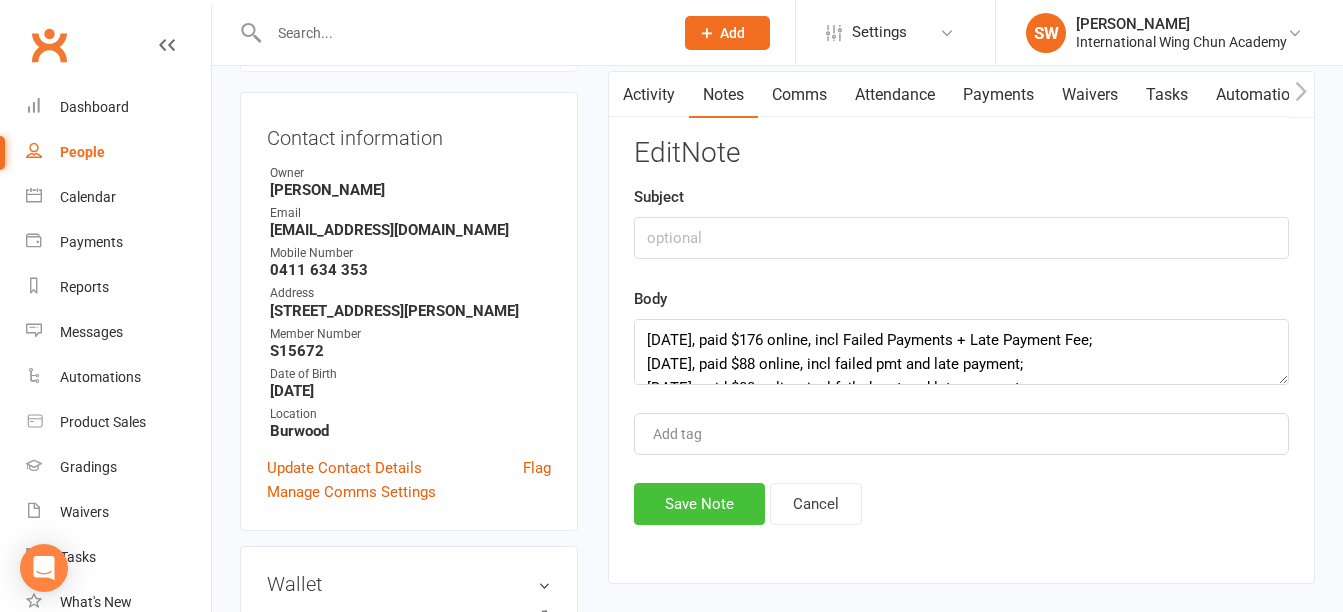 click on "Save Note" 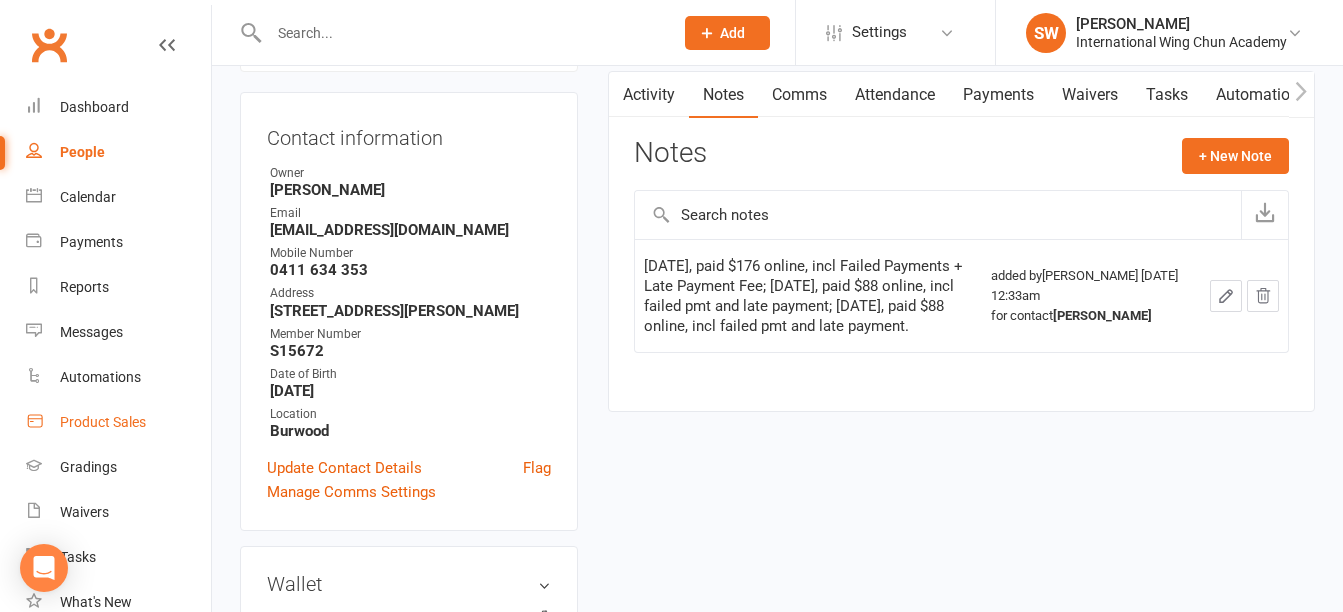 click on "Product Sales" at bounding box center (103, 422) 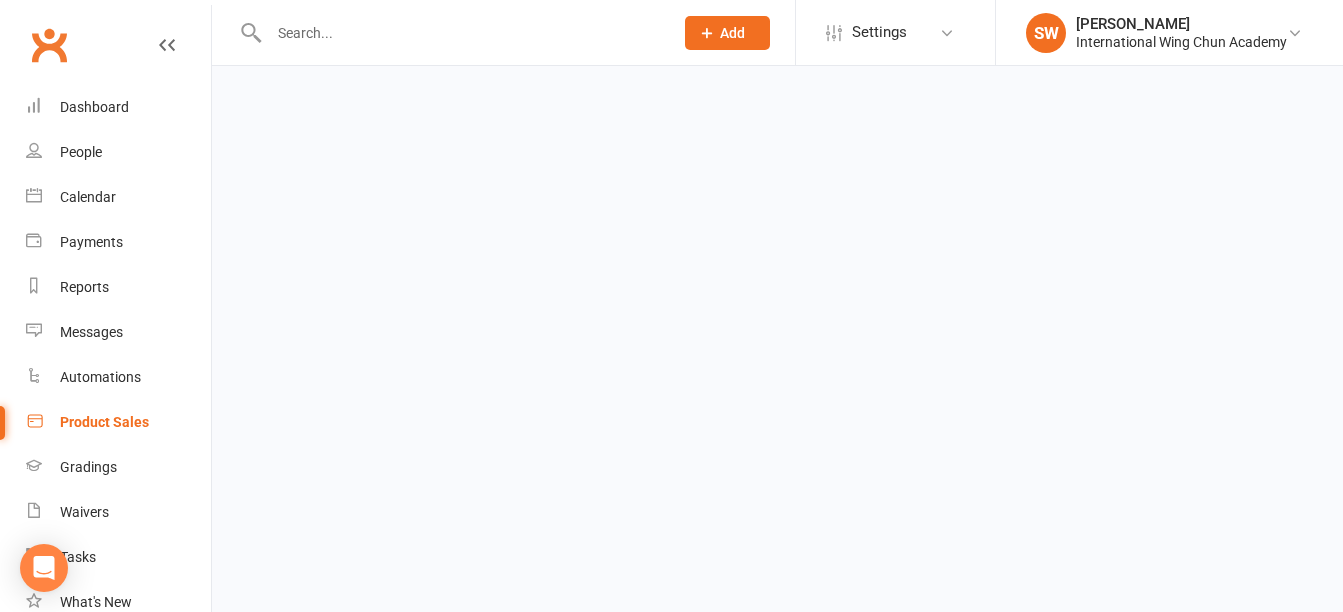 scroll, scrollTop: 0, scrollLeft: 0, axis: both 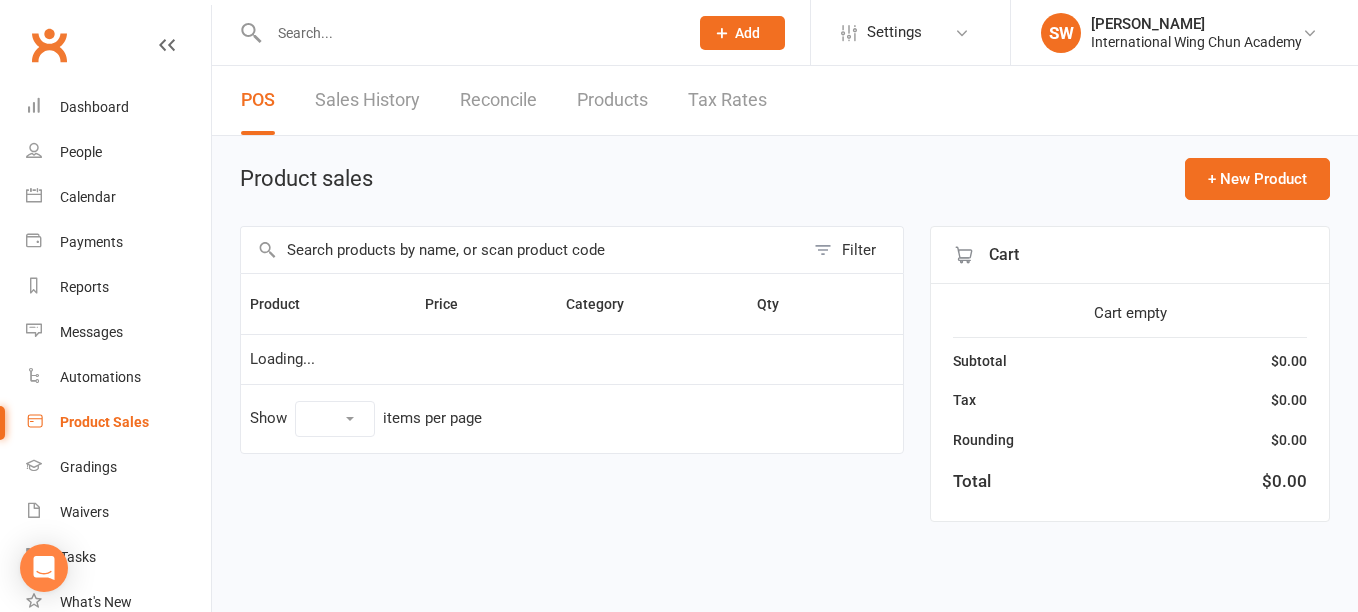 select on "100" 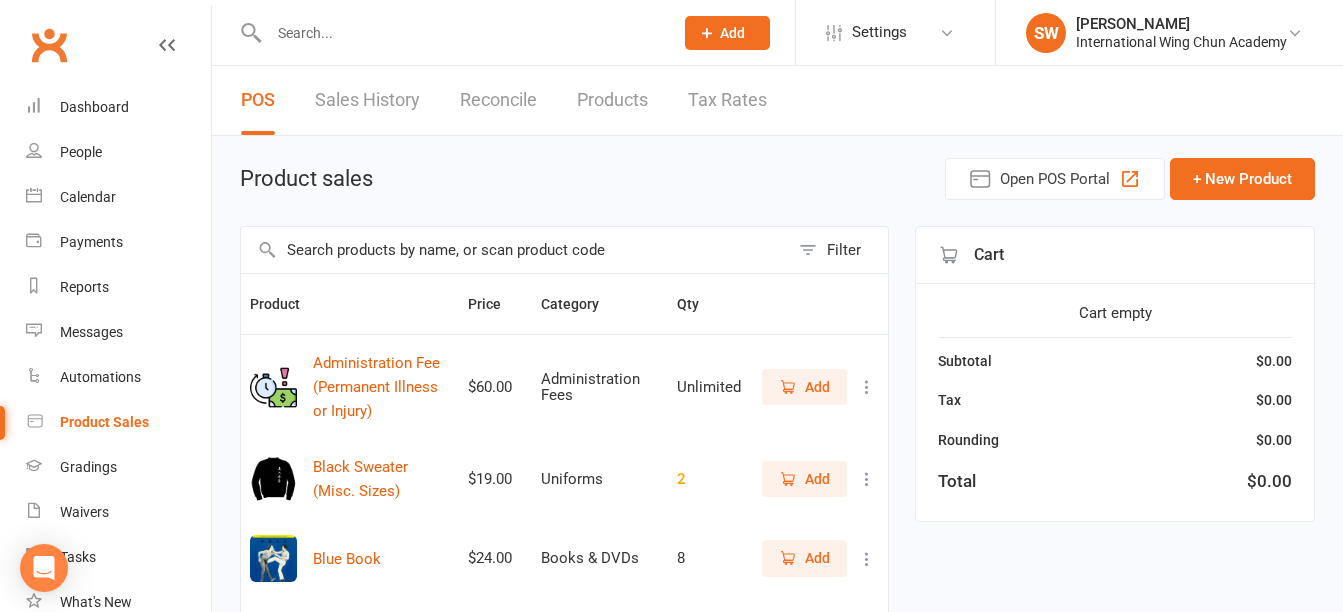click on "Filter" at bounding box center (844, 250) 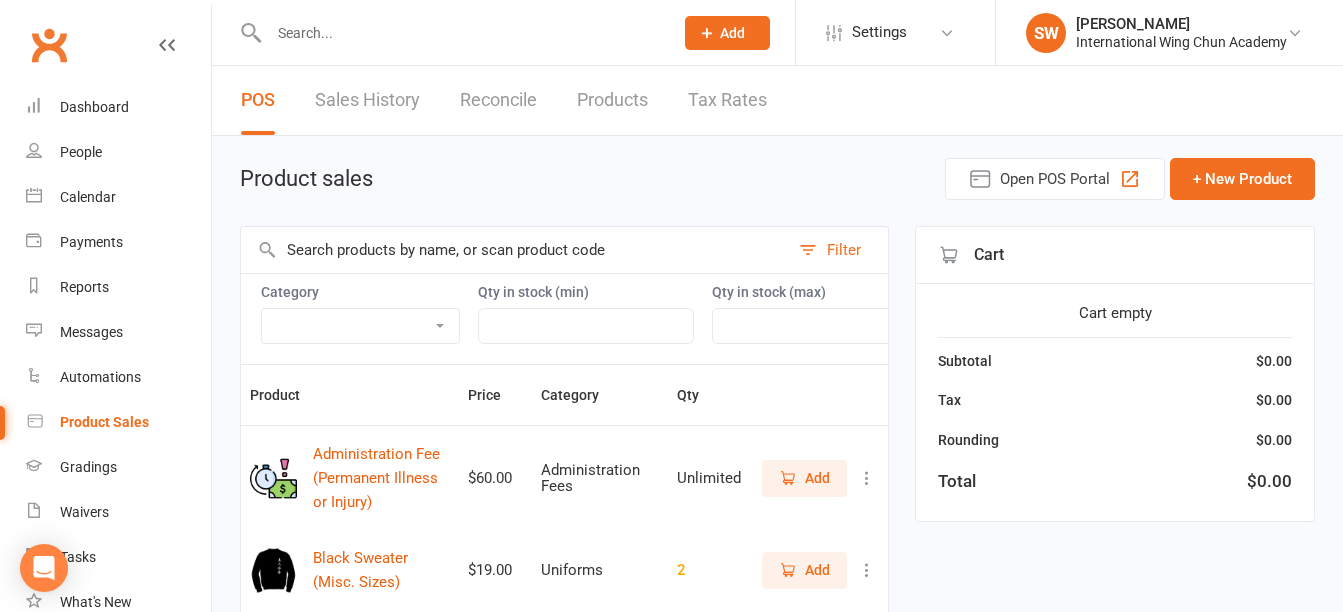 click on "Administration Fees Books & DVDs Courses and Workshops Grading Badges Grading Fees Private Lesson Fees Sashes Uniforms" at bounding box center [360, 326] 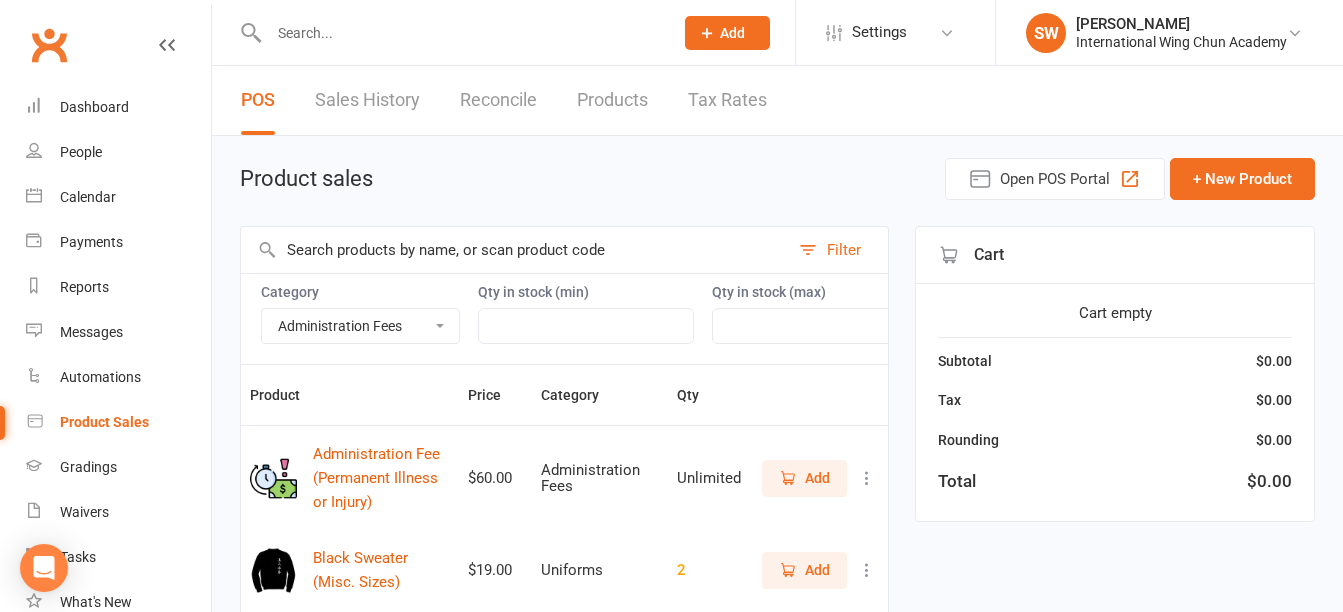 click on "Administration Fees Books & DVDs Courses and Workshops Grading Badges Grading Fees Private Lesson Fees Sashes Uniforms" at bounding box center [360, 326] 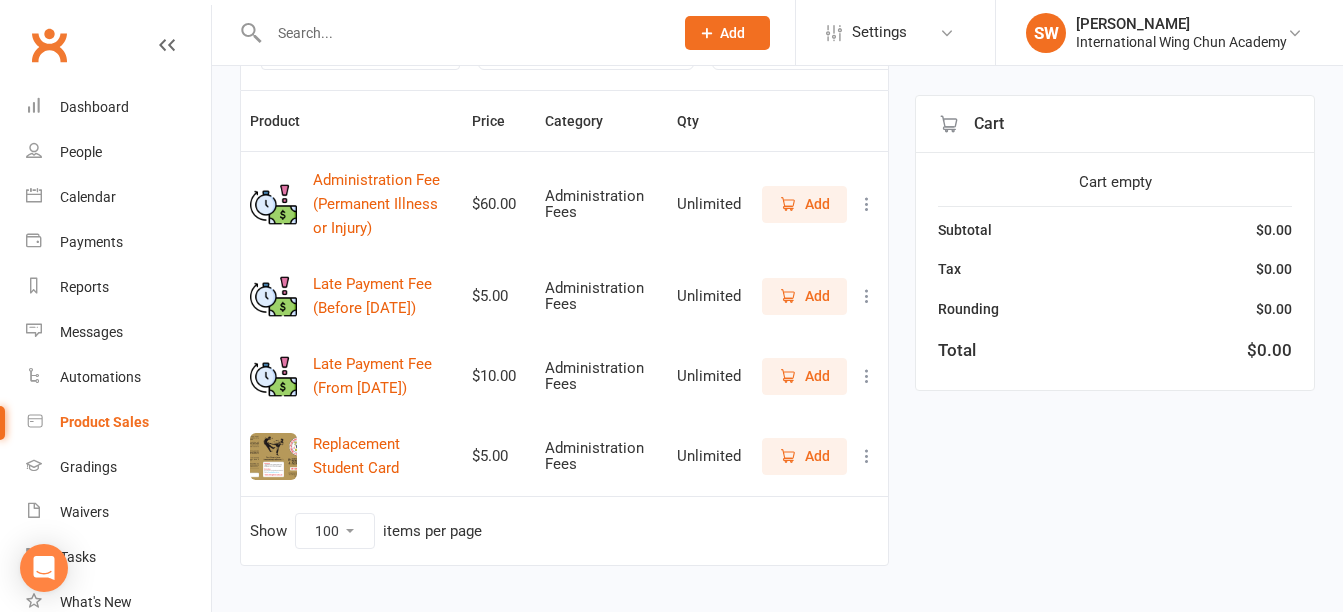 scroll, scrollTop: 300, scrollLeft: 0, axis: vertical 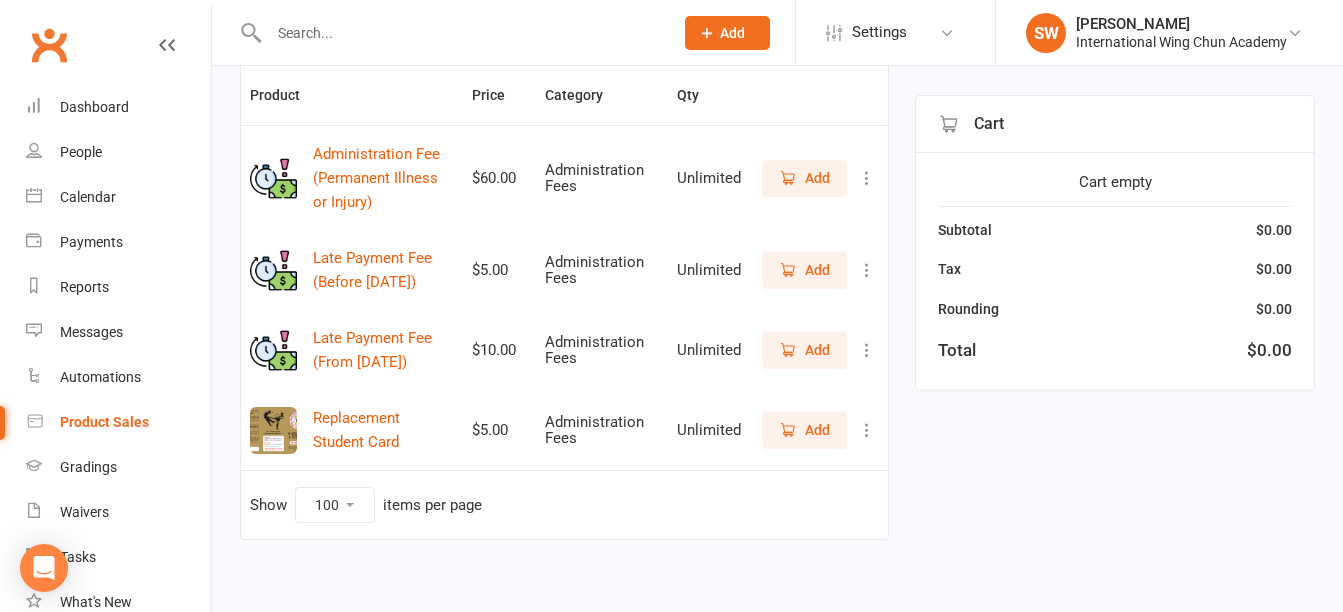 click on "Add" at bounding box center (817, 350) 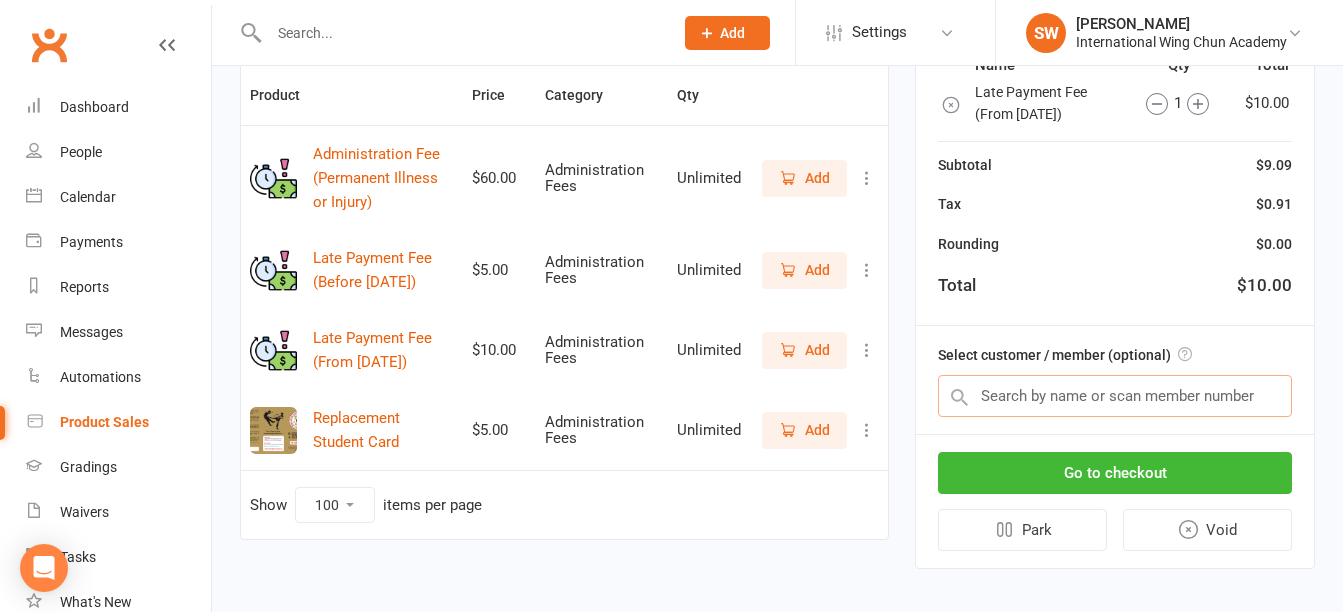 click at bounding box center (1115, 395) 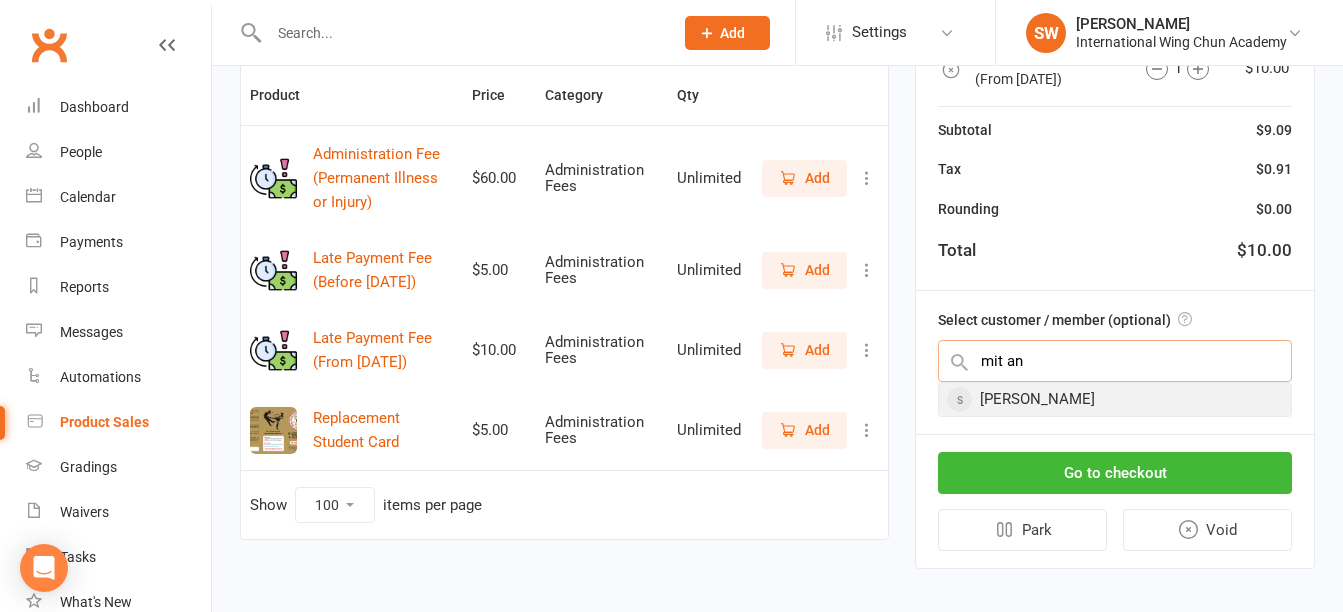 type on "mit an" 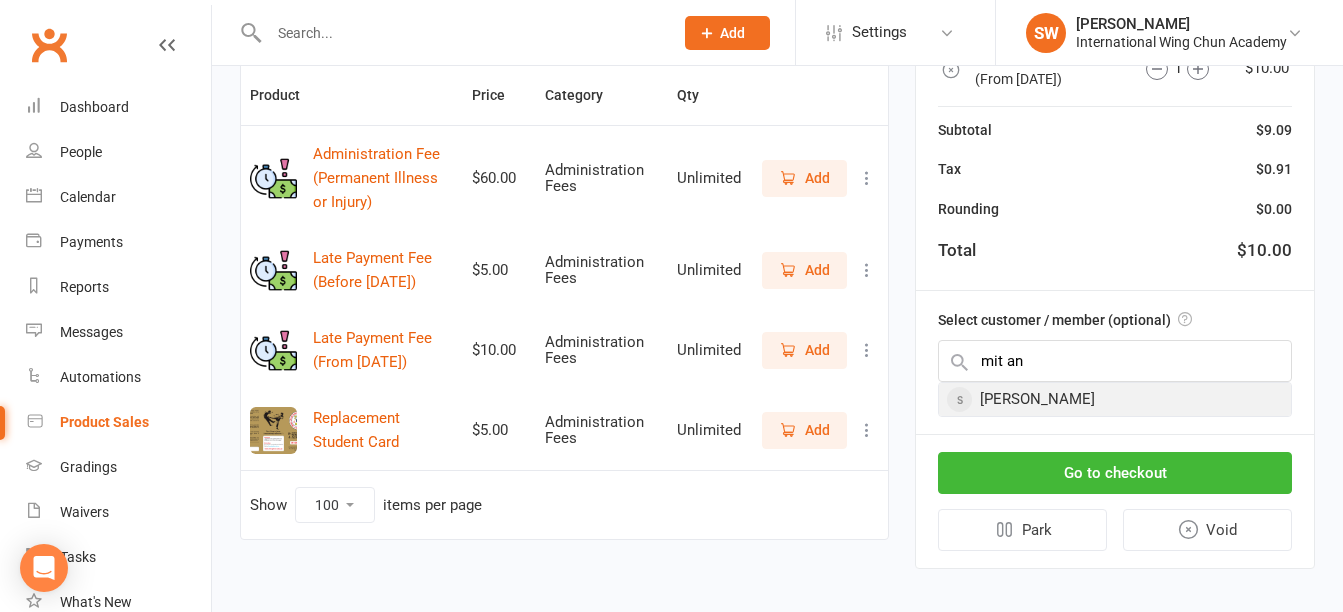 click on "[PERSON_NAME]" at bounding box center (1115, 398) 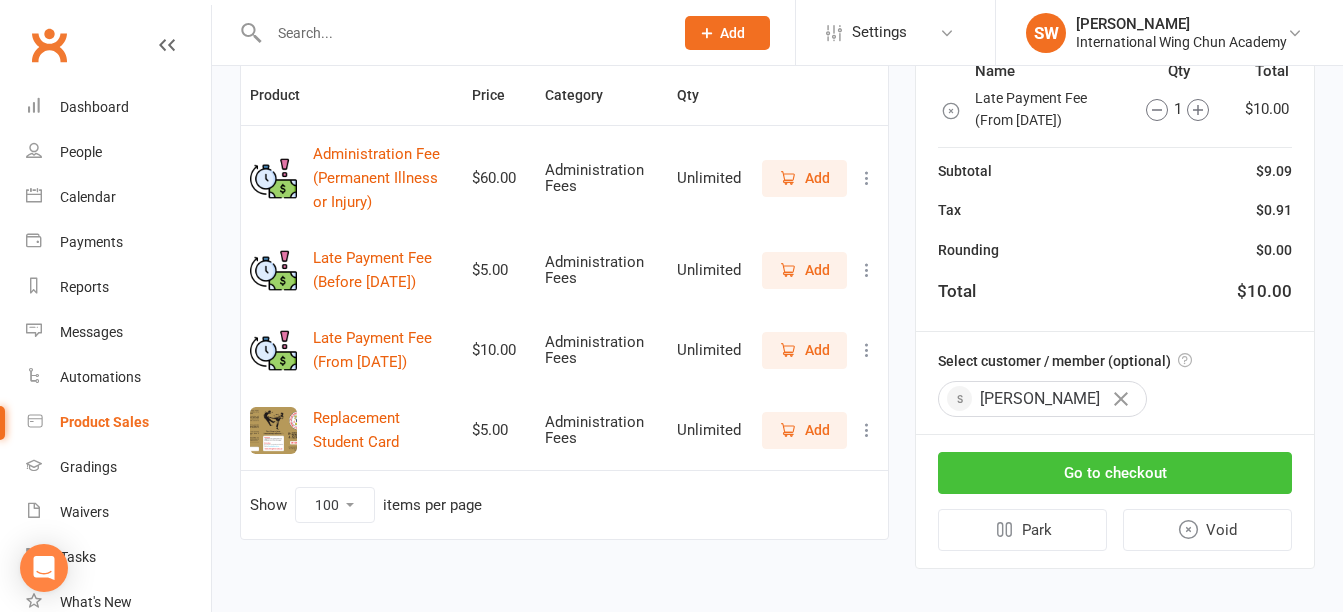 click on "Go to checkout" at bounding box center (1115, 472) 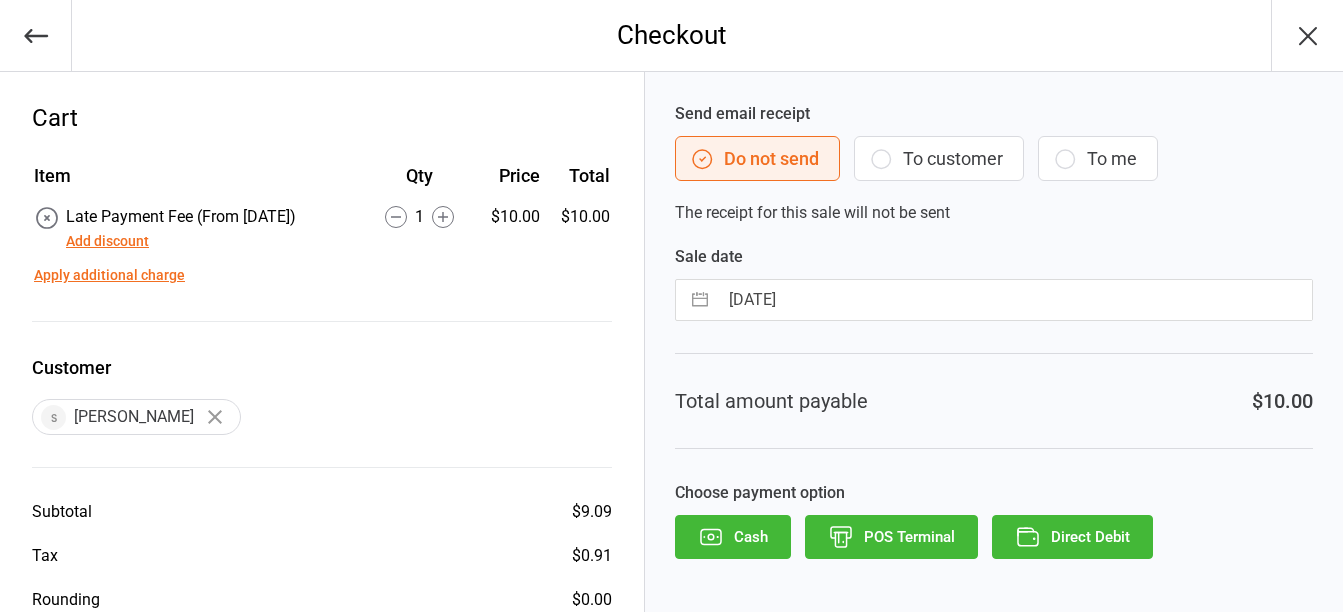 scroll, scrollTop: 0, scrollLeft: 0, axis: both 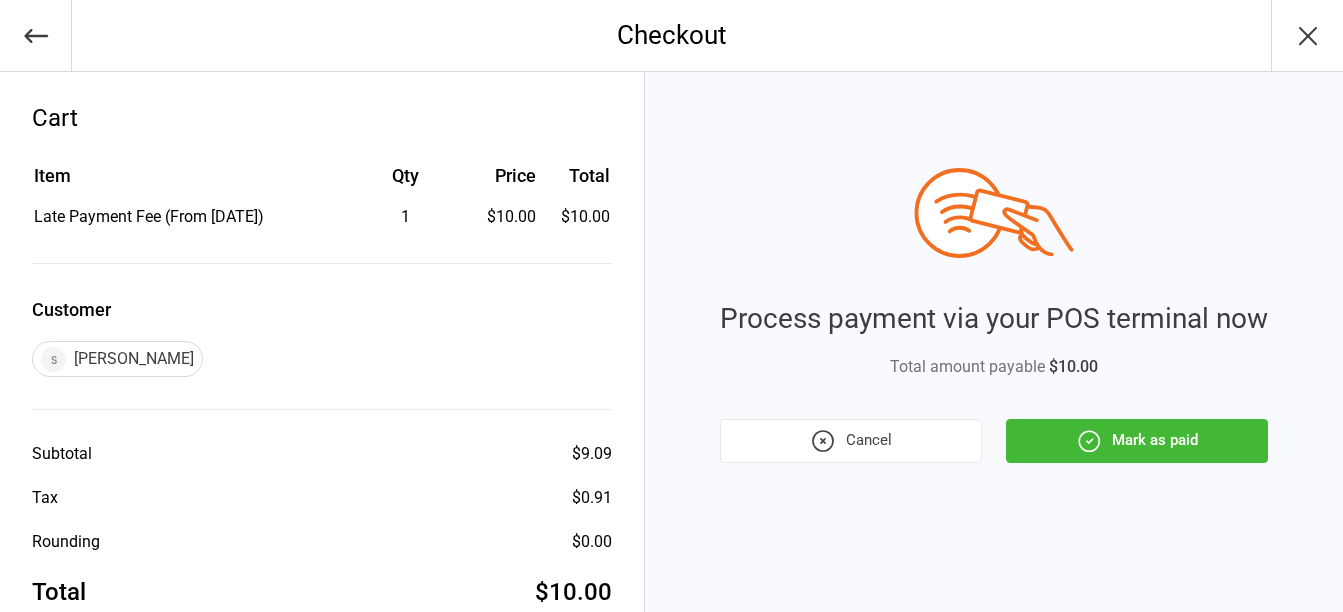 click 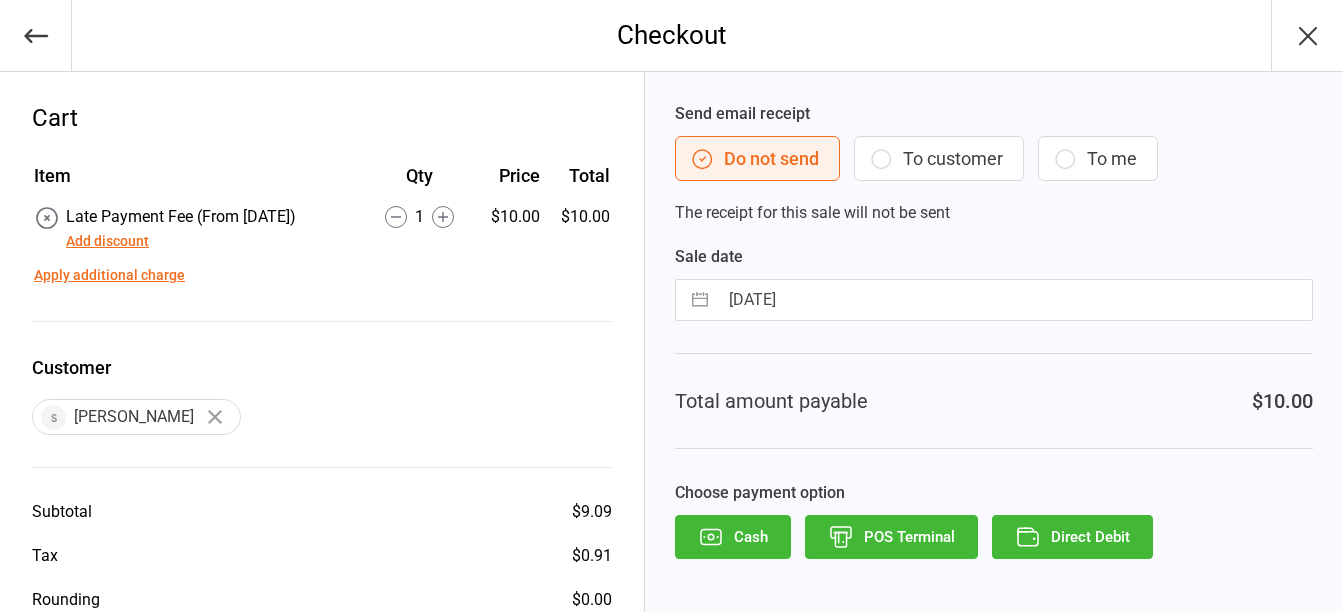 click 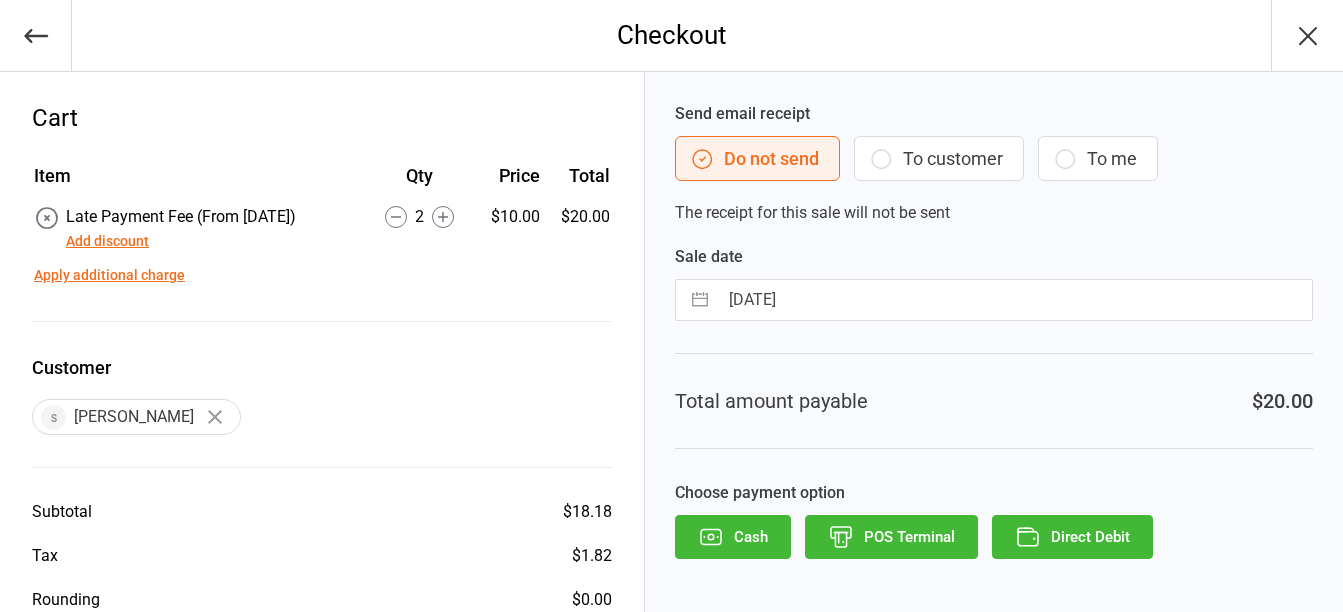 click on "POS Terminal" at bounding box center [891, 537] 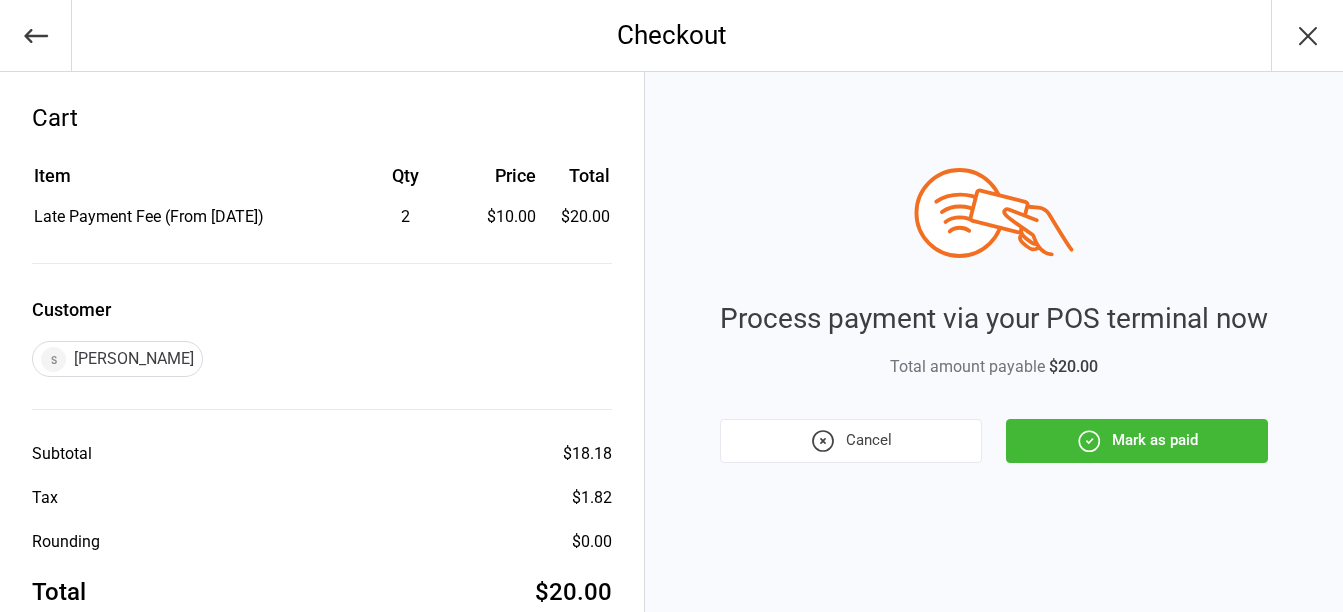 click on "Mark as paid" at bounding box center (1137, 441) 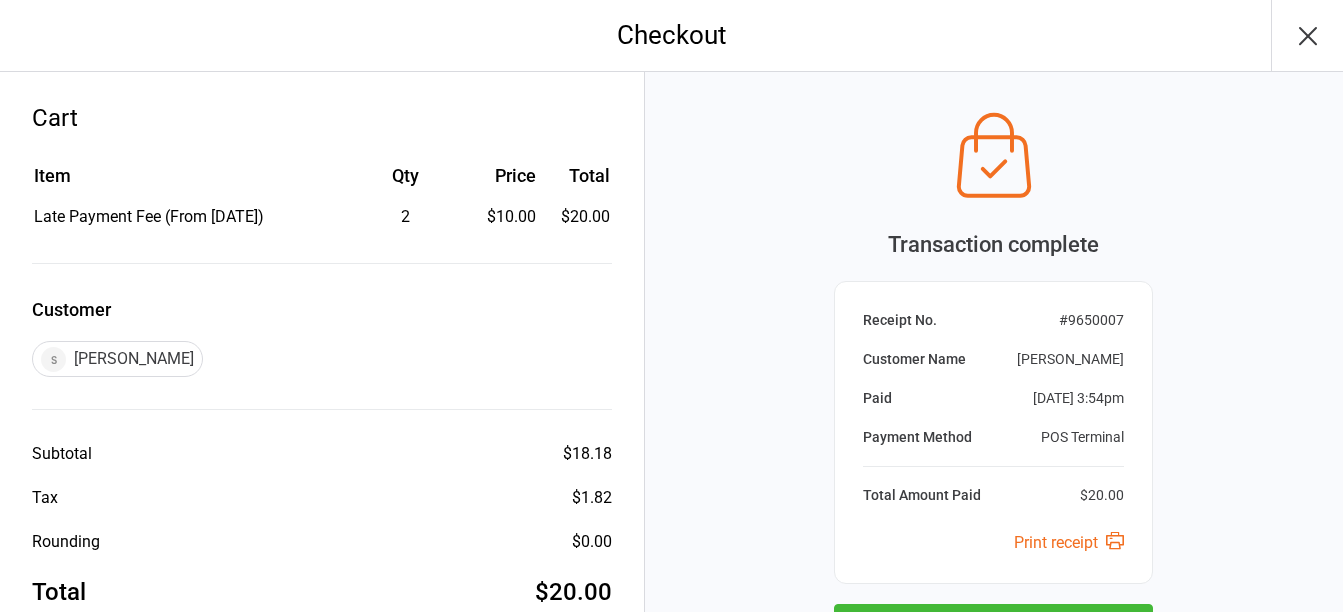 click 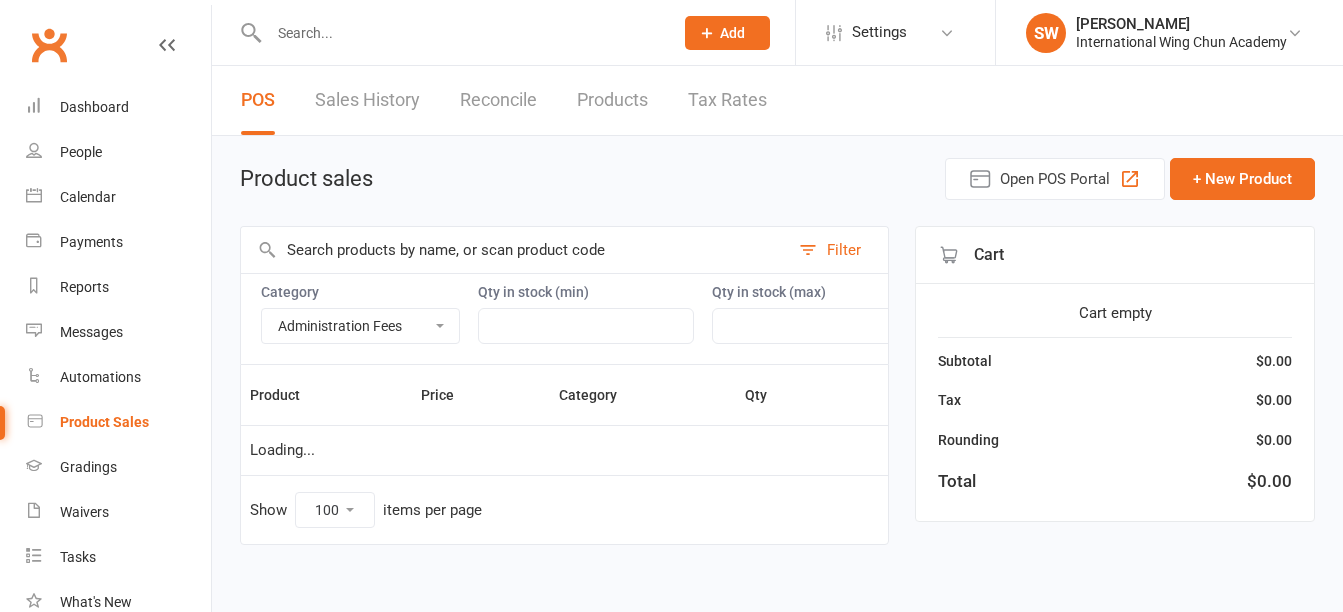 select on "3388" 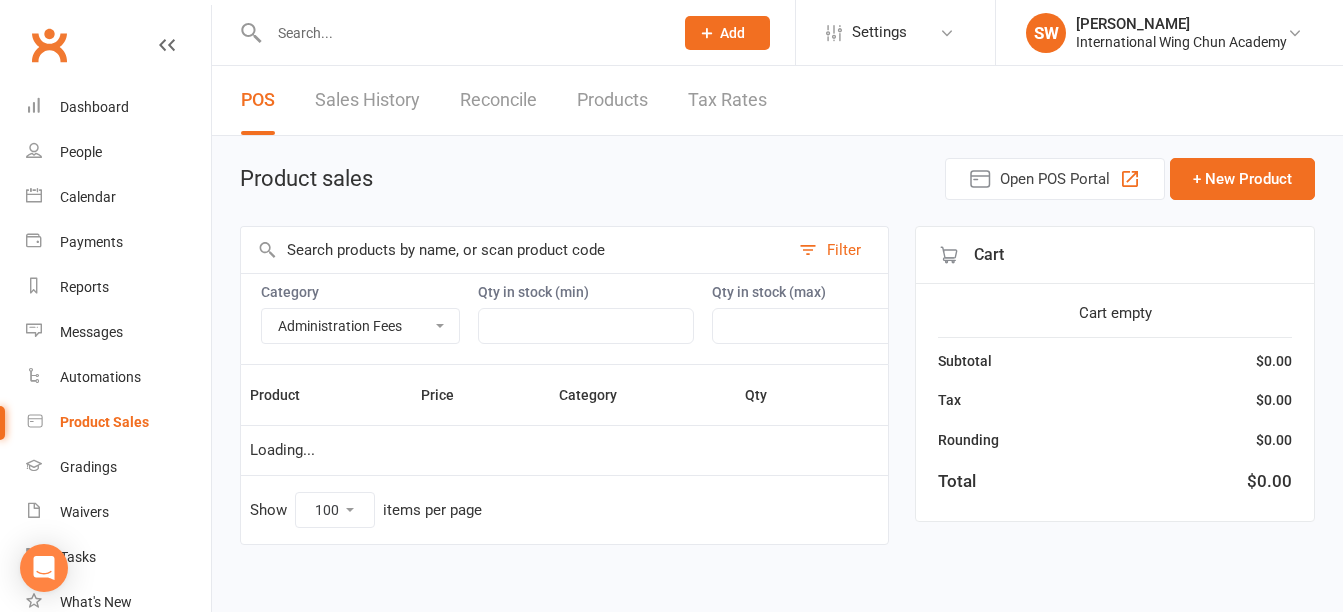 click at bounding box center [461, 33] 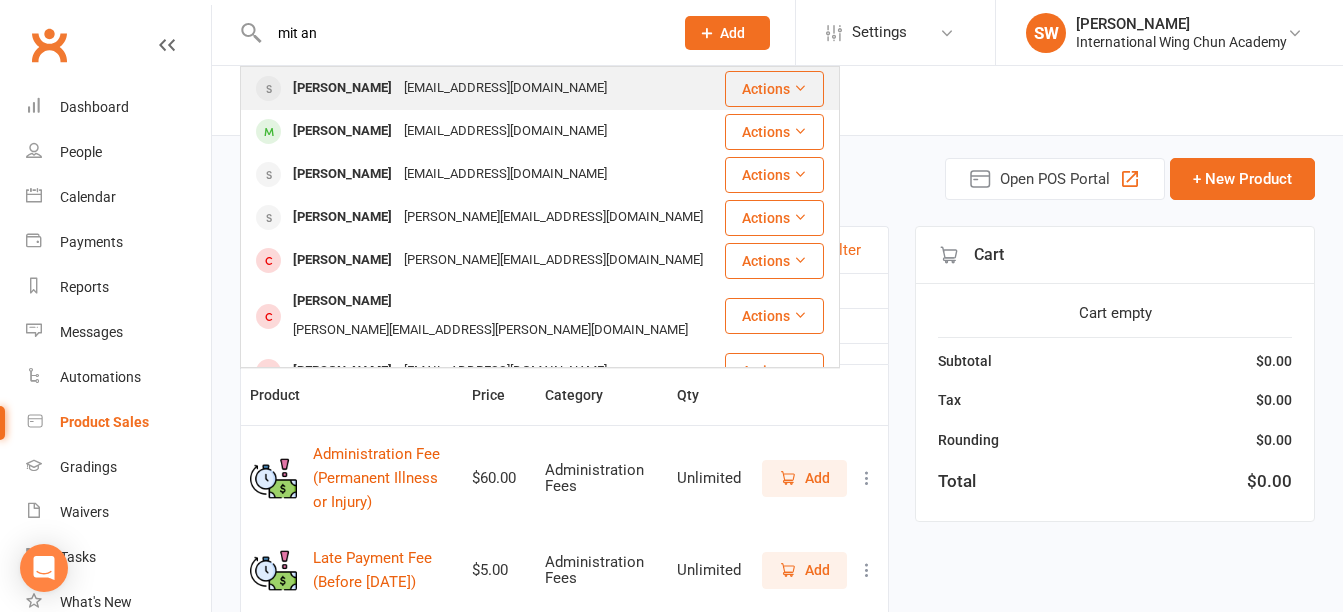 type on "mit an" 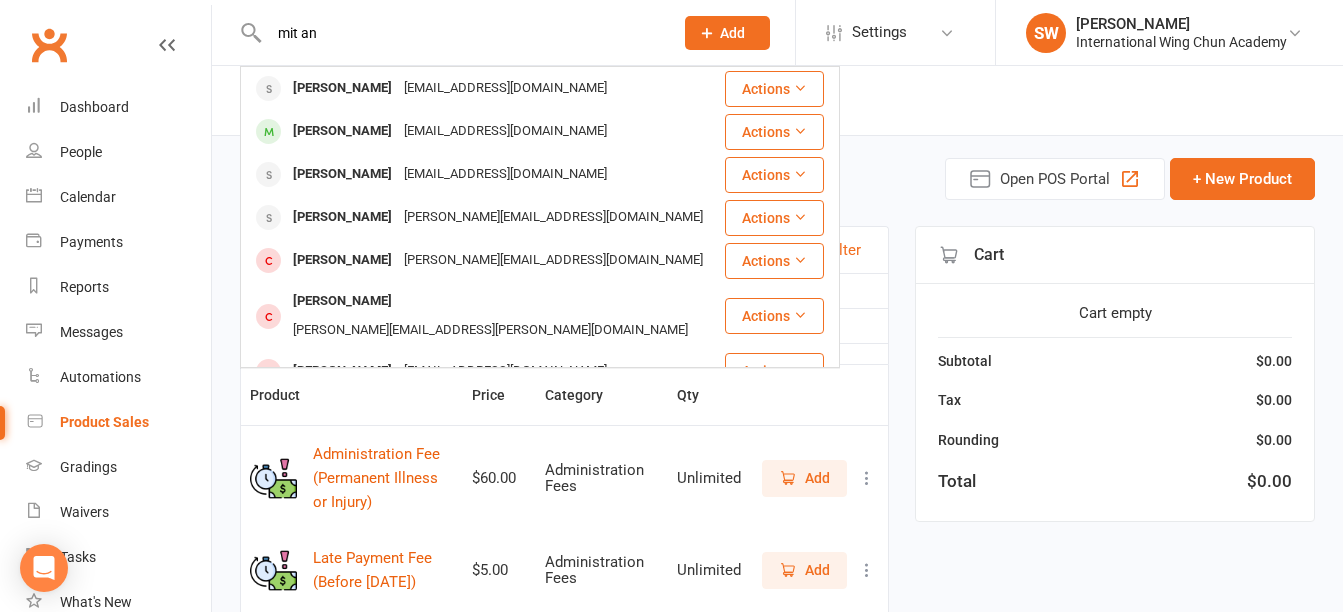 type 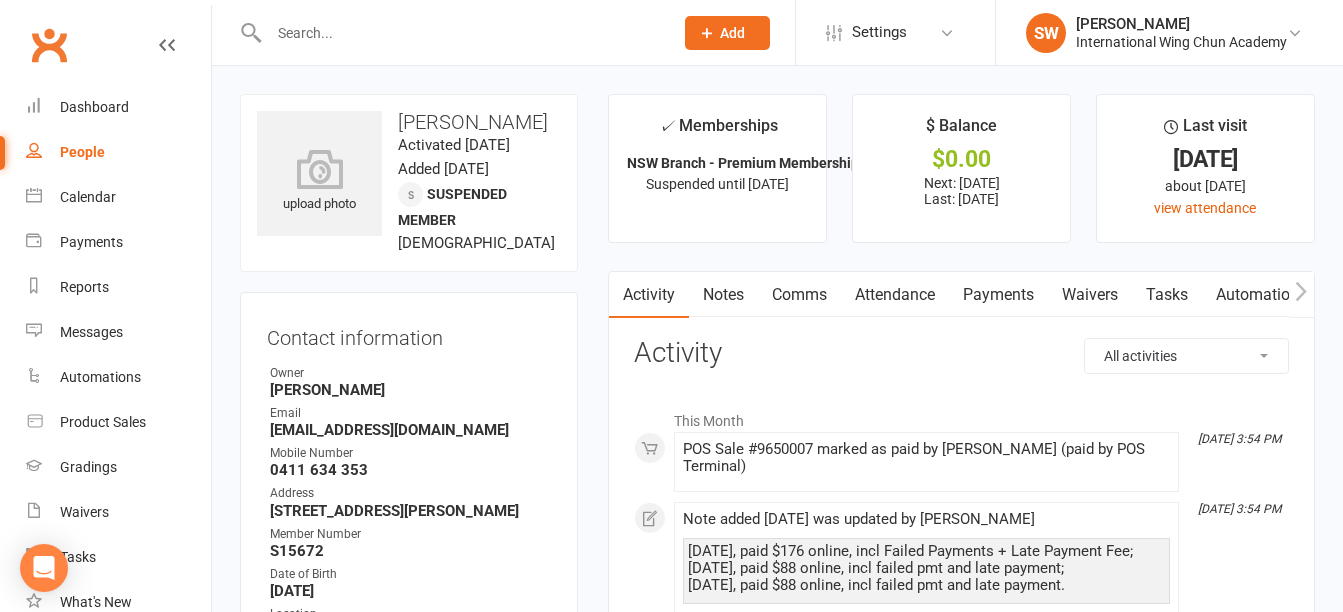 click on "Payments" at bounding box center (998, 295) 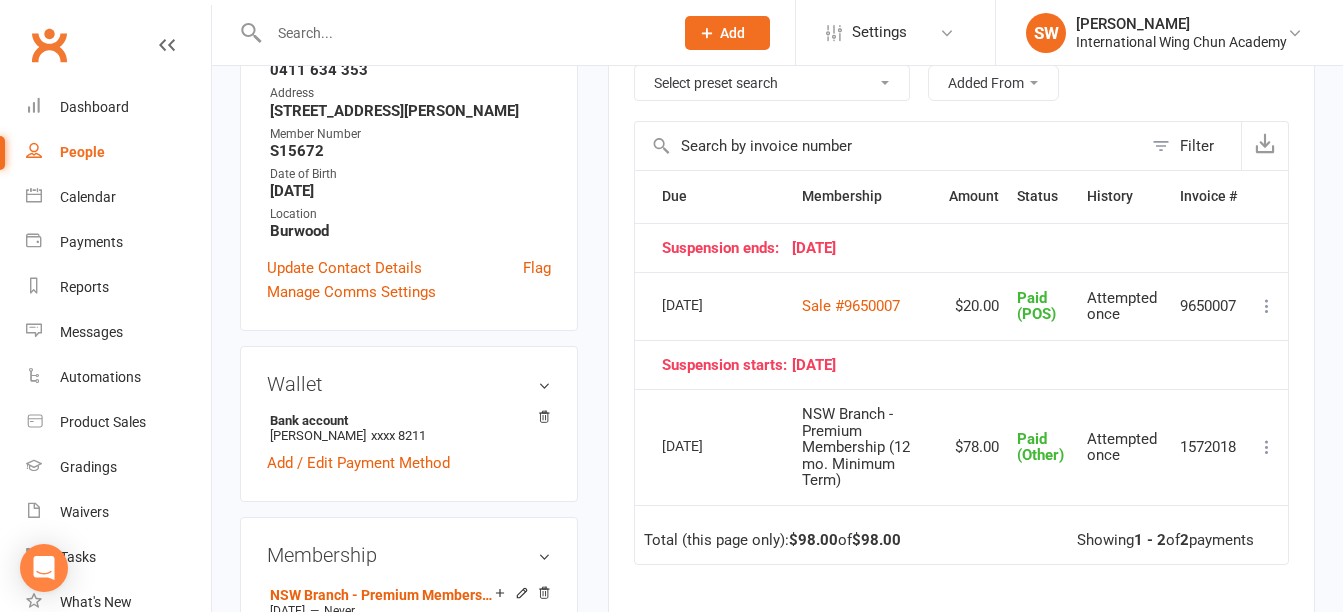 scroll, scrollTop: 200, scrollLeft: 0, axis: vertical 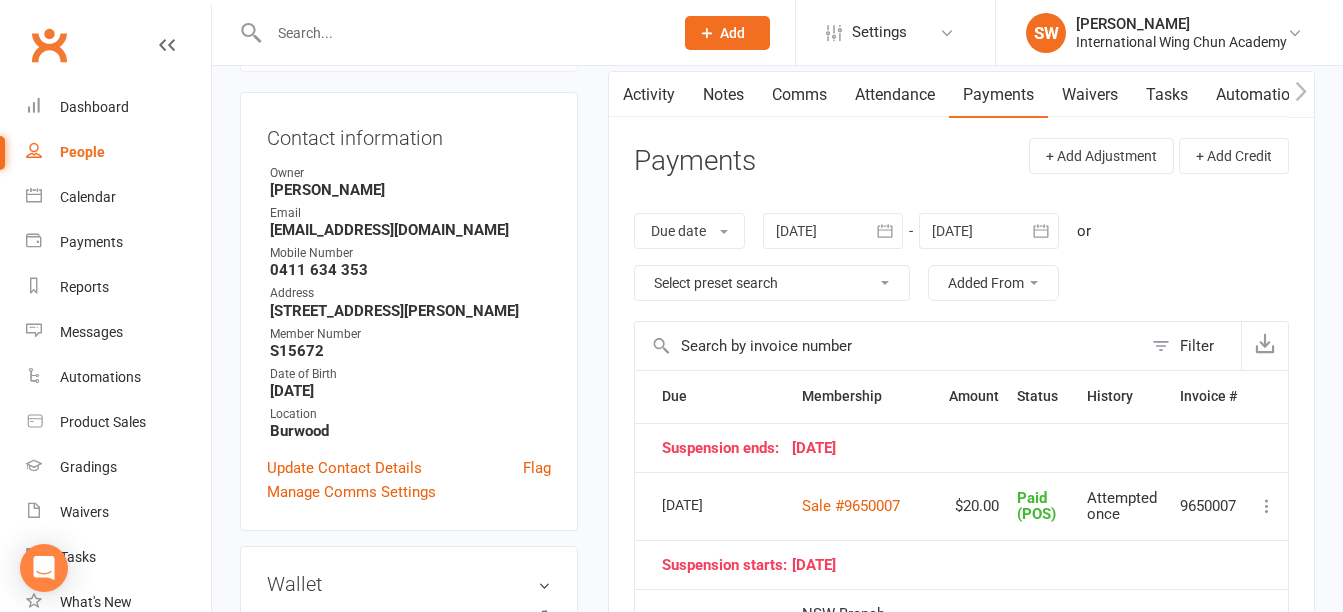 click at bounding box center [833, 231] 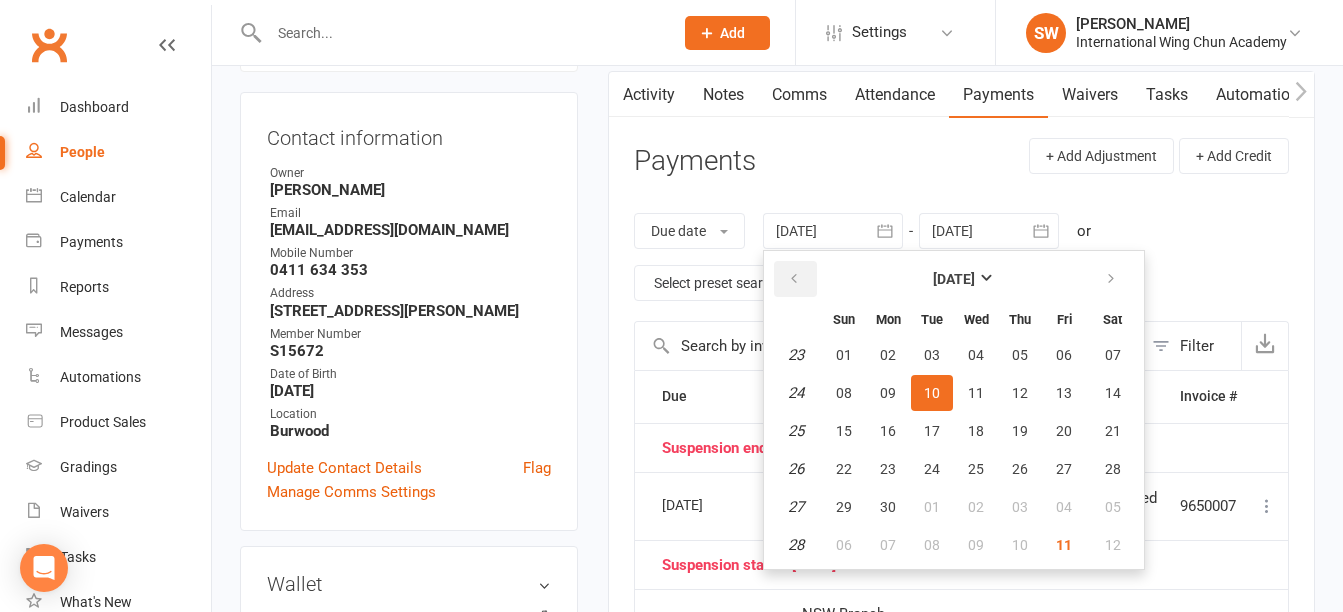 click at bounding box center (794, 279) 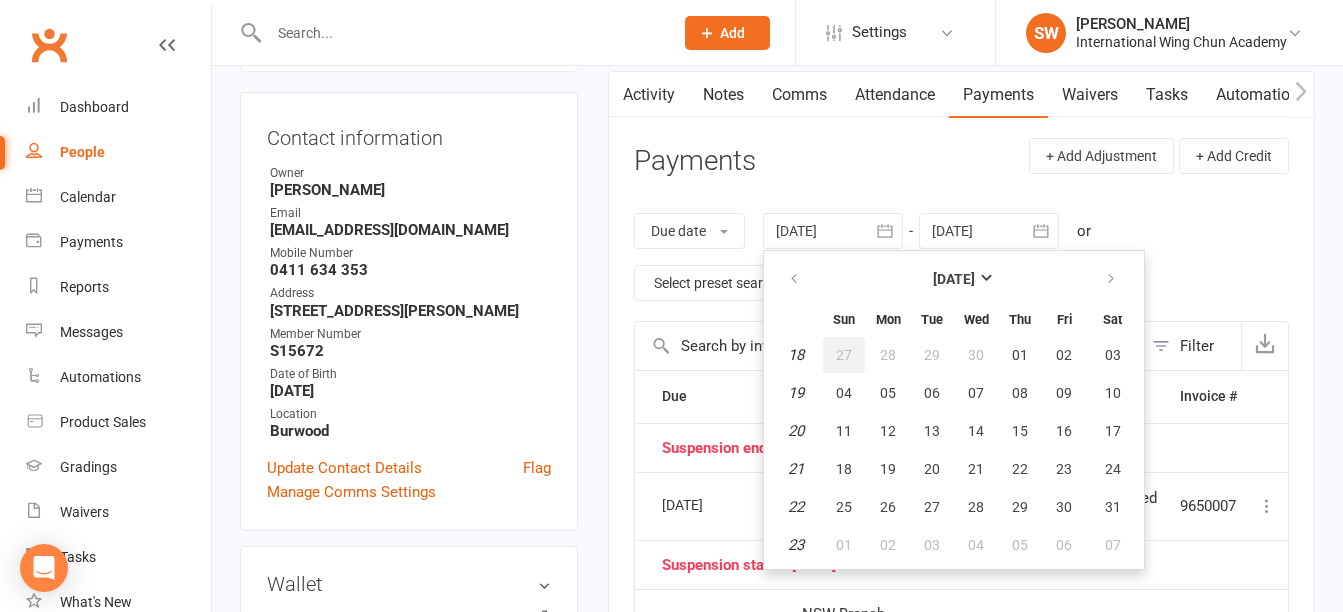 click on "27" at bounding box center [844, 355] 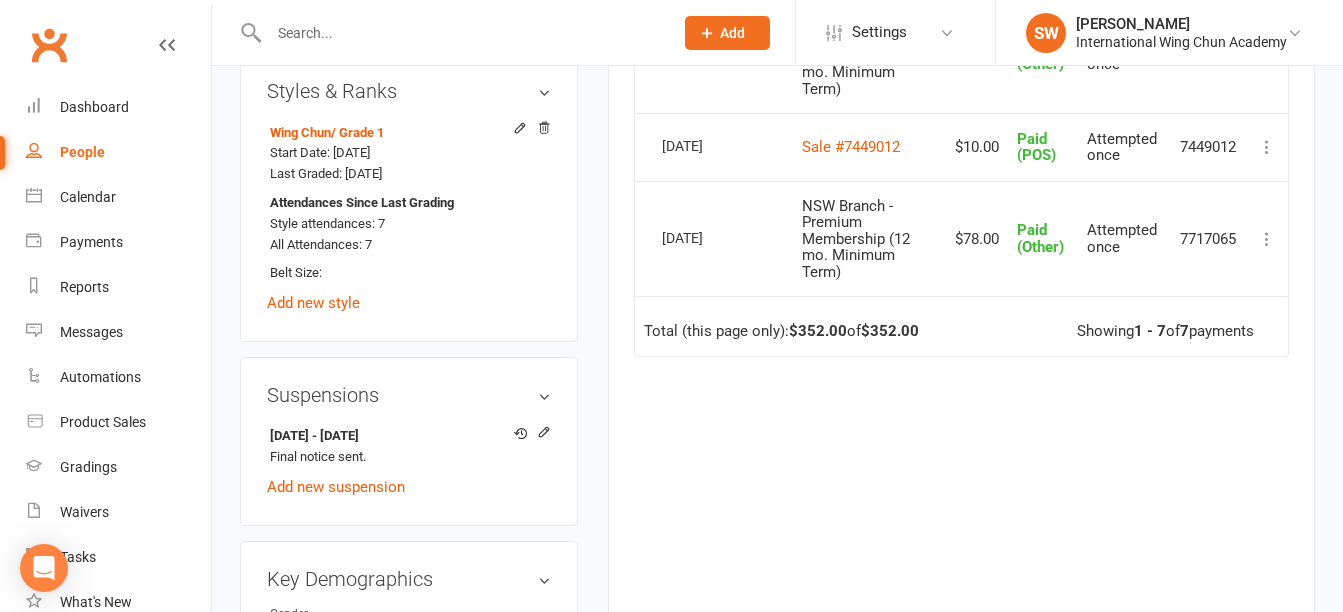 scroll, scrollTop: 1100, scrollLeft: 0, axis: vertical 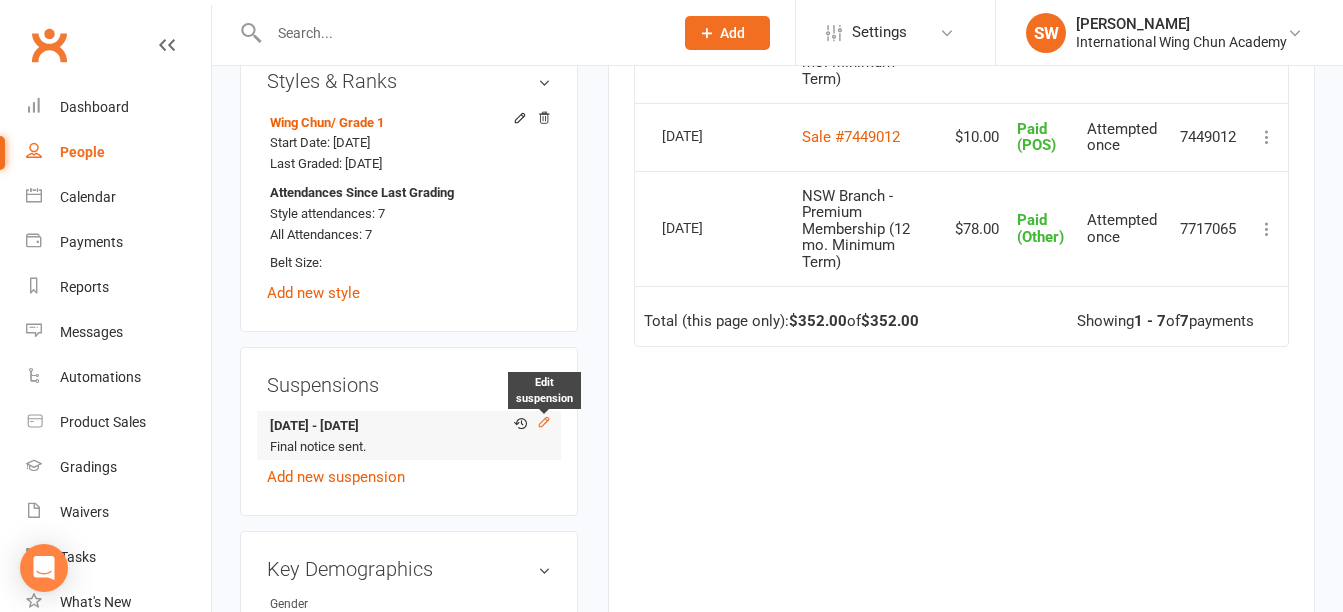 click 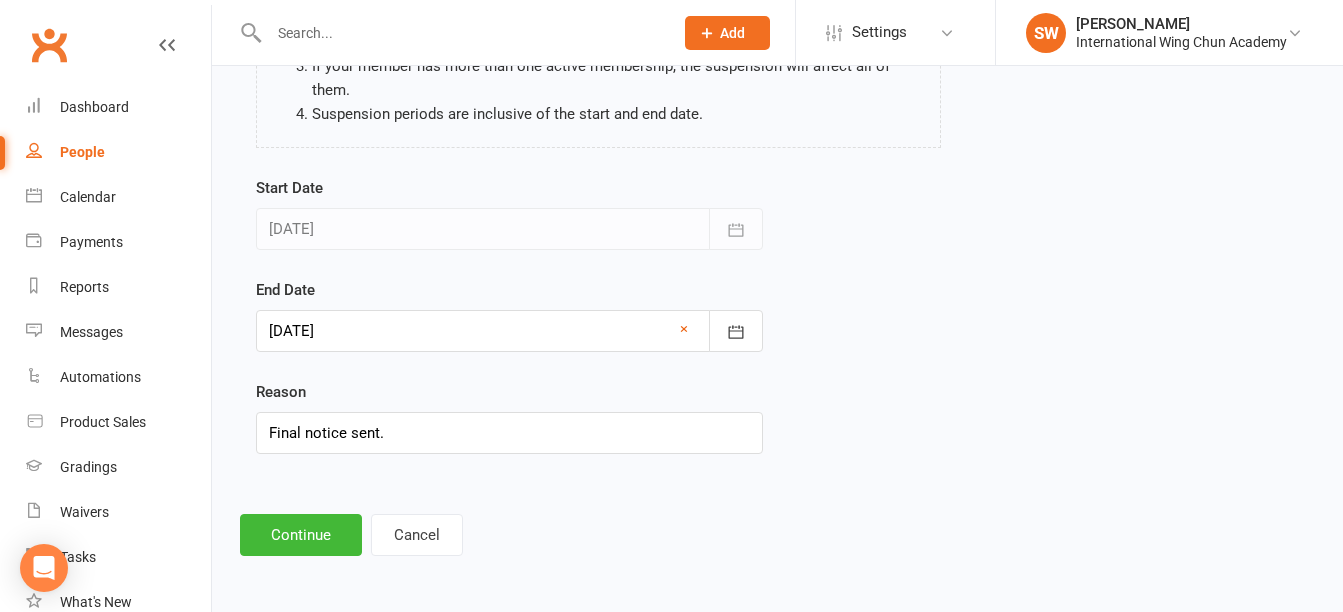 scroll, scrollTop: 291, scrollLeft: 0, axis: vertical 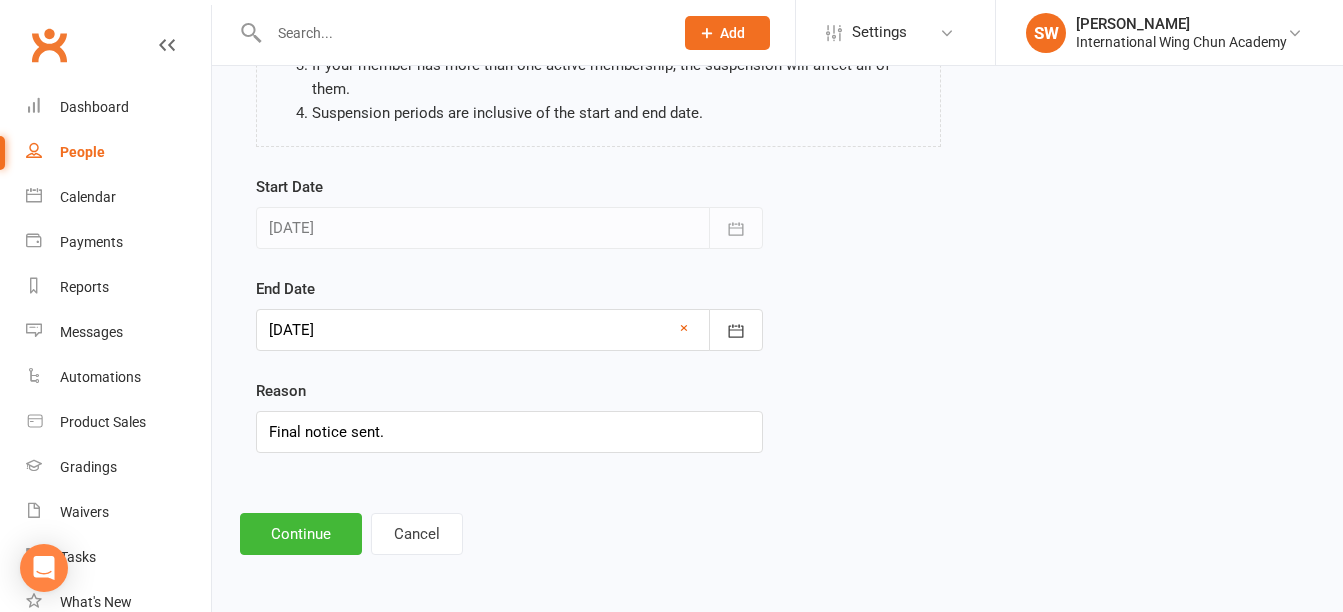click at bounding box center (509, 330) 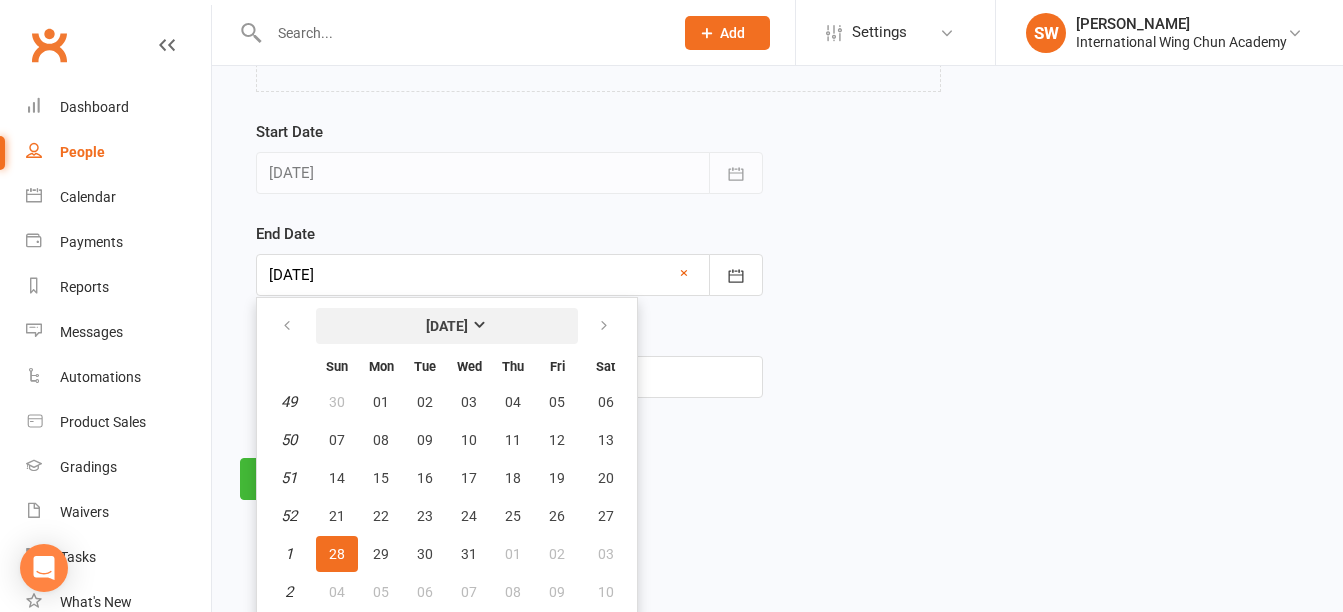 click on "December 2025" at bounding box center [447, 326] 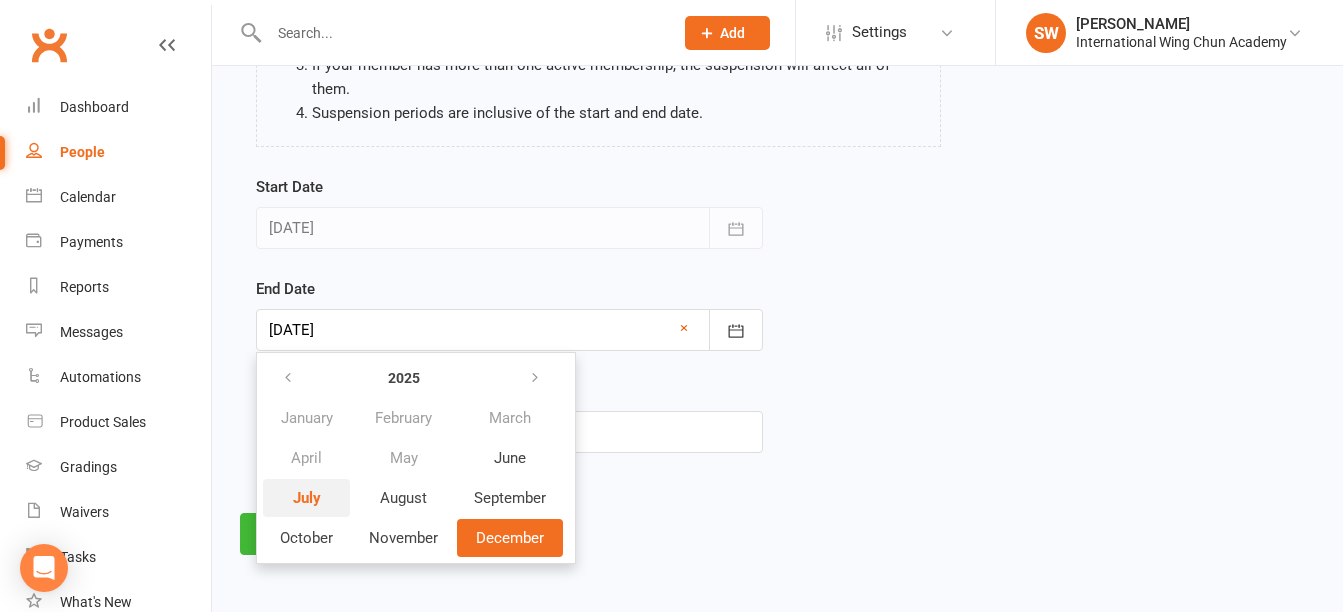 click on "July" at bounding box center (307, 498) 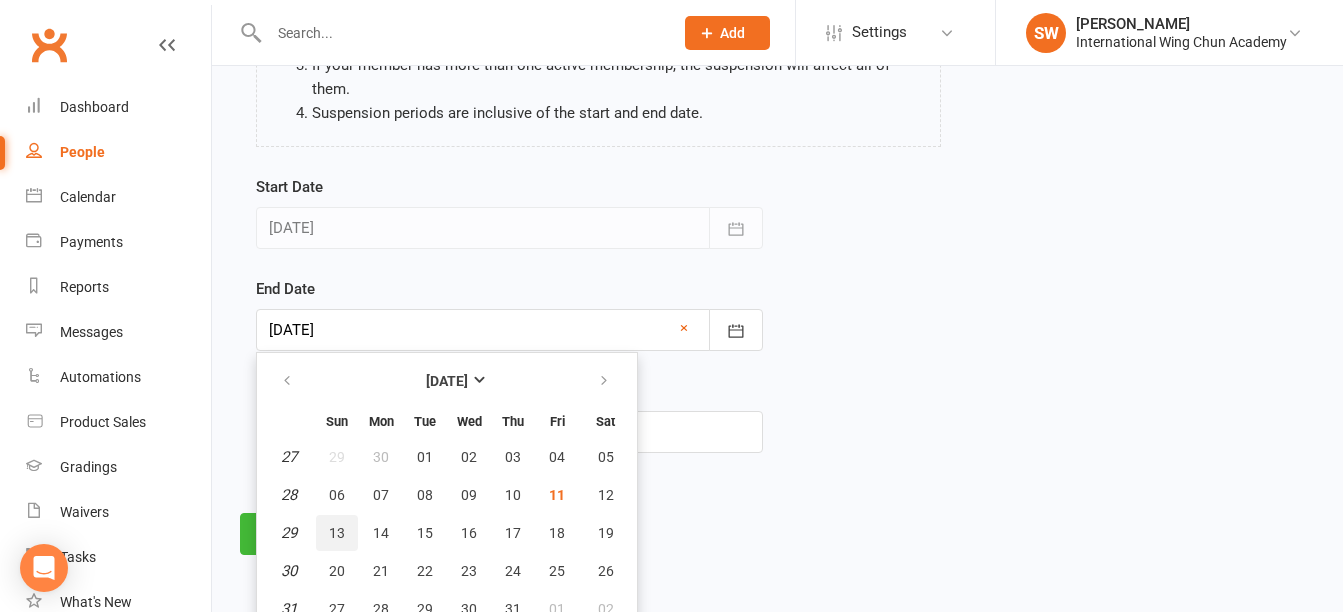 click on "13" at bounding box center (337, 533) 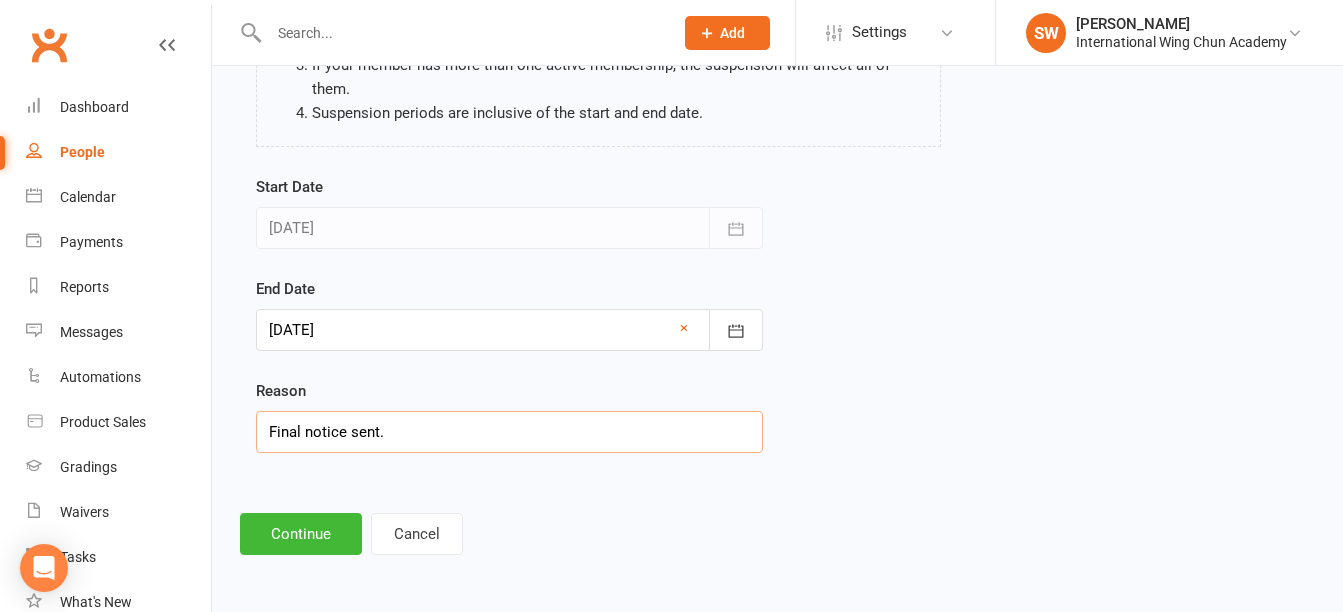 click on "Final notice sent." at bounding box center (509, 432) 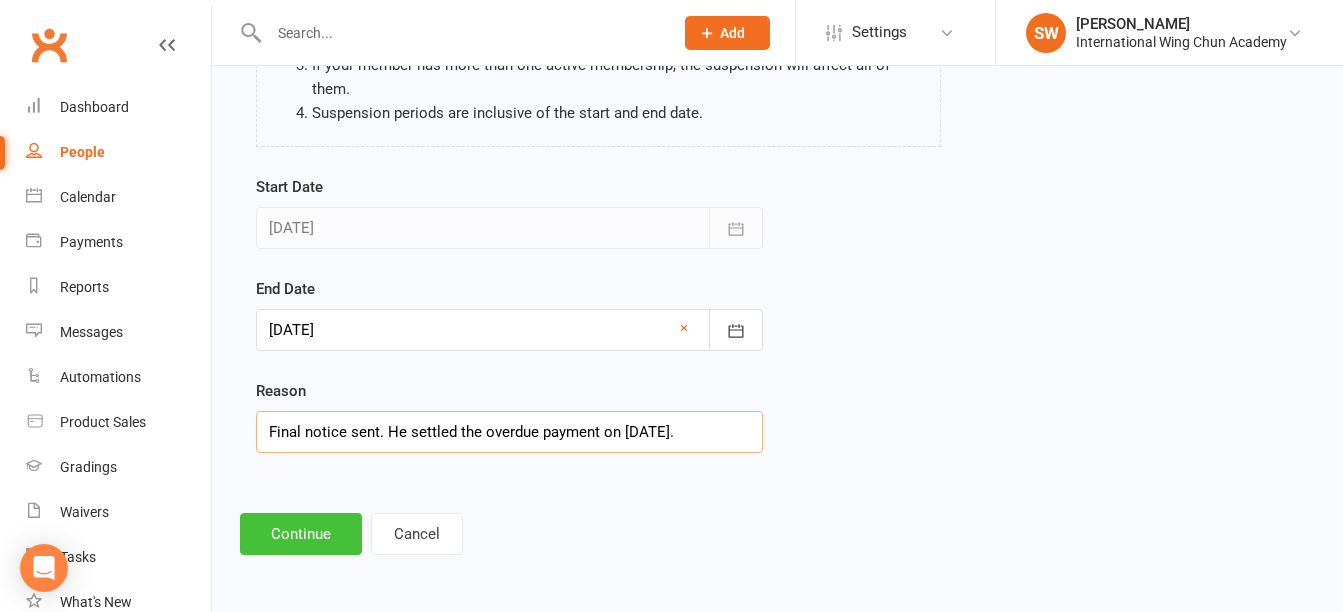 type on "Final notice sent. He settled the overdue payment on 11/07/2025." 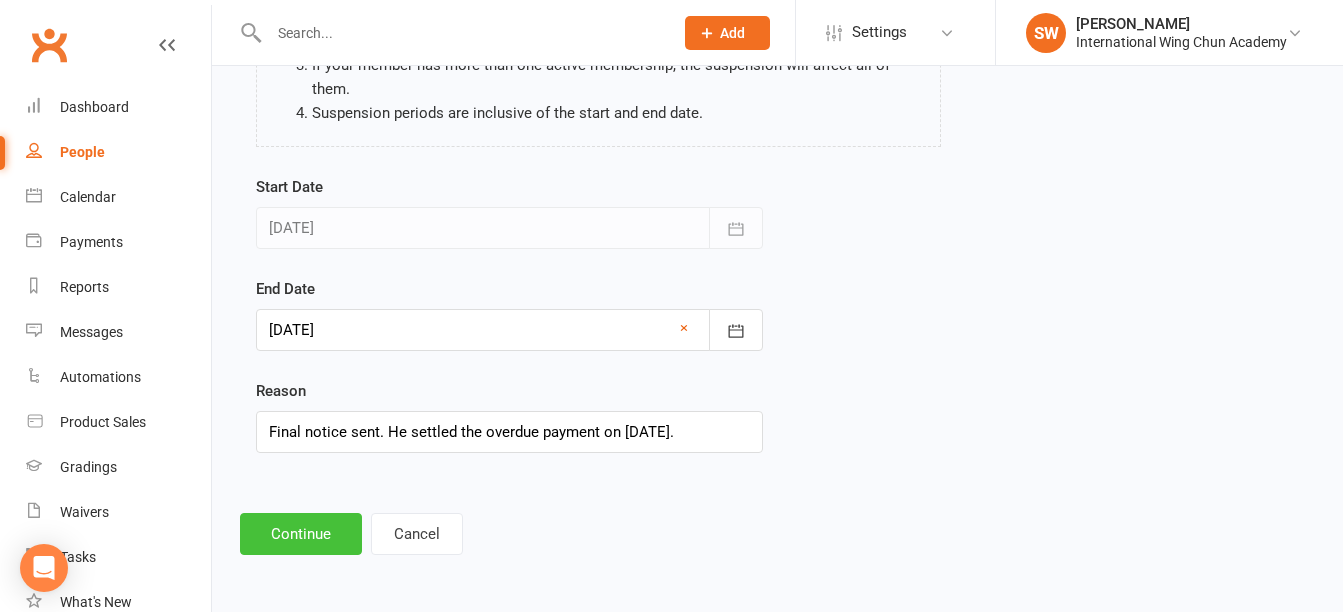 click on "Continue" at bounding box center (301, 534) 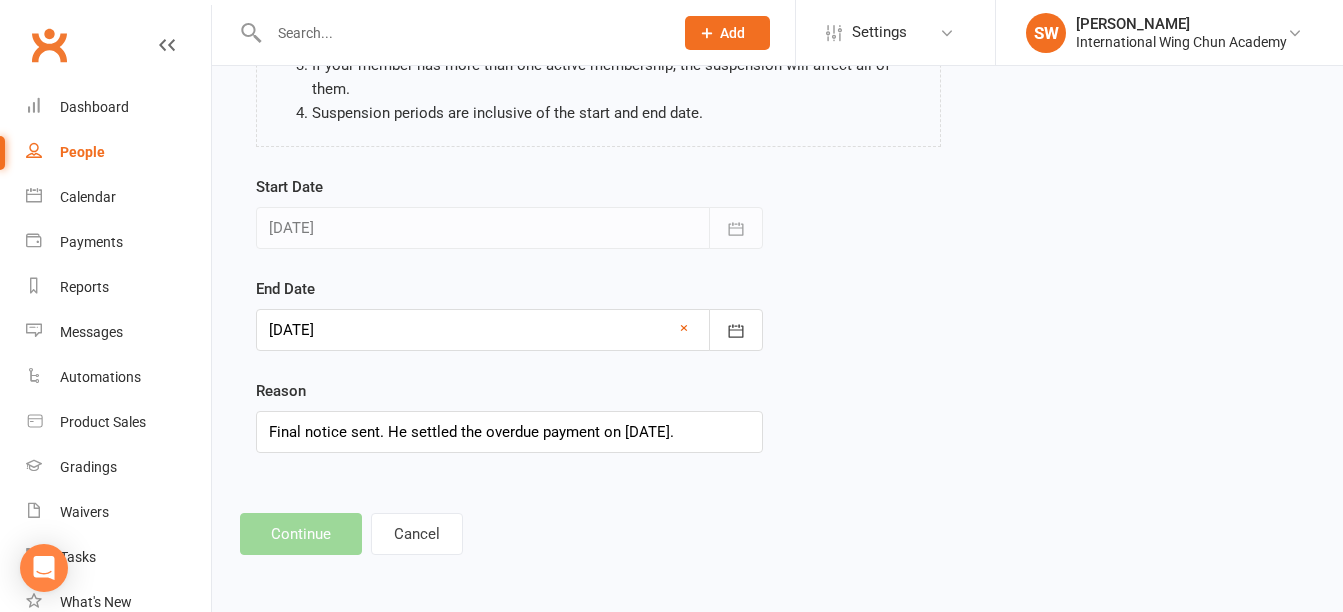 scroll, scrollTop: 0, scrollLeft: 0, axis: both 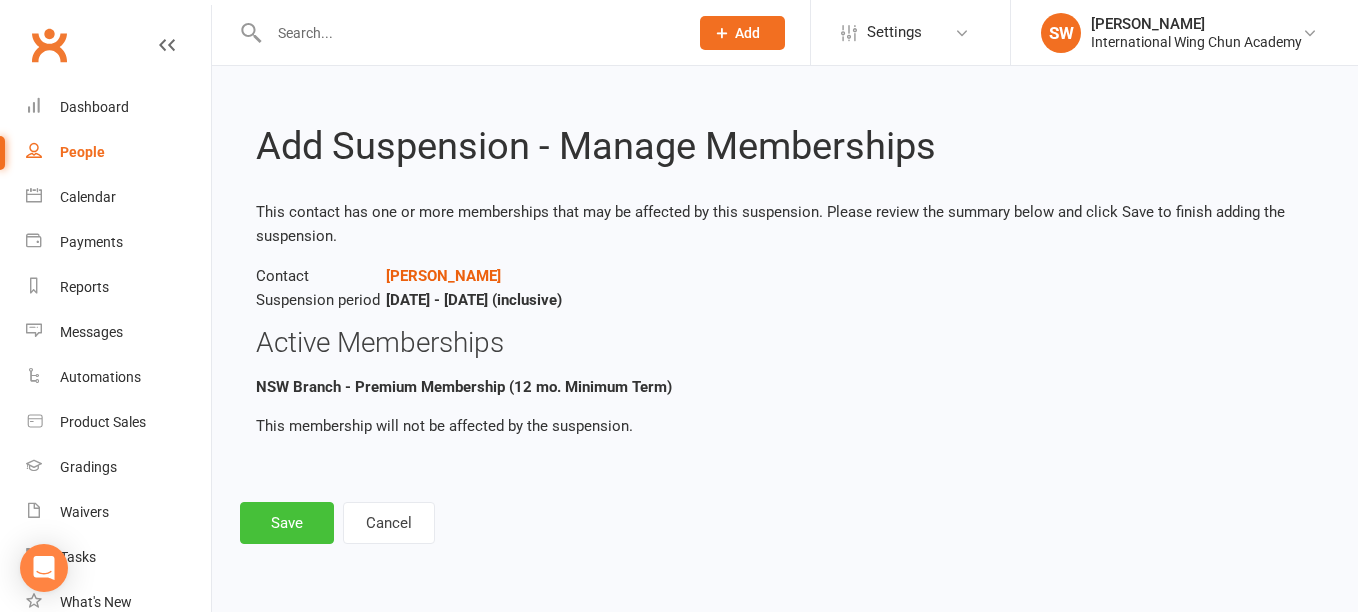 click on "Save" at bounding box center (287, 523) 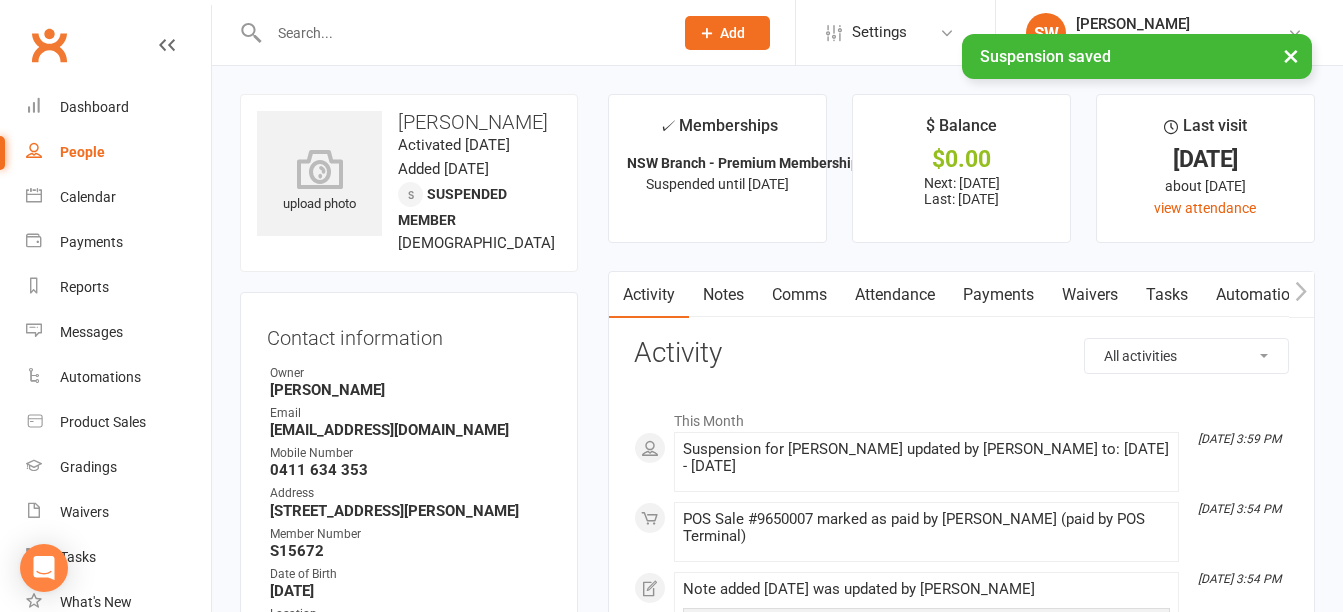 click on "Payments" at bounding box center [998, 295] 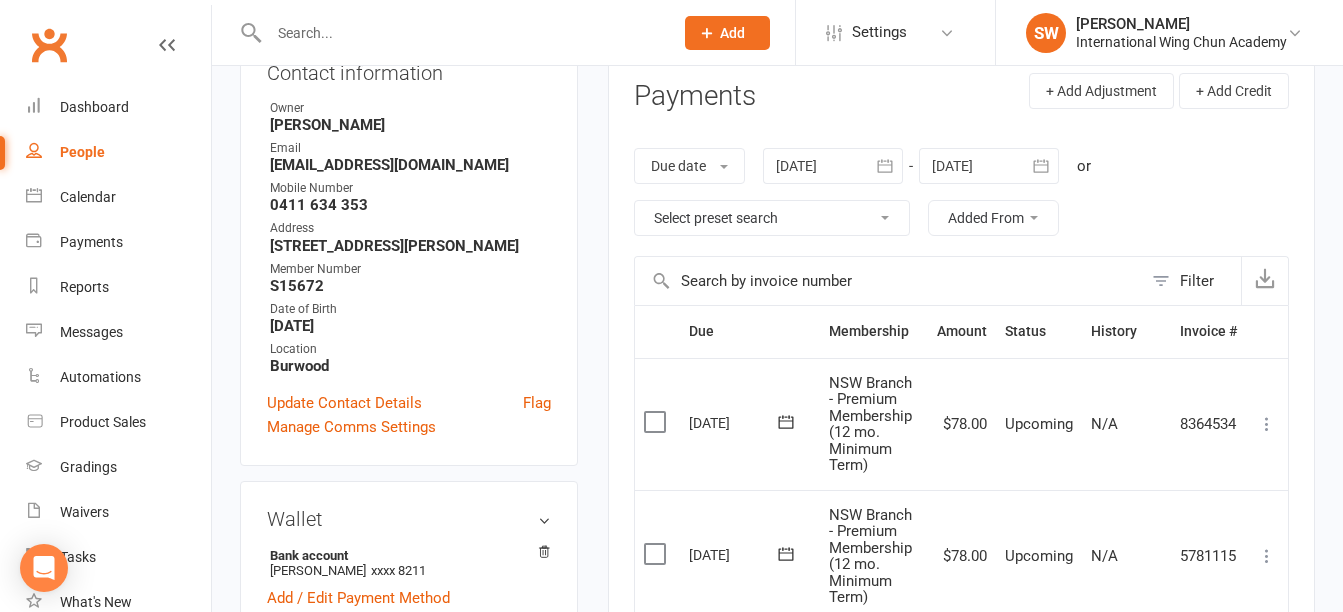 scroll, scrollTop: 0, scrollLeft: 0, axis: both 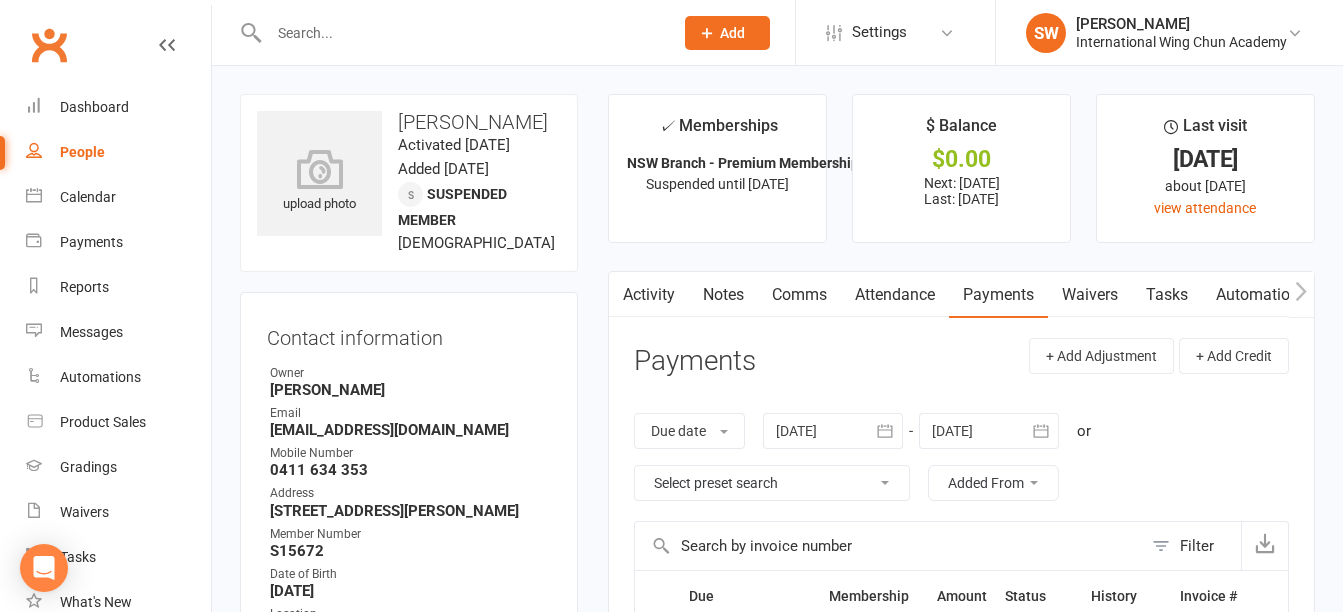 click on "Attendance" at bounding box center [895, 295] 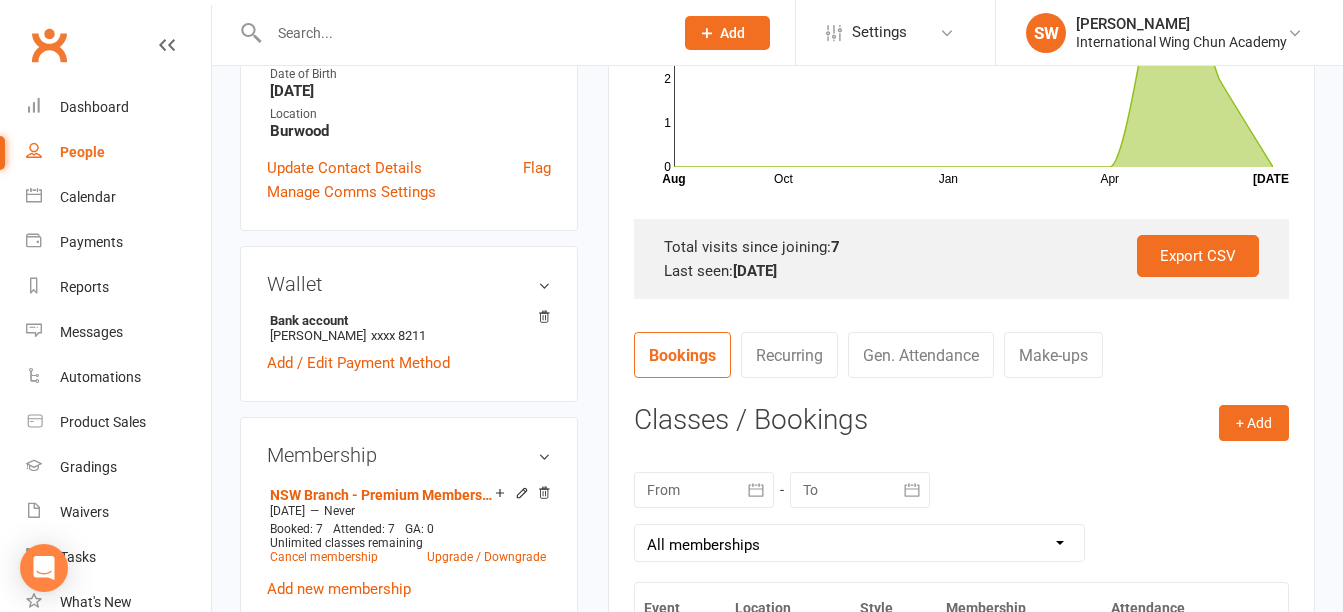 scroll, scrollTop: 800, scrollLeft: 0, axis: vertical 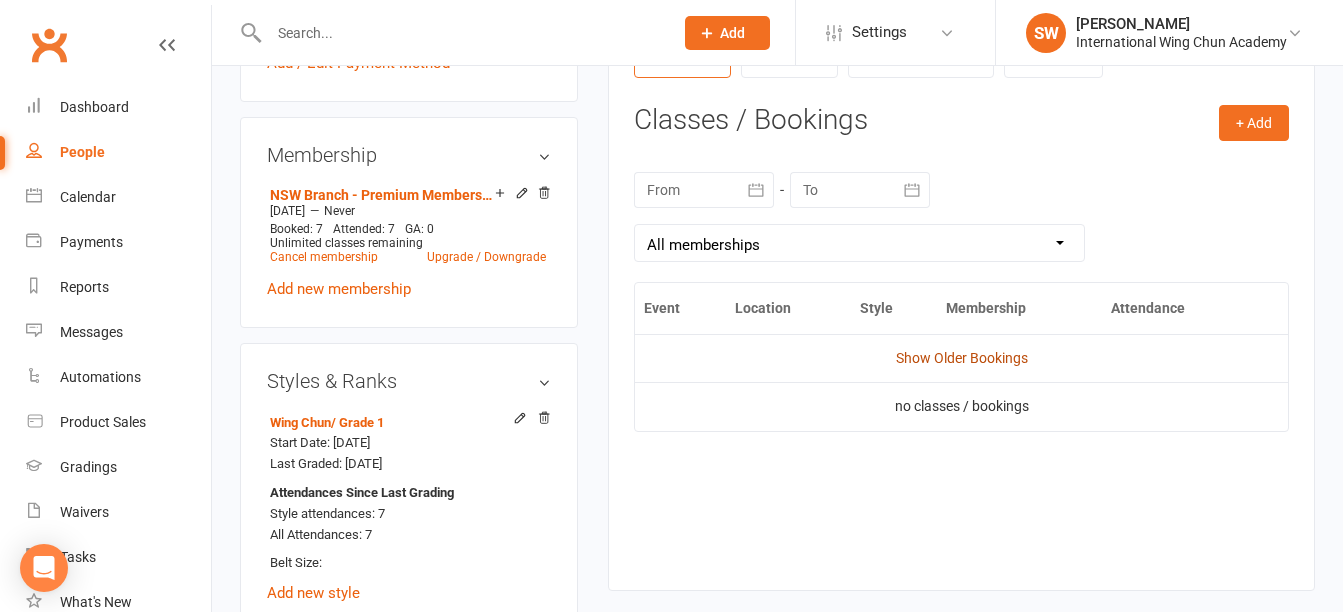 click on "Show Older Bookings" at bounding box center [962, 358] 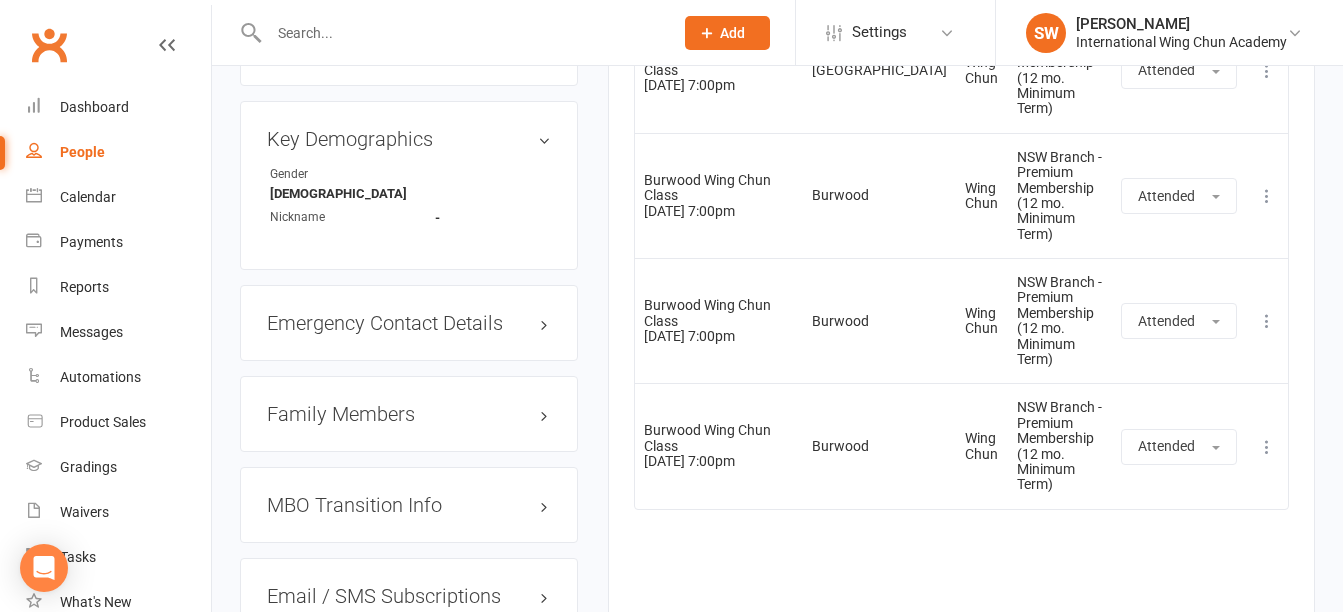 scroll, scrollTop: 1295, scrollLeft: 0, axis: vertical 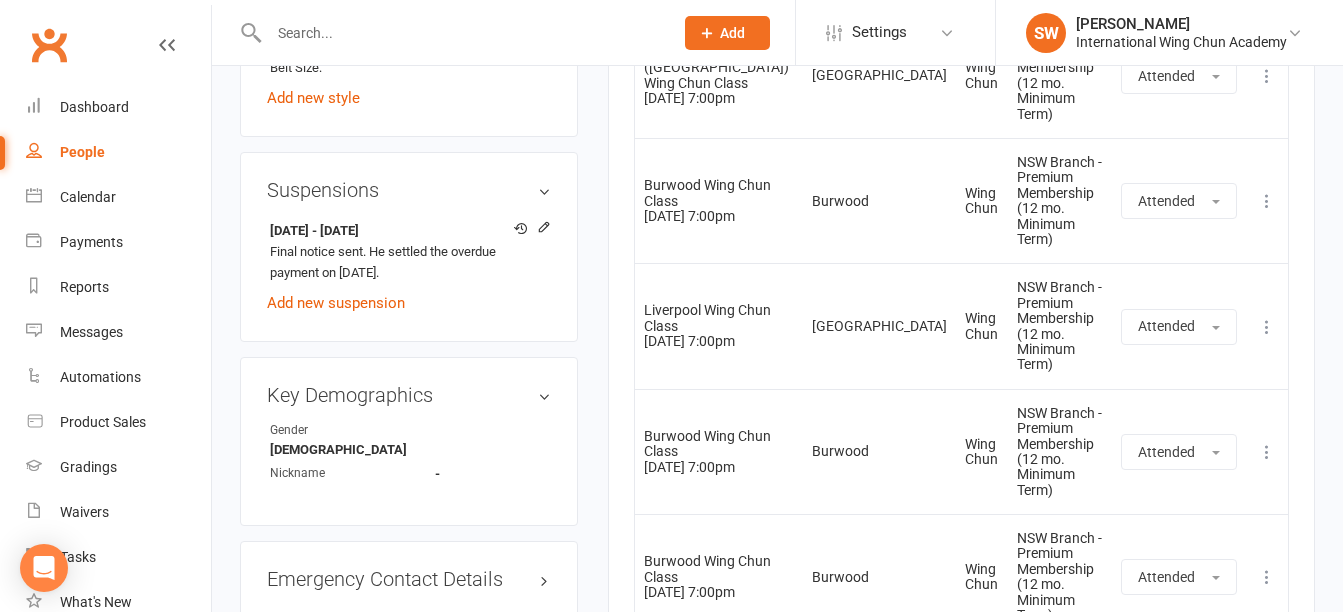 click on "Burwood" at bounding box center (879, 701) 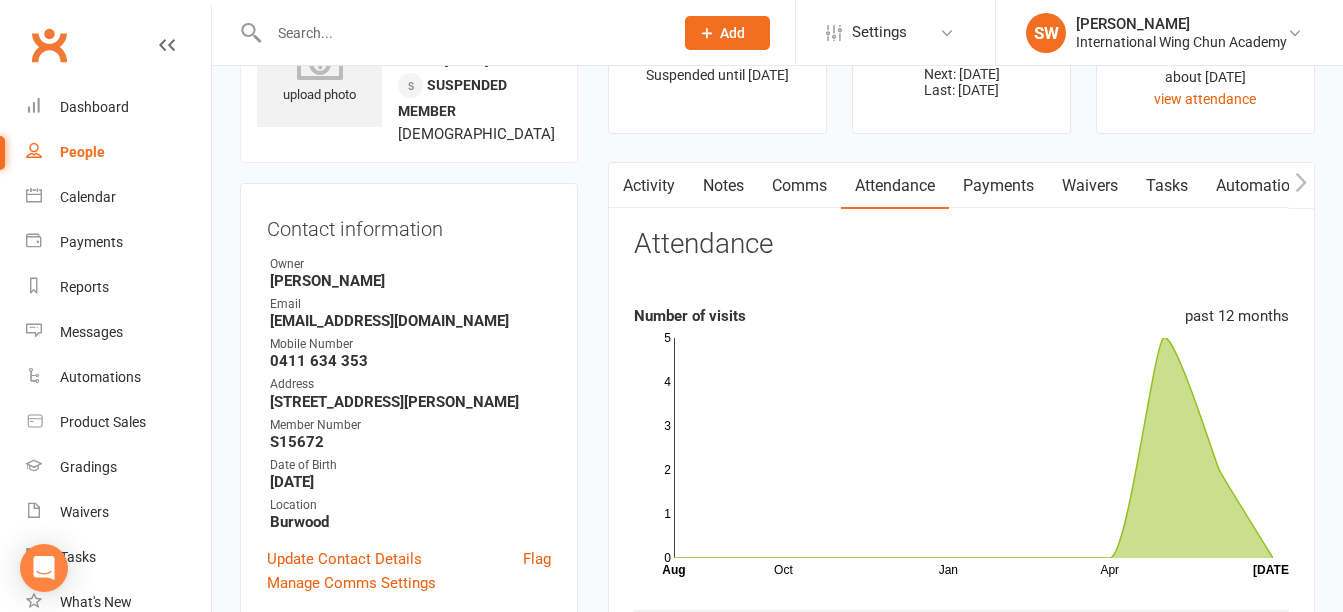 scroll, scrollTop: 0, scrollLeft: 0, axis: both 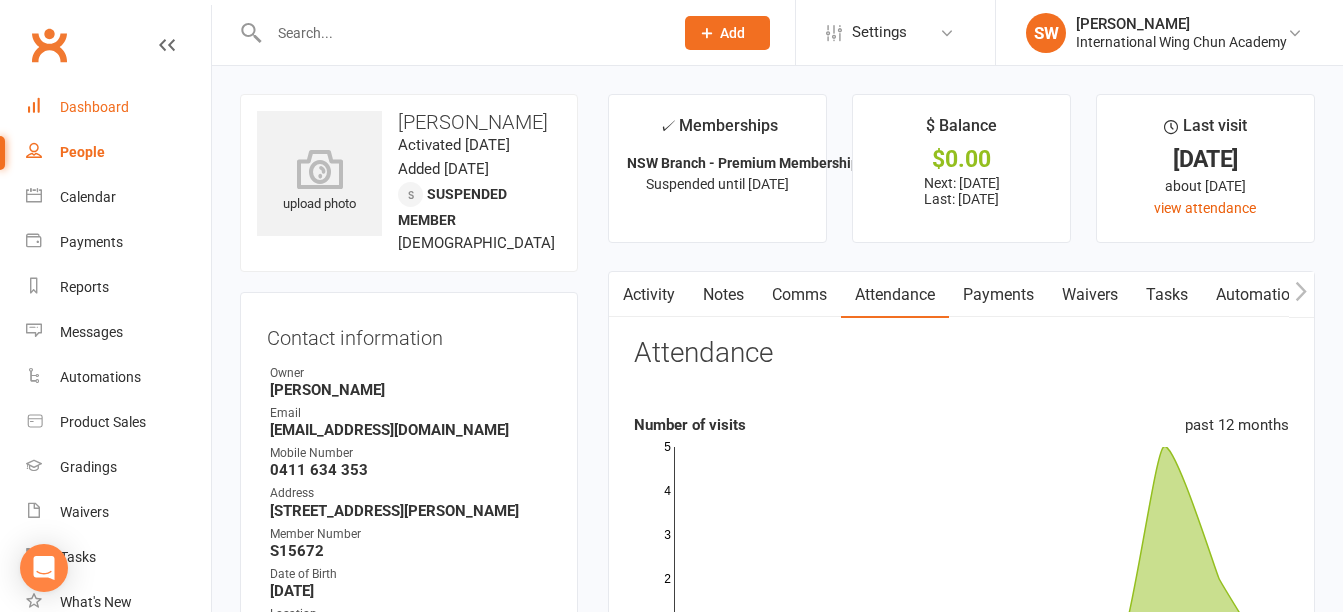 click on "Dashboard" at bounding box center [94, 107] 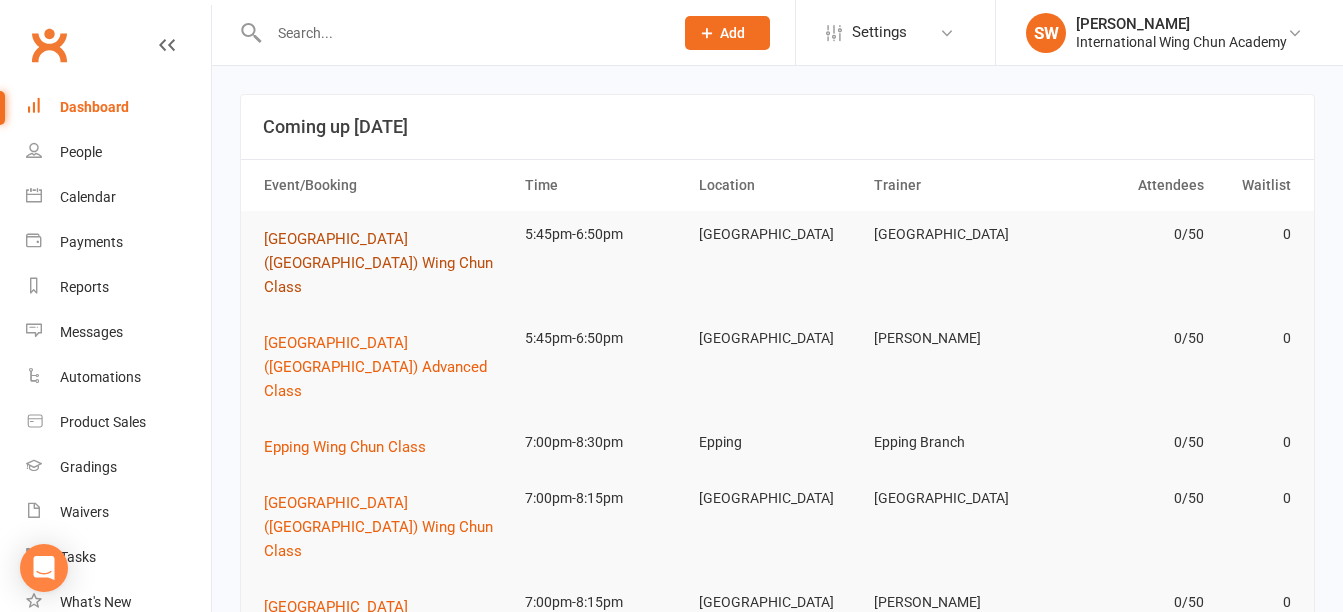 click on "[GEOGRAPHIC_DATA] ([GEOGRAPHIC_DATA]) Wing Chun Class" at bounding box center [385, 263] 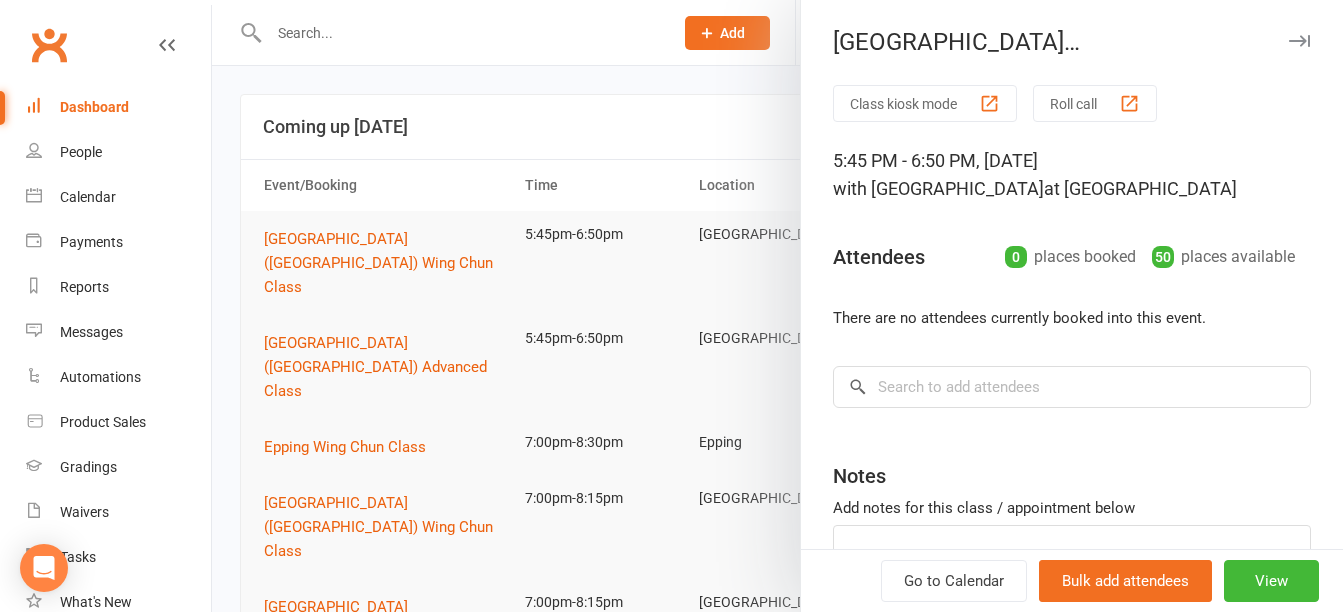 click on "Roll call" at bounding box center (1095, 103) 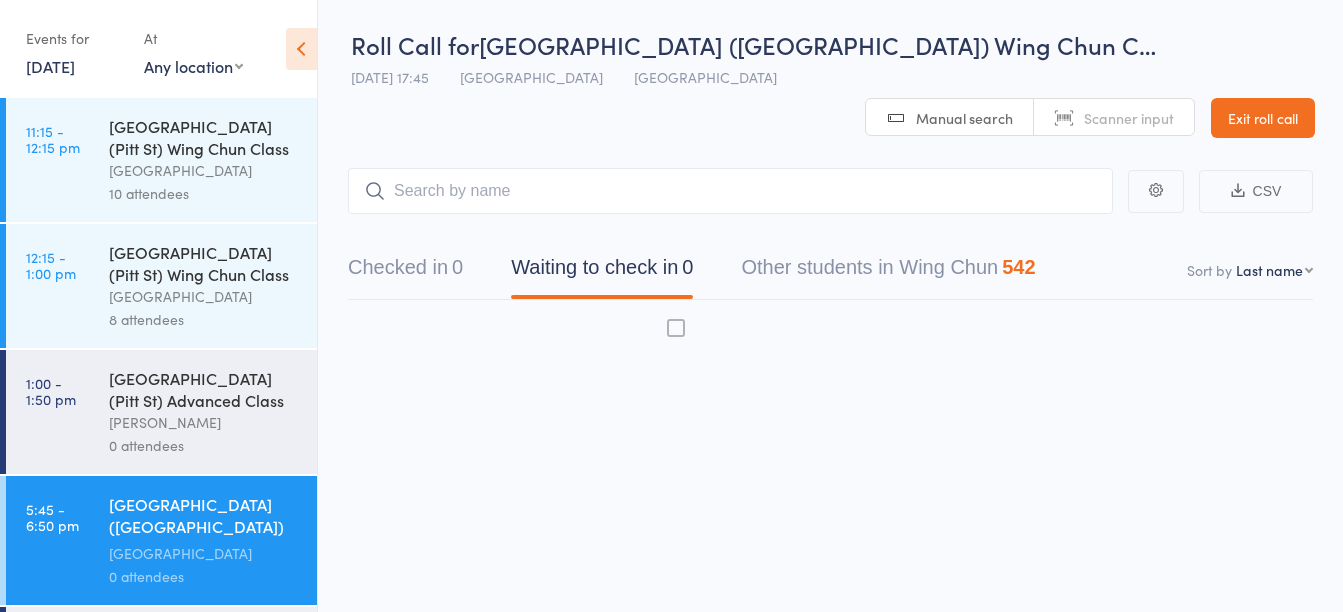 scroll, scrollTop: 0, scrollLeft: 0, axis: both 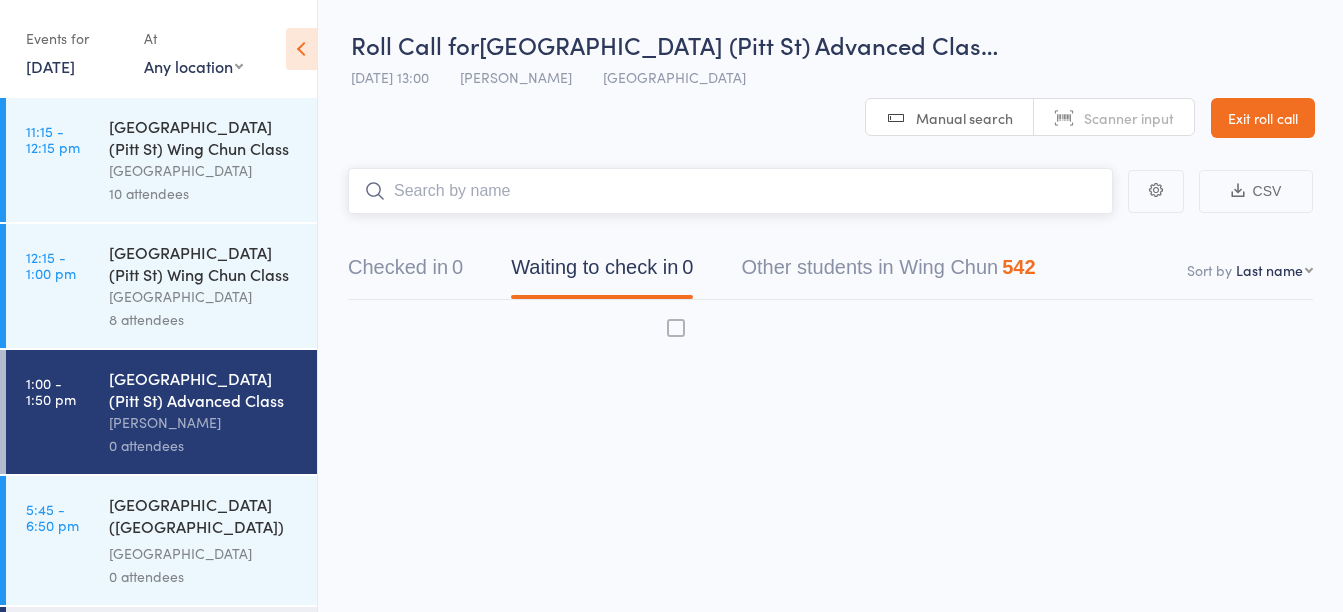 click at bounding box center [730, 191] 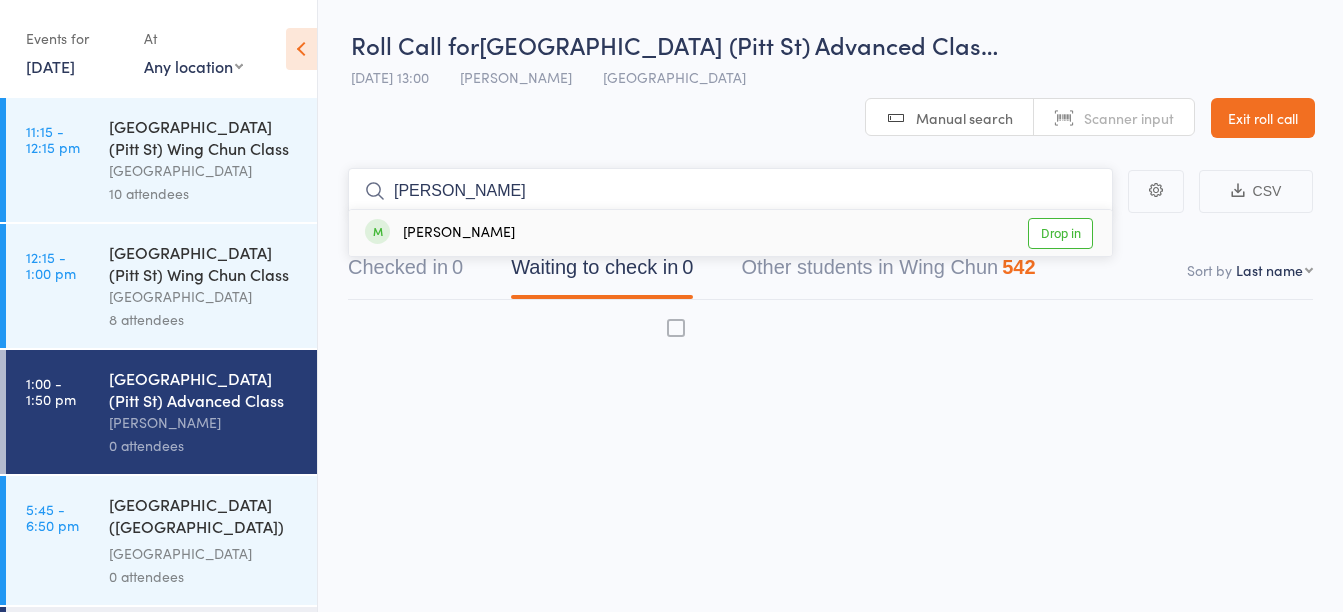 type on "[PERSON_NAME]" 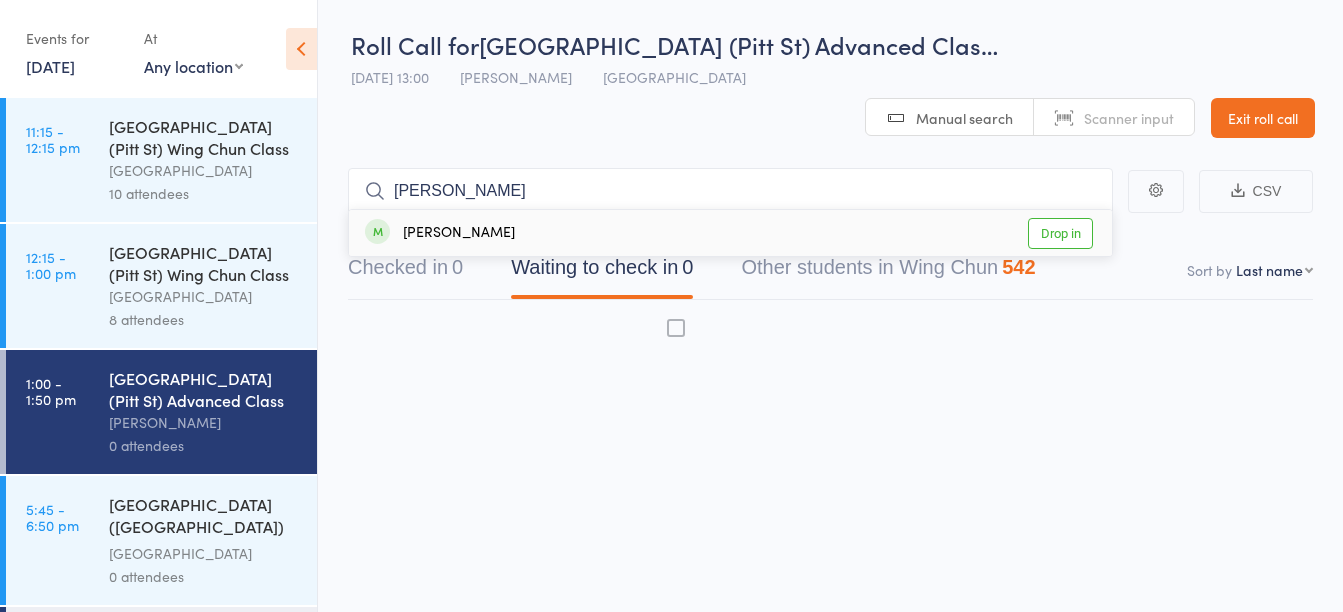 click on "[PERSON_NAME] Drop in" at bounding box center (730, 233) 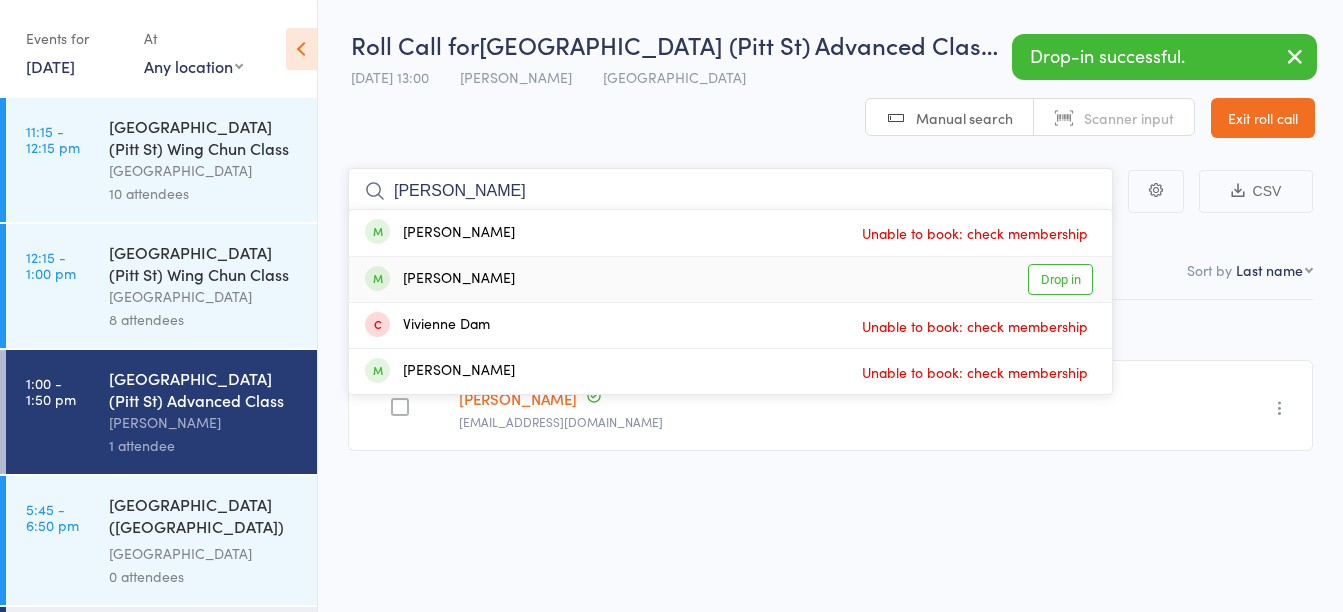 type on "[PERSON_NAME]" 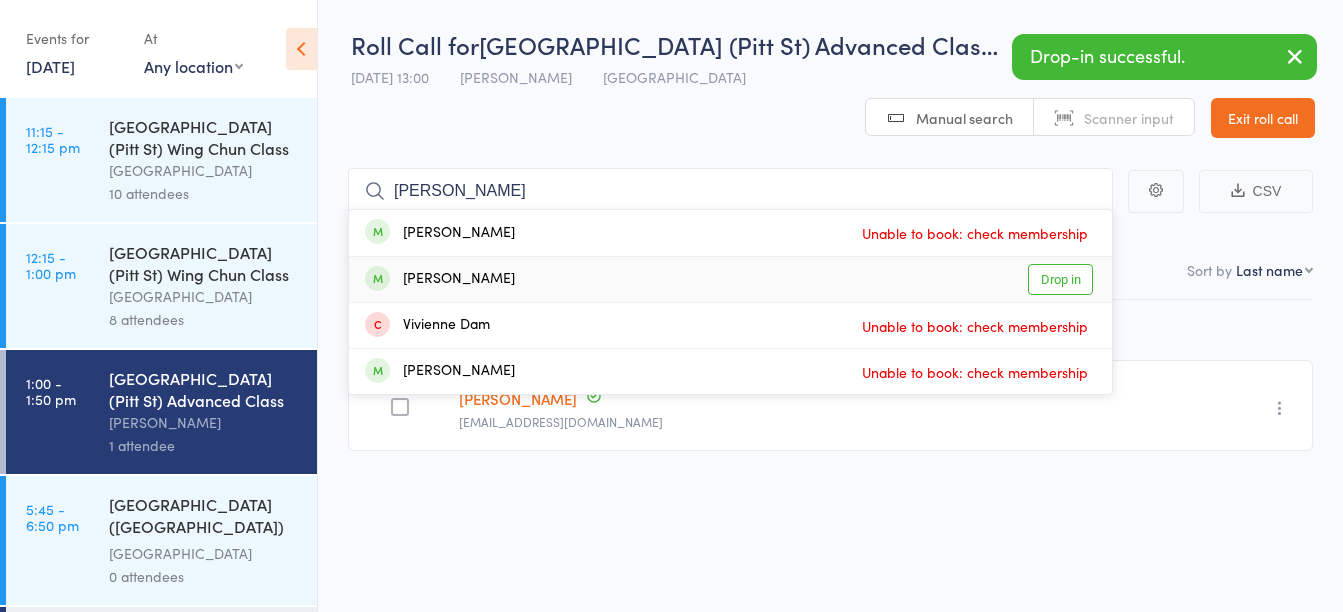 click on "[PERSON_NAME] Drop in" at bounding box center [730, 279] 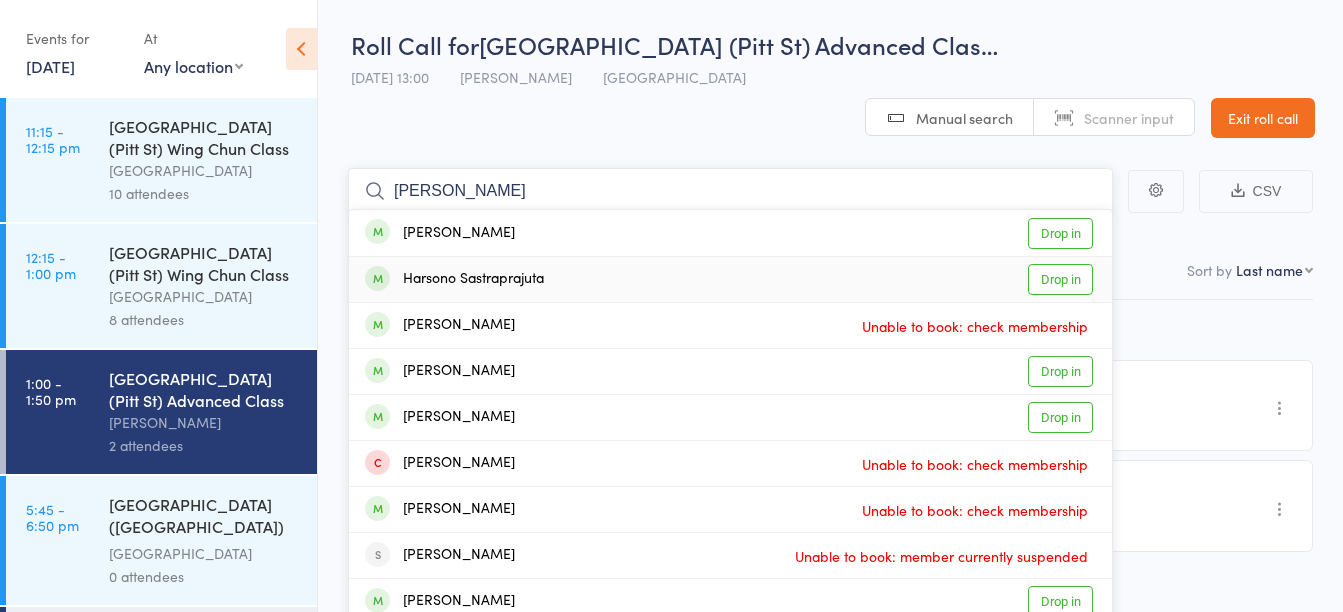 type on "[PERSON_NAME]" 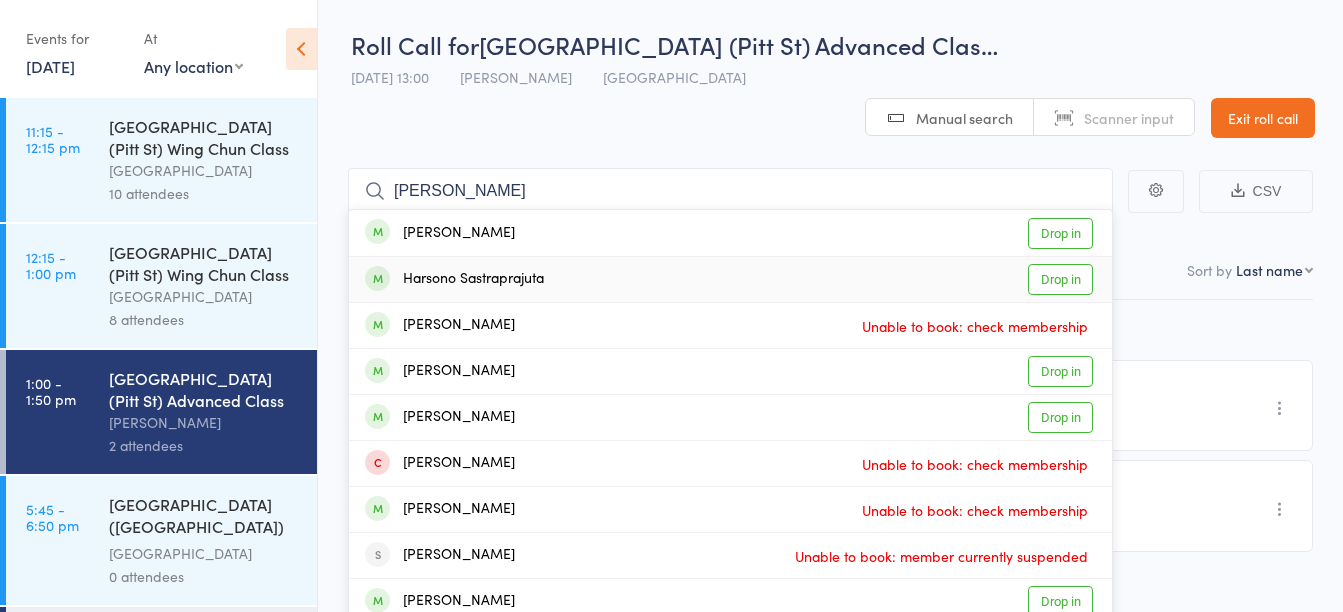 click on "Harsono Sastraprajuta" at bounding box center [454, 279] 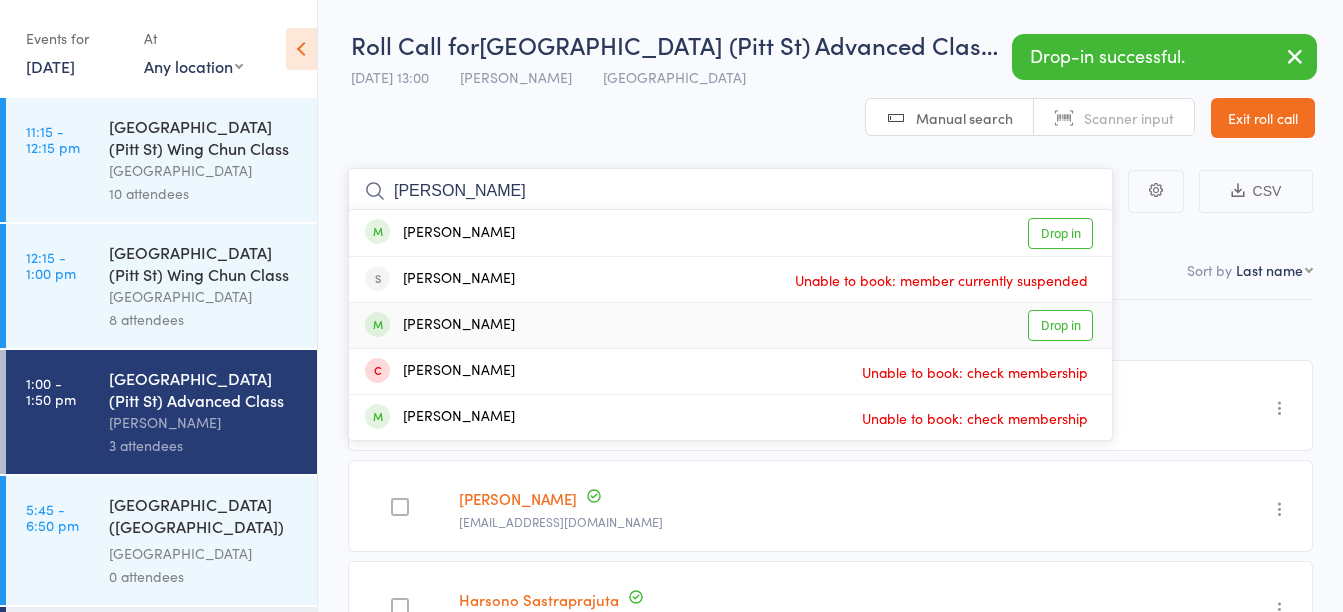 type on "[PERSON_NAME]" 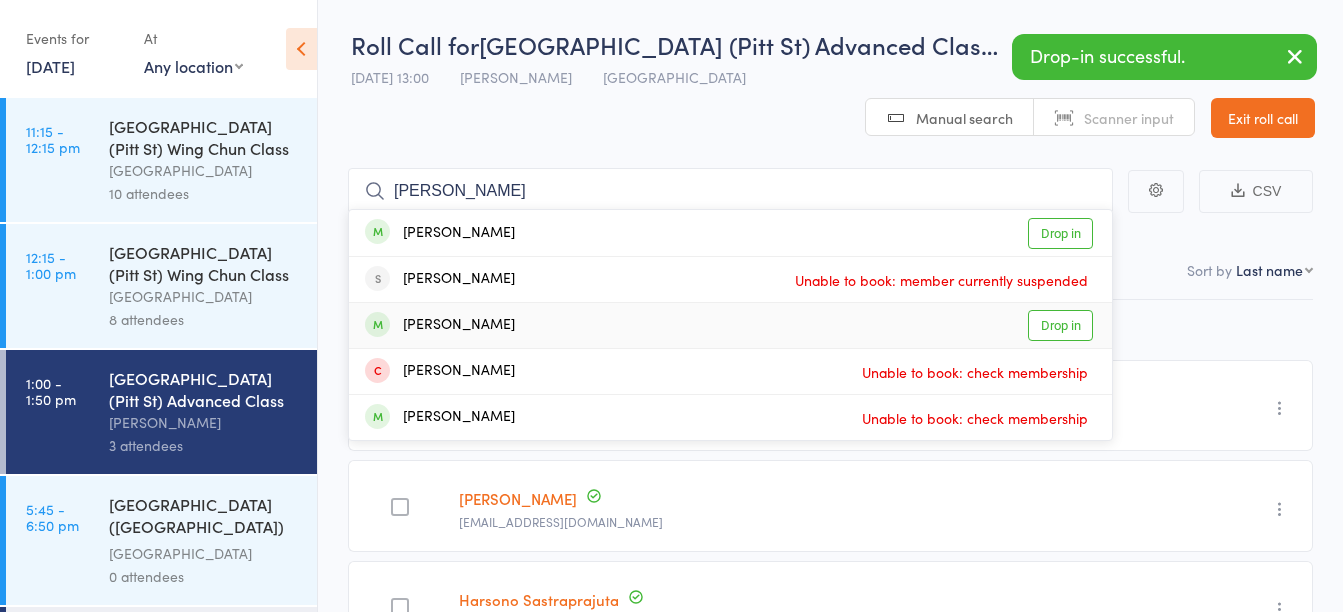 click on "[PERSON_NAME]" at bounding box center (440, 325) 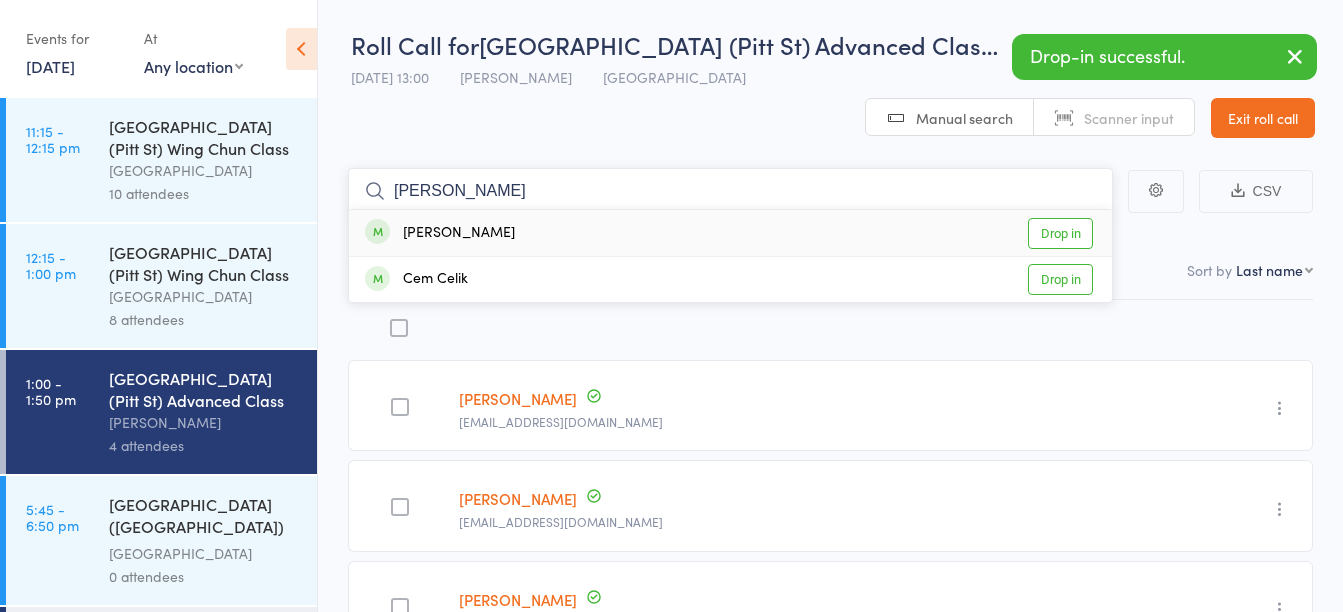 type on "[PERSON_NAME]" 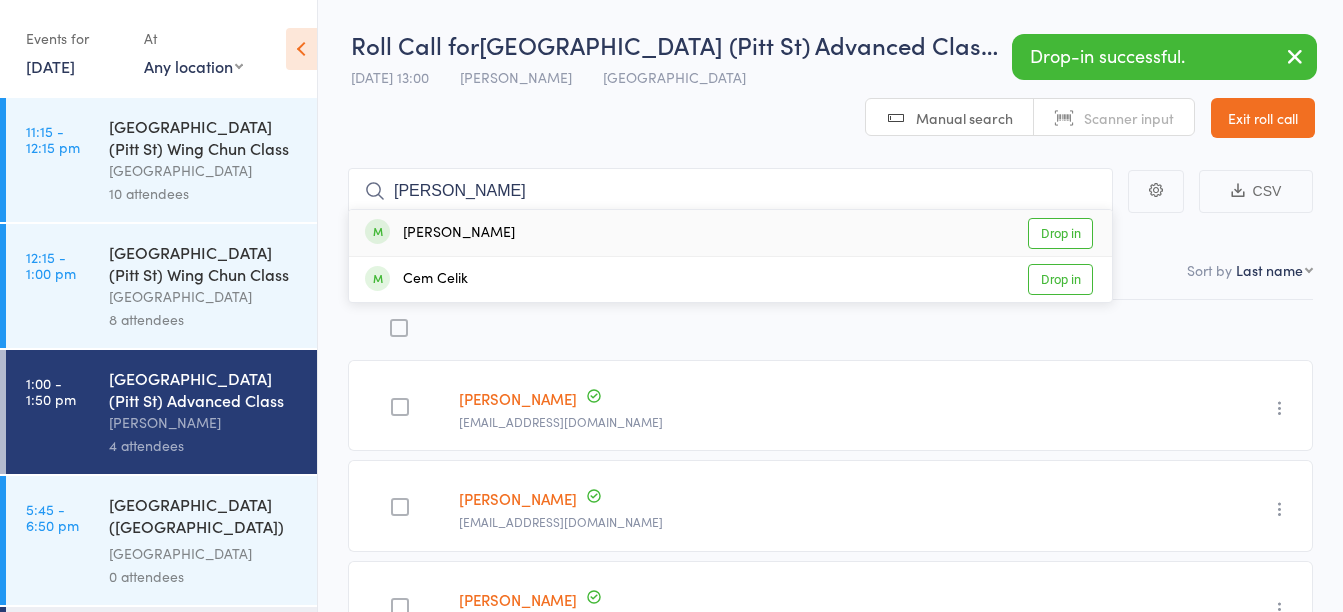 click on "[PERSON_NAME] Drop in" at bounding box center [730, 233] 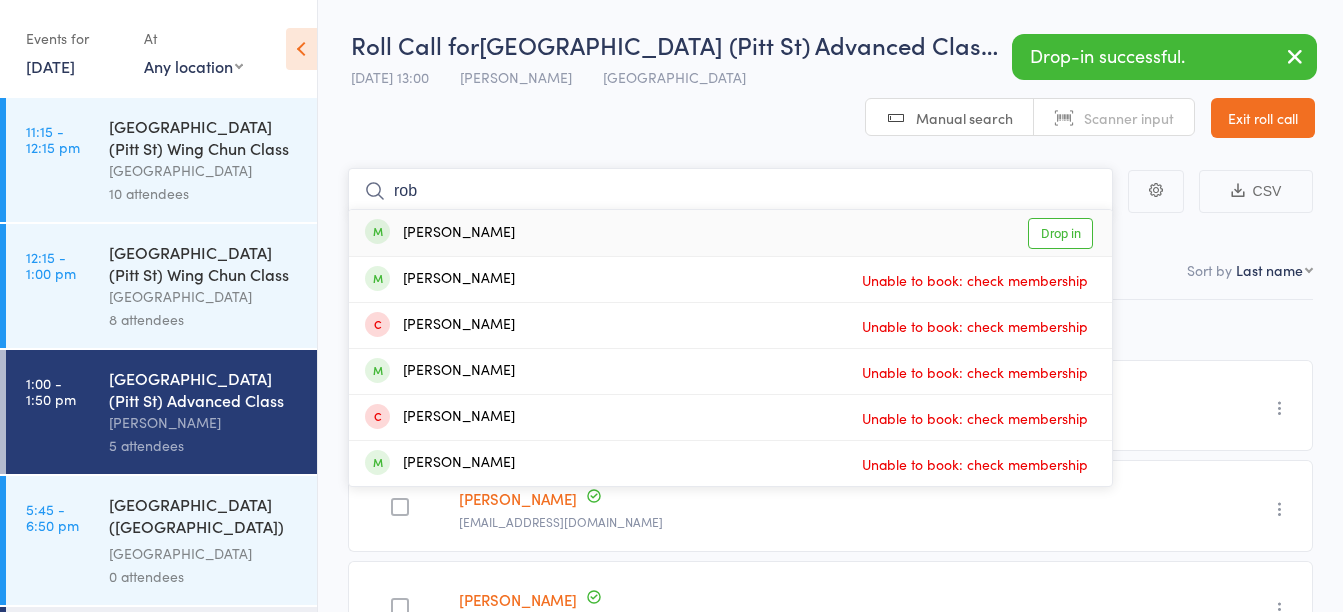 type on "rob" 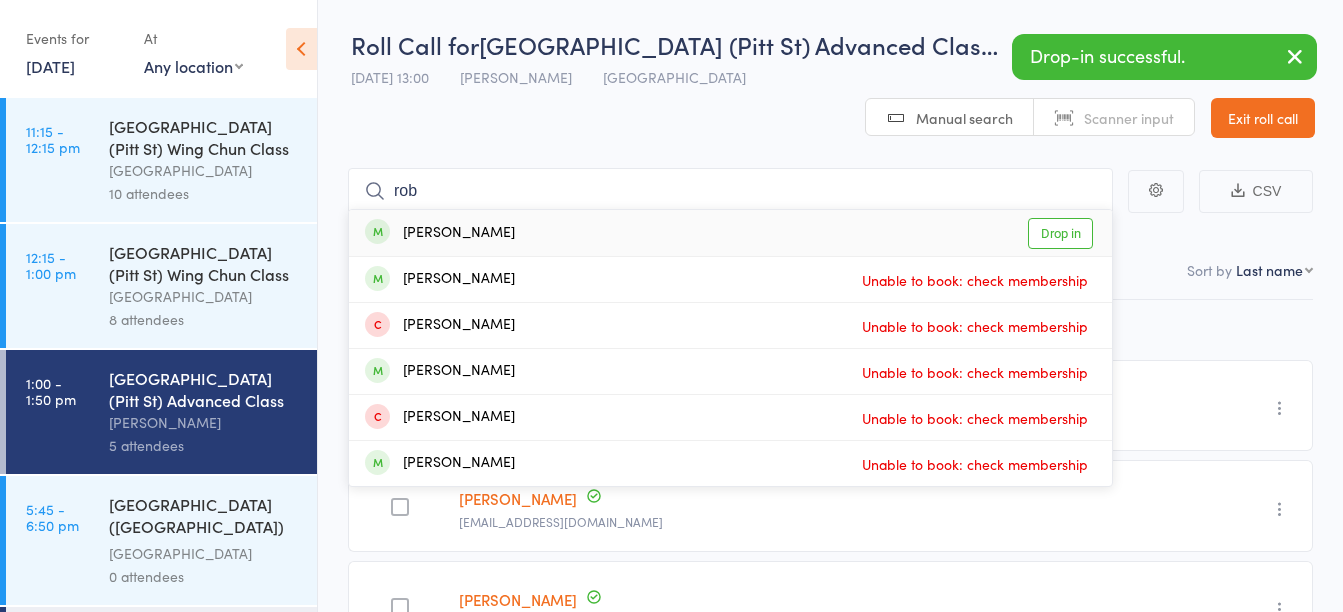 click on "[PERSON_NAME] Drop in" at bounding box center (730, 233) 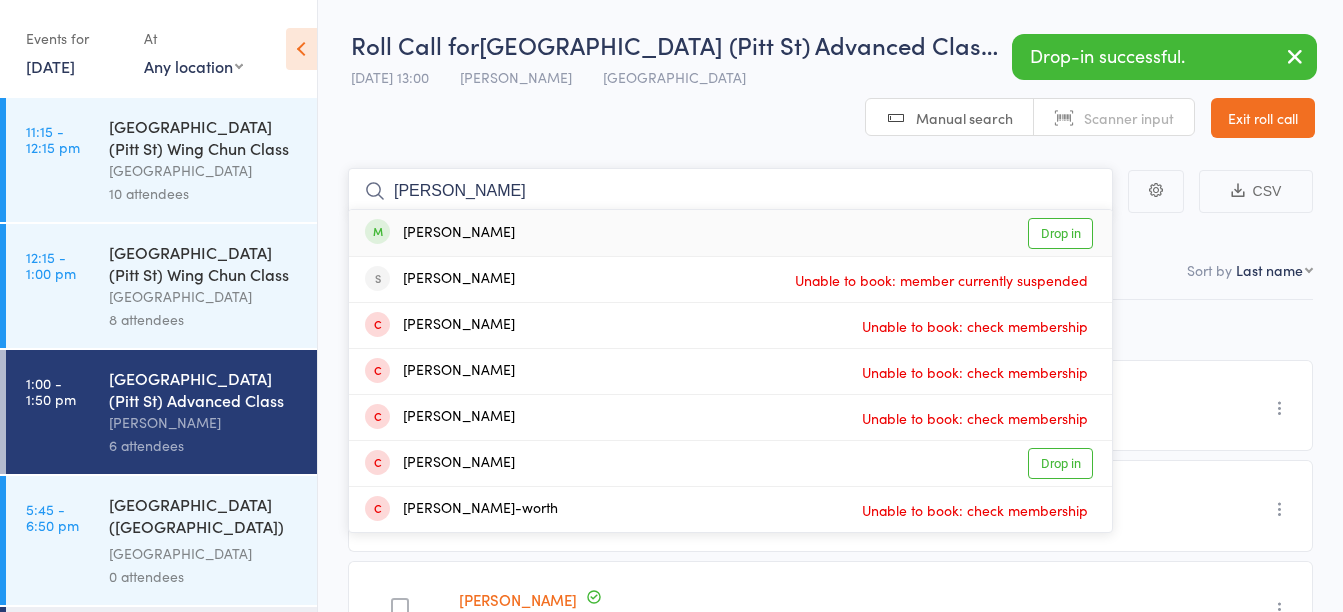 type on "[PERSON_NAME]" 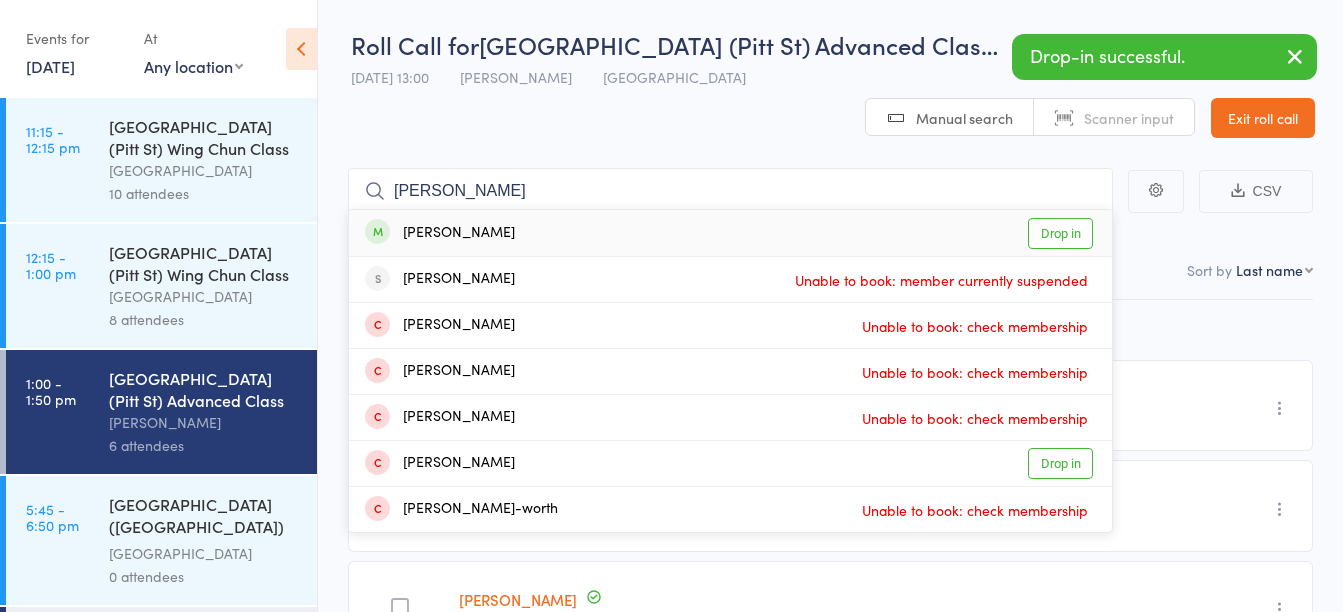 click on "[PERSON_NAME]" at bounding box center (440, 233) 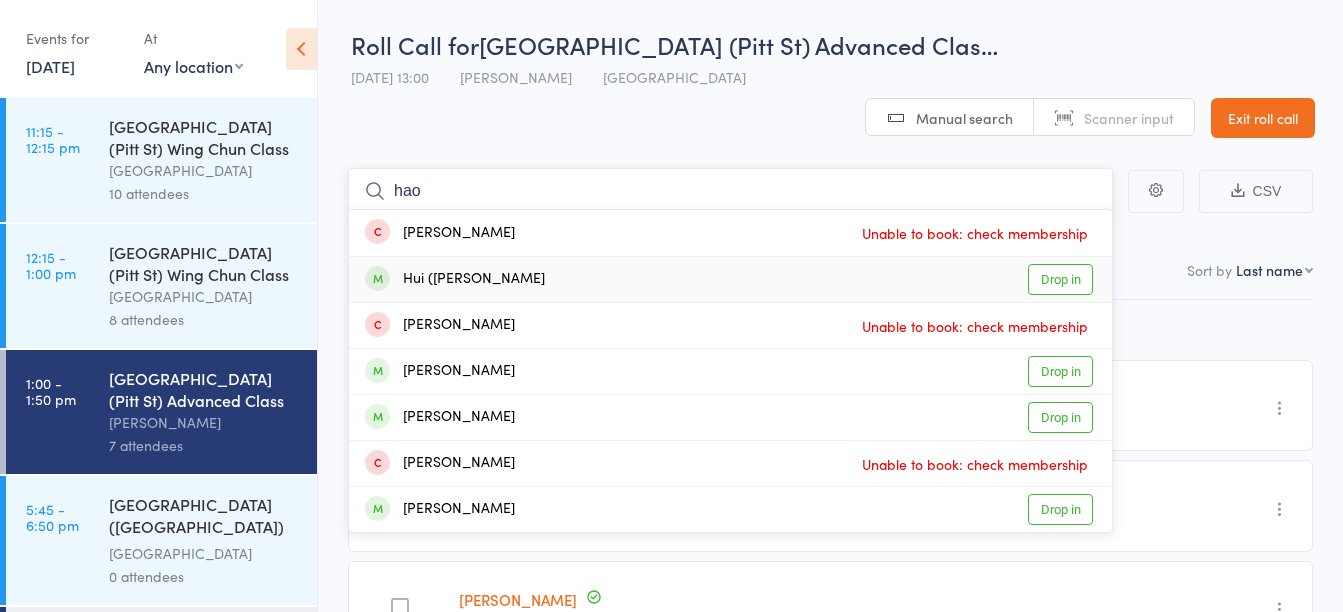 type on "hao" 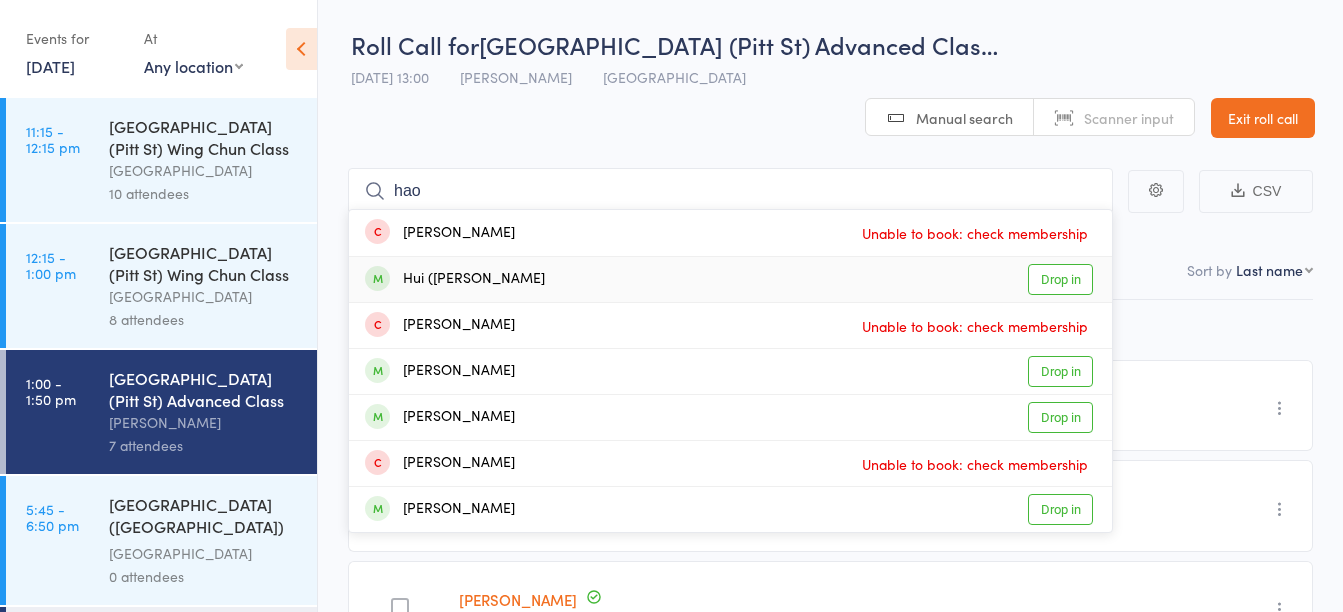 click on "Hui (Jo) Hao Drop in" at bounding box center [730, 279] 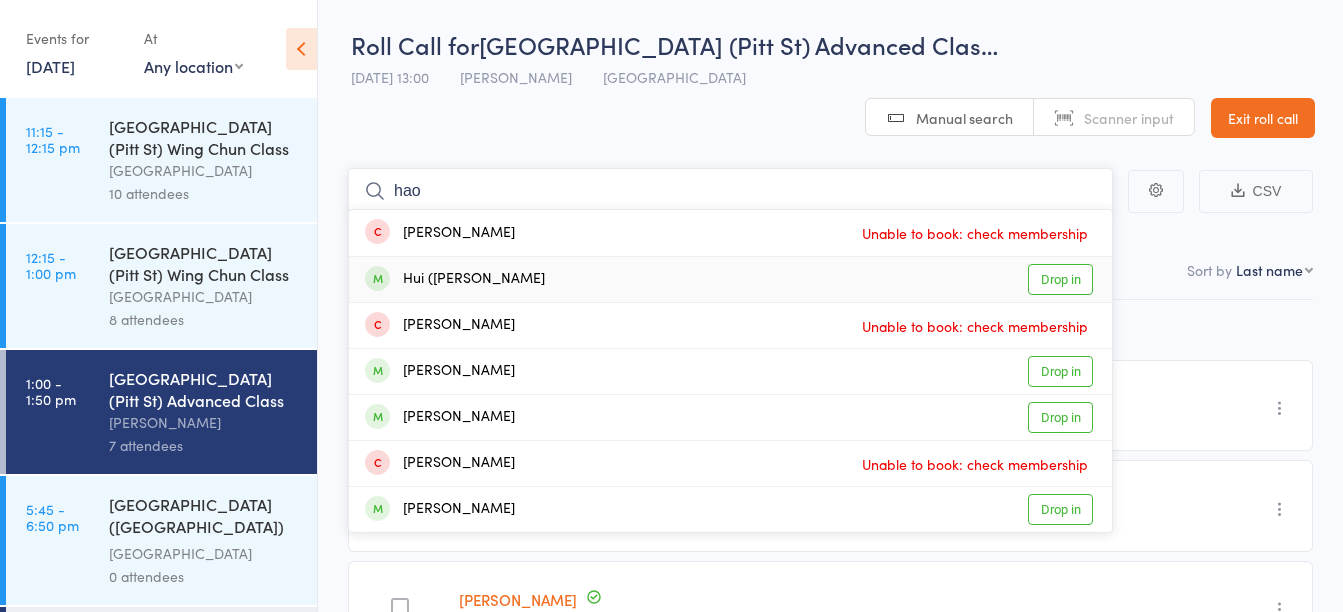type 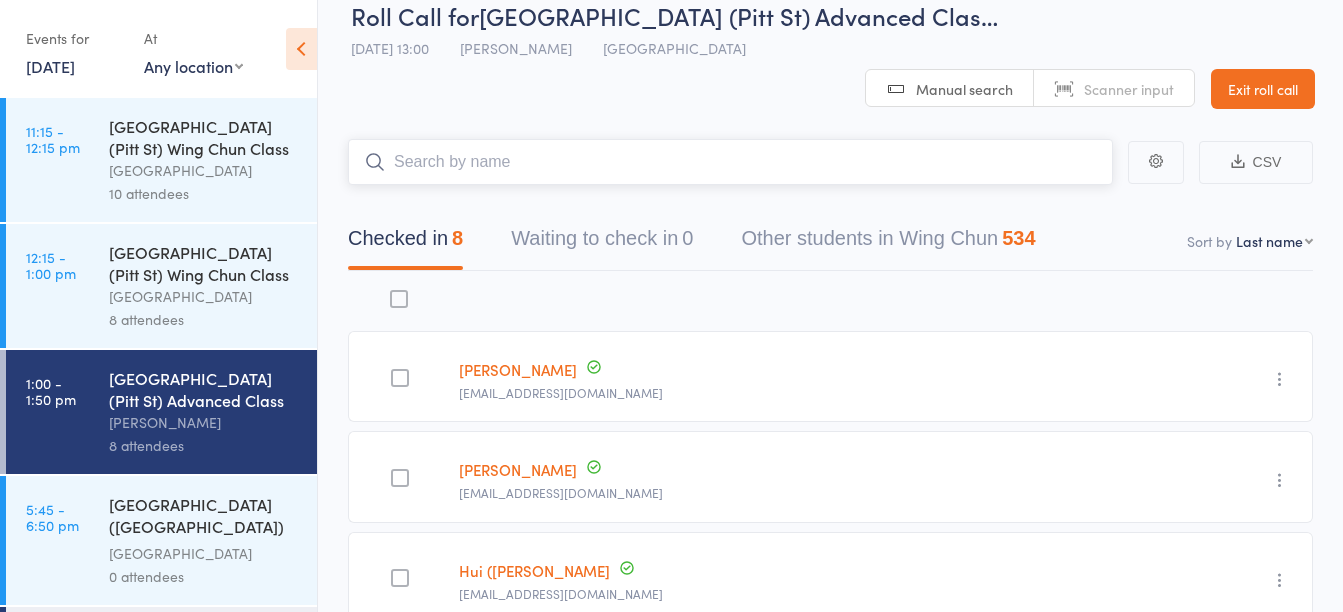 scroll, scrollTop: 0, scrollLeft: 0, axis: both 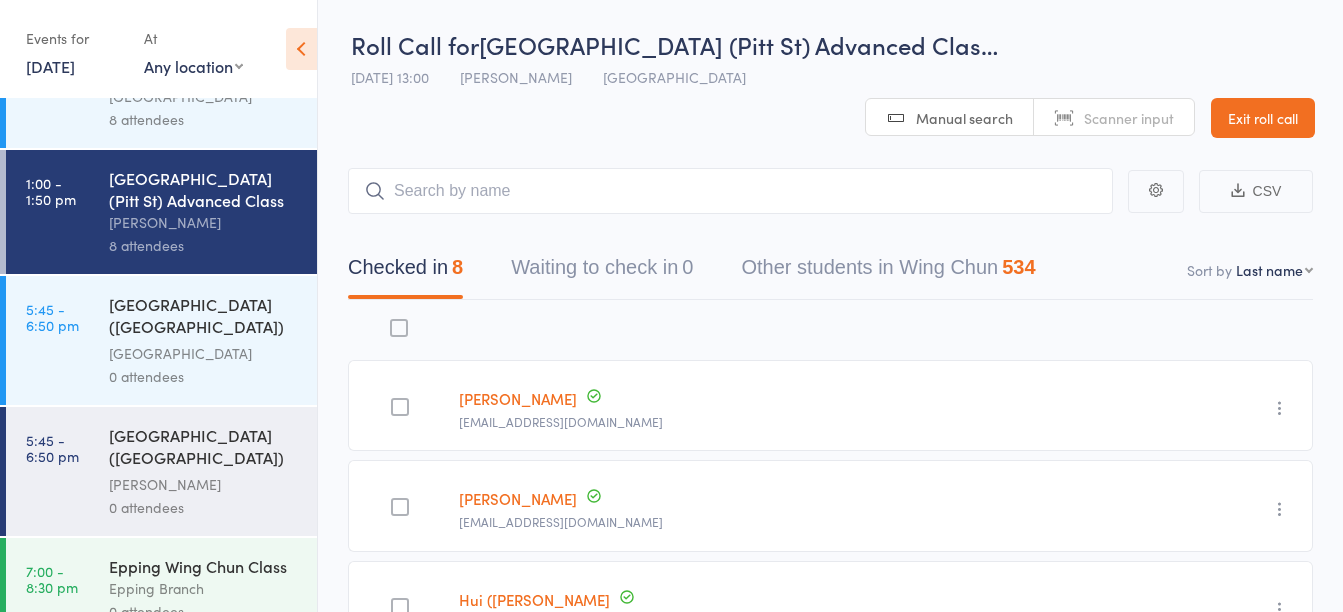 click on "[DATE]" at bounding box center (50, 66) 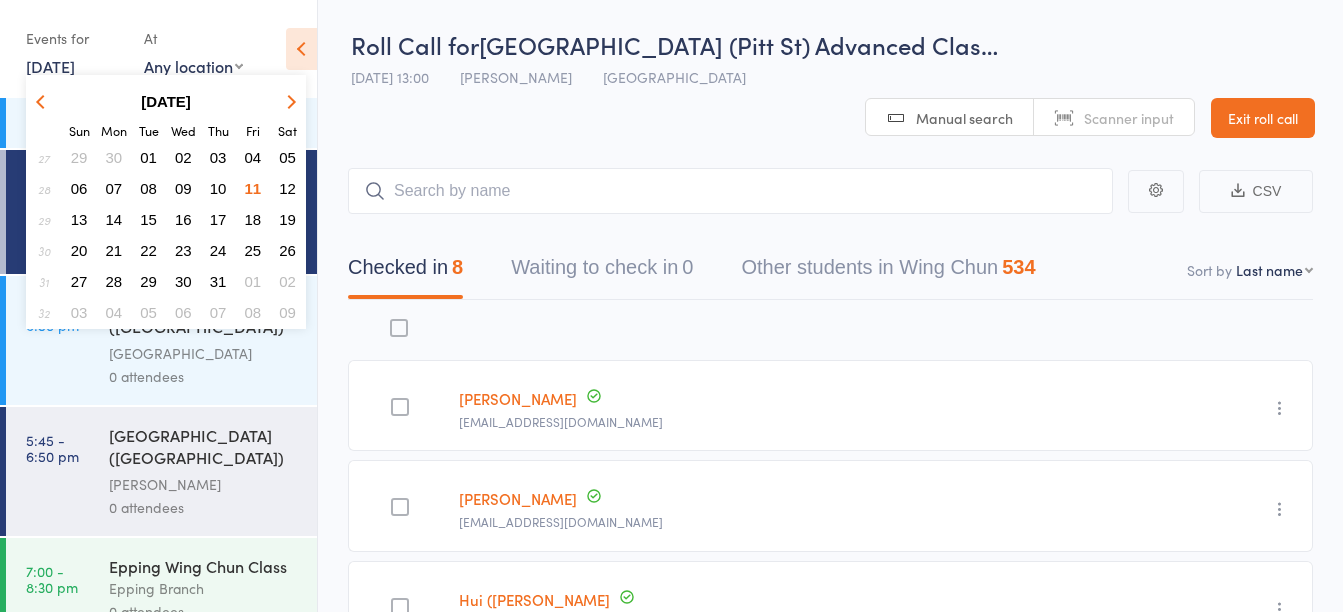 click on "08" at bounding box center (148, 188) 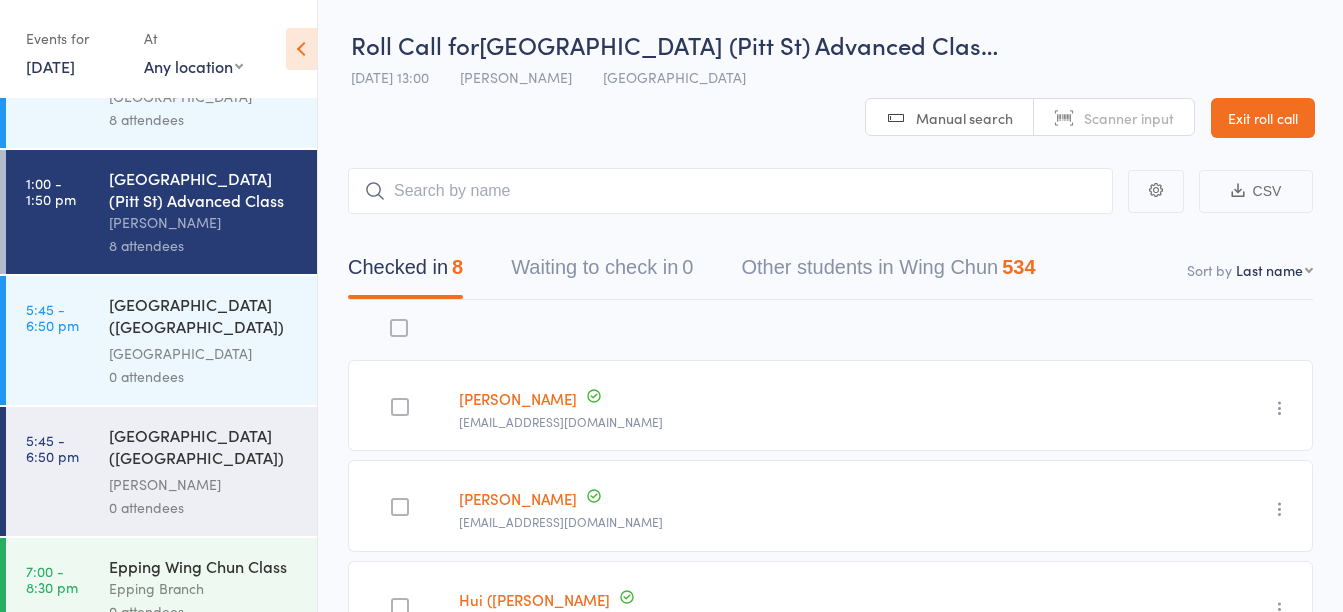 scroll, scrollTop: 0, scrollLeft: 0, axis: both 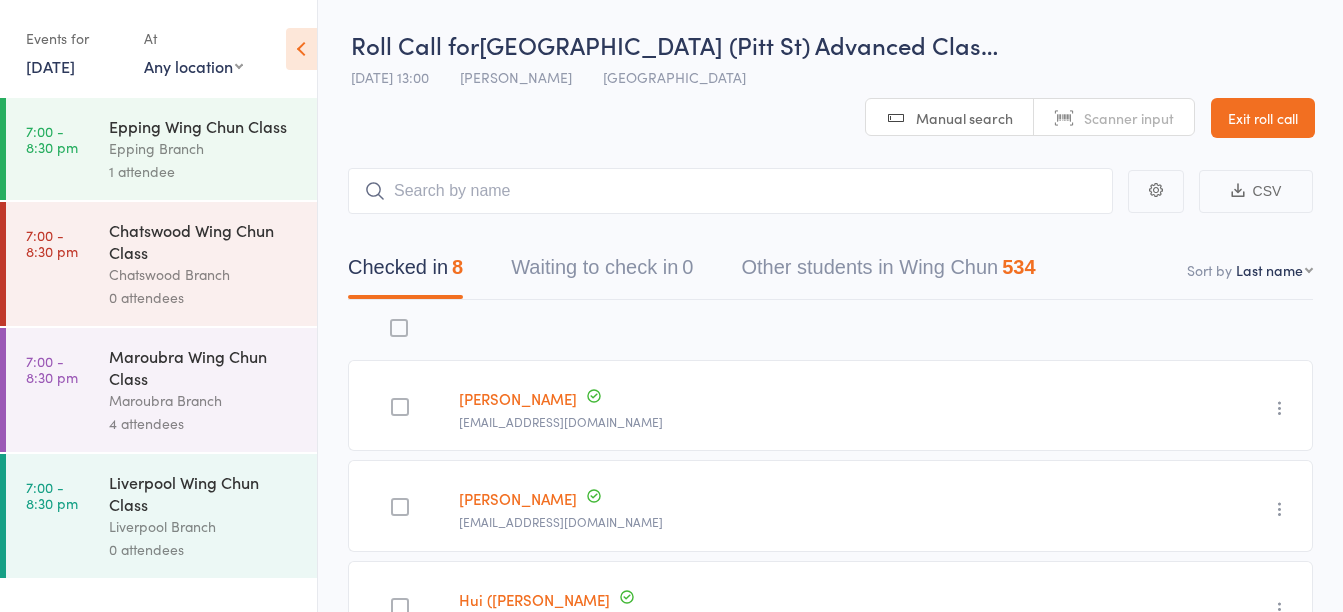 click on "Chatswood Wing Chun Class" at bounding box center [204, 241] 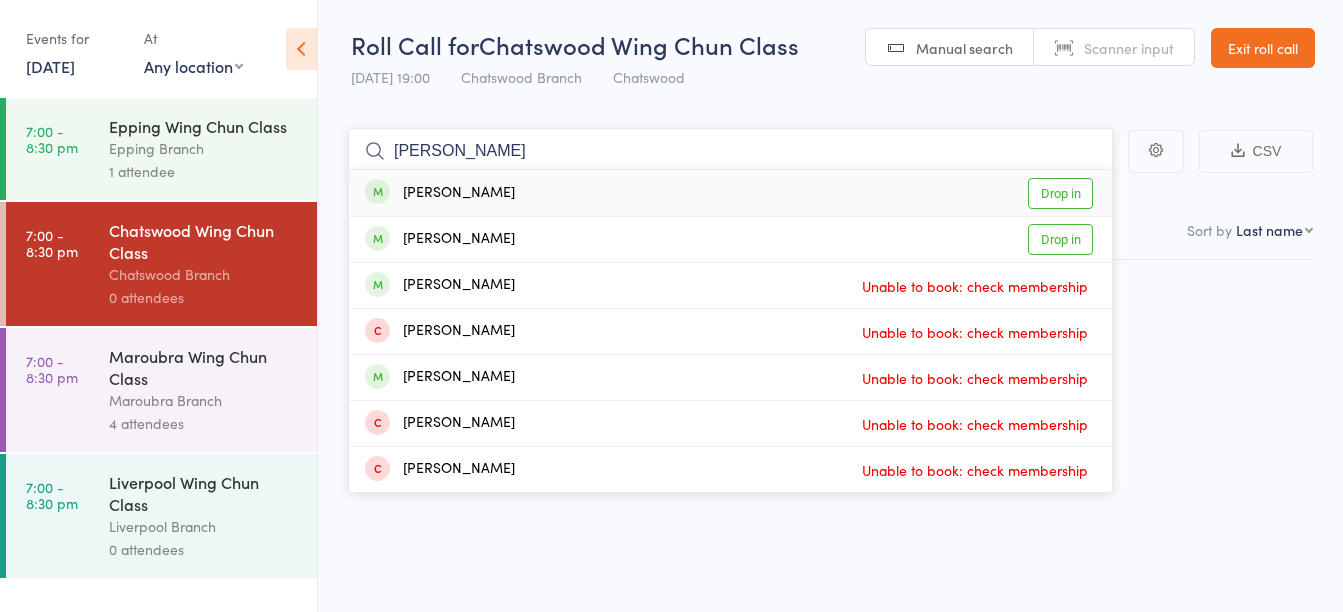 type on "[PERSON_NAME]" 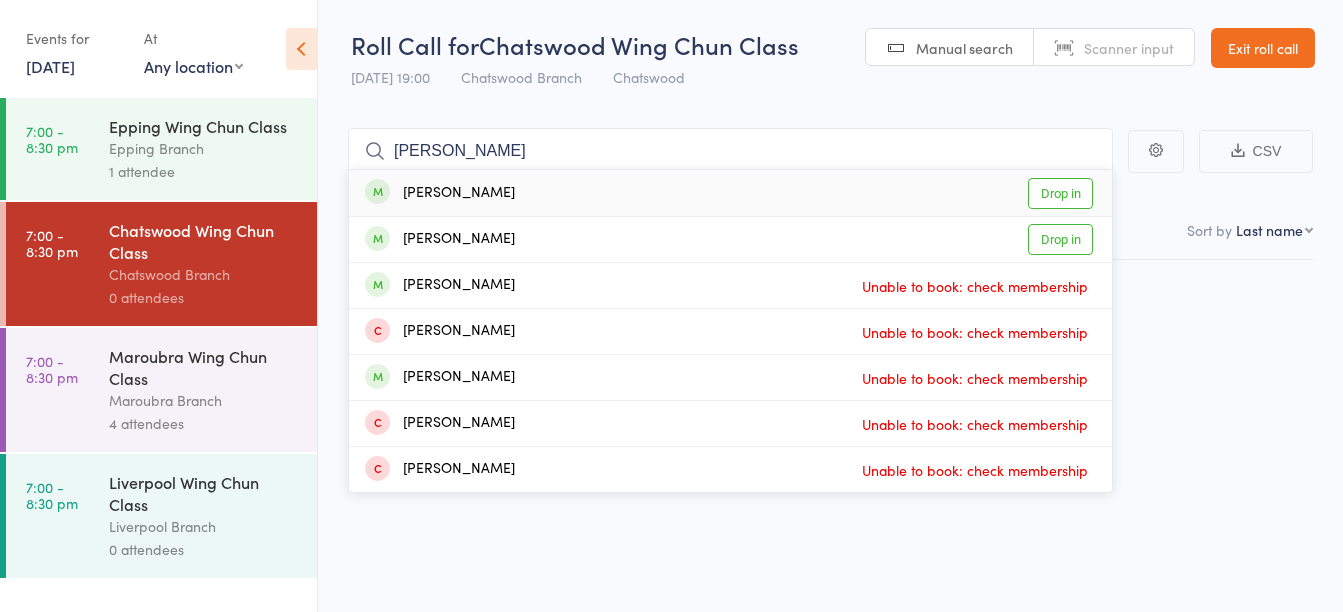 click on "[PERSON_NAME] Drop in" at bounding box center [730, 193] 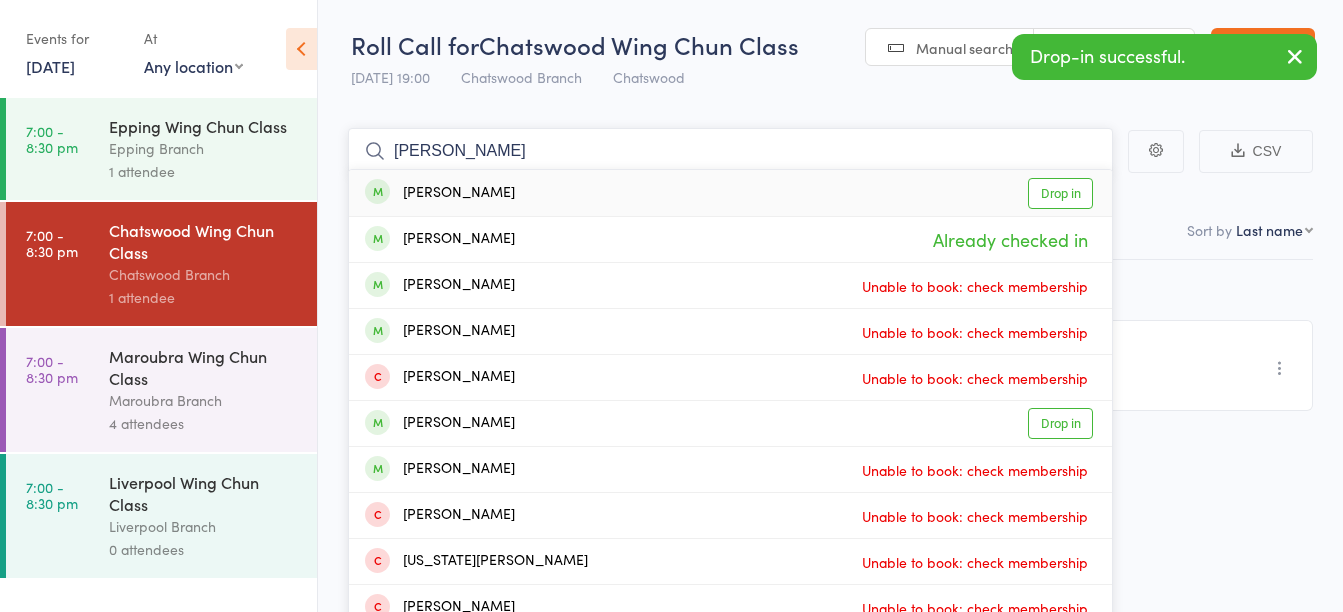 type on "[PERSON_NAME]" 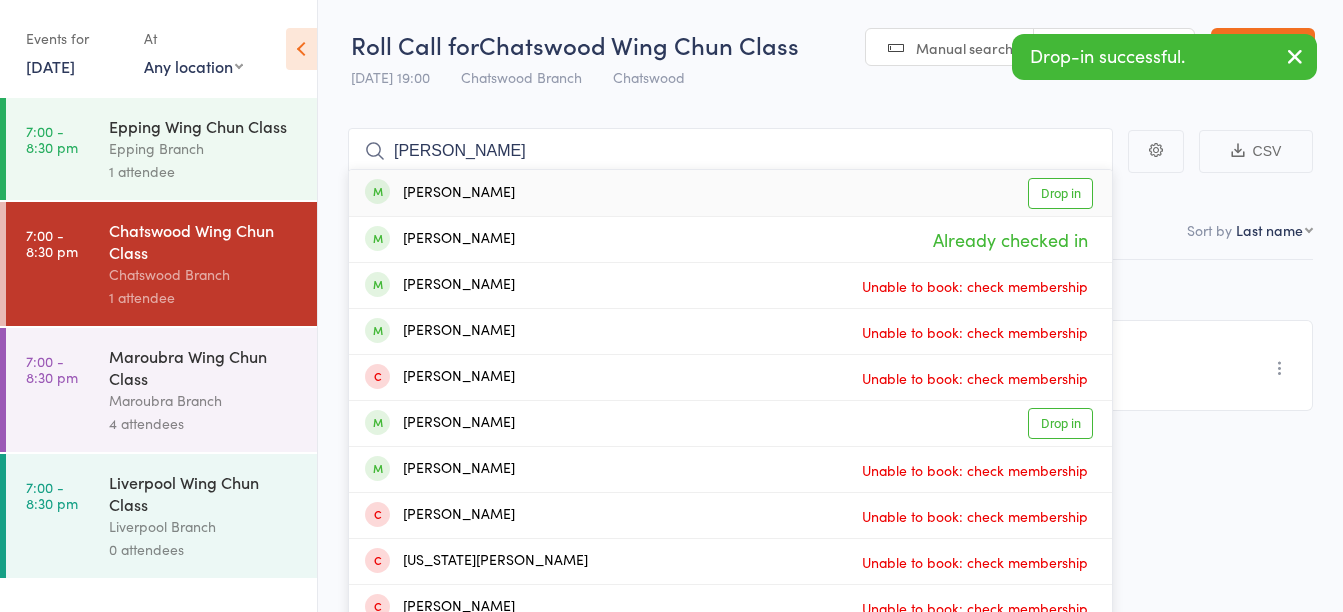 click on "[PERSON_NAME] Drop in" at bounding box center (730, 193) 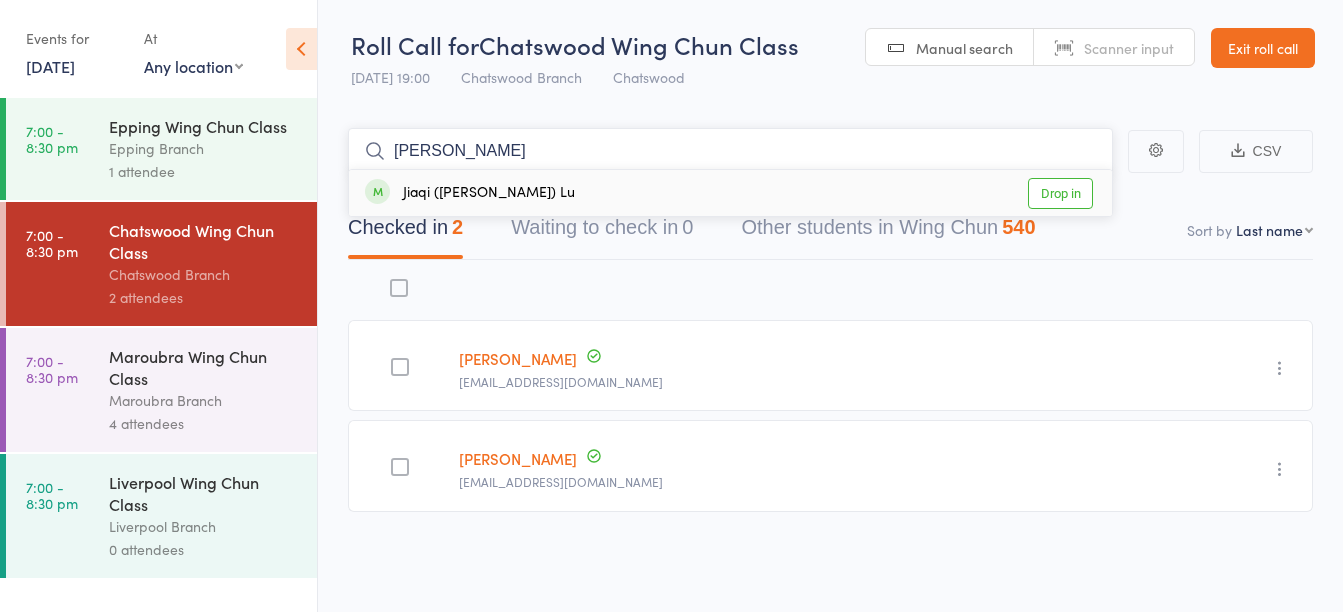 type on "[PERSON_NAME]" 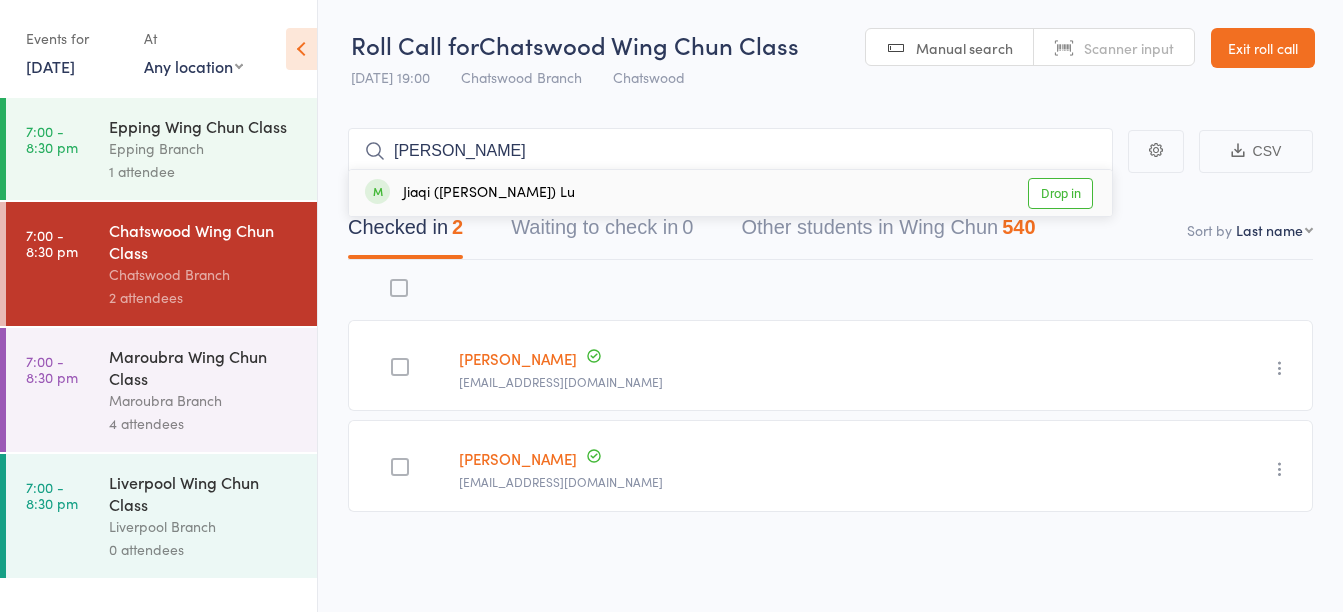 click on "Jiaqi ([PERSON_NAME]) Lu Drop in" at bounding box center [730, 193] 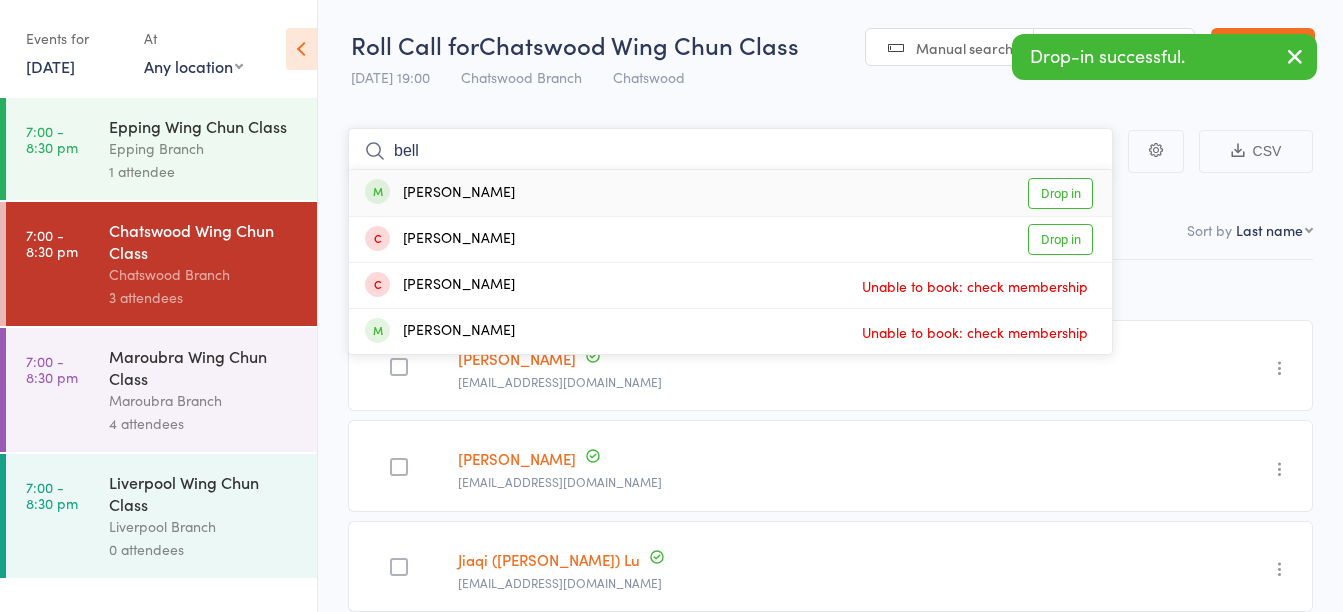 type on "bell" 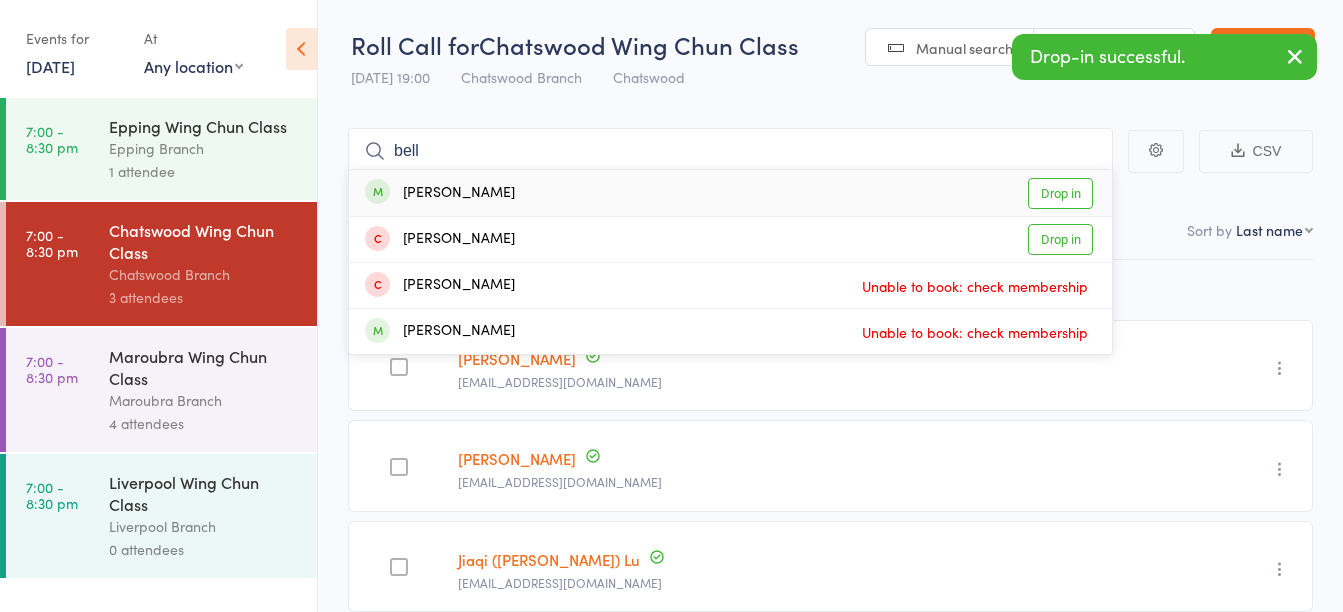 click on "[PERSON_NAME] Drop in" at bounding box center [730, 193] 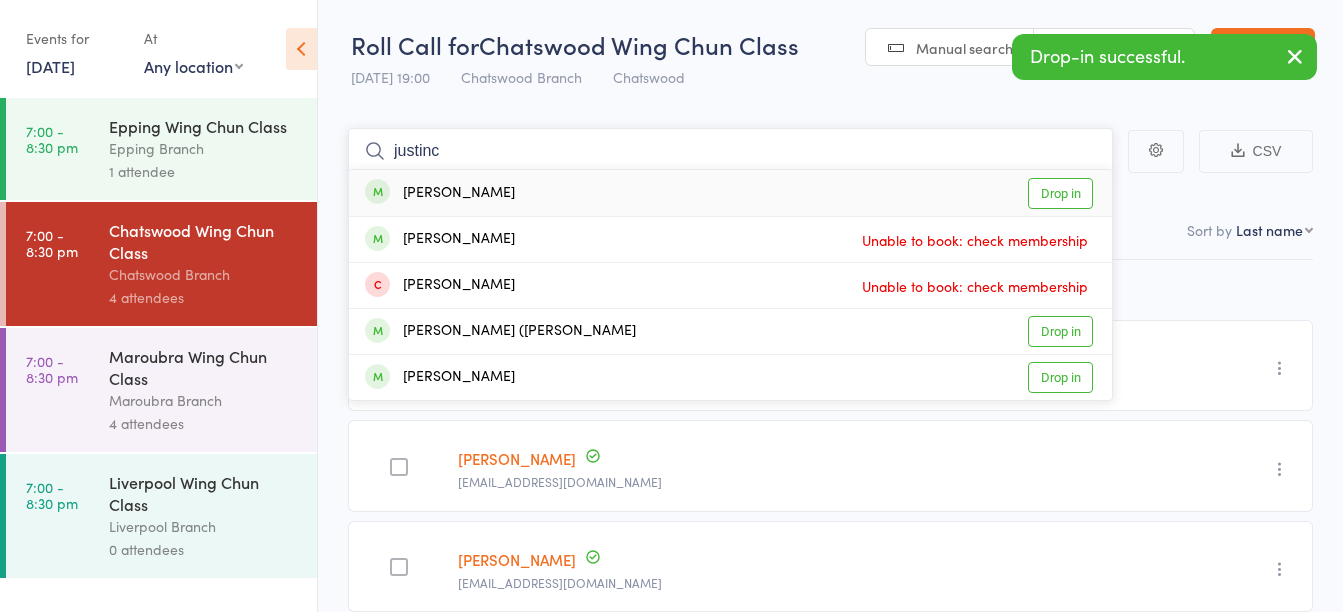 type on "justinc" 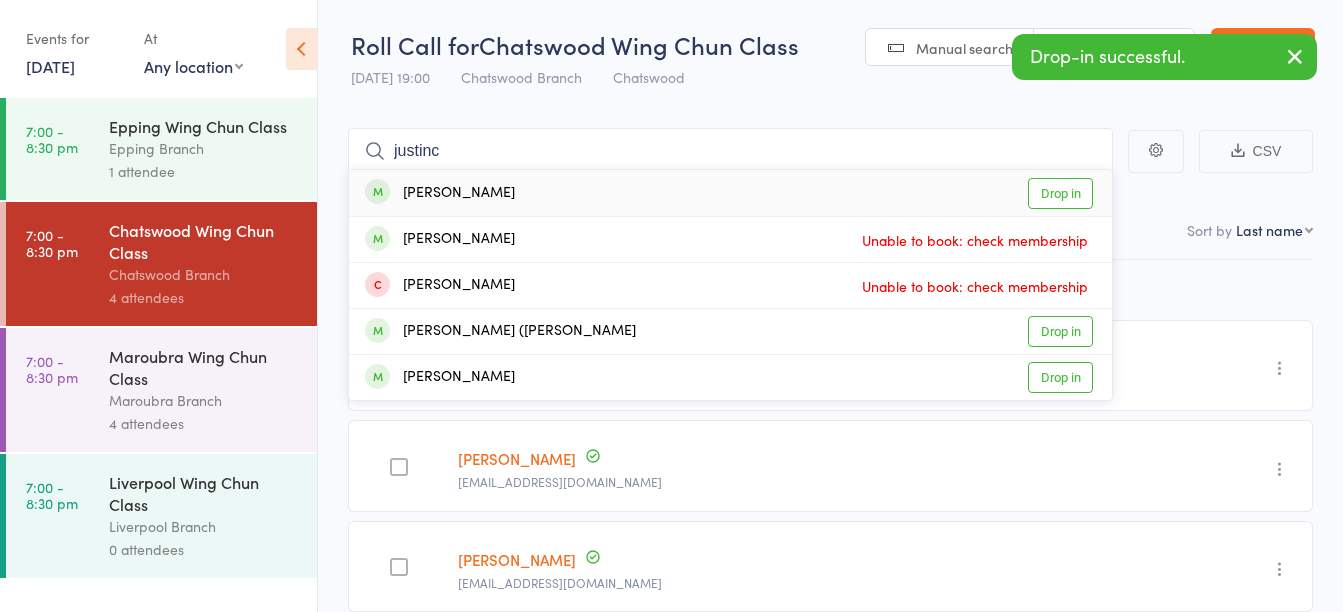 click on "[PERSON_NAME] Drop in" at bounding box center (730, 193) 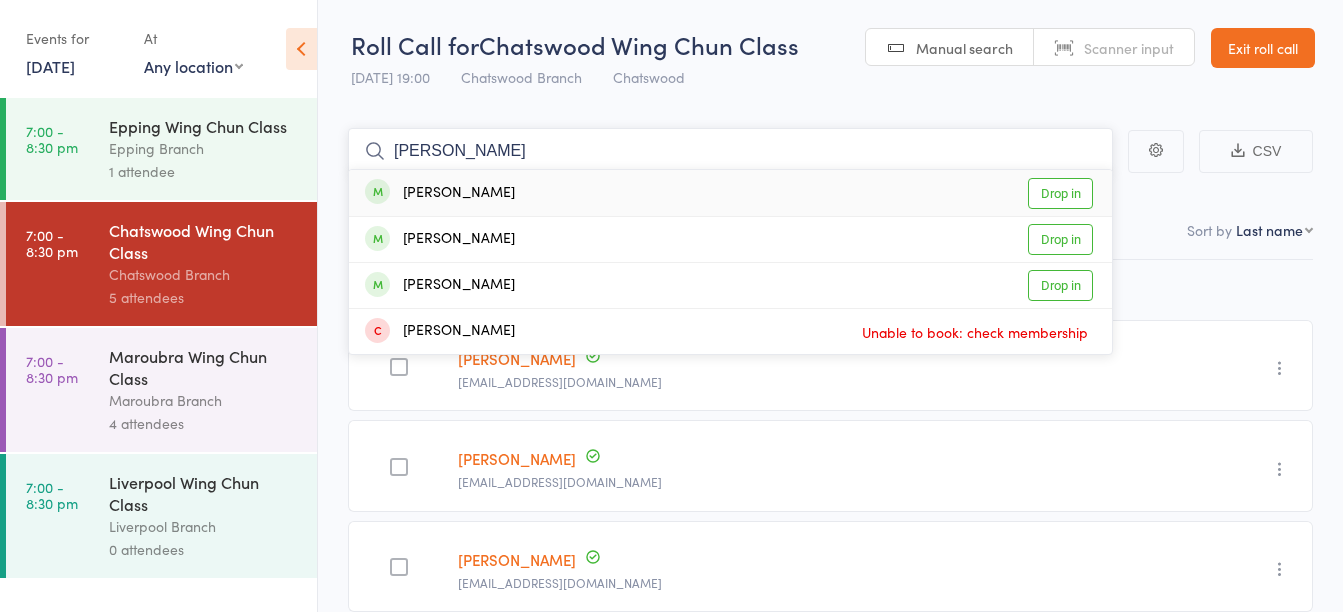 type on "[PERSON_NAME]" 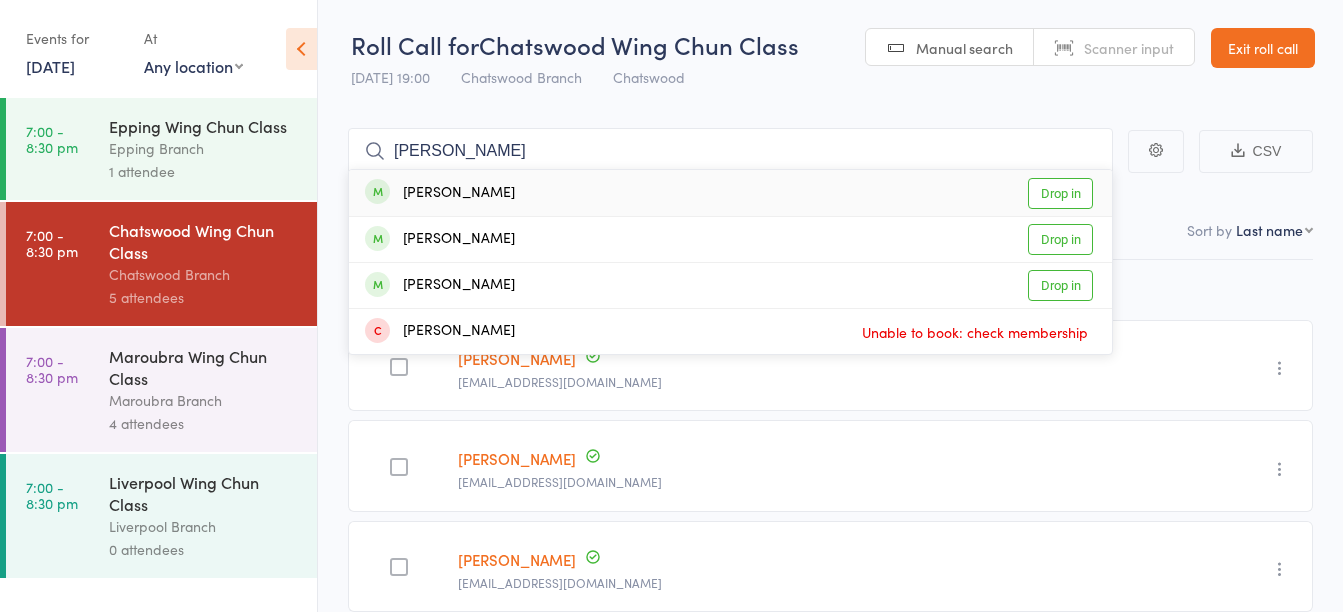 click on "[PERSON_NAME]" at bounding box center [440, 193] 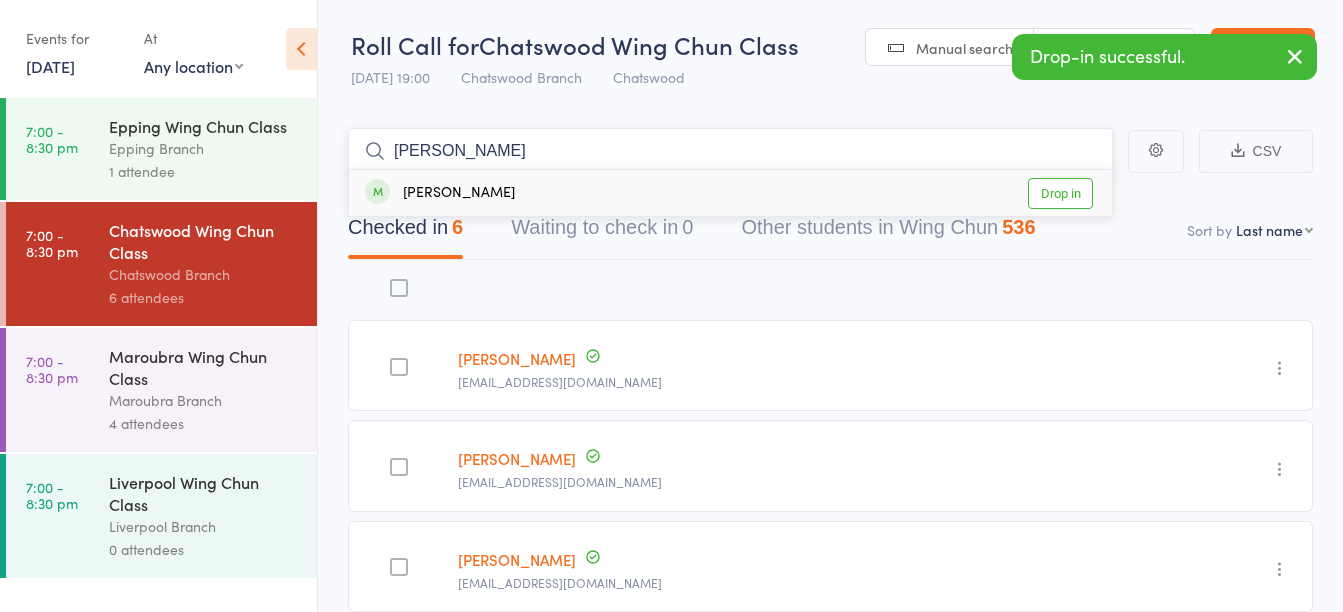 type on "[PERSON_NAME]" 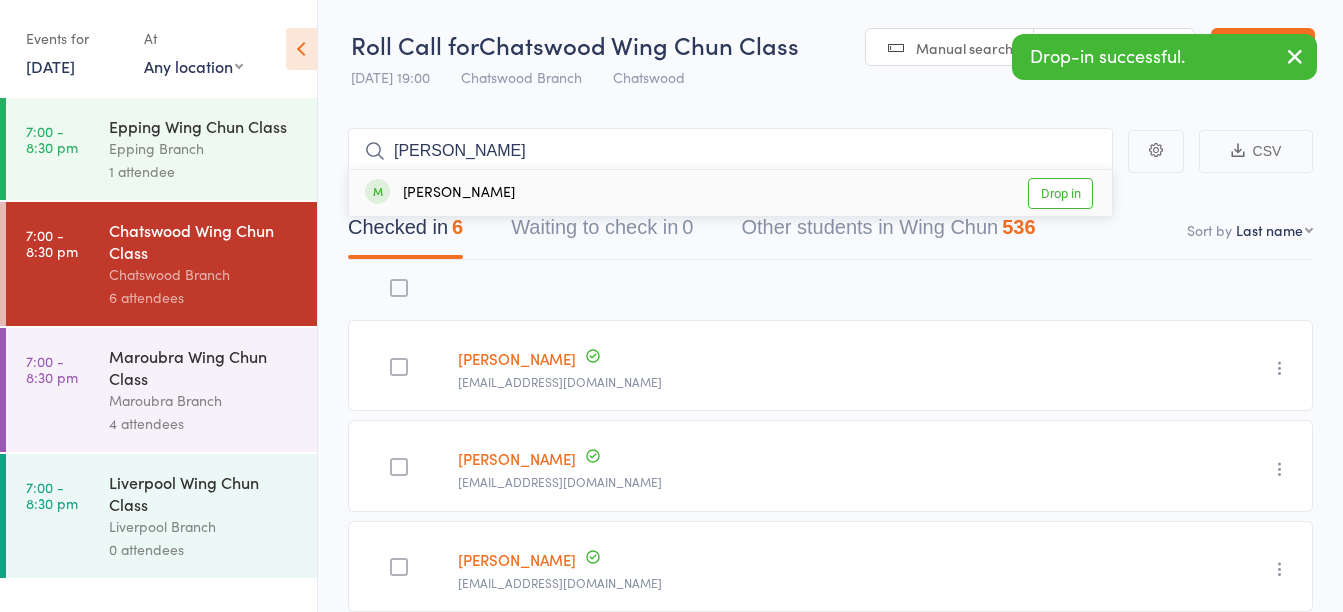 click on "[PERSON_NAME]" at bounding box center [440, 193] 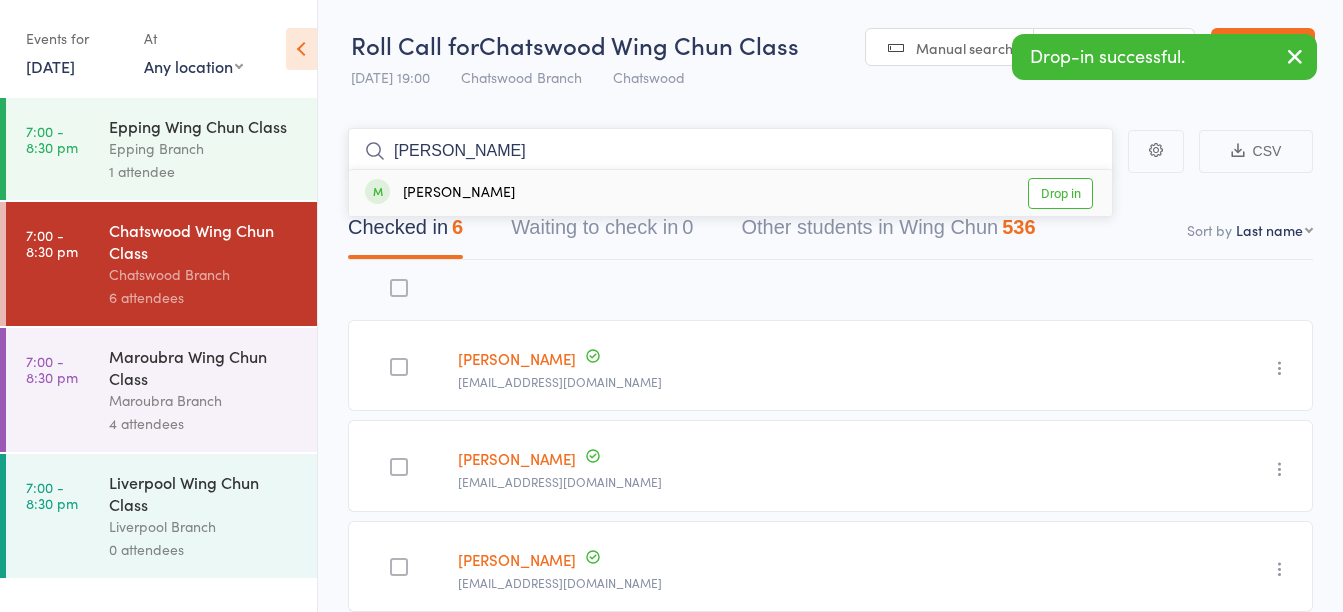 type 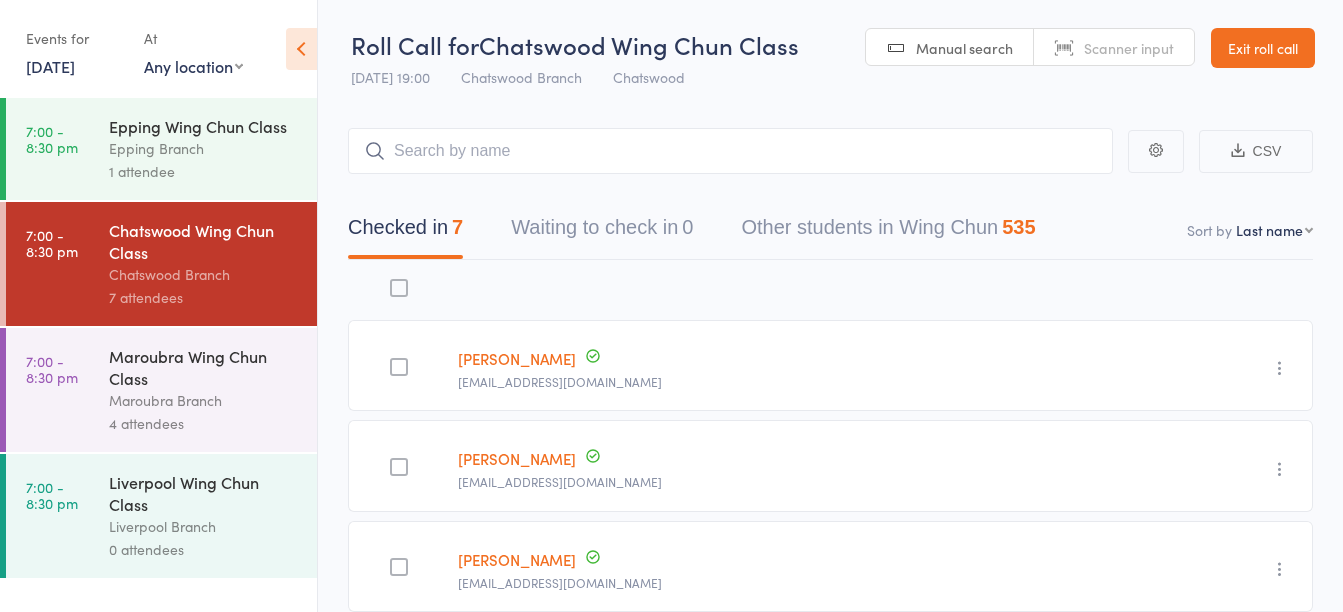 click on "Exit roll call" at bounding box center (1263, 48) 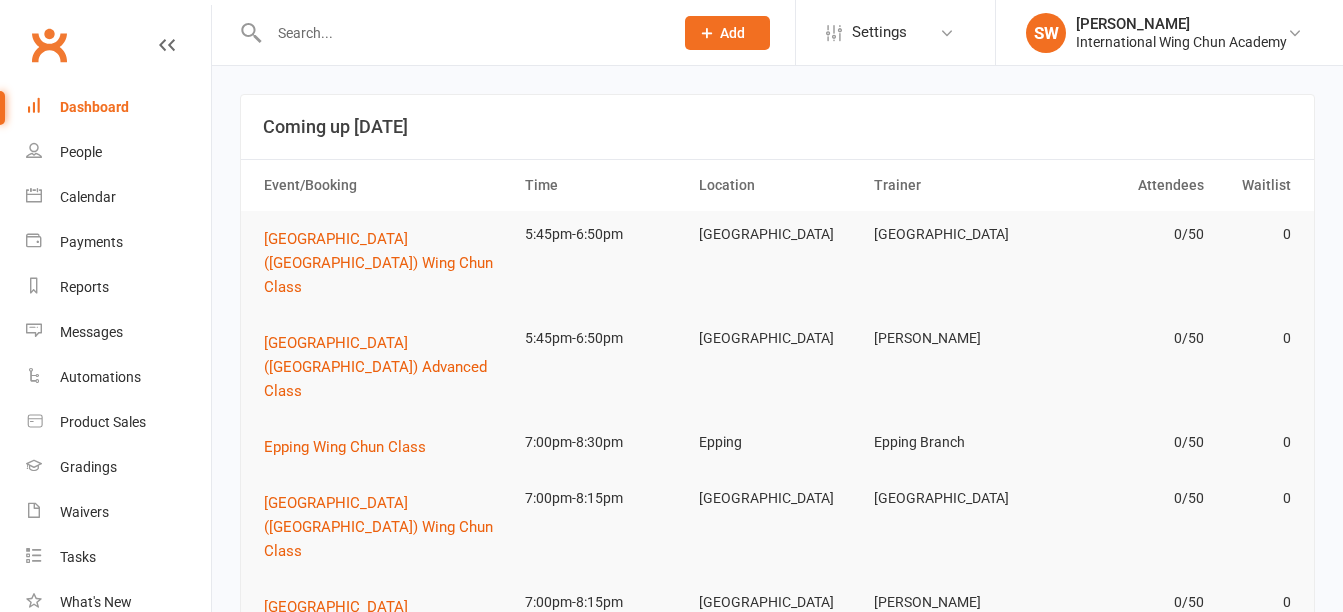 scroll, scrollTop: 0, scrollLeft: 0, axis: both 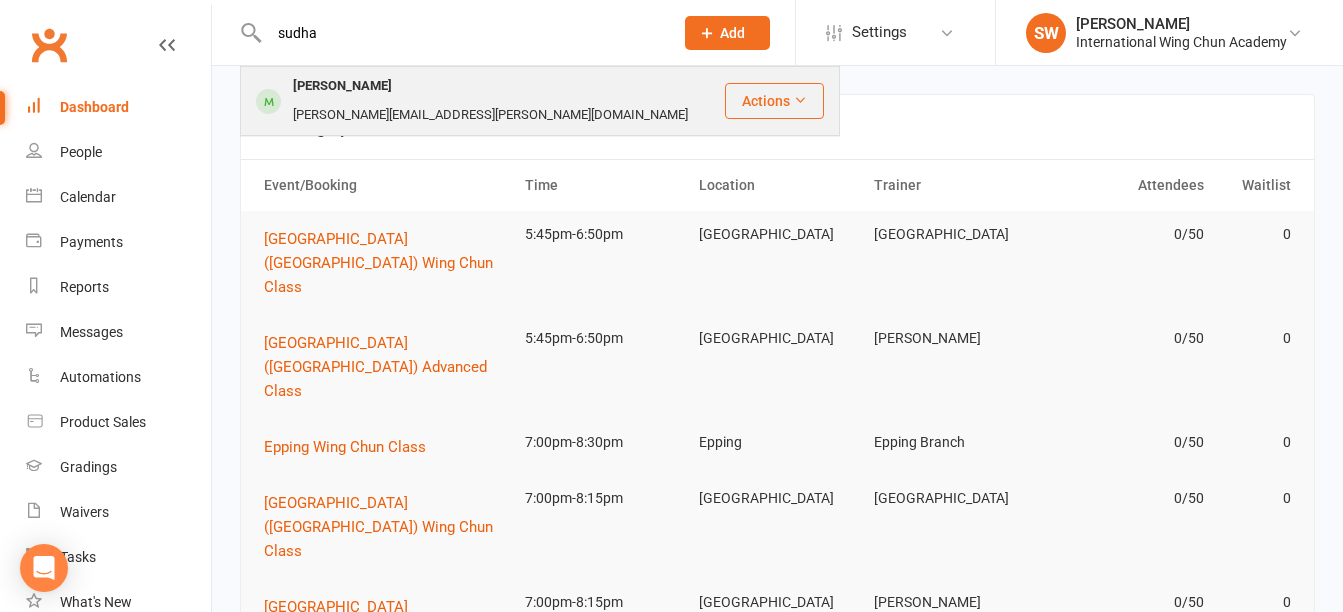 type on "sudha" 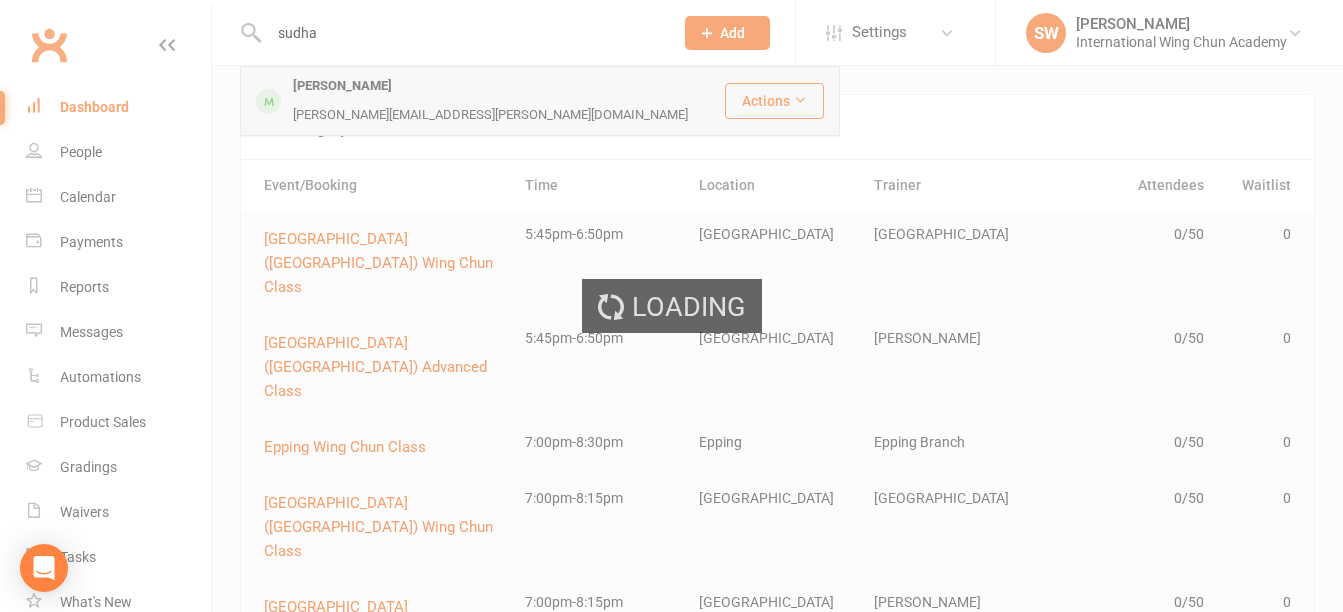 type 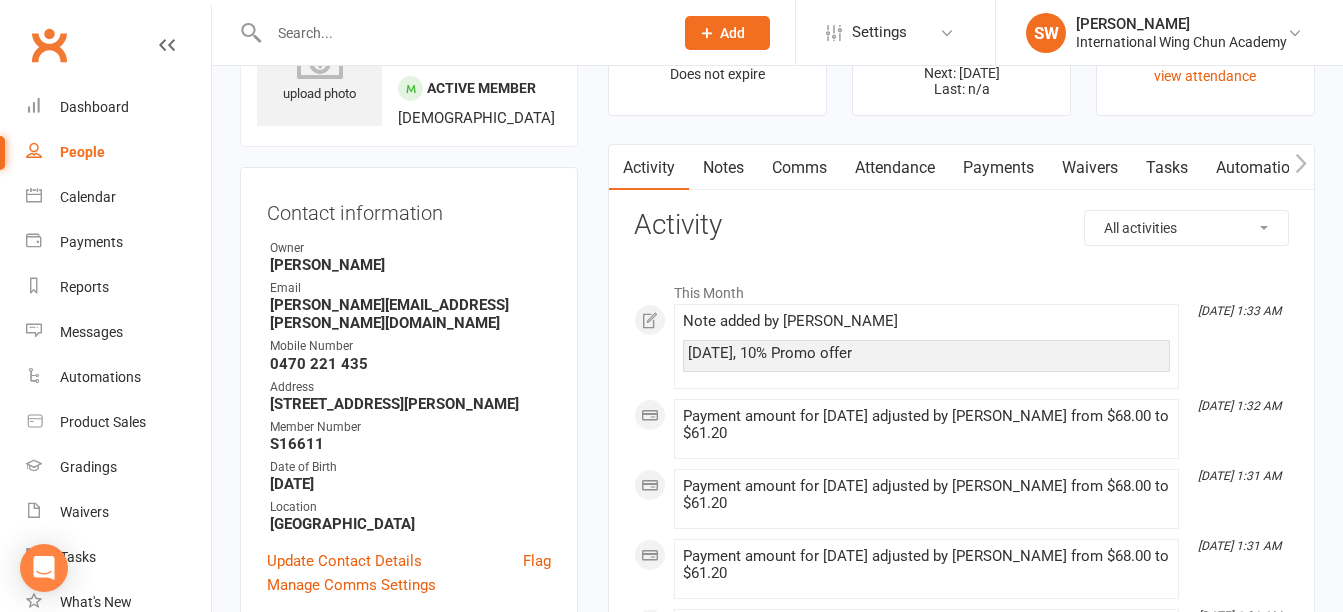 scroll, scrollTop: 0, scrollLeft: 0, axis: both 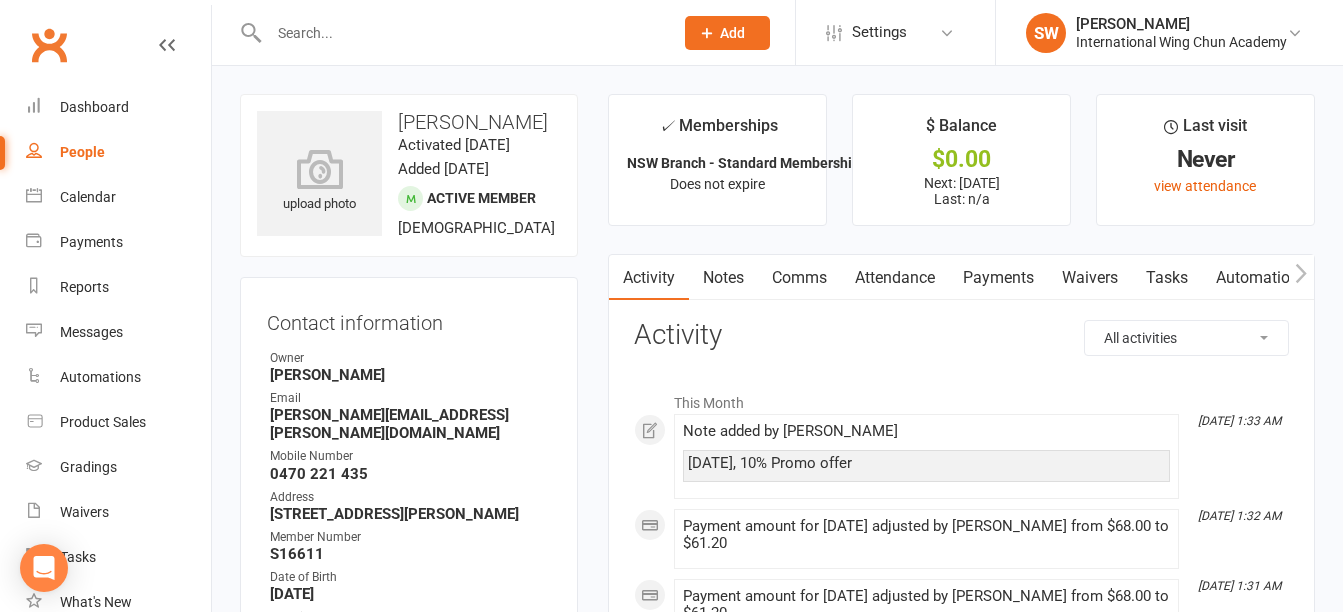 click on "Payments" at bounding box center [998, 278] 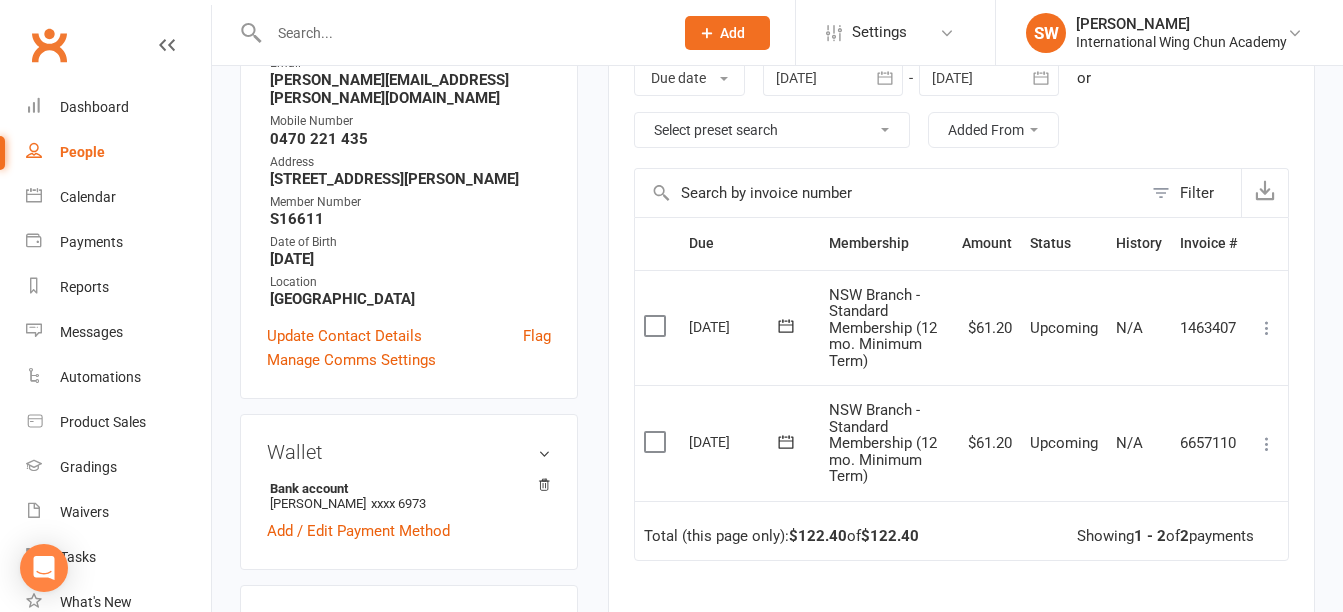 scroll, scrollTop: 300, scrollLeft: 0, axis: vertical 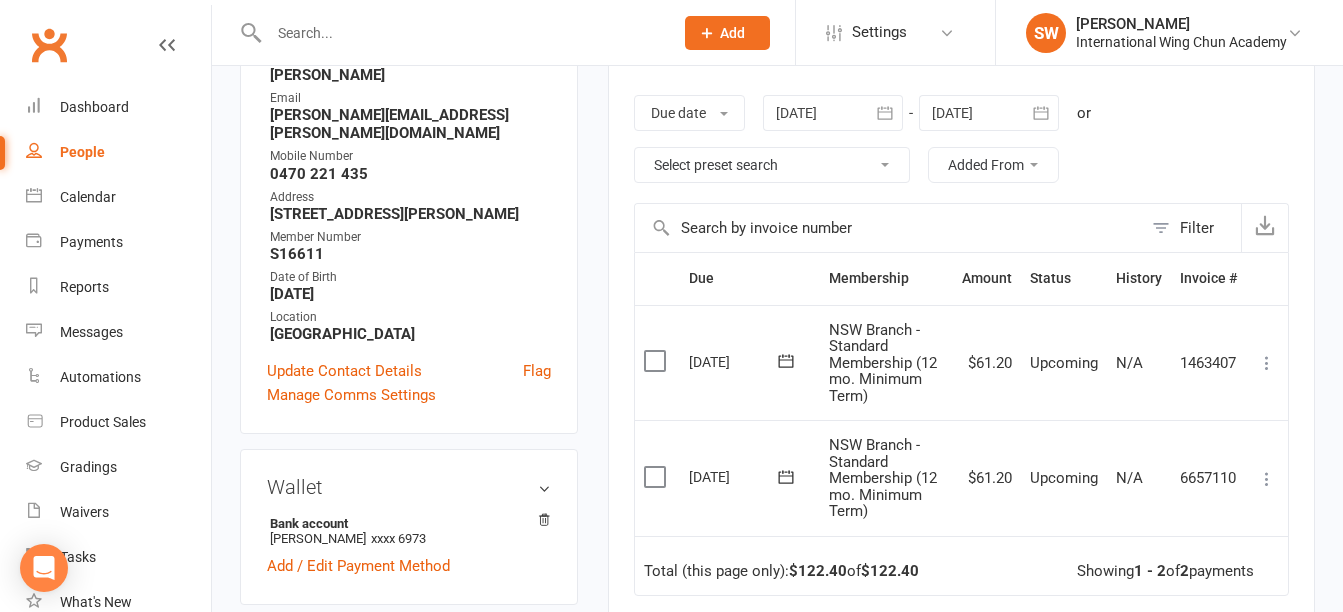 click at bounding box center [989, 113] 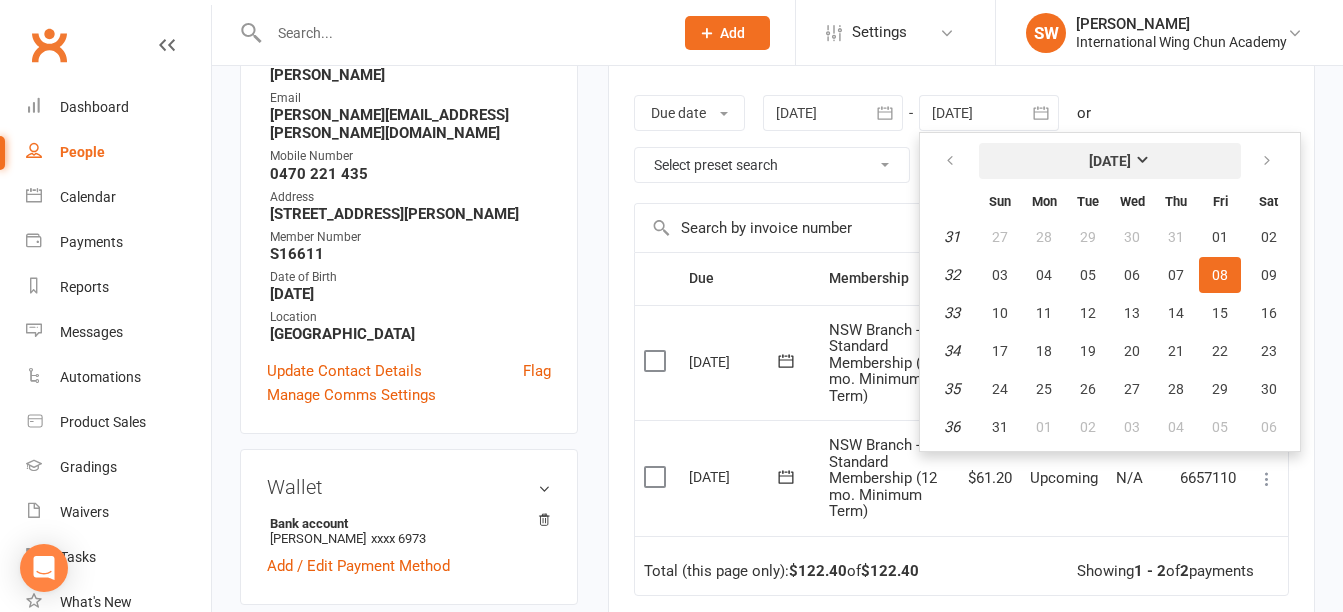 click on "August 2025" at bounding box center (1110, 161) 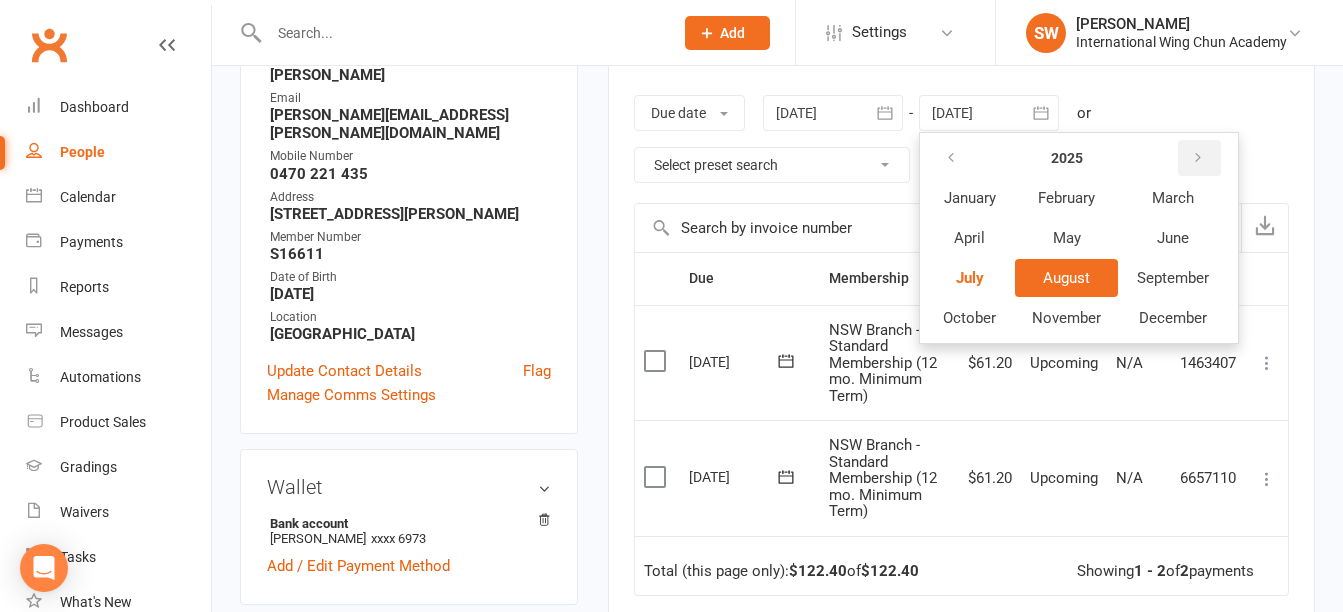 click at bounding box center (1198, 158) 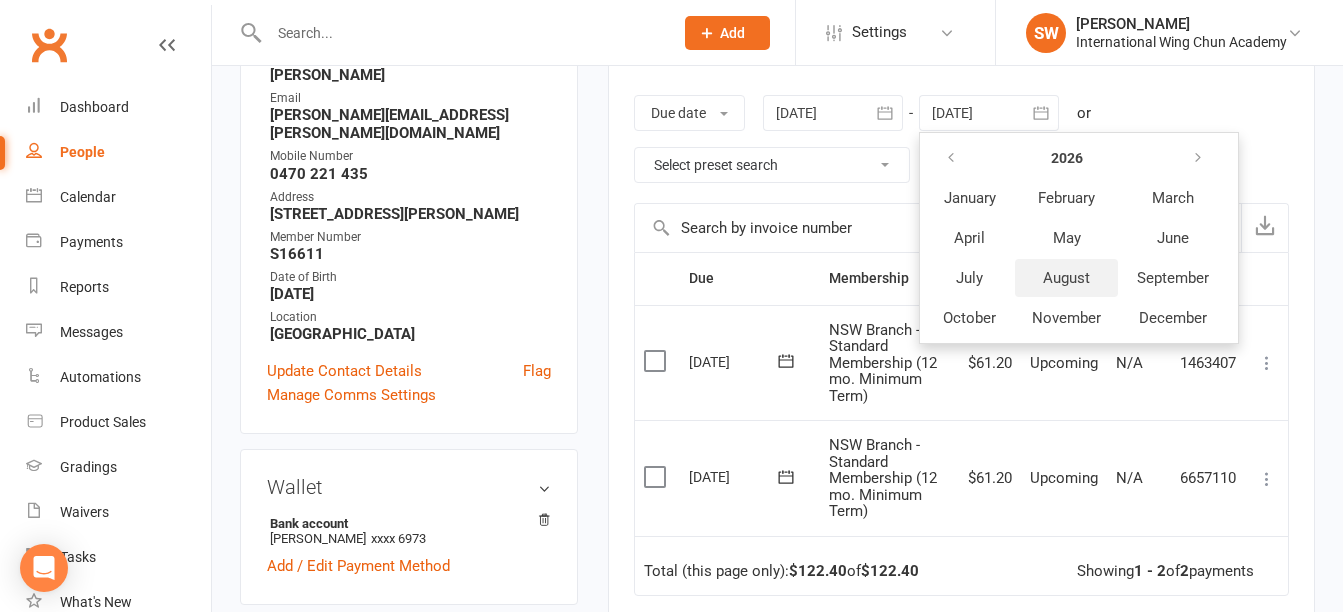 click on "August" at bounding box center (1066, 278) 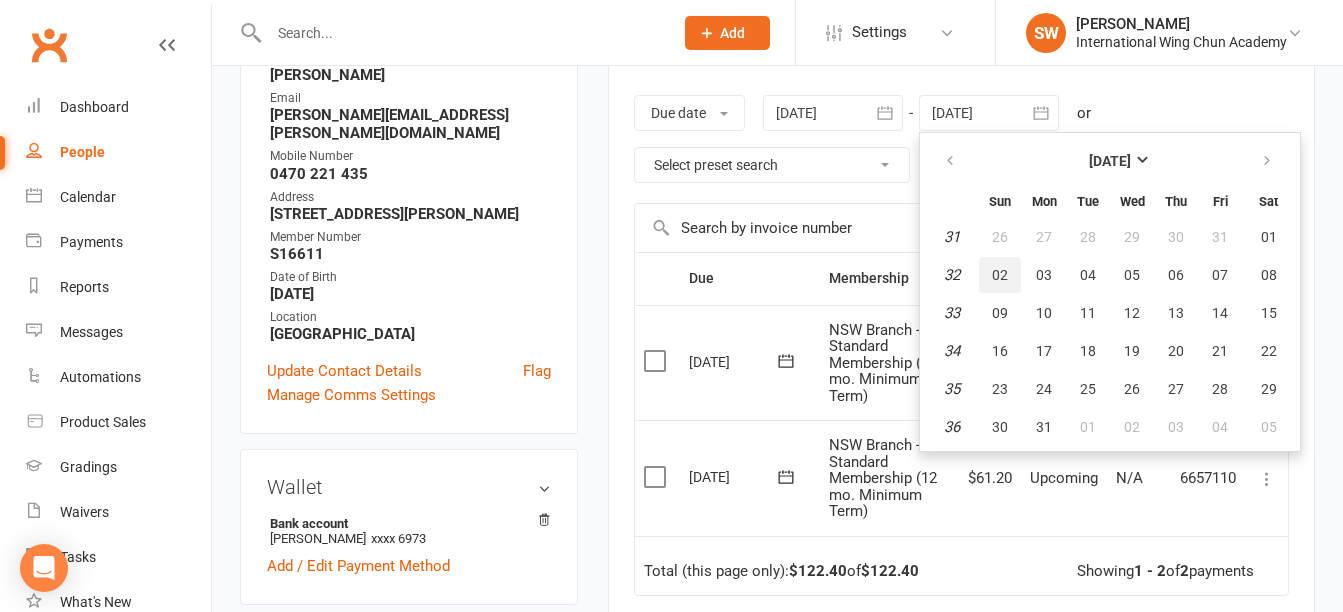 click on "02" at bounding box center (1000, 275) 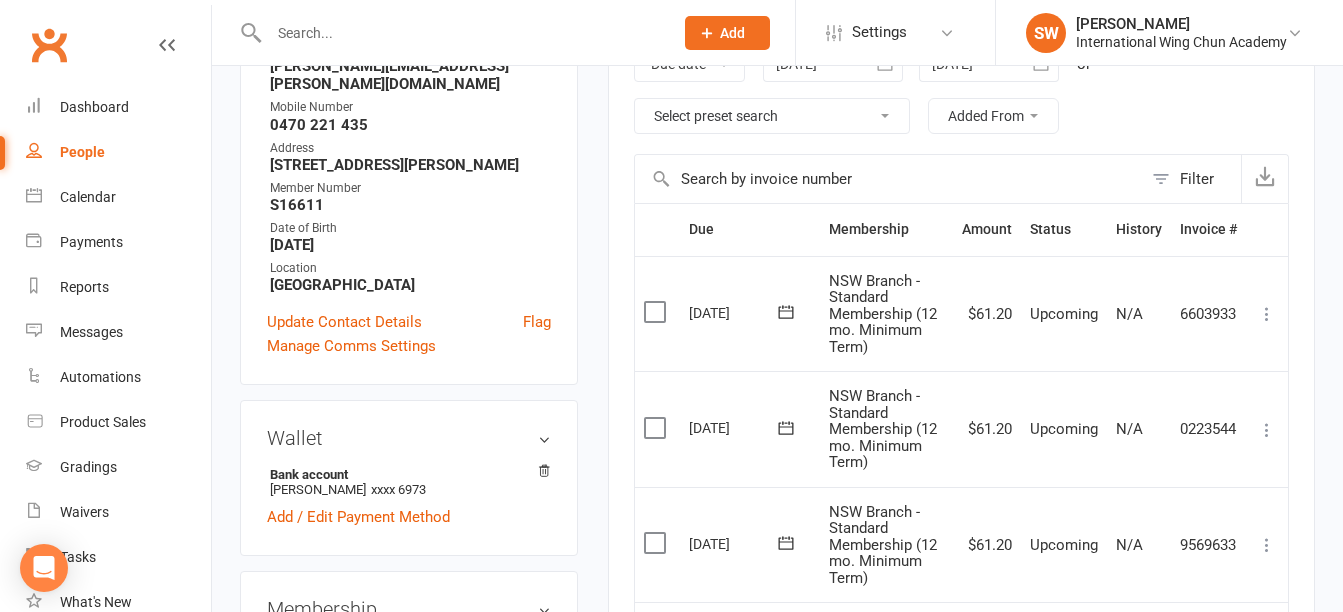 scroll, scrollTop: 265, scrollLeft: 0, axis: vertical 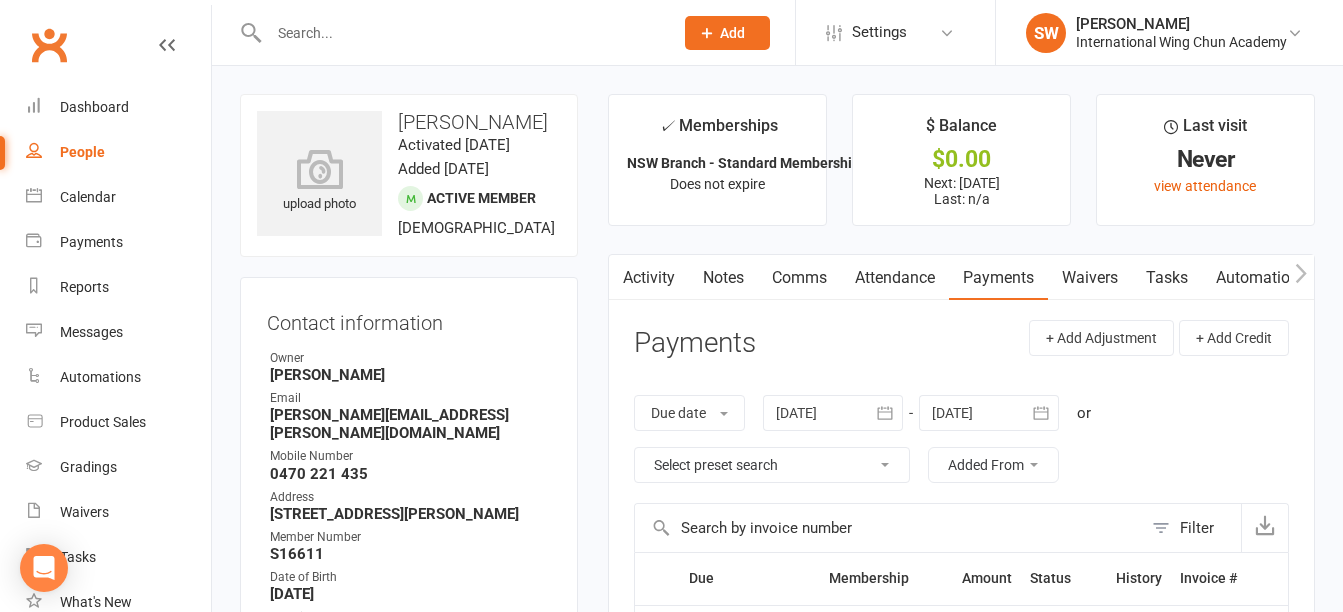 click at bounding box center [461, 33] 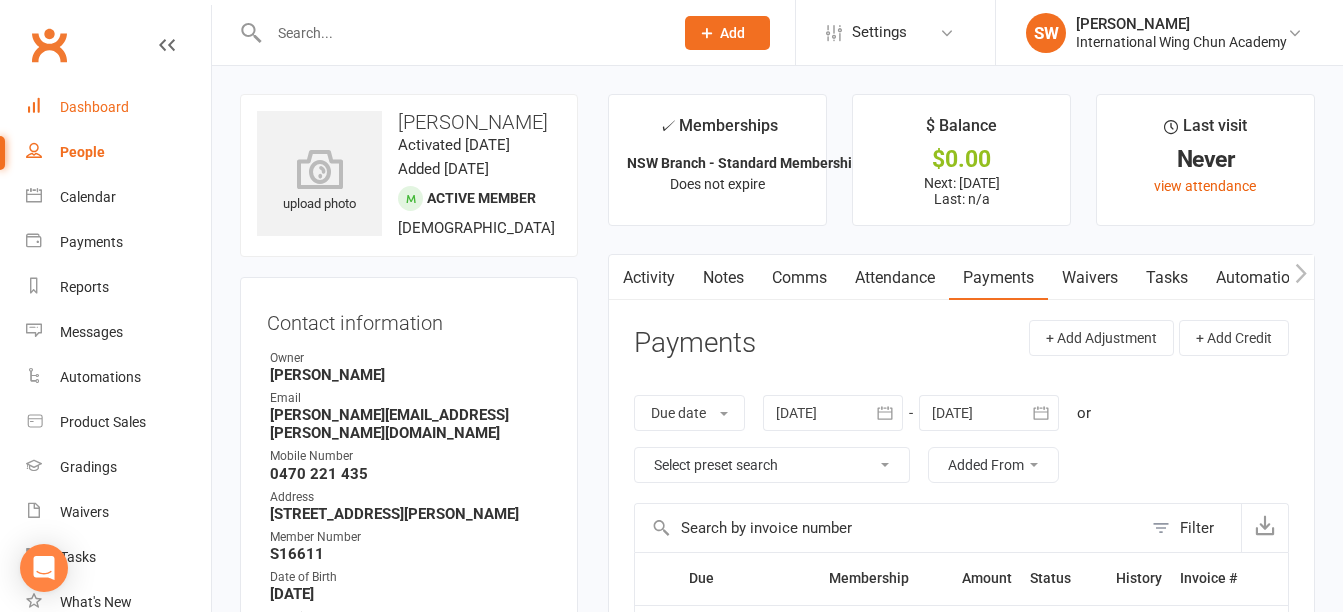 drag, startPoint x: 62, startPoint y: 113, endPoint x: 165, endPoint y: 100, distance: 103.81715 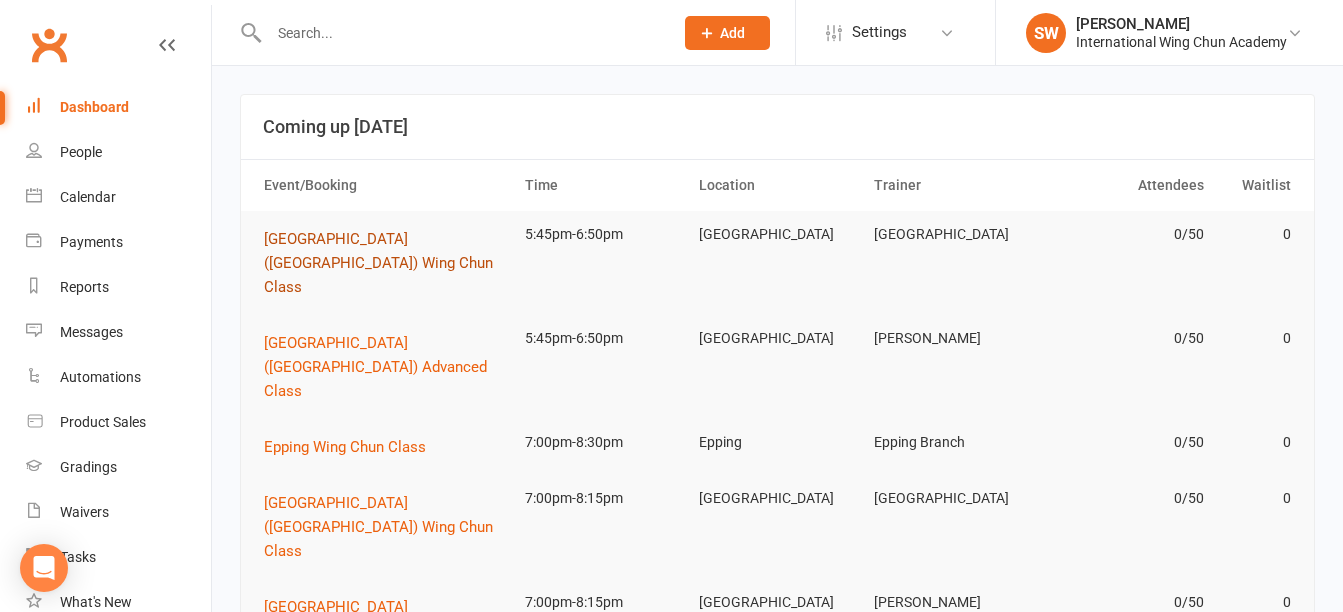 click on "[GEOGRAPHIC_DATA] ([GEOGRAPHIC_DATA]) Wing Chun Class" at bounding box center [385, 263] 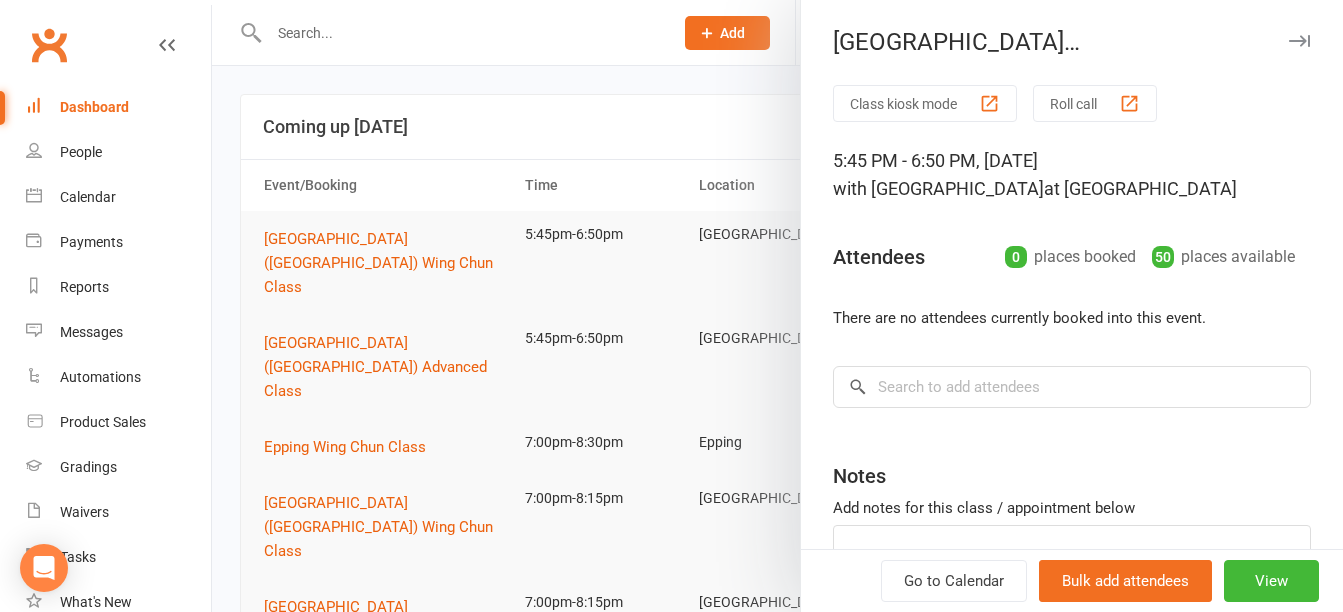 click on "Roll call" at bounding box center [1095, 103] 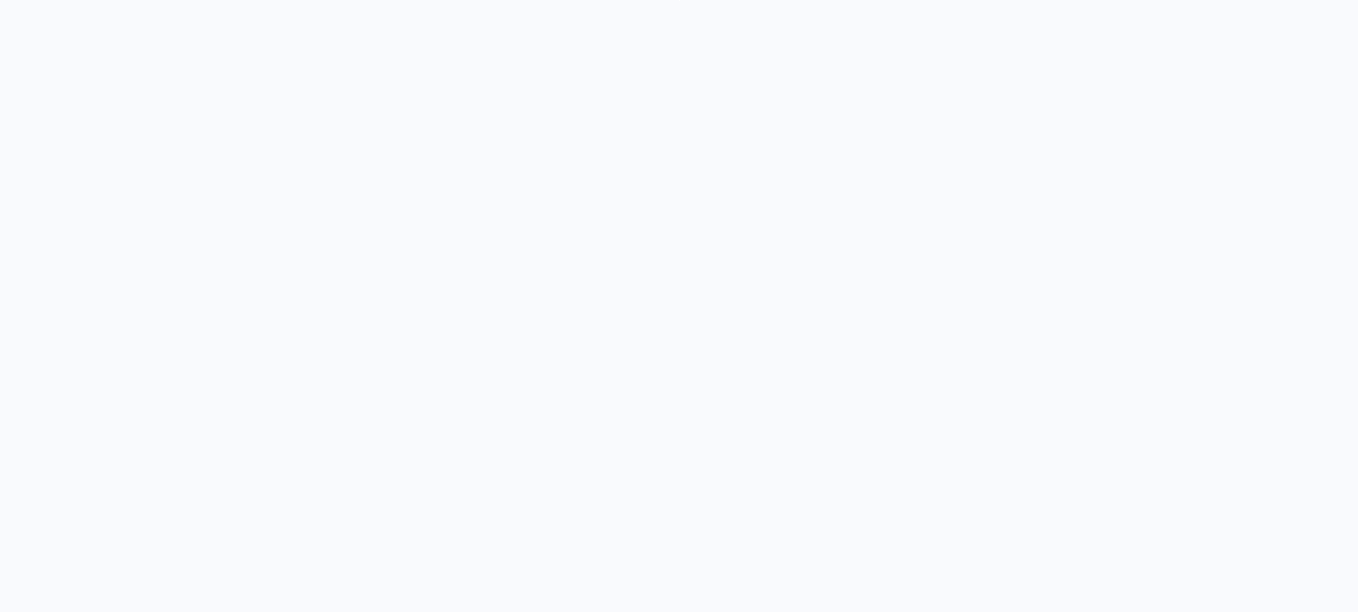 scroll, scrollTop: 0, scrollLeft: 0, axis: both 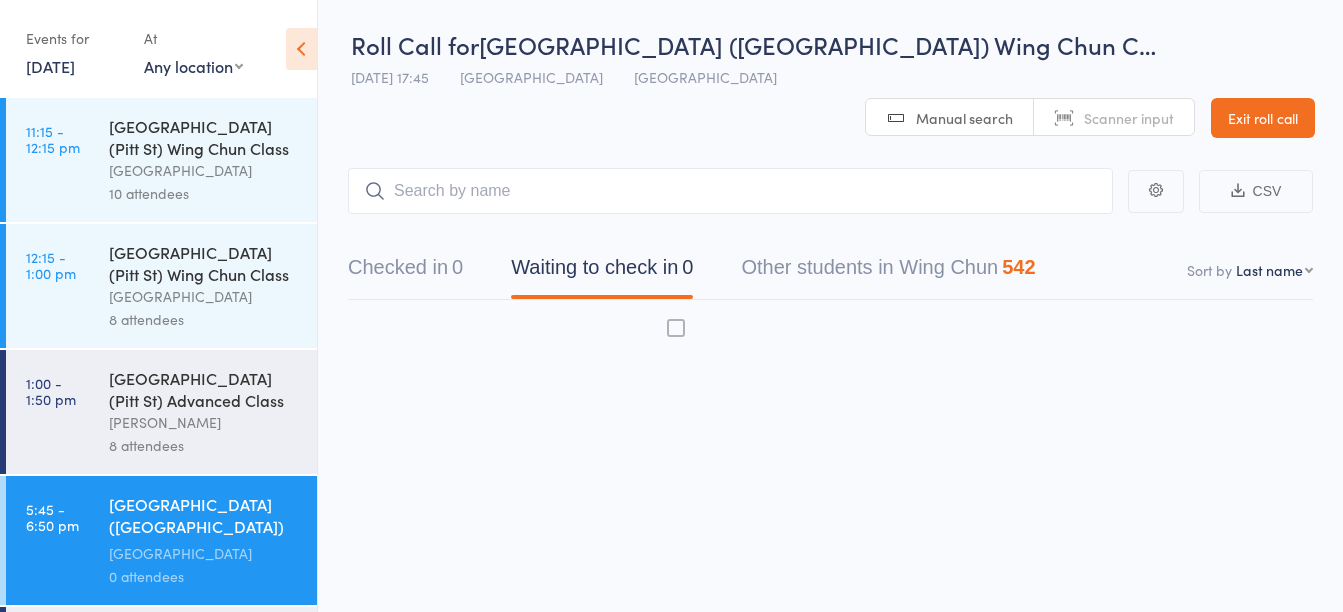 click on "[DATE]" at bounding box center [50, 66] 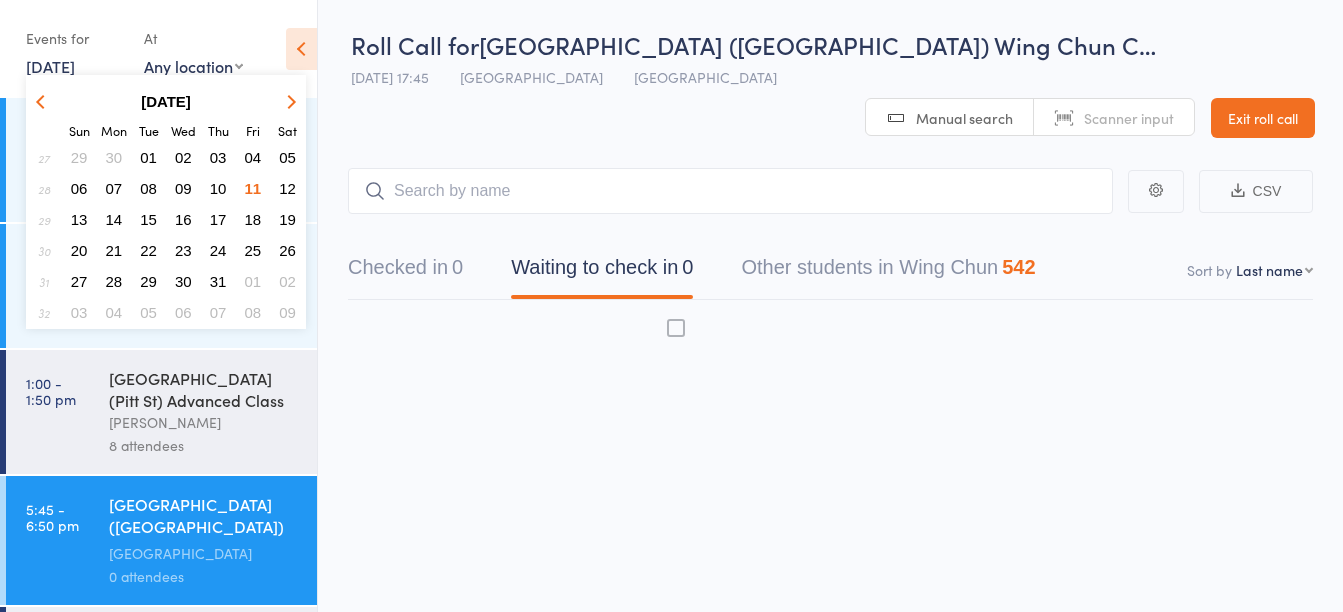 click on "03" at bounding box center [218, 157] 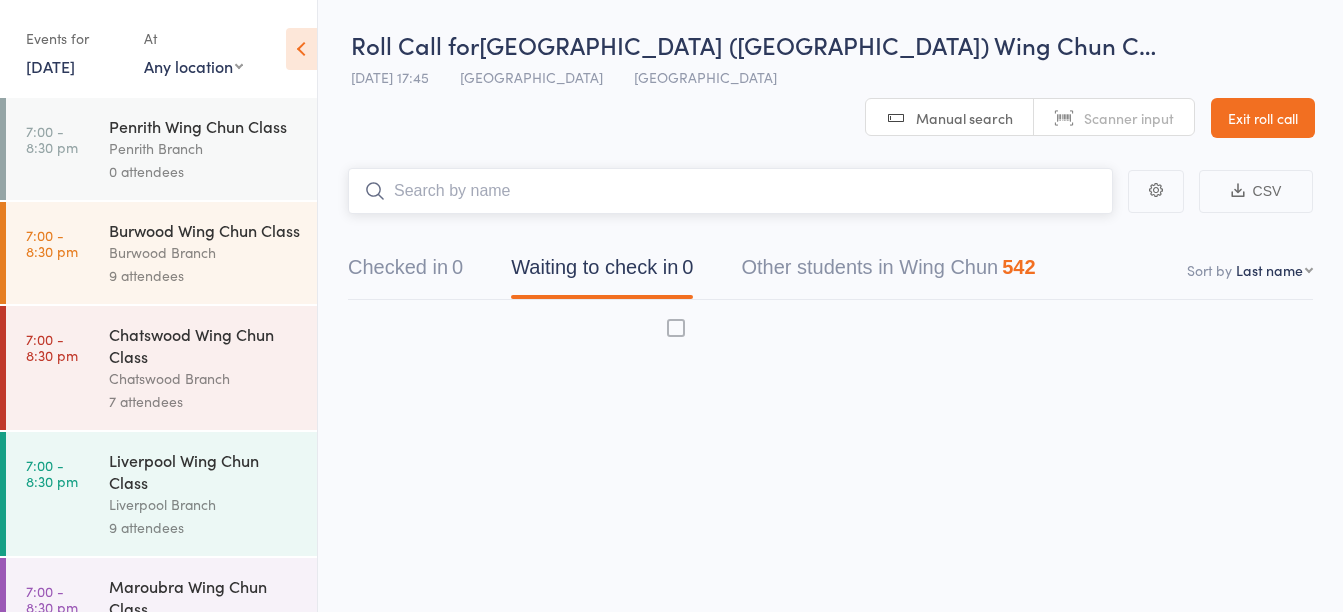 click at bounding box center (730, 191) 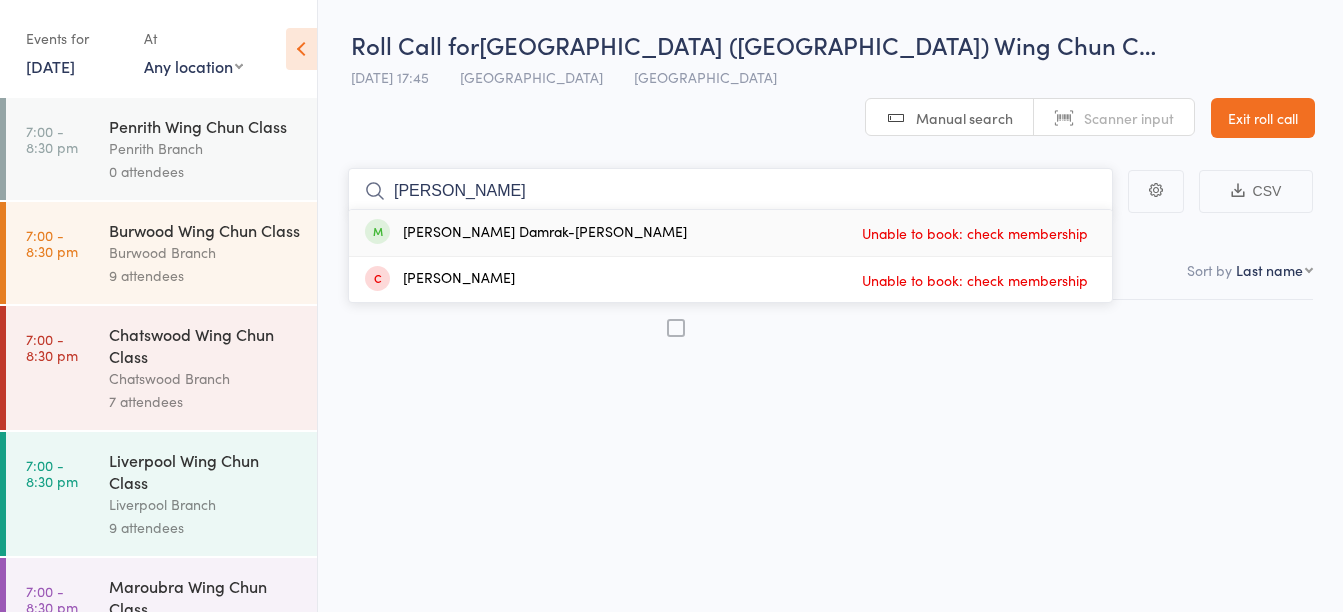click on "[PERSON_NAME]" at bounding box center [730, 191] 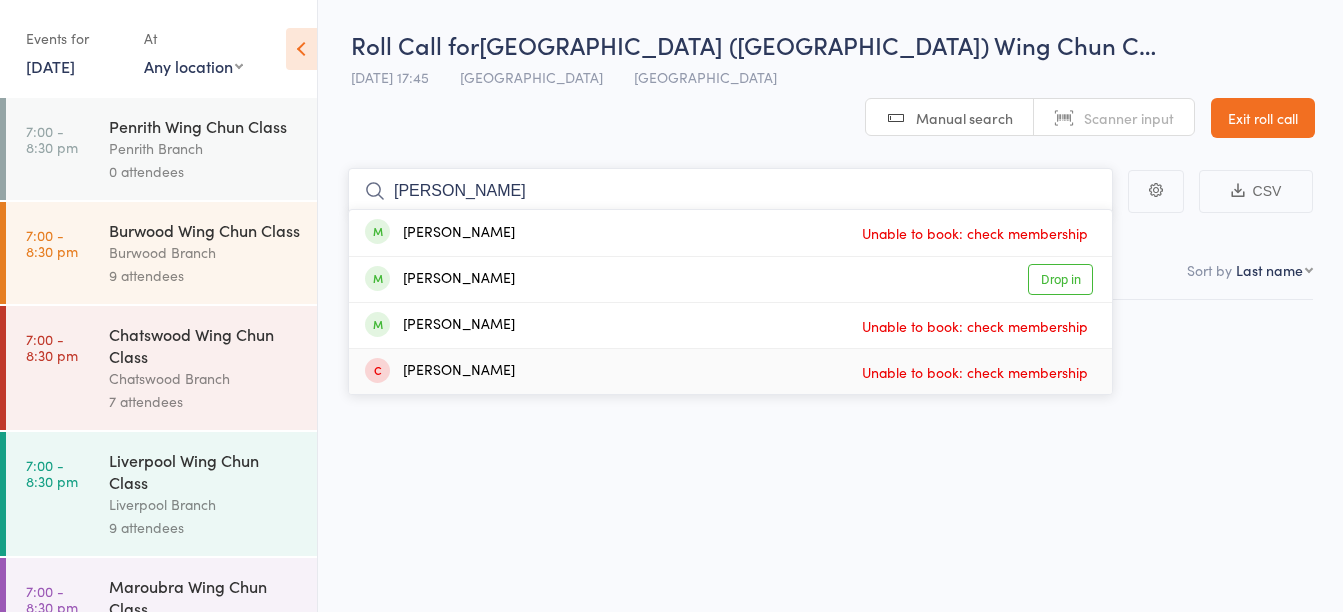 type on "[PERSON_NAME]" 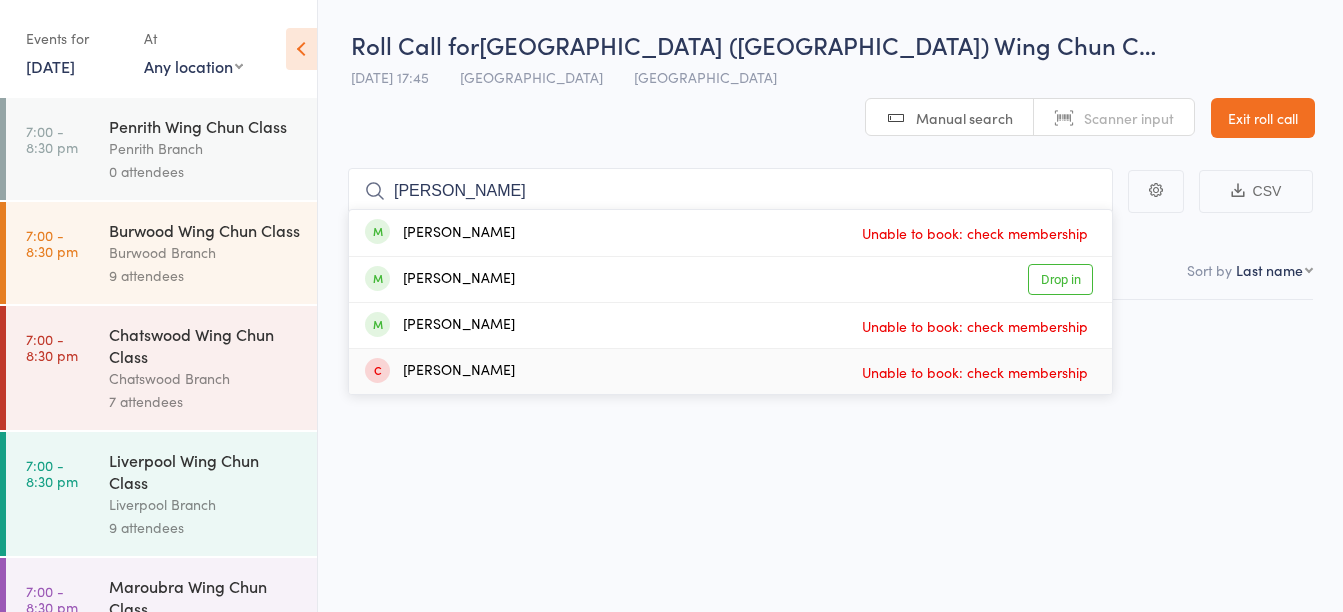click on "Roll Call for  [GEOGRAPHIC_DATA] ([GEOGRAPHIC_DATA]) Wing Chun C… [DATE] 17:45  [GEOGRAPHIC_DATA]  [GEOGRAPHIC_DATA]  Manual search Scanner input Exit roll call Events for [DATE] D [DATE], YYYY
[DATE]
Sun Mon Tue Wed Thu Fri Sat
27
29
30
01
02
03
04
05
28
06
07
08
09
10
11
12
29
13
14
15
16
17
18
19
30
20
21
22
23
24
25
26
31
27
28 29" at bounding box center (671, 306) 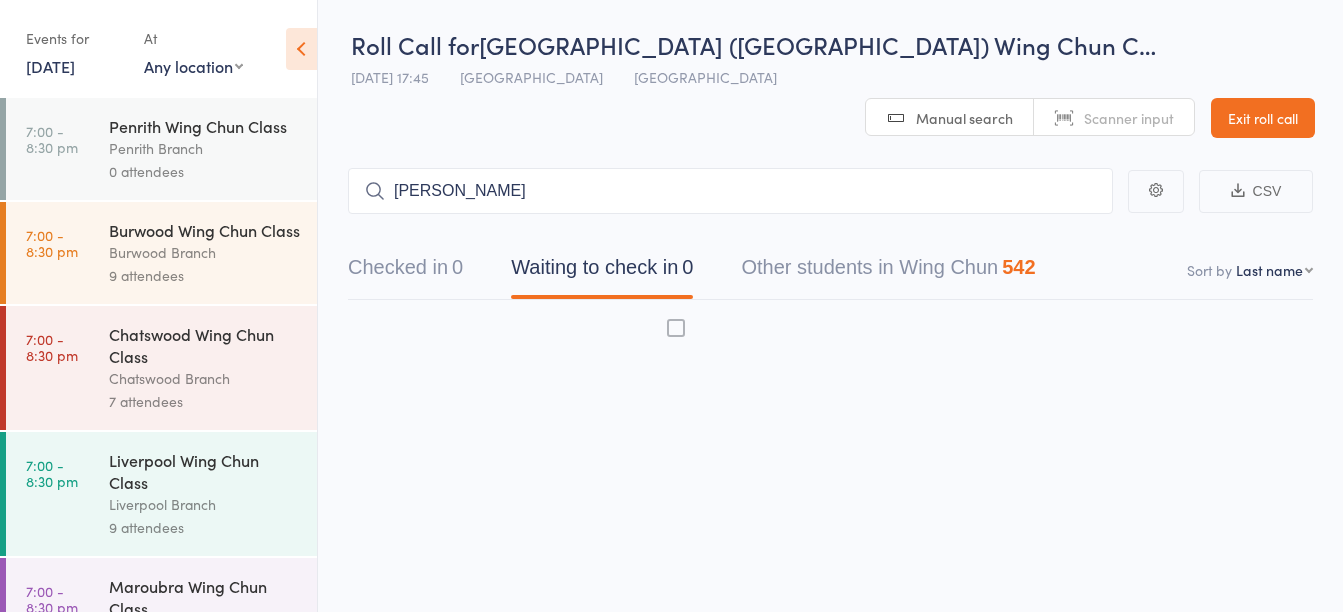 click on "[DATE]" at bounding box center [50, 66] 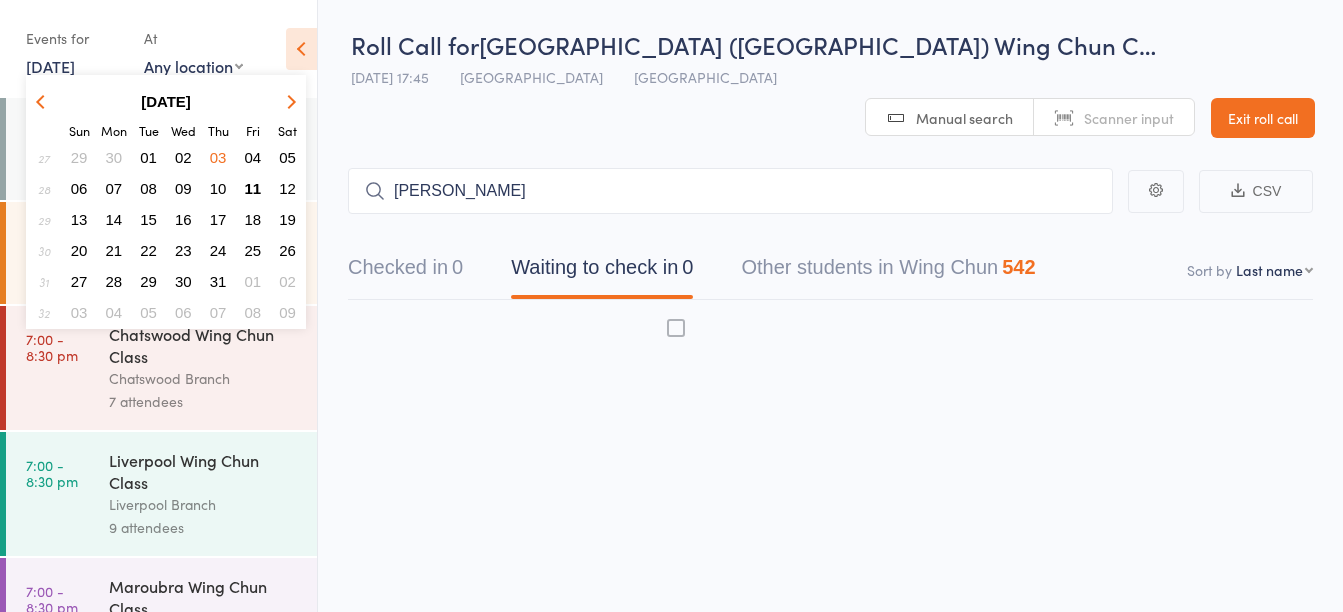 click on "30" at bounding box center (114, 157) 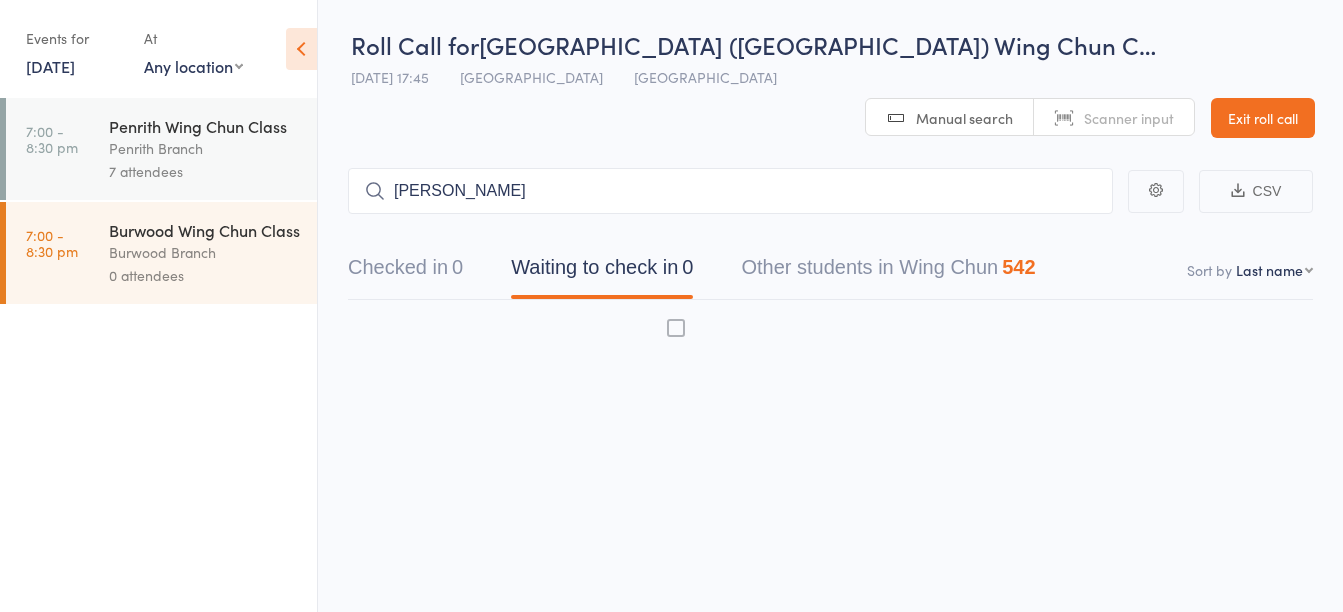 click on "7 attendees" at bounding box center (204, 171) 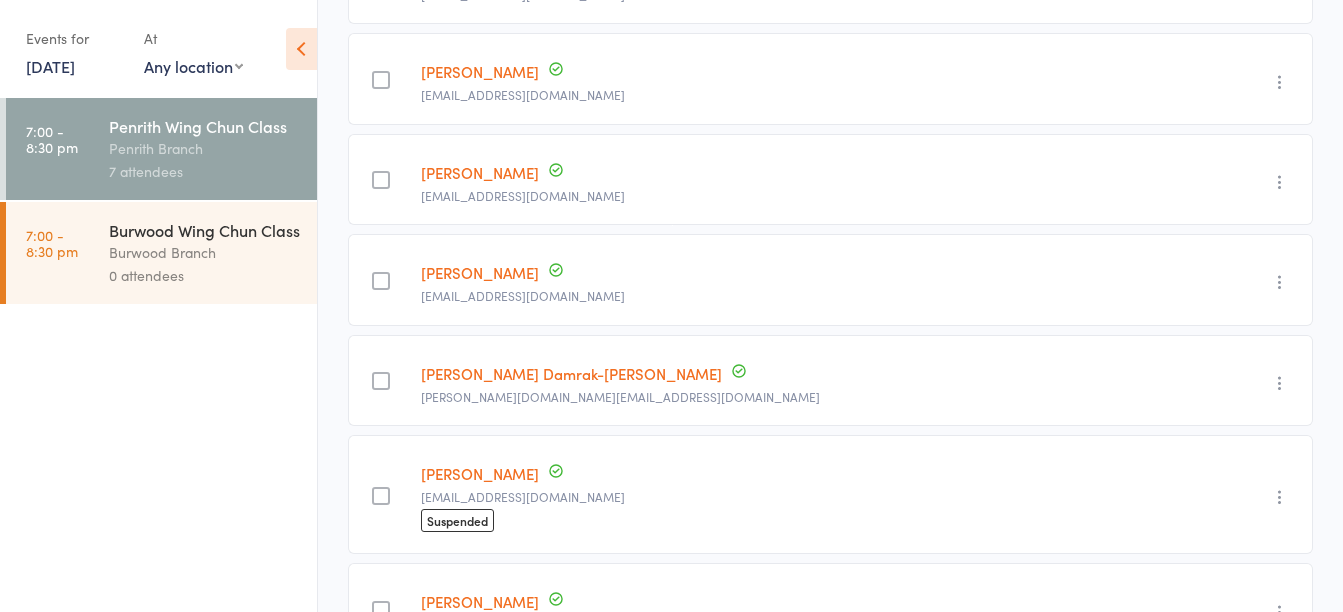 scroll, scrollTop: 519, scrollLeft: 0, axis: vertical 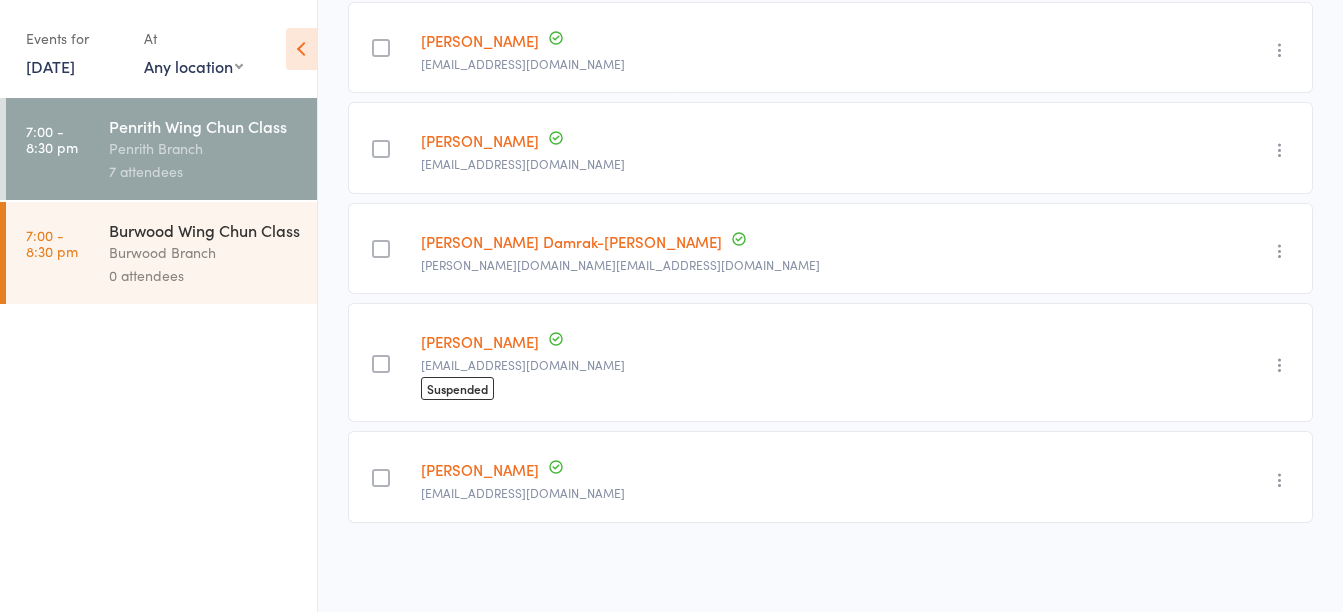 click on "[DATE]" at bounding box center [50, 66] 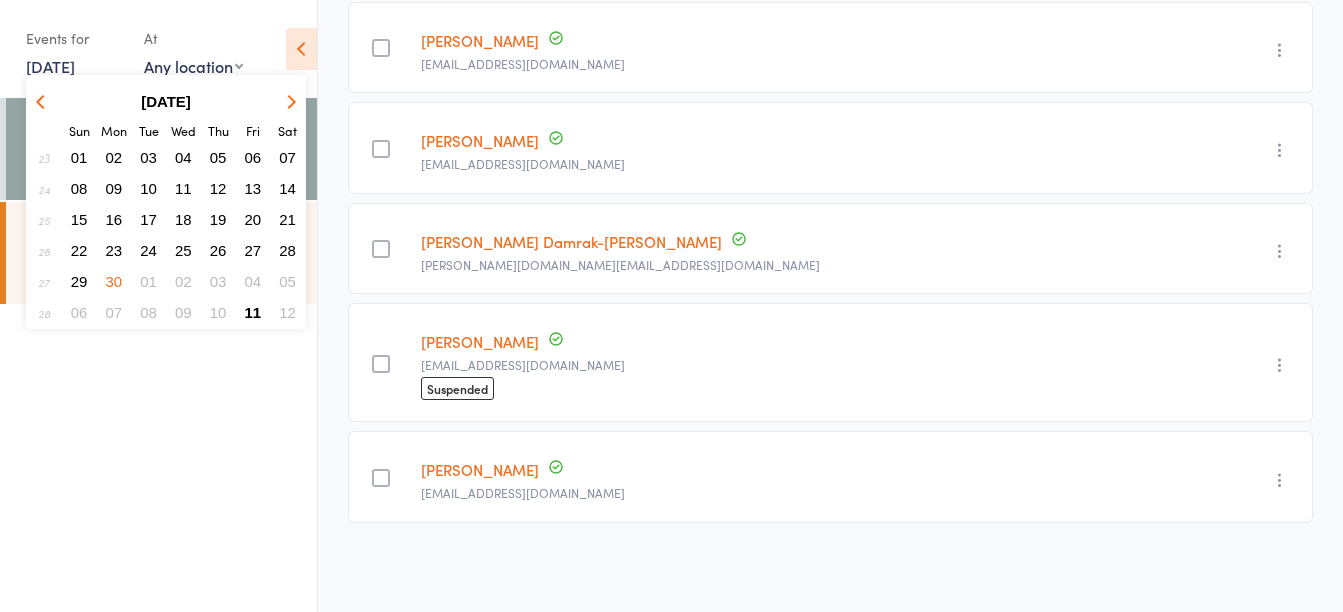 click on "26" at bounding box center (218, 250) 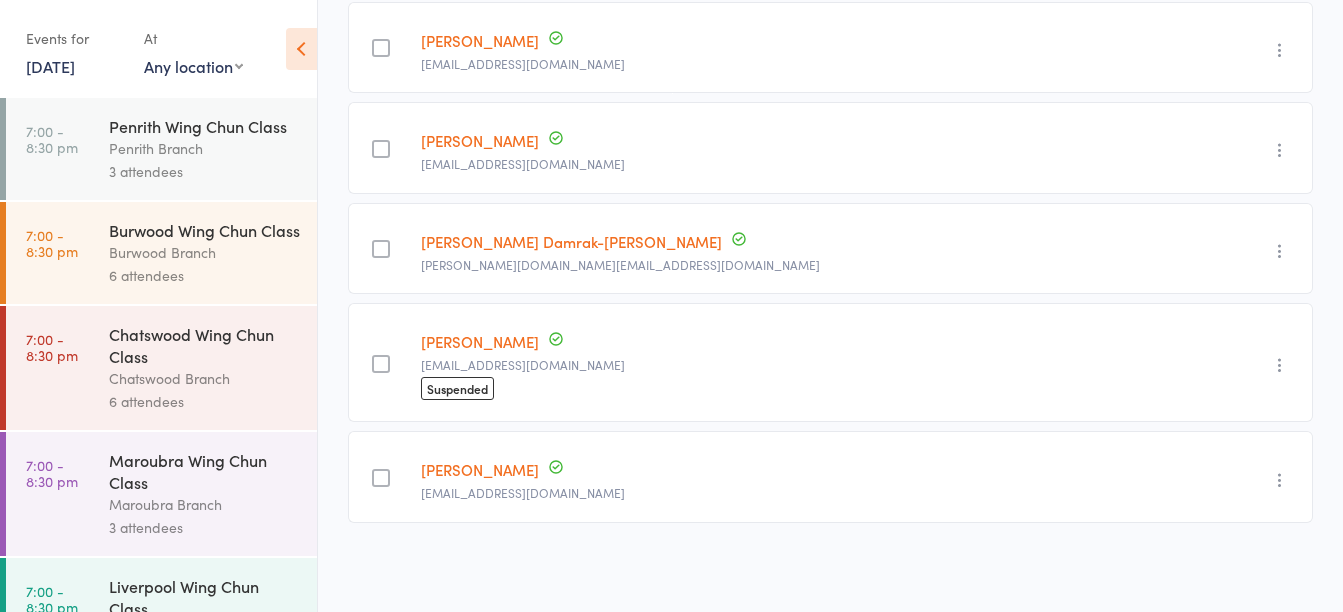 click on "3 attendees" at bounding box center [204, 171] 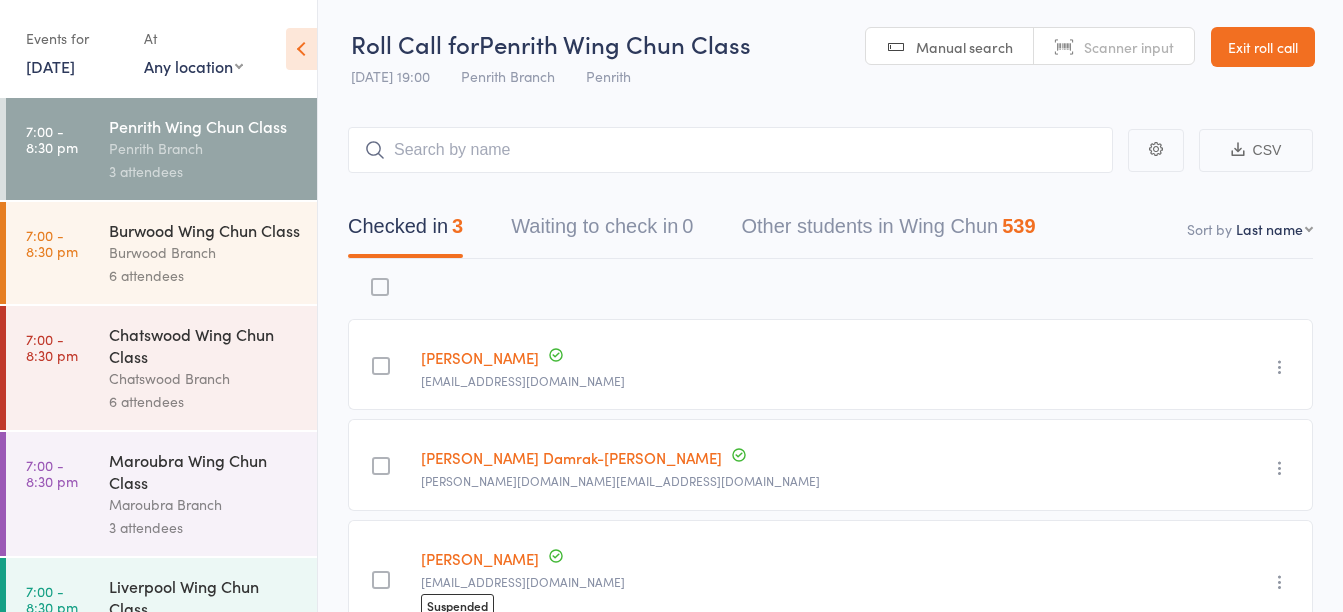 click on "26 Jun, 2025" at bounding box center [50, 66] 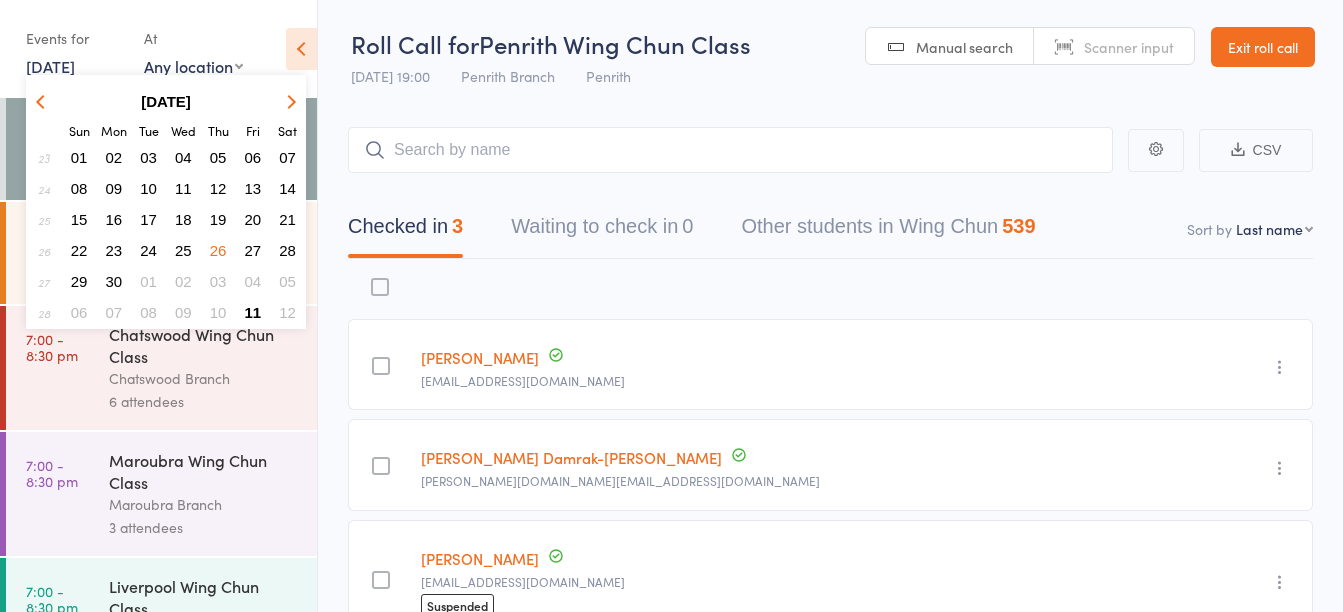click on "23" at bounding box center (114, 250) 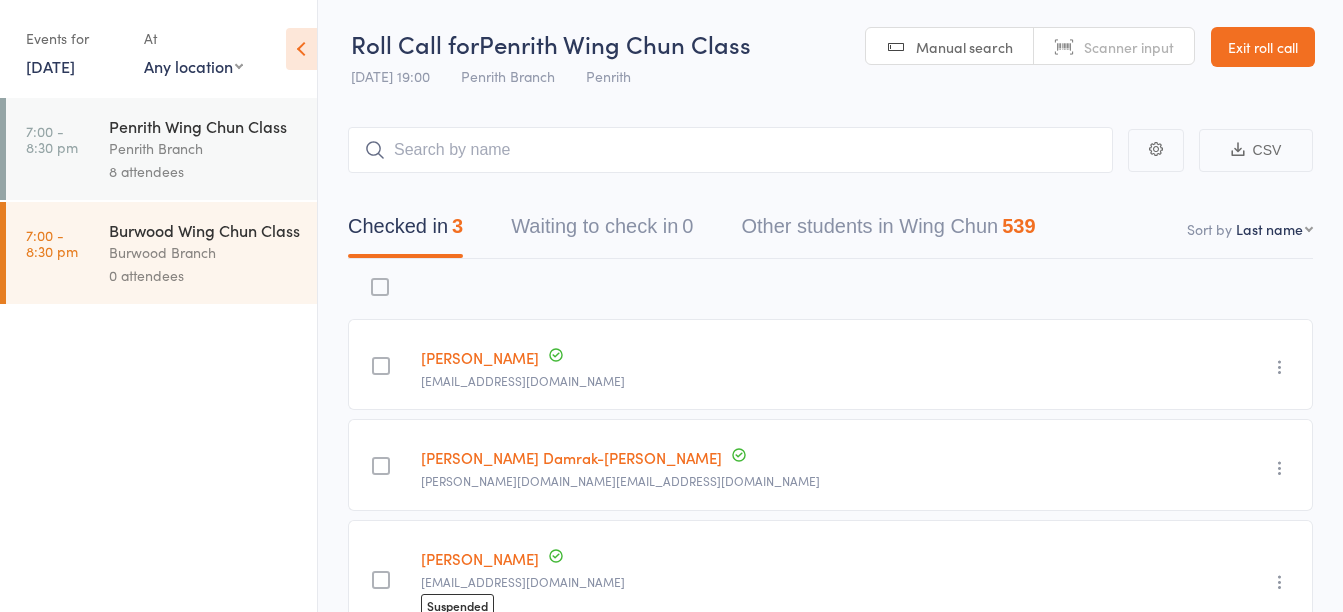 click on "Penrith Branch" at bounding box center (204, 148) 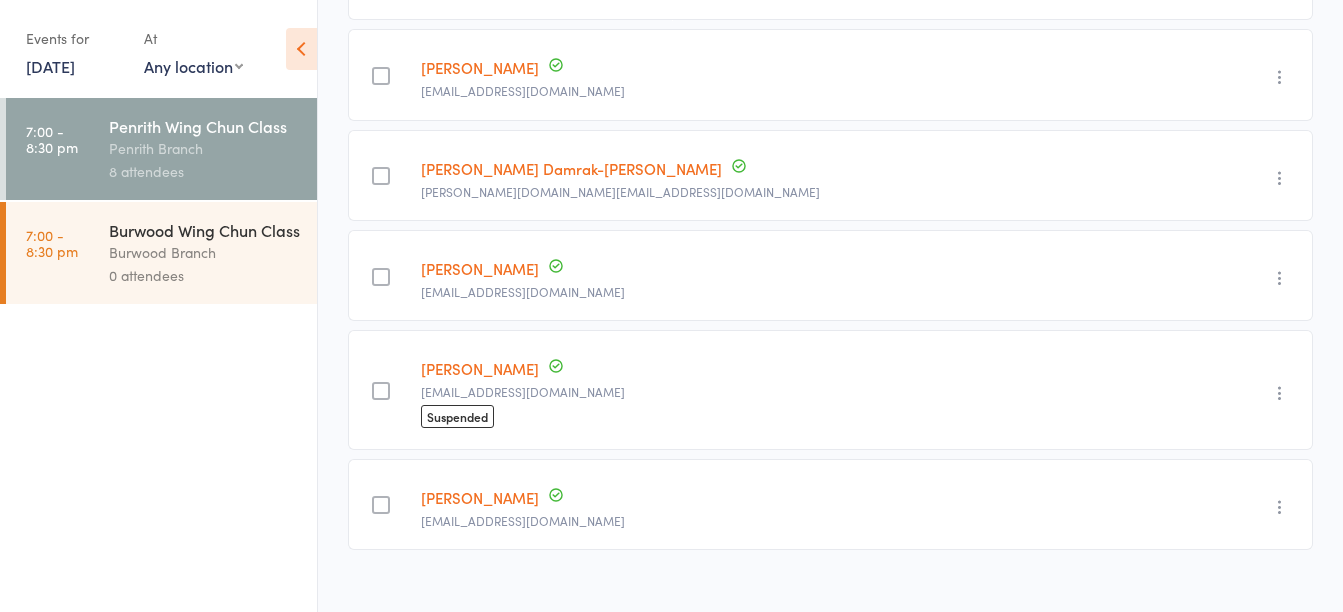 scroll, scrollTop: 601, scrollLeft: 0, axis: vertical 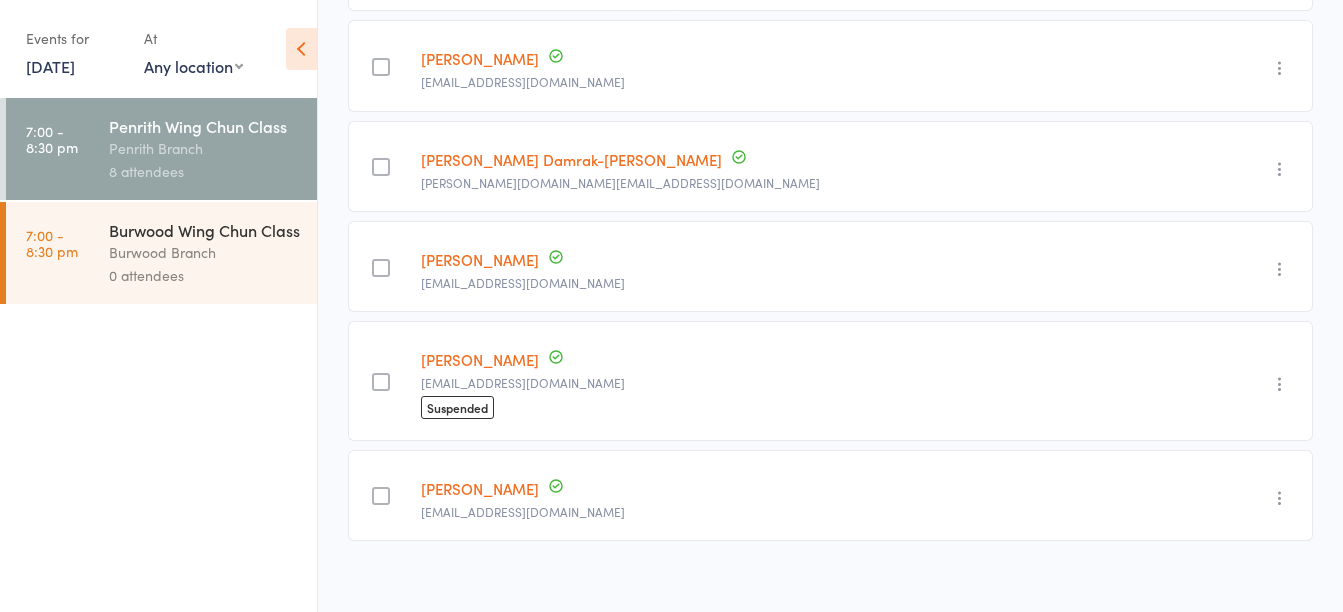 click on "23 Jun, 2025" at bounding box center (50, 66) 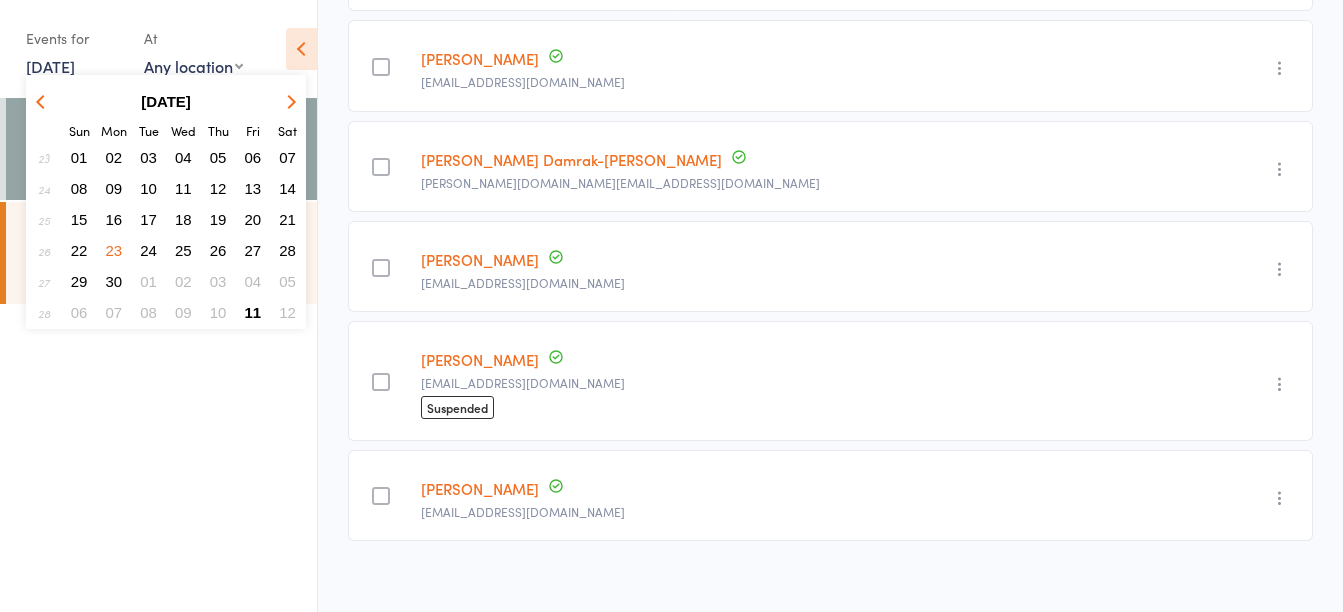 click on "30" at bounding box center [114, 281] 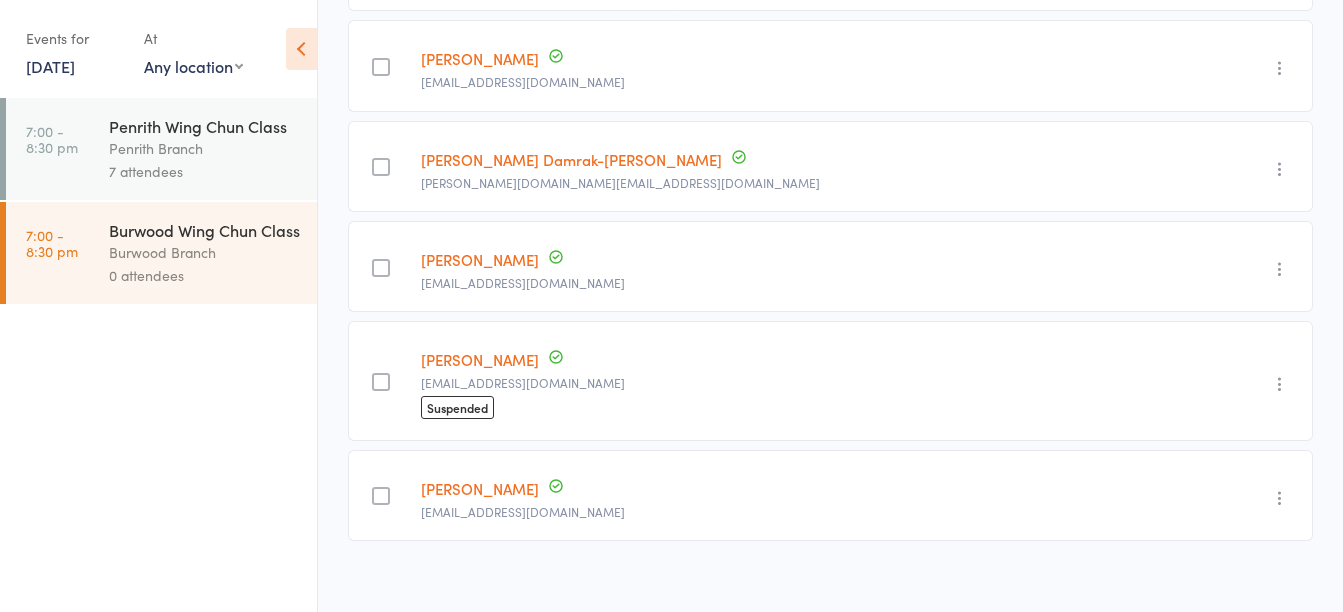 click on "Penrith Branch" at bounding box center [204, 148] 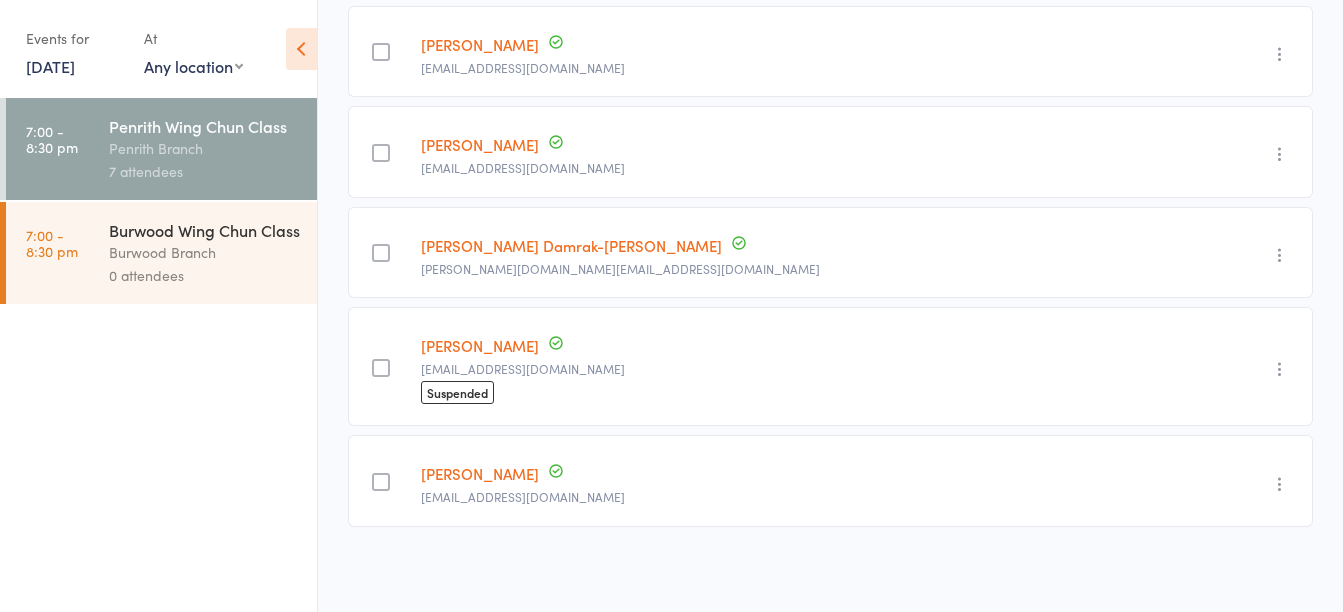 scroll, scrollTop: 519, scrollLeft: 0, axis: vertical 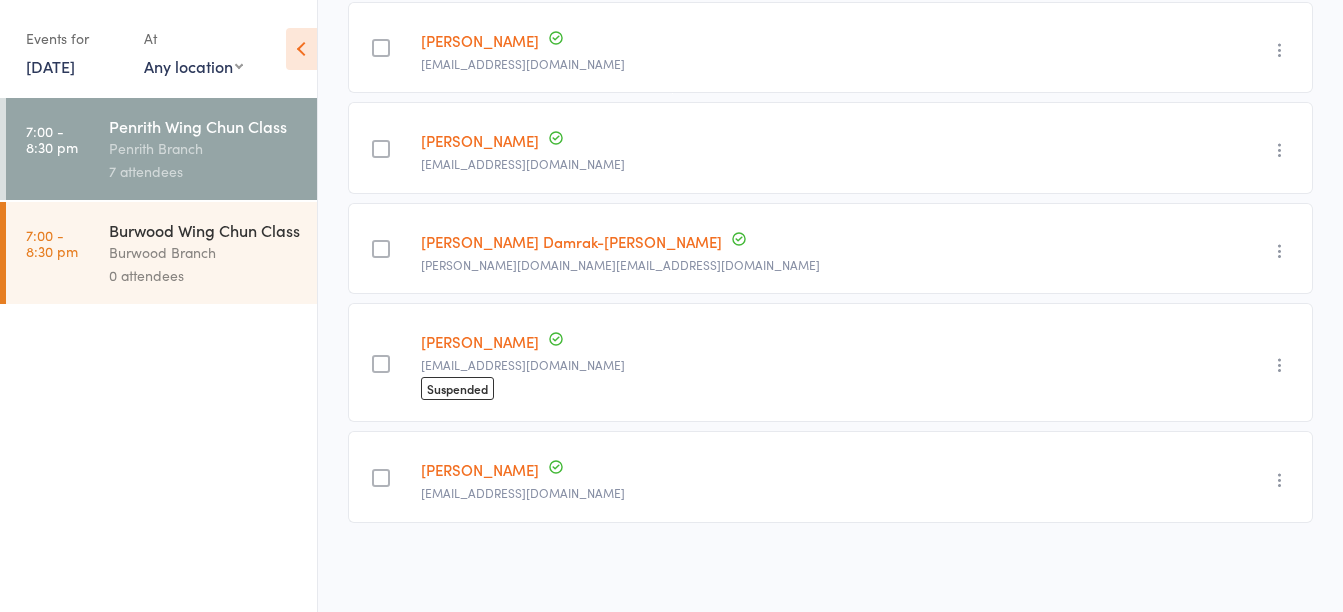 click on "30 Jun, 2025" at bounding box center (50, 66) 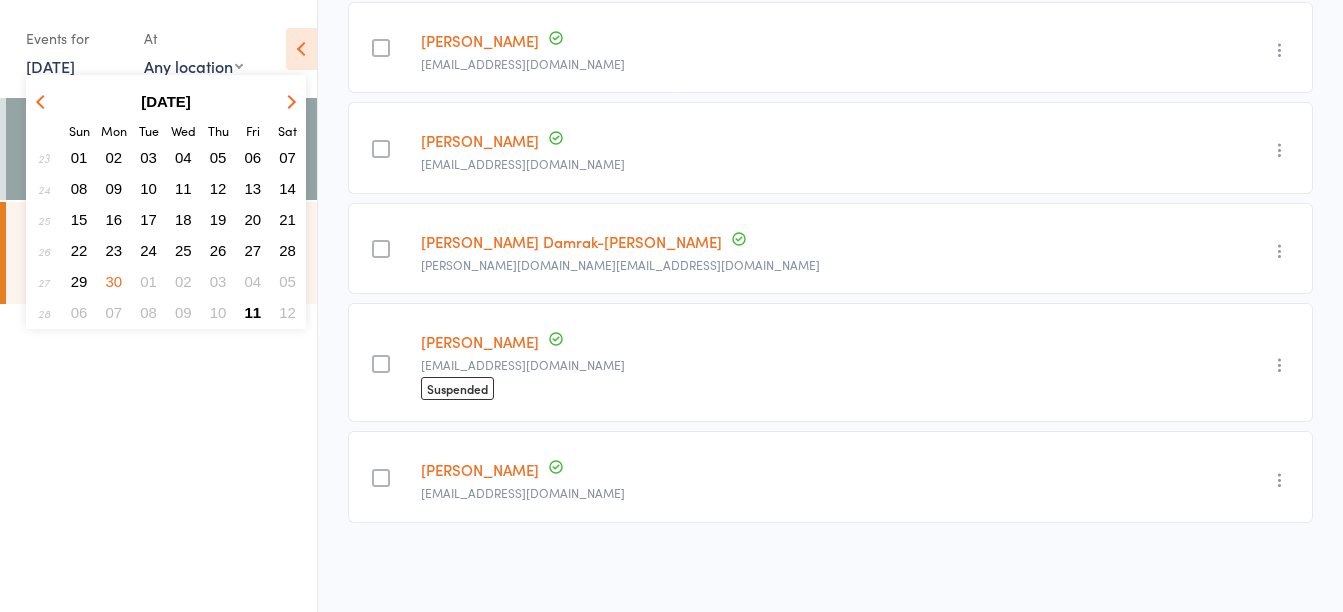 click on "07" at bounding box center [114, 312] 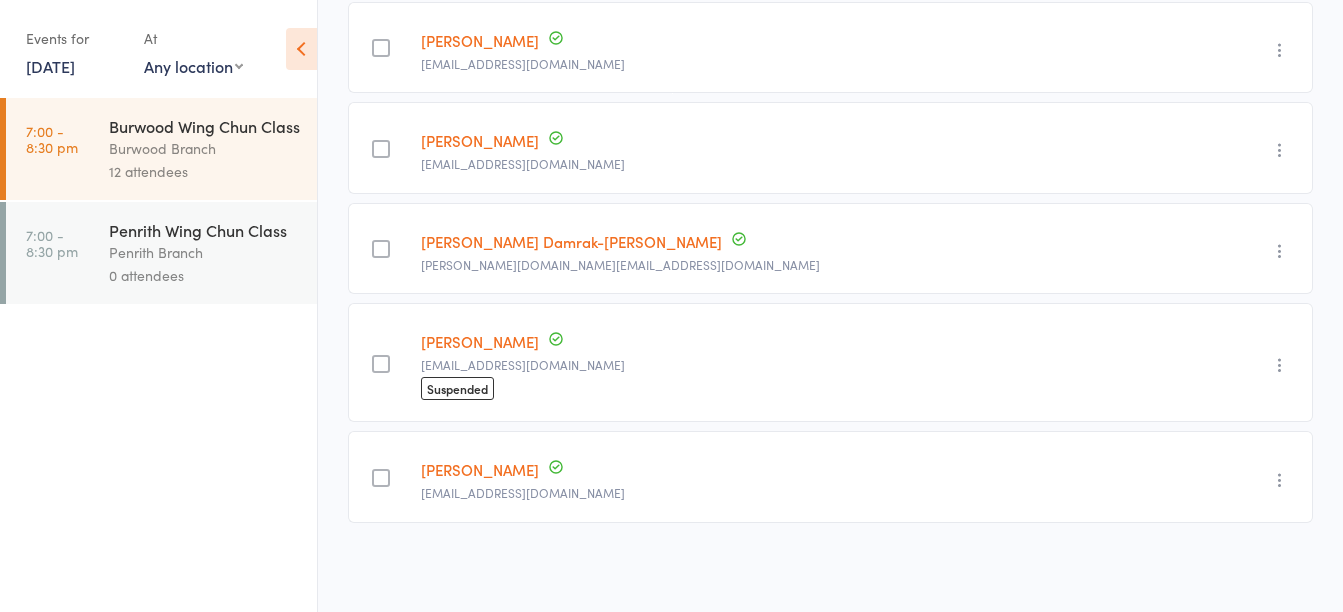 click on "Penrith Branch" at bounding box center [204, 252] 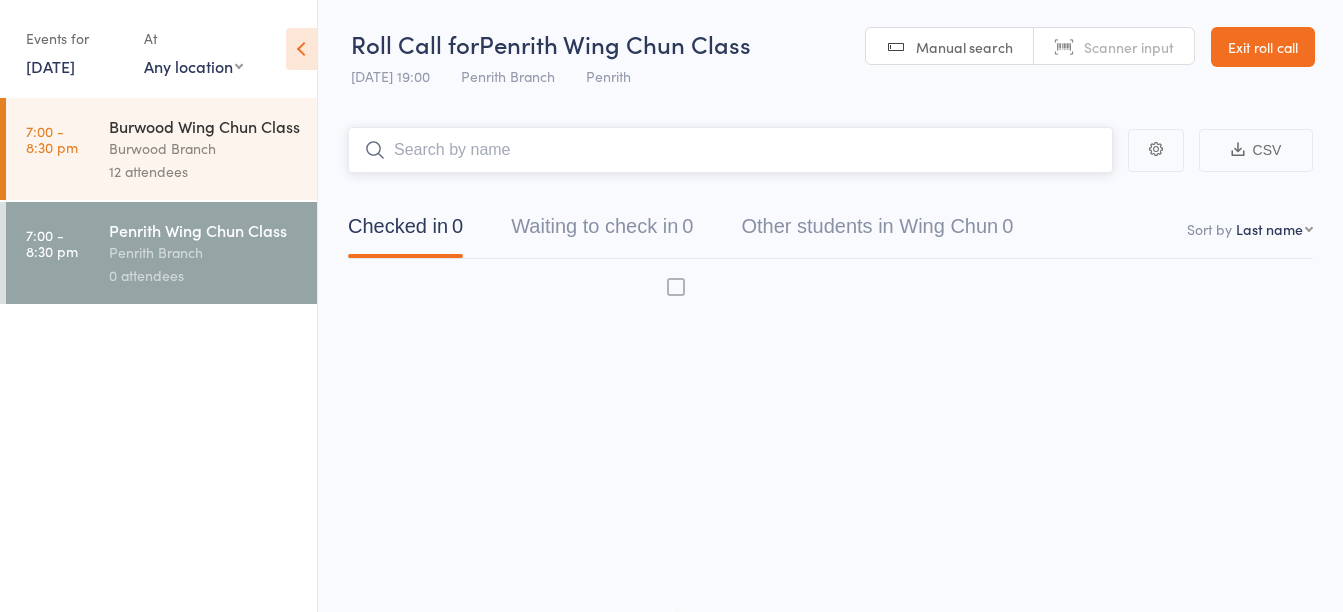 scroll, scrollTop: 1, scrollLeft: 0, axis: vertical 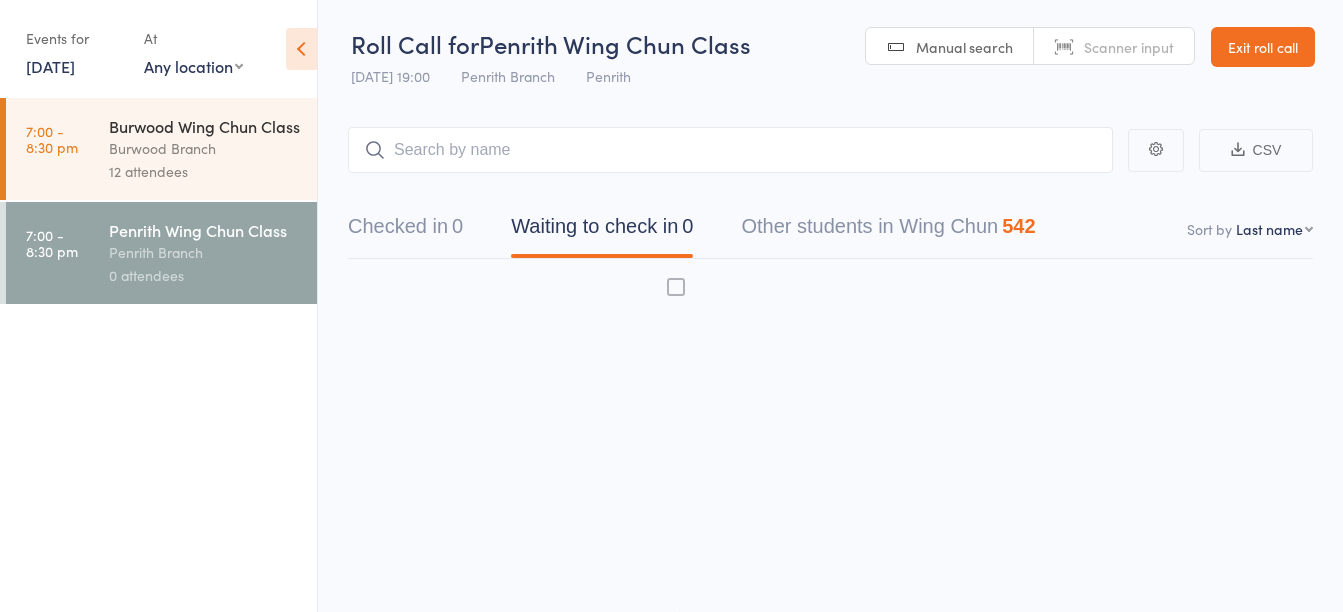 click on "7 Jul, 2025" at bounding box center [50, 66] 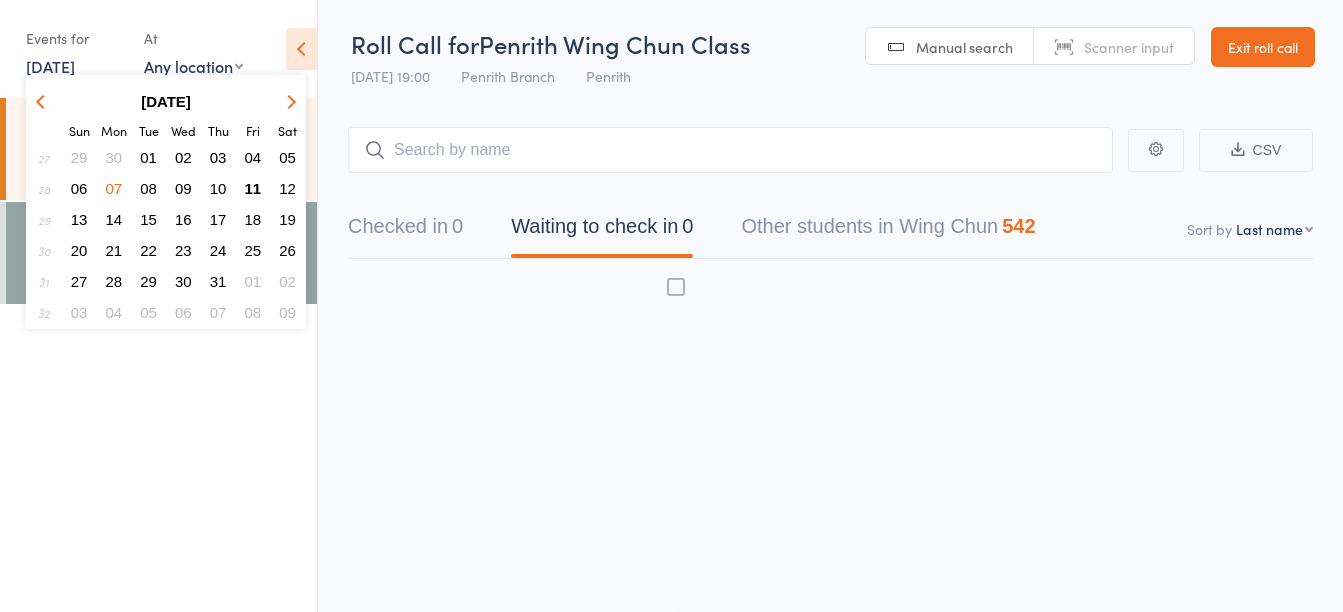 click on "08" at bounding box center (148, 188) 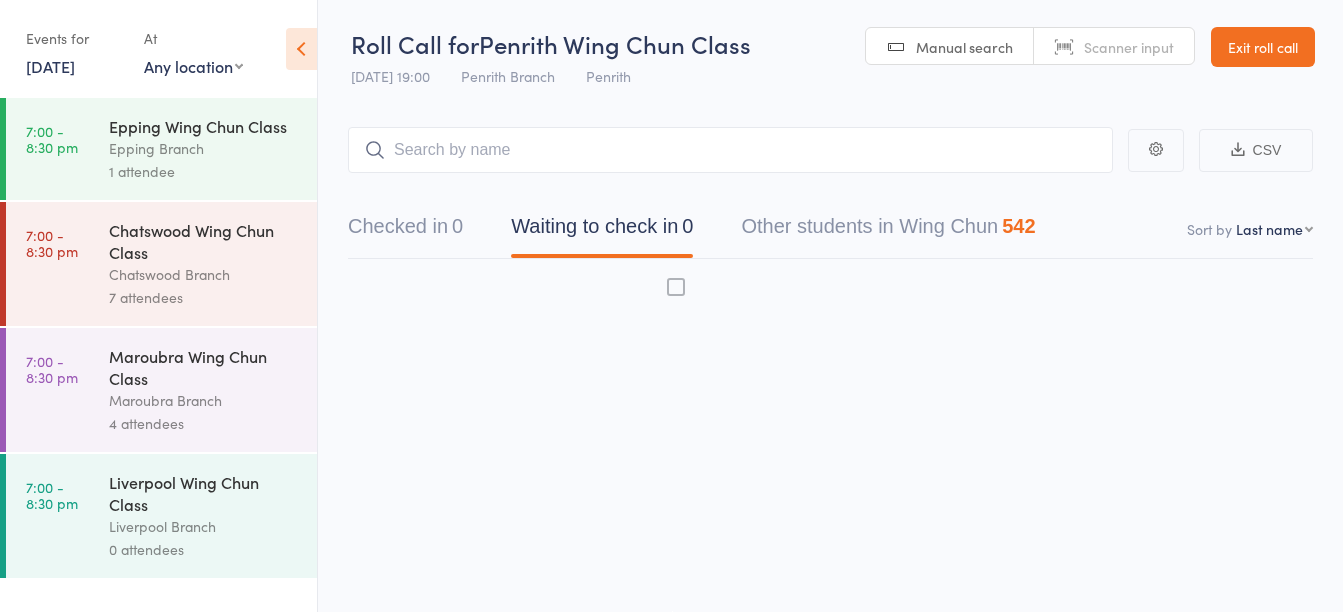 click on "1 attendee" at bounding box center (204, 171) 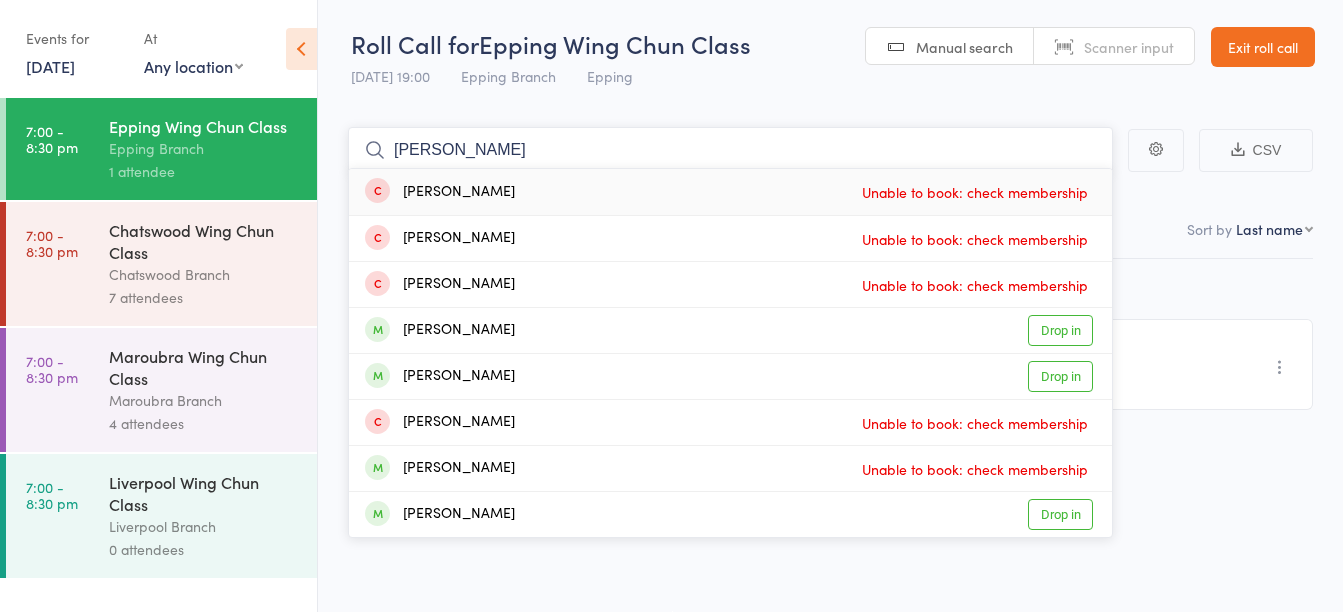 click on "daneil" at bounding box center [730, 150] 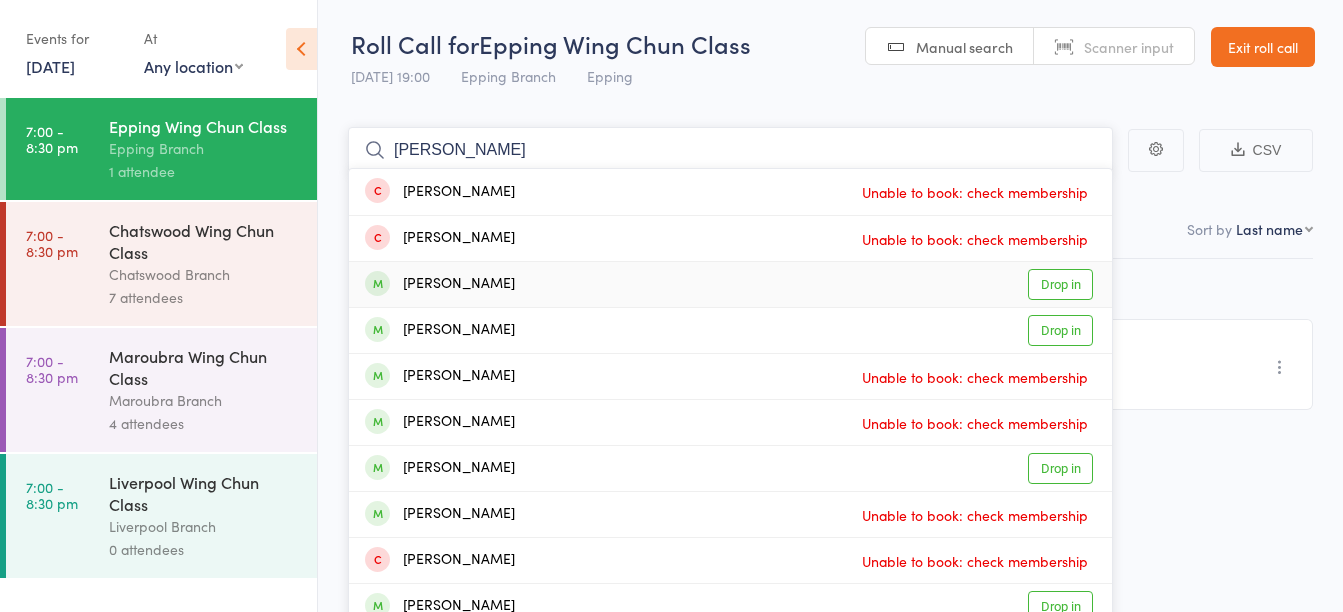 type on "daniel" 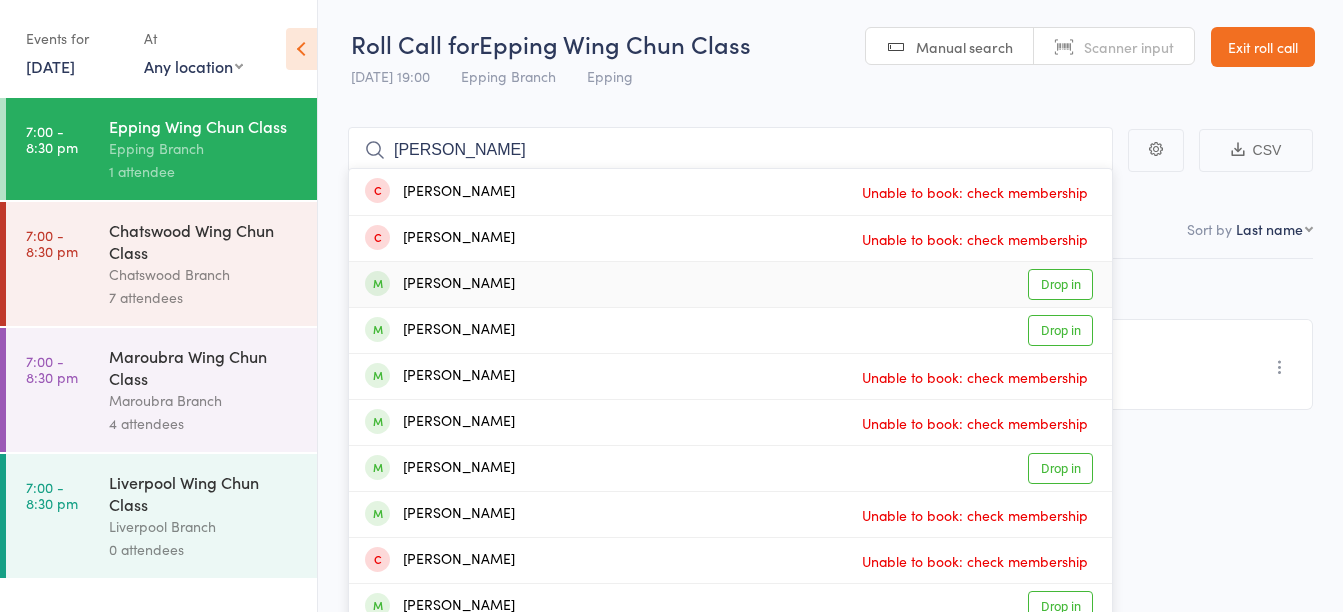 click on "Daniel McEwen Drop in" at bounding box center (730, 284) 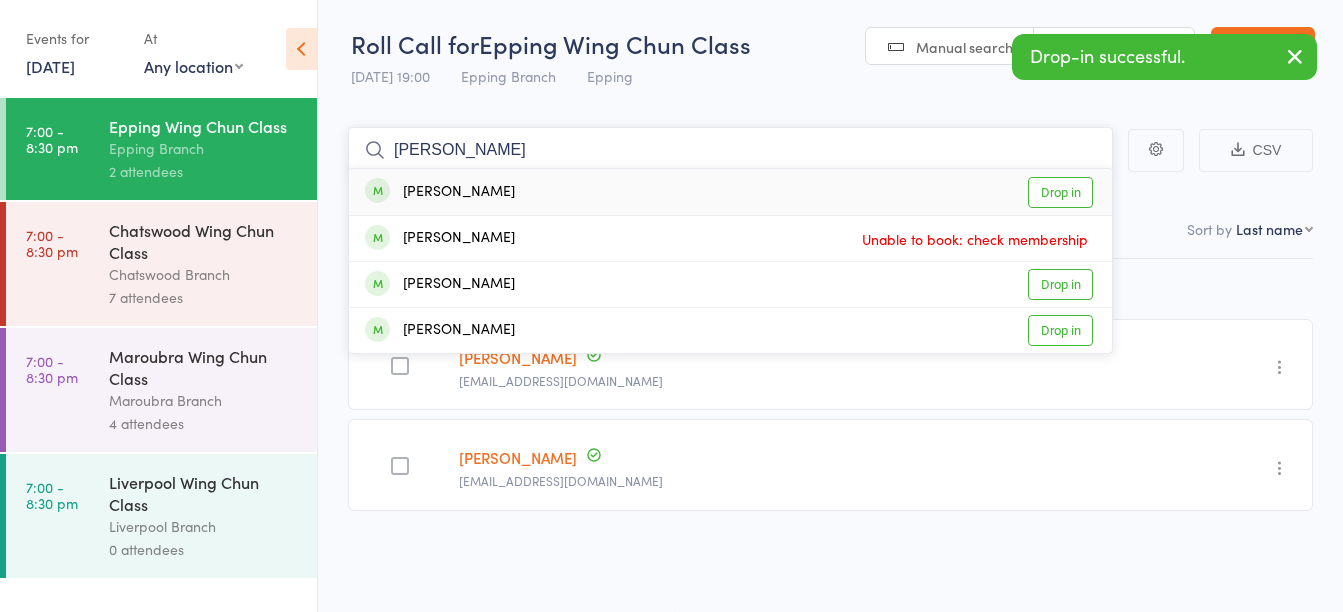type on "henrik" 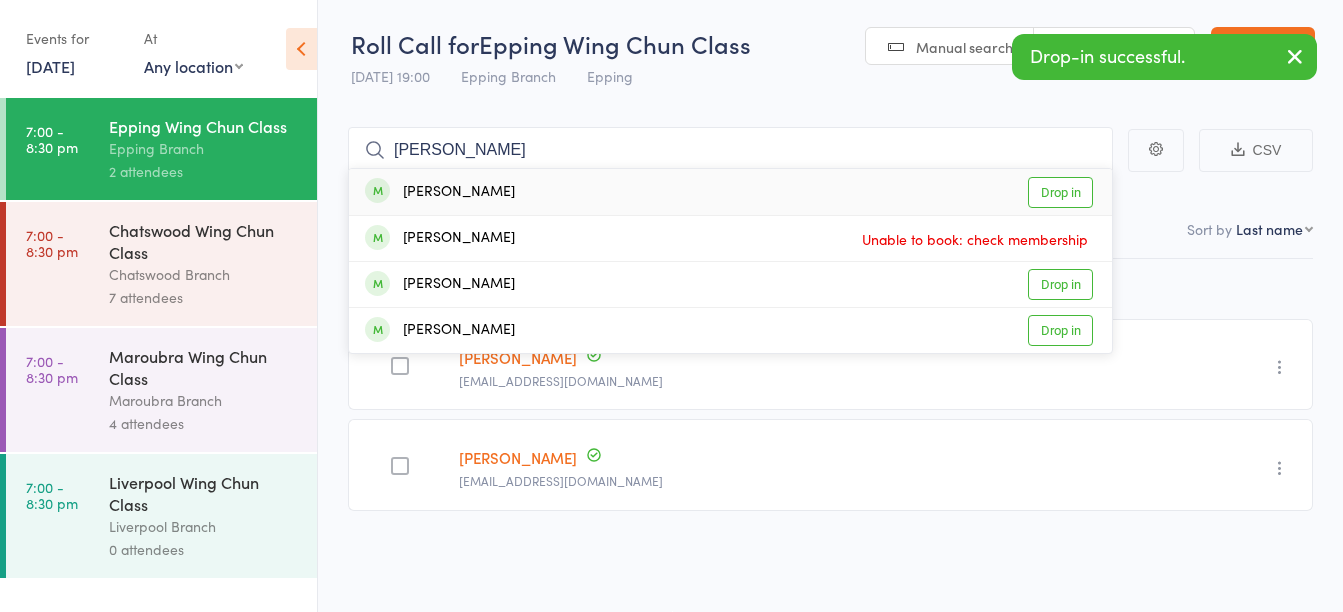 click on "Henrik Lutton-Wong Drop in" at bounding box center (730, 192) 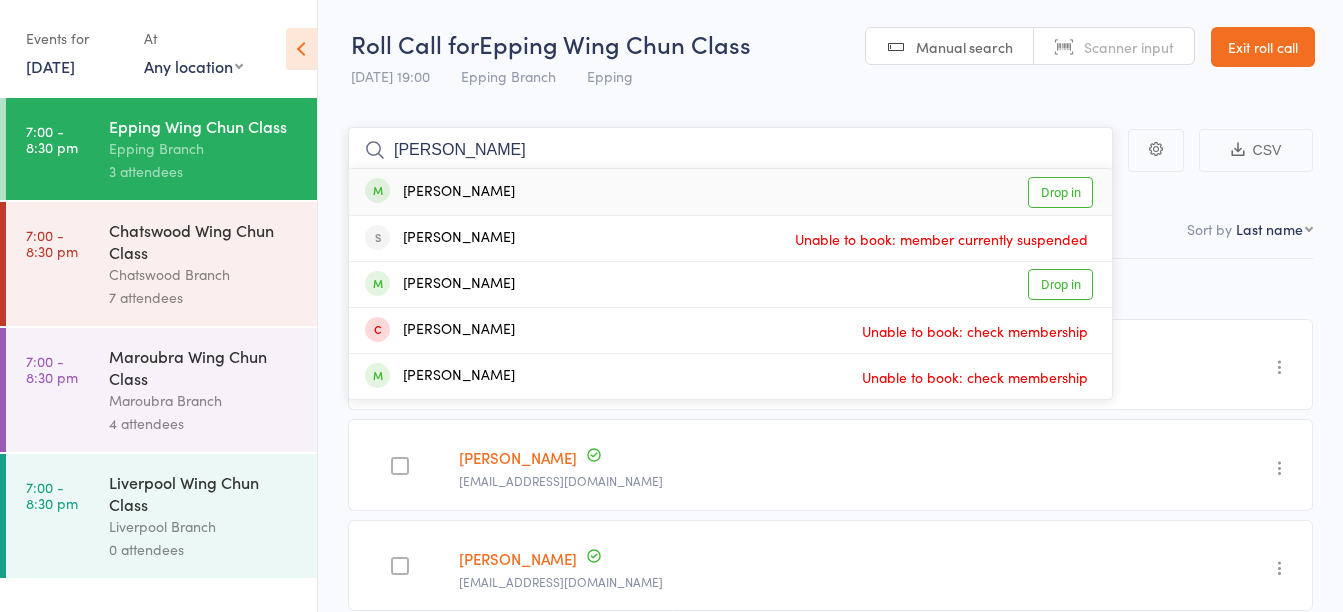 type on "jessie" 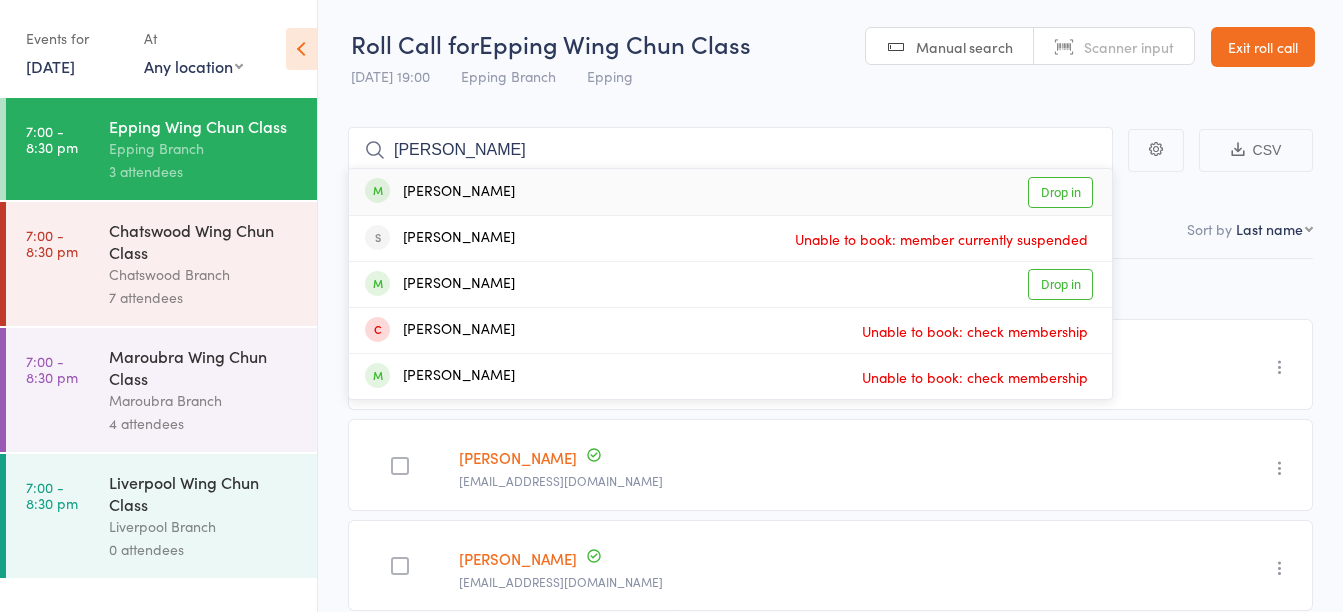 click on "Jessie Liu Drop in" at bounding box center [730, 192] 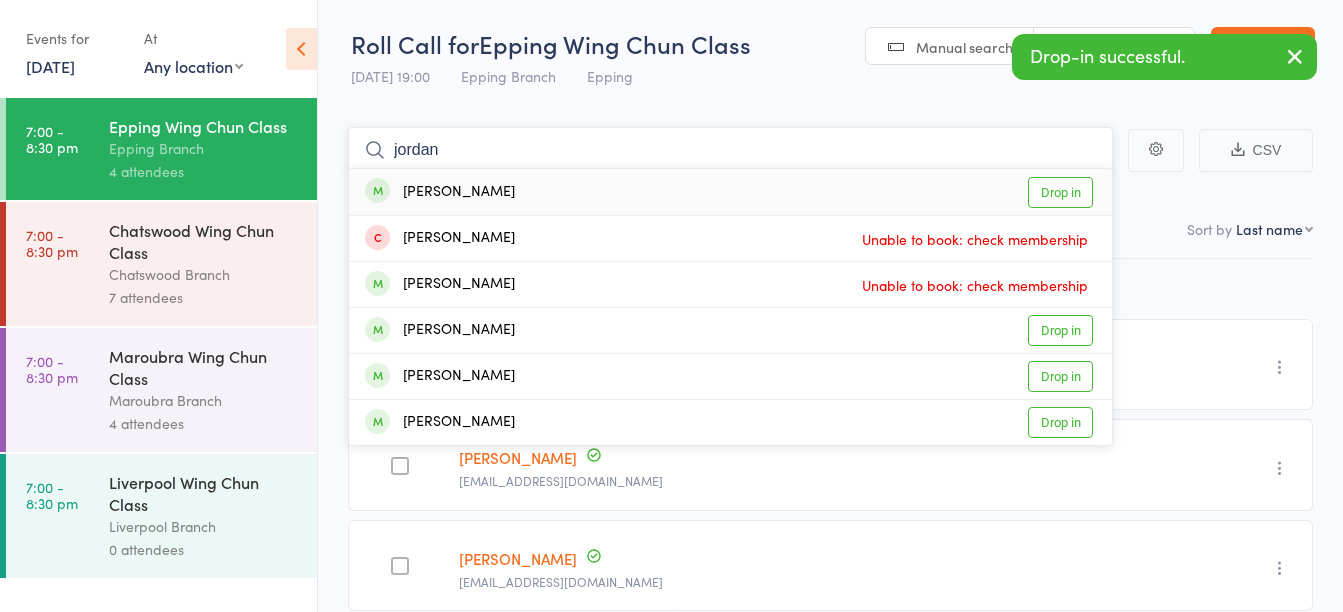 type on "jordan" 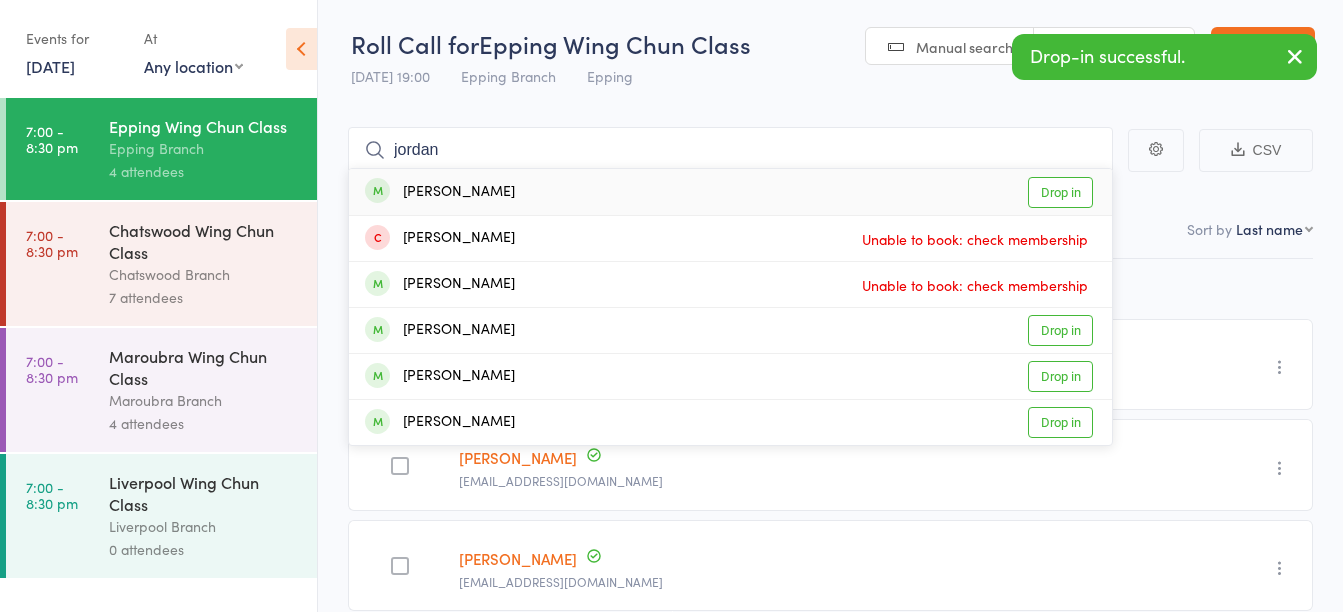 click on "Jordan Ho Drop in" at bounding box center (730, 192) 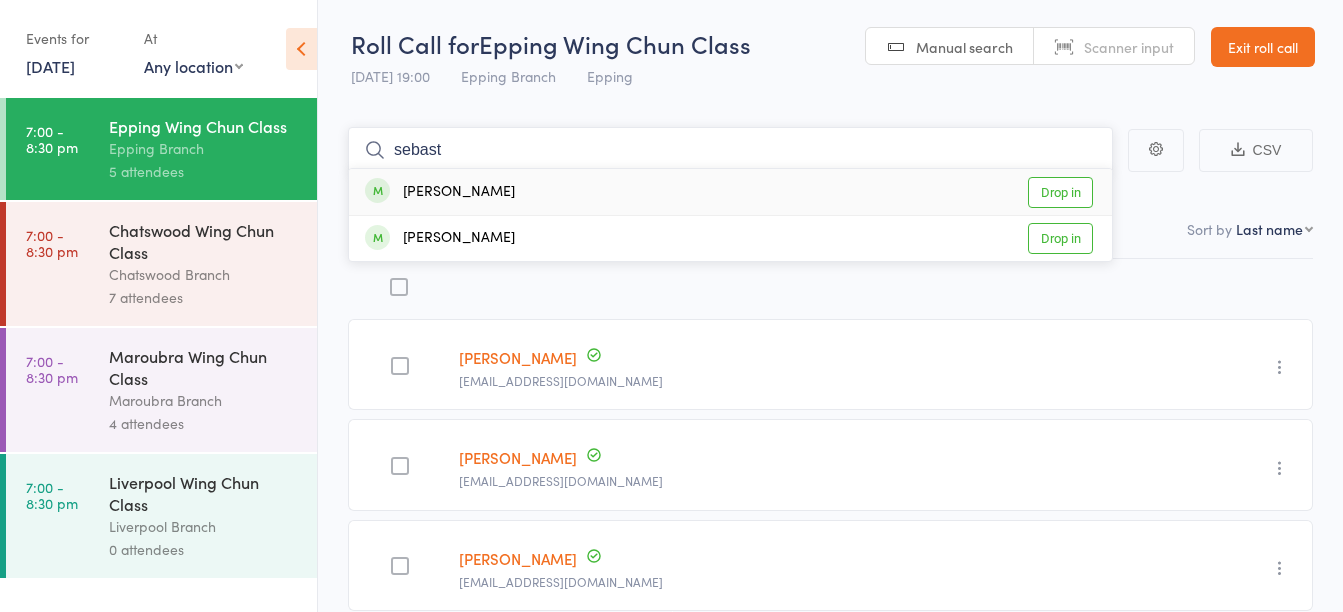 type on "sebast" 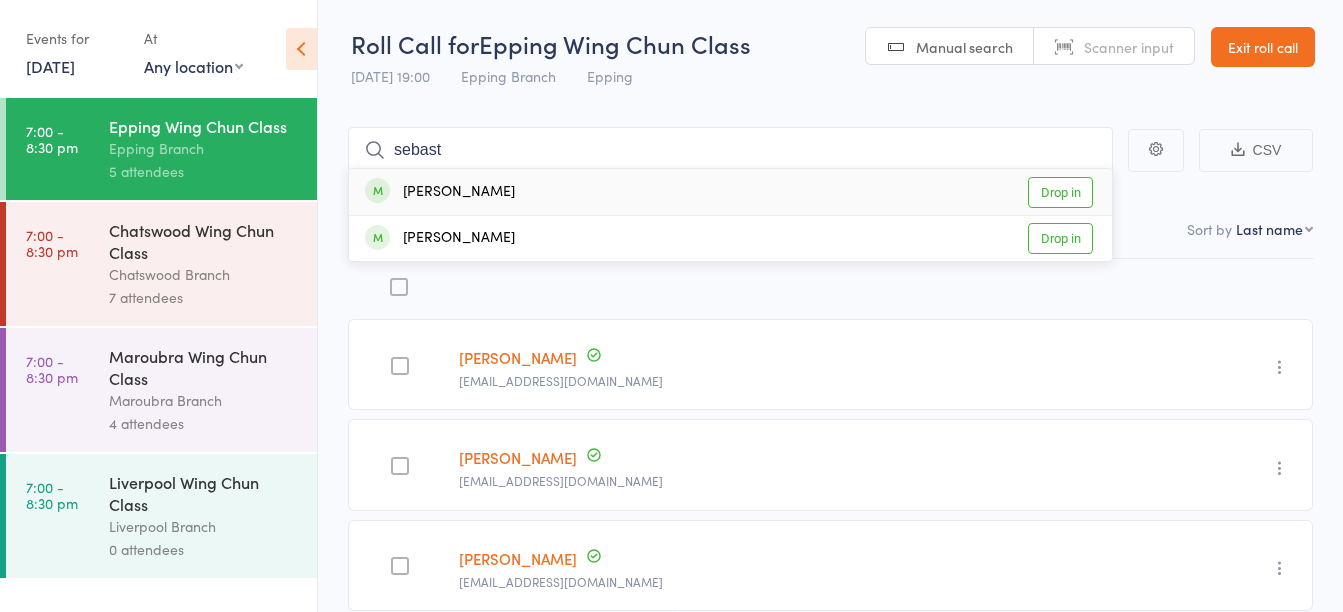 click on "Sebastian Castillo Drop in" at bounding box center (730, 192) 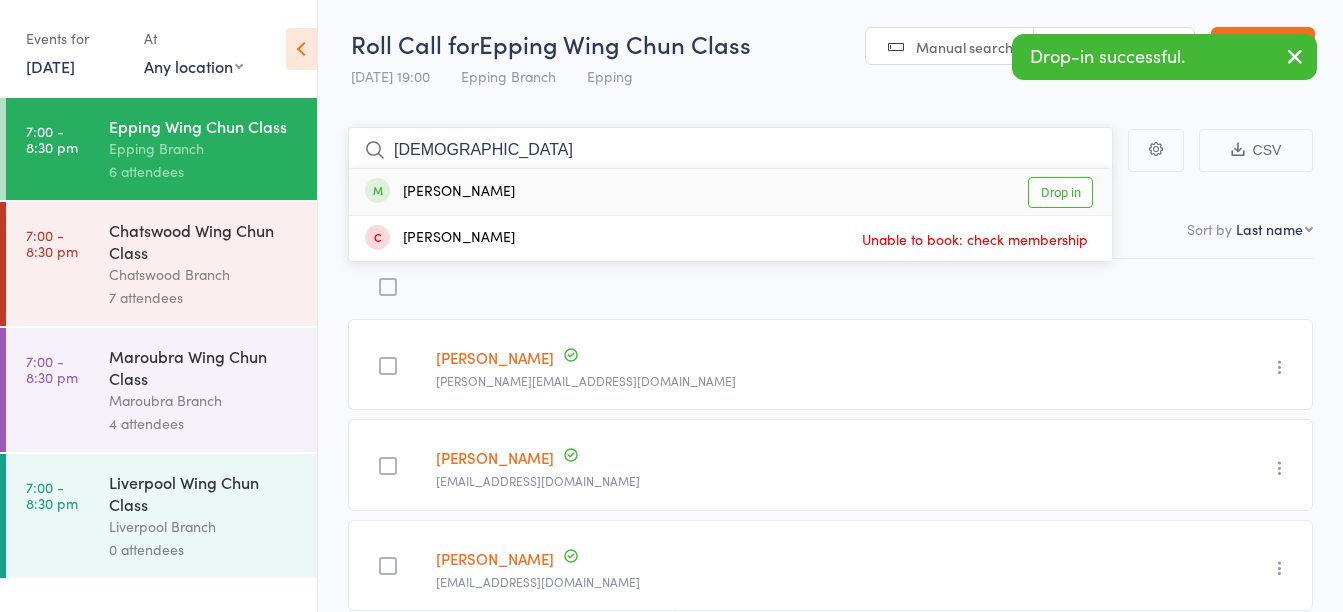 type on "shiva" 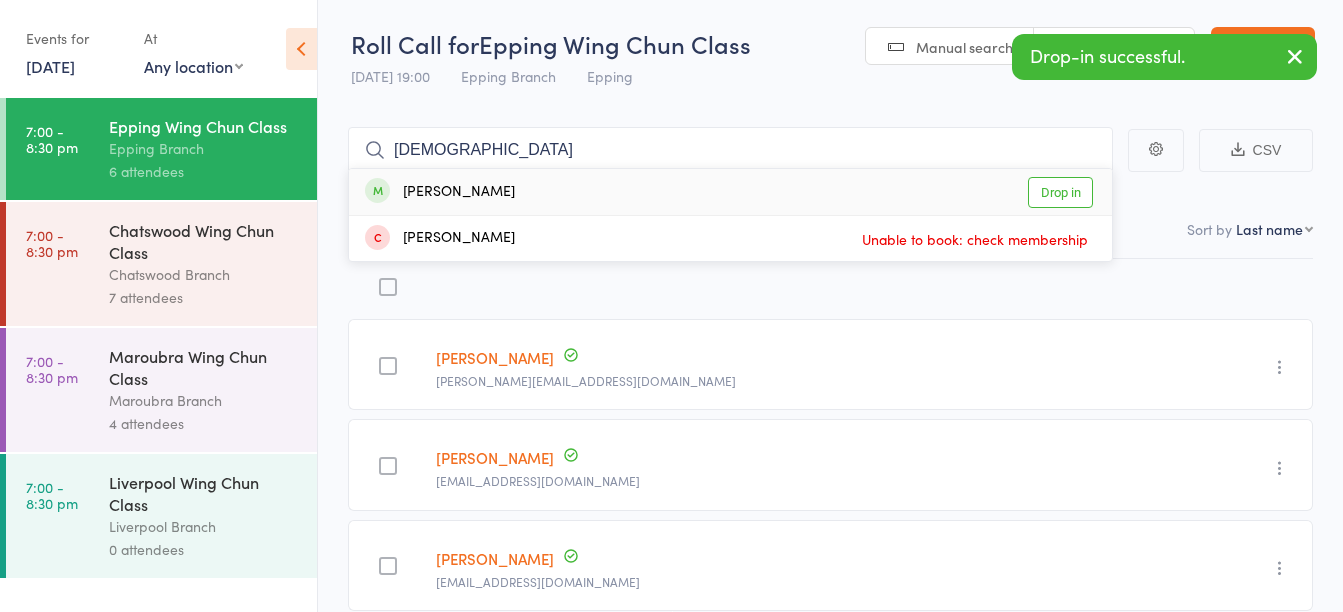 click on "Shivika Gandhi Drop in" at bounding box center (730, 192) 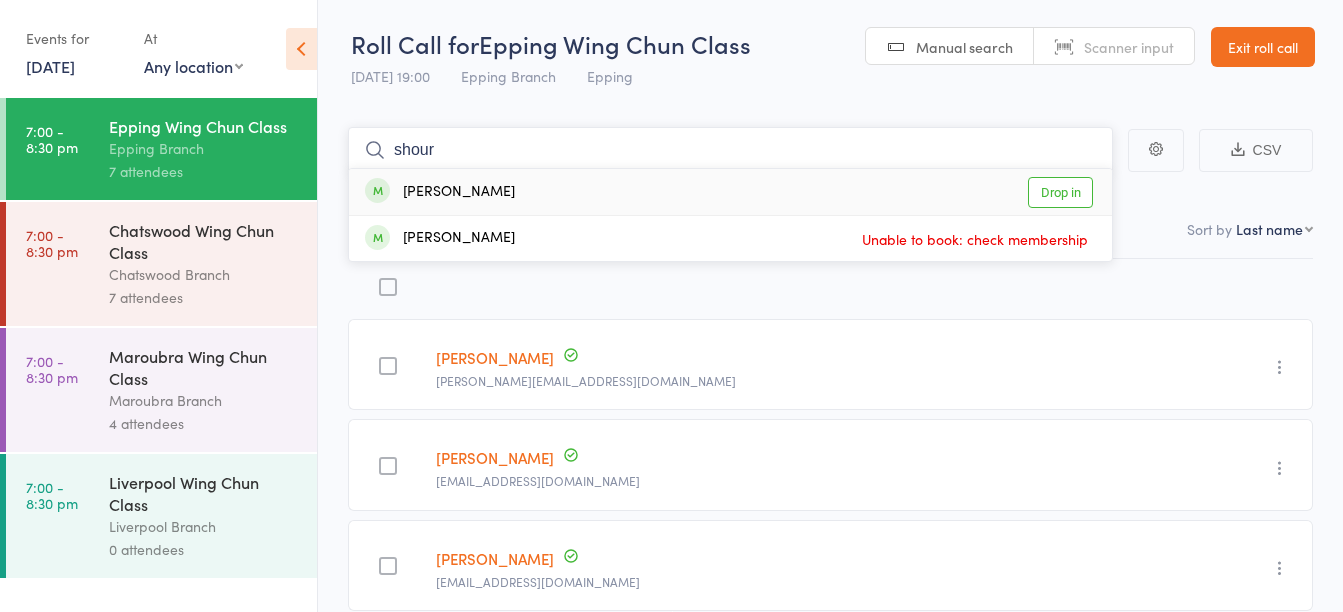 type on "shour" 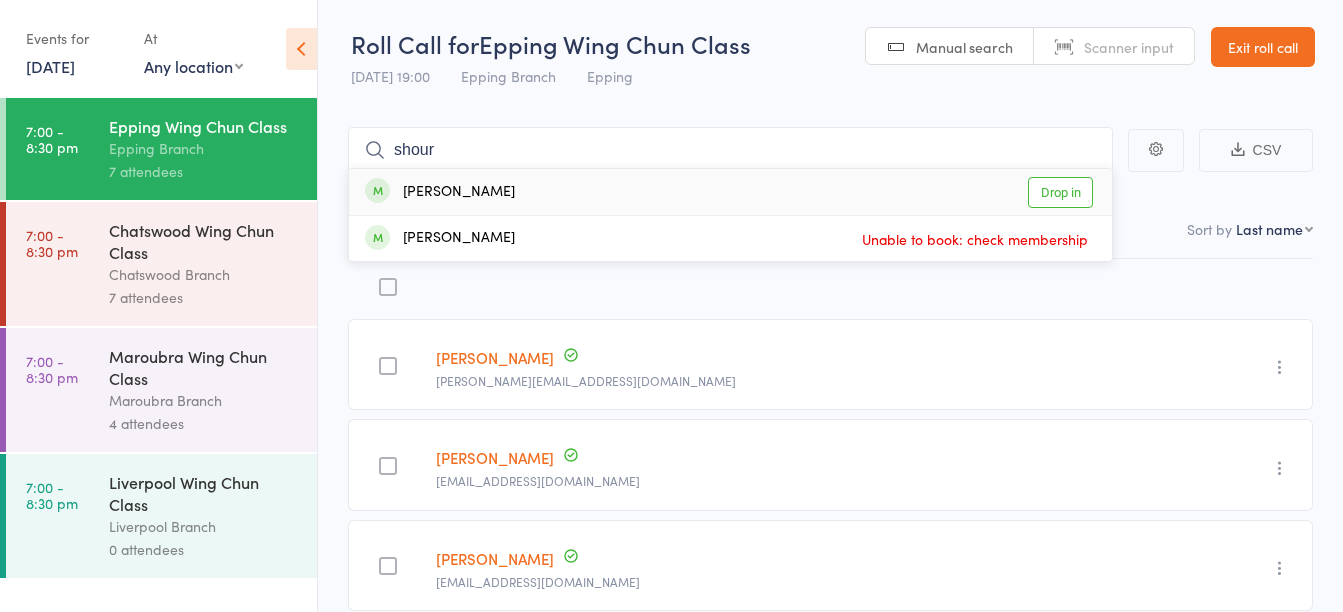 click on "[PERSON_NAME]" at bounding box center (440, 192) 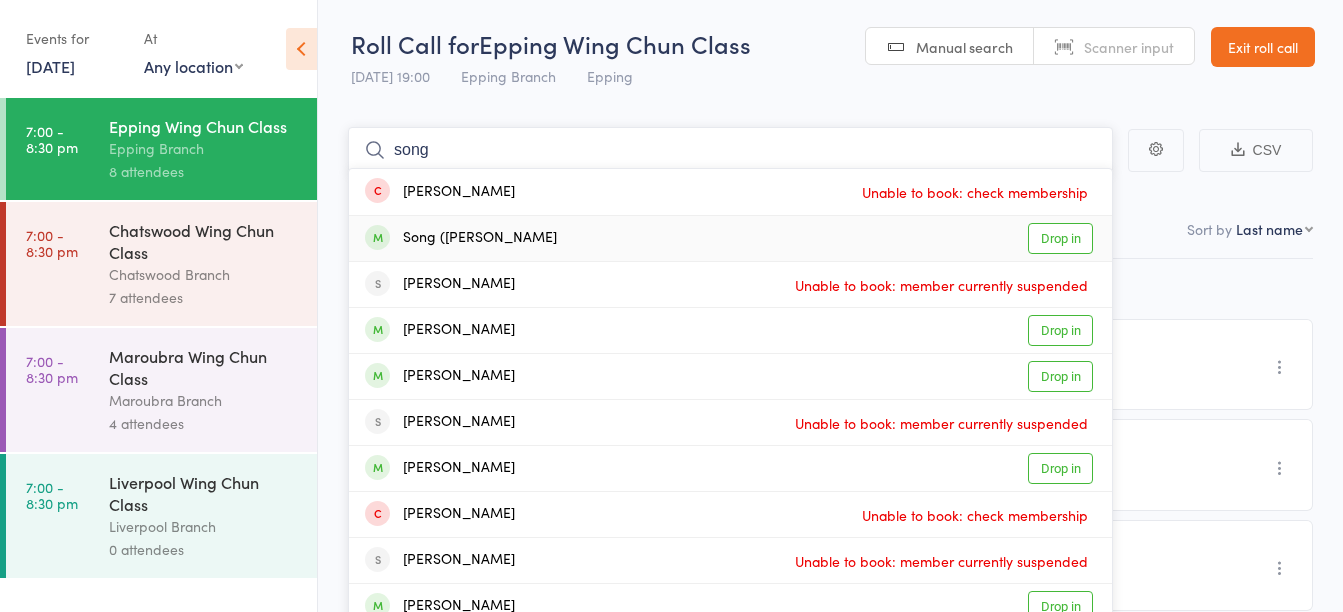 type on "song" 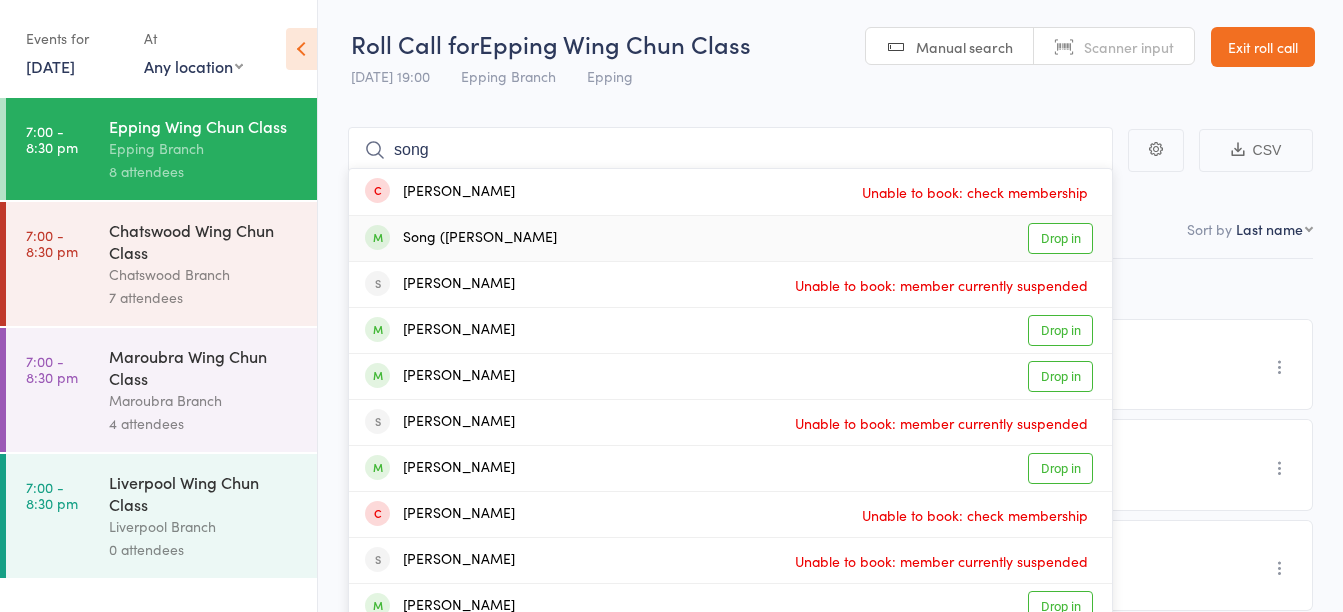 click on "Song ([PERSON_NAME]" at bounding box center [461, 238] 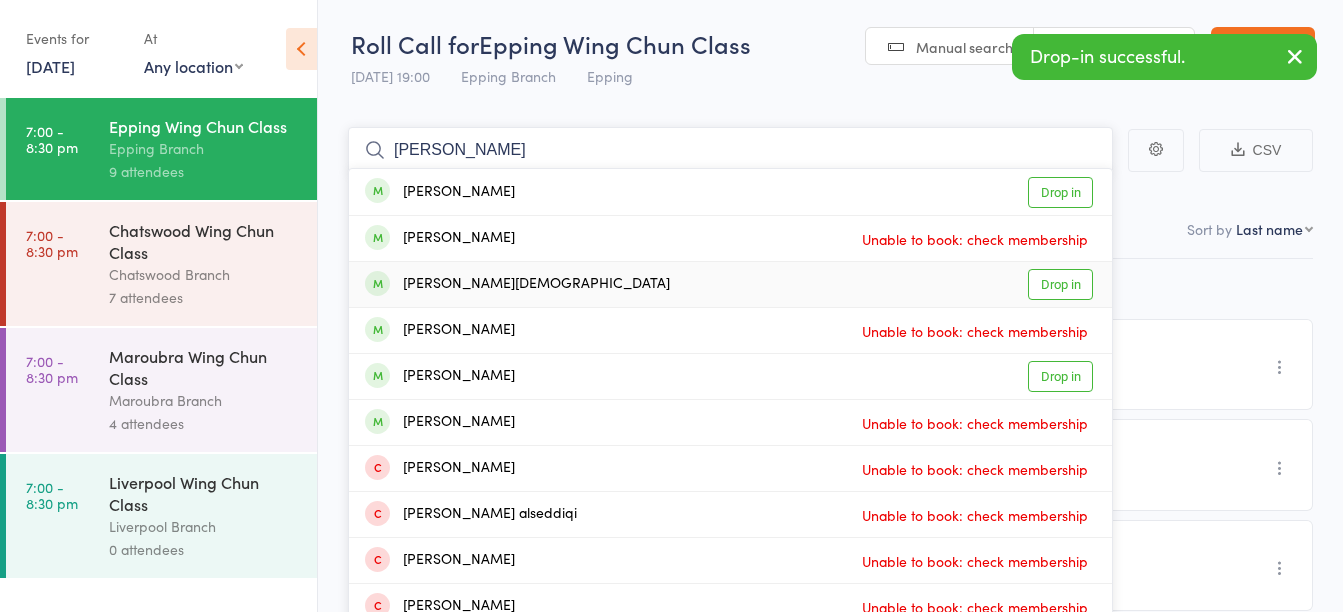 type on "tana" 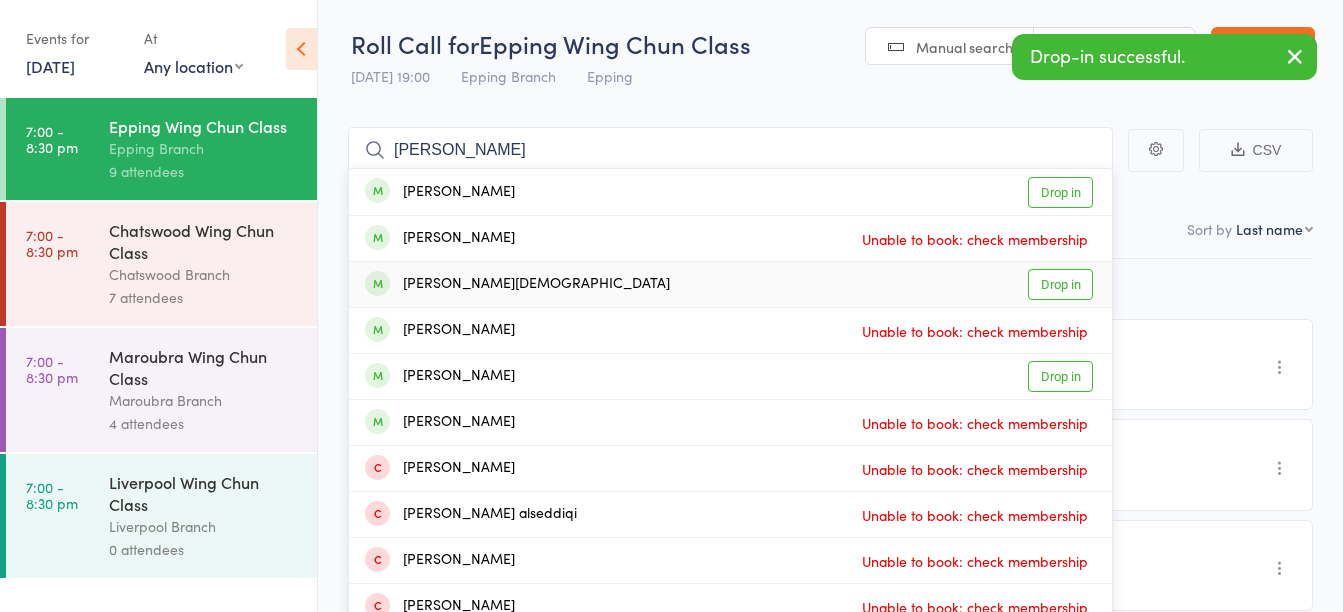 click on "Tanay Suneesh Drop in" at bounding box center [730, 284] 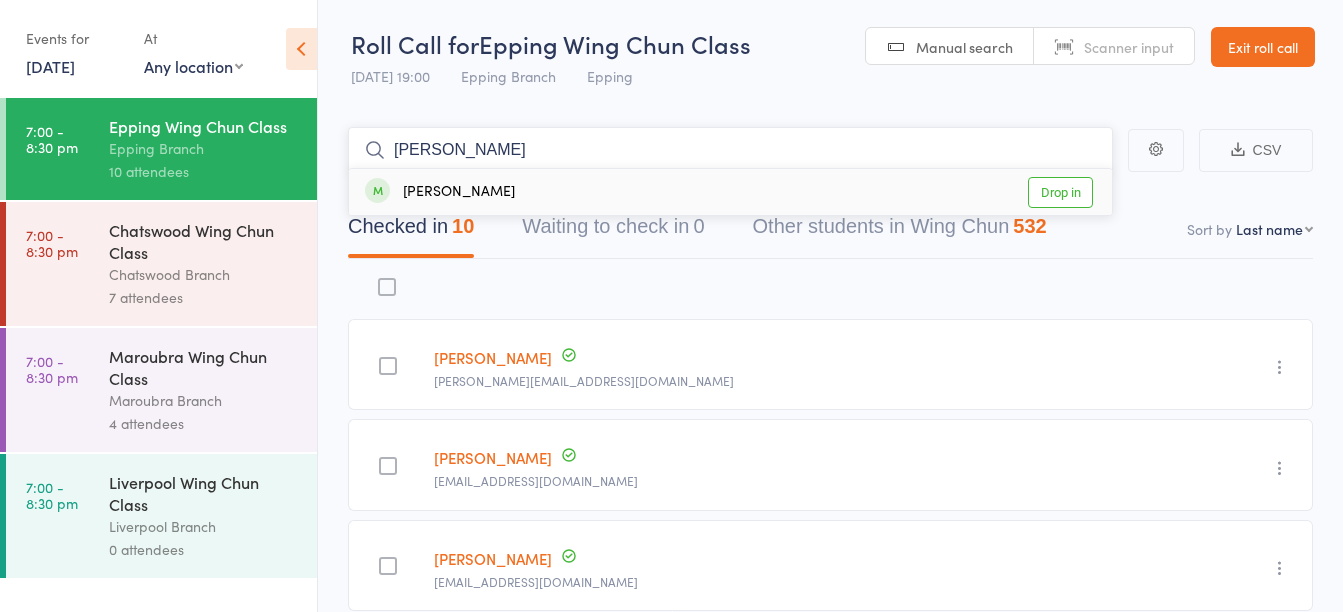 type on "bui" 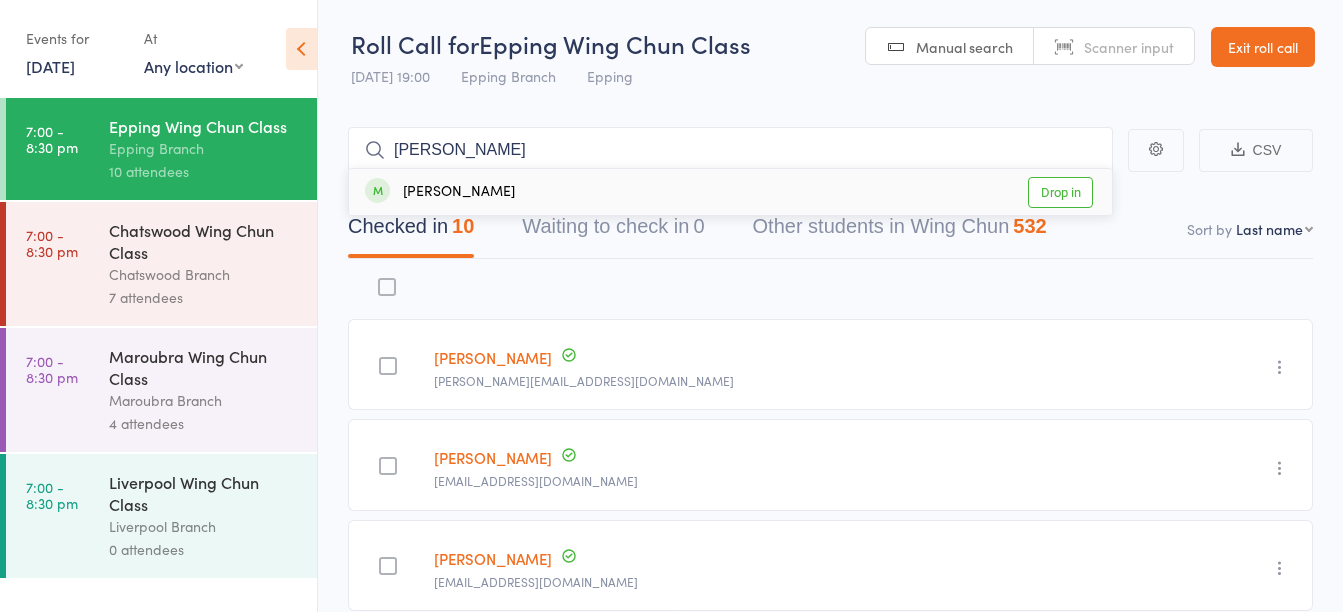 click on "[PERSON_NAME]" at bounding box center [440, 192] 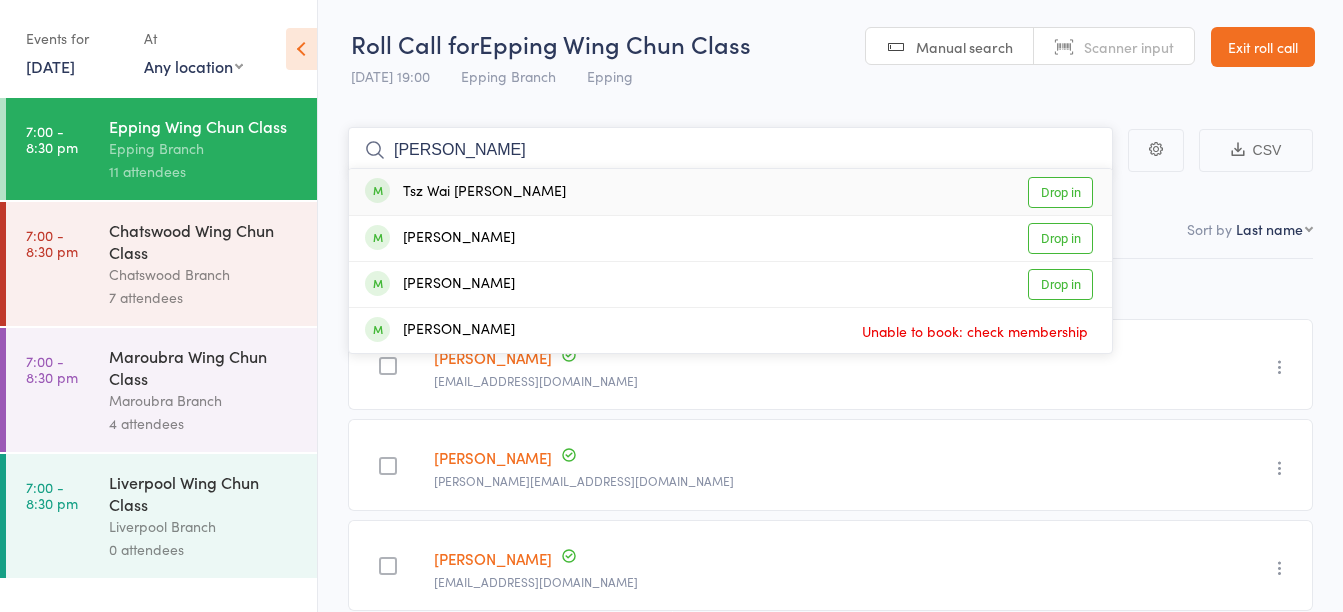 type on "rosita" 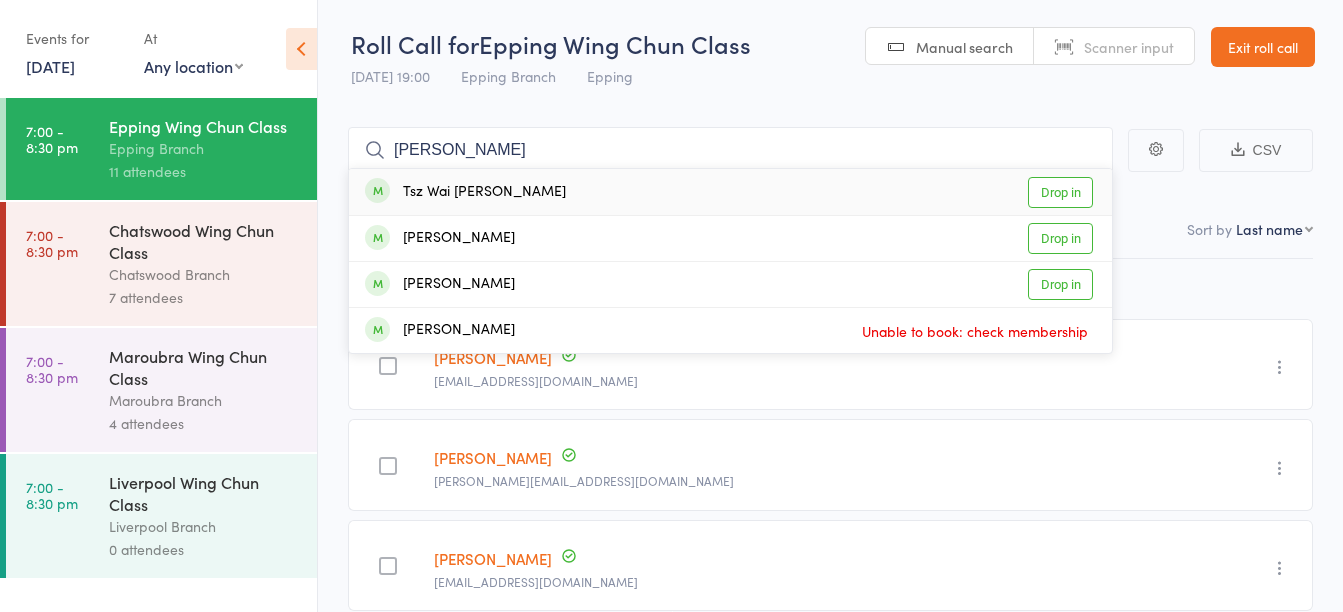 click on "Tsz Wai [PERSON_NAME]" at bounding box center (465, 192) 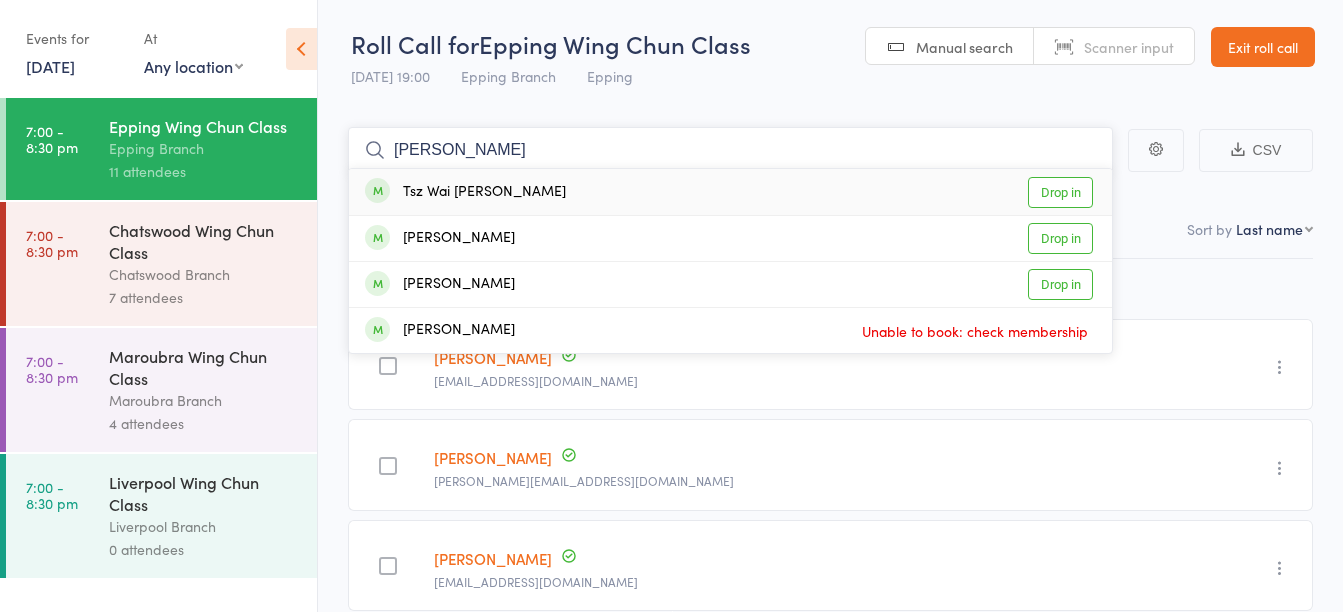 type 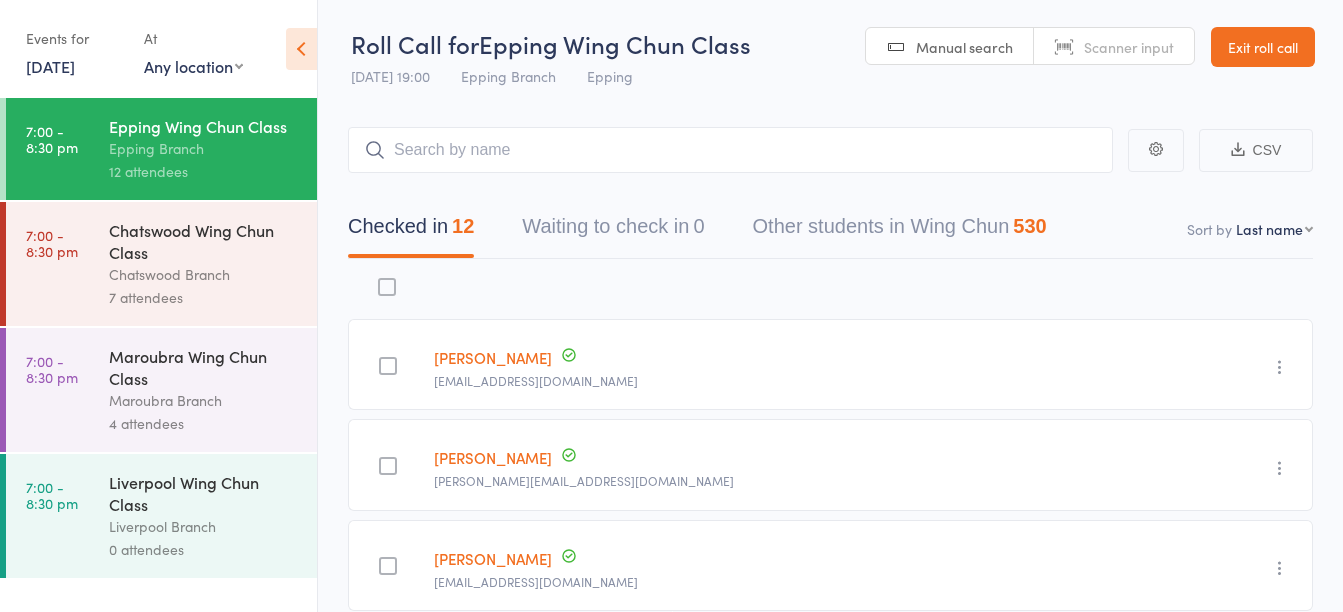 click on "Liverpool Branch" at bounding box center [204, 526] 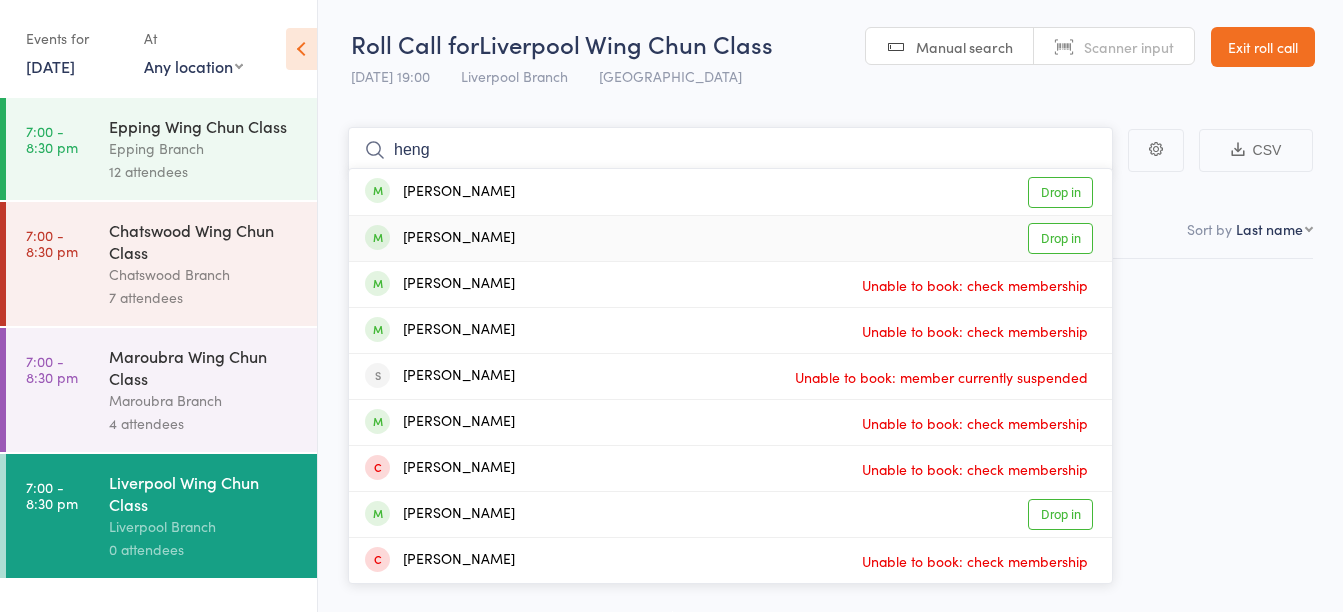 type on "heng" 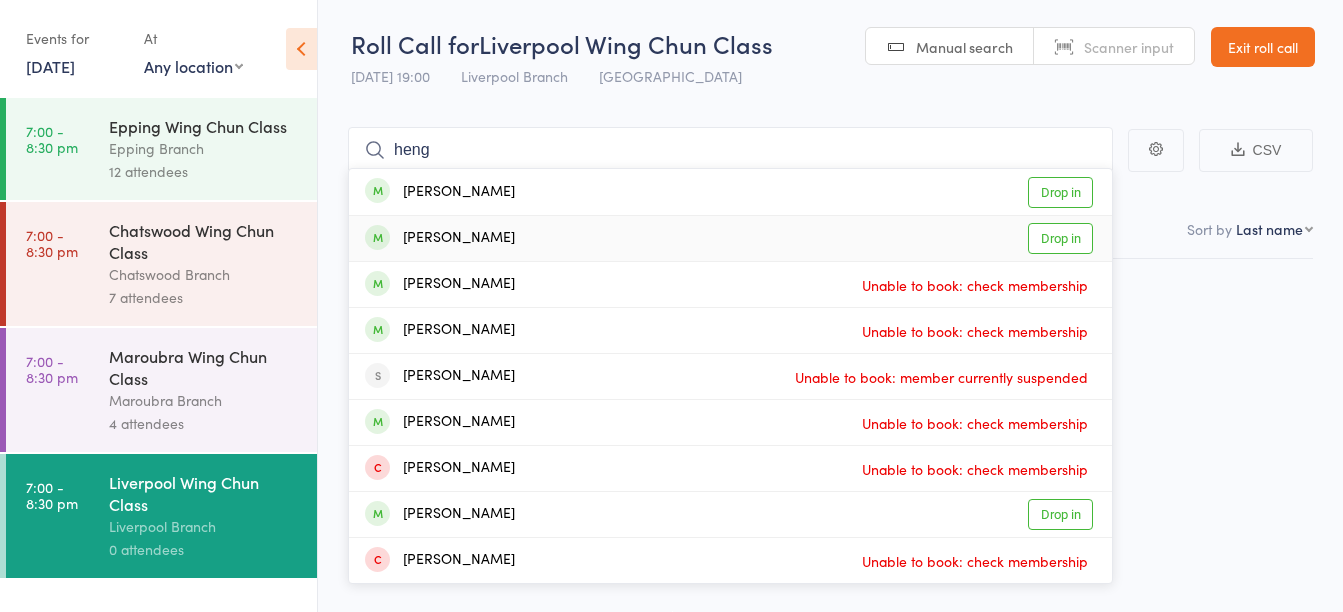 click on "Jeremiah Heng Drop in" at bounding box center (730, 238) 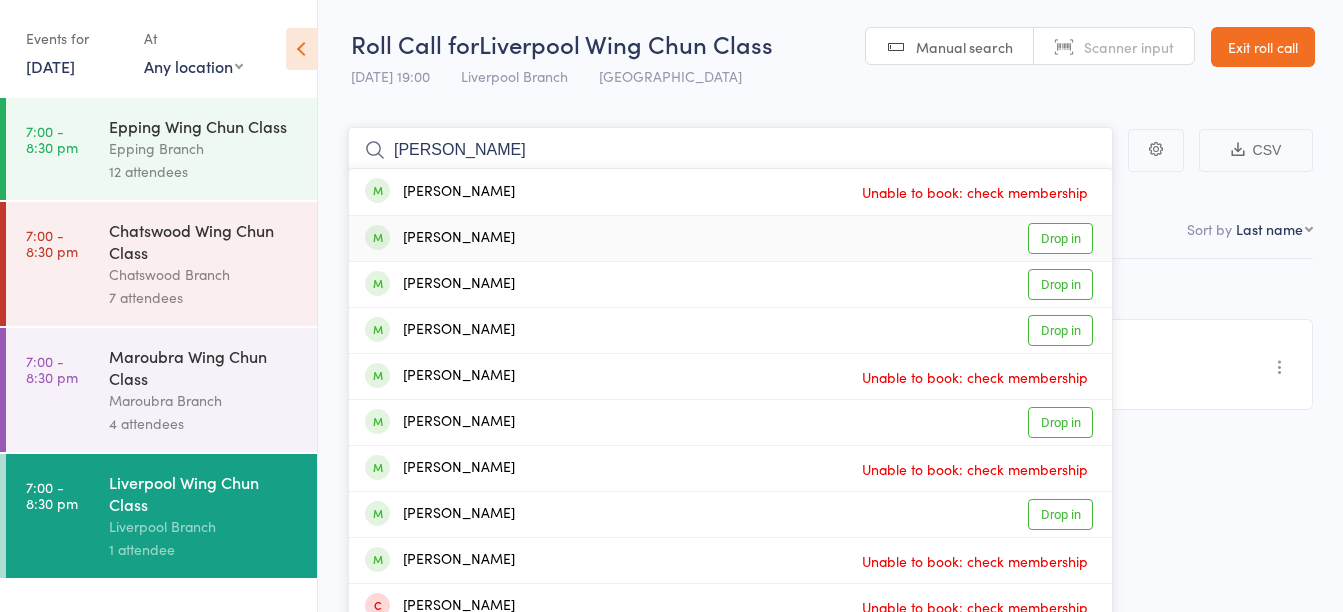 type on "joe" 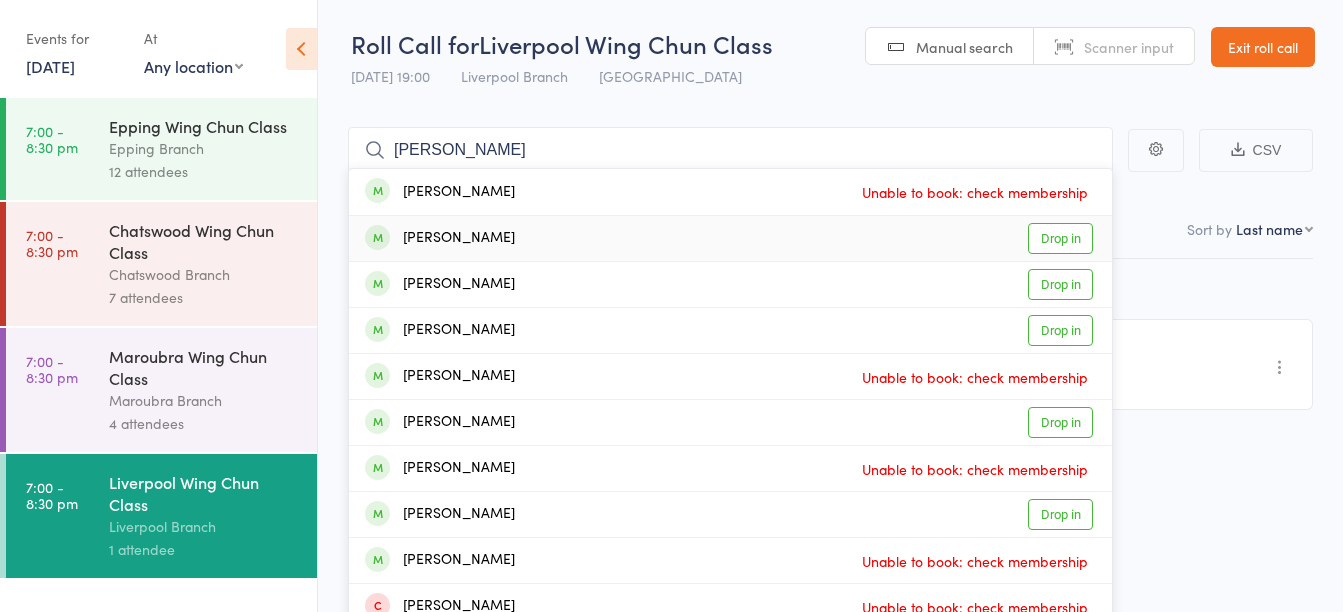 click on "[PERSON_NAME]" at bounding box center (440, 238) 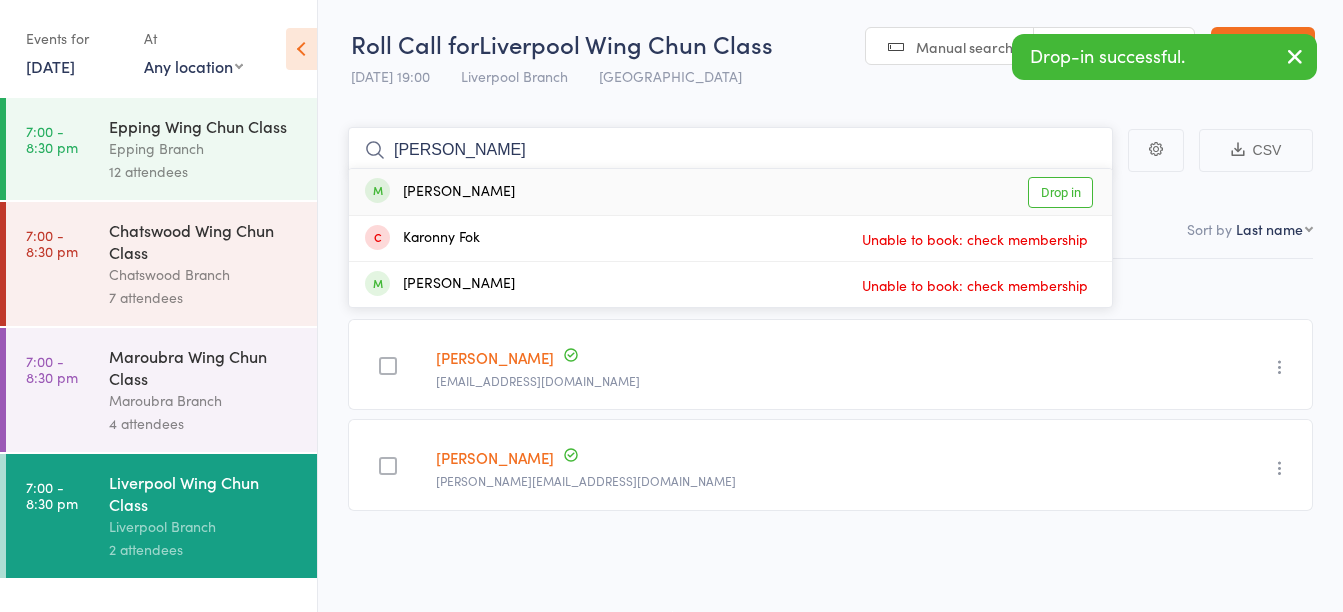 type on "karee" 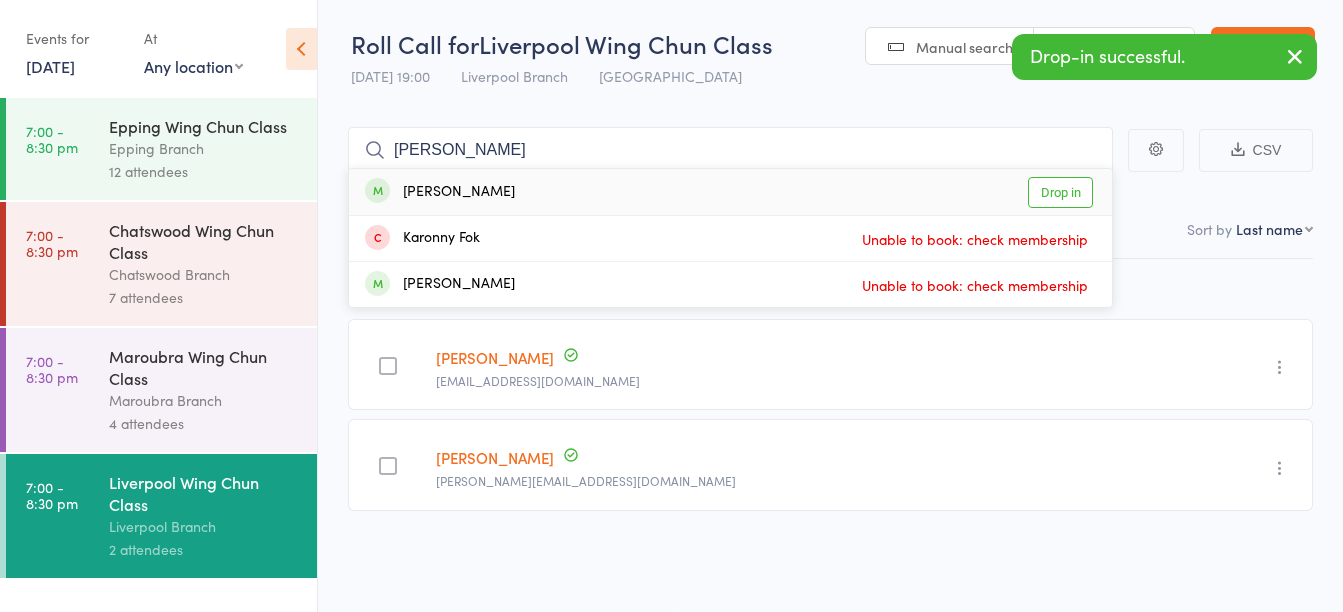 click on "Kareem Elawad Drop in" at bounding box center (730, 192) 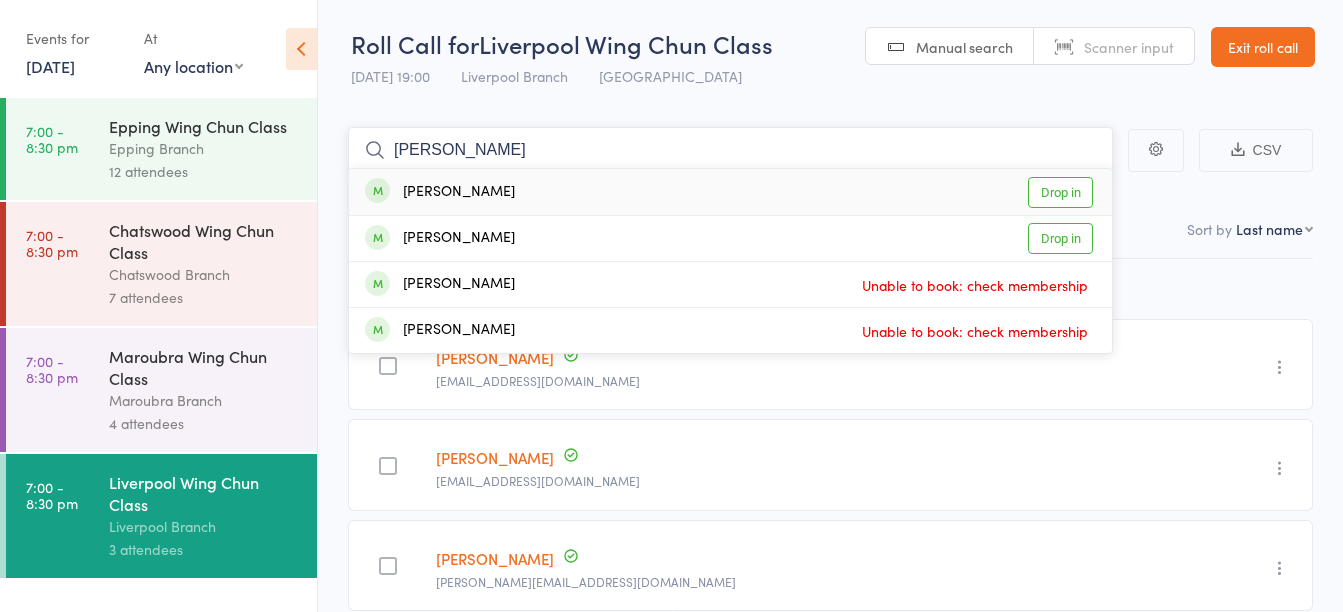 type on "logan" 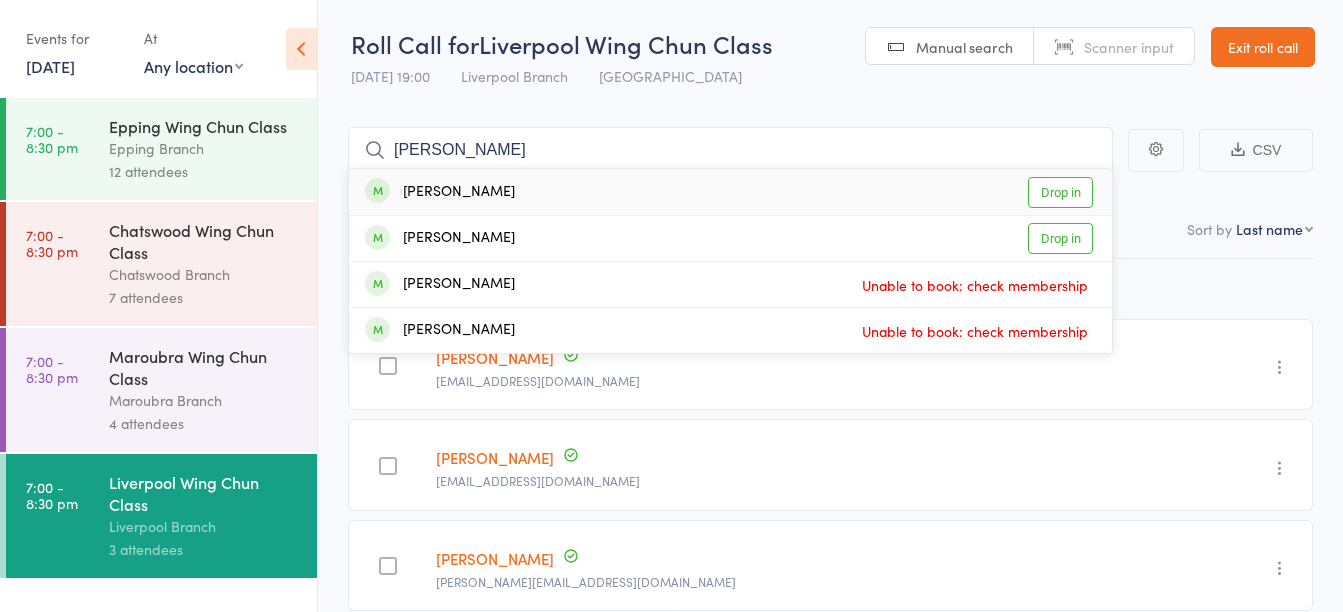 click on "Logan Lyn Drop in" at bounding box center [730, 192] 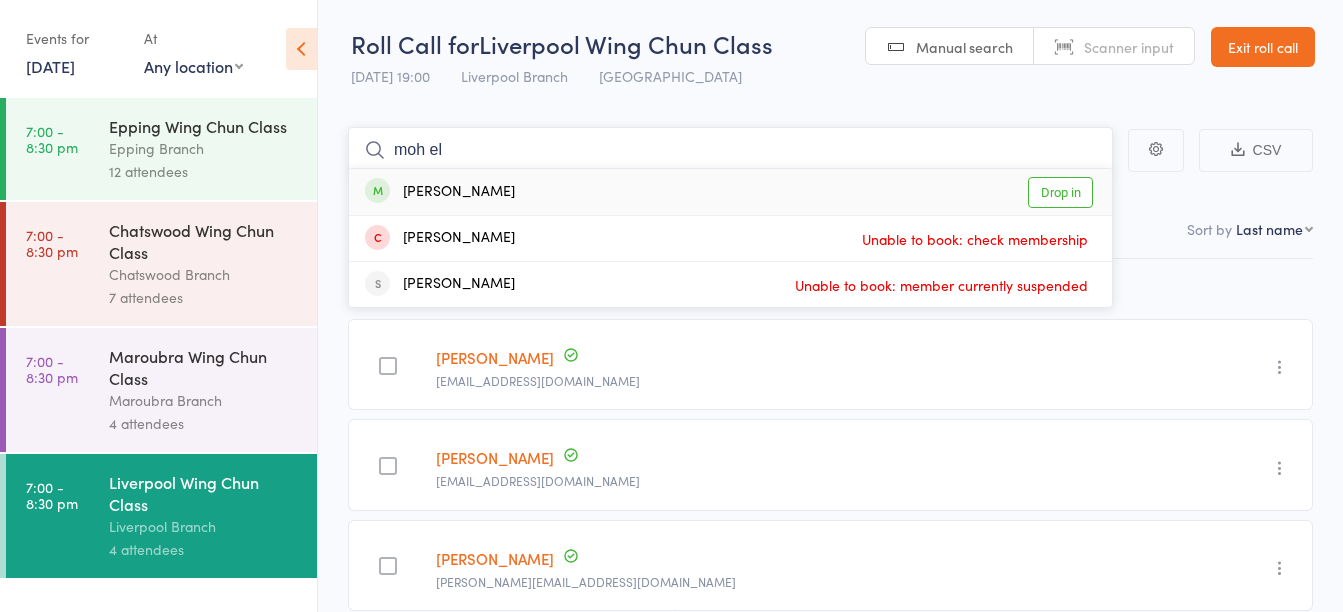 type on "moh el" 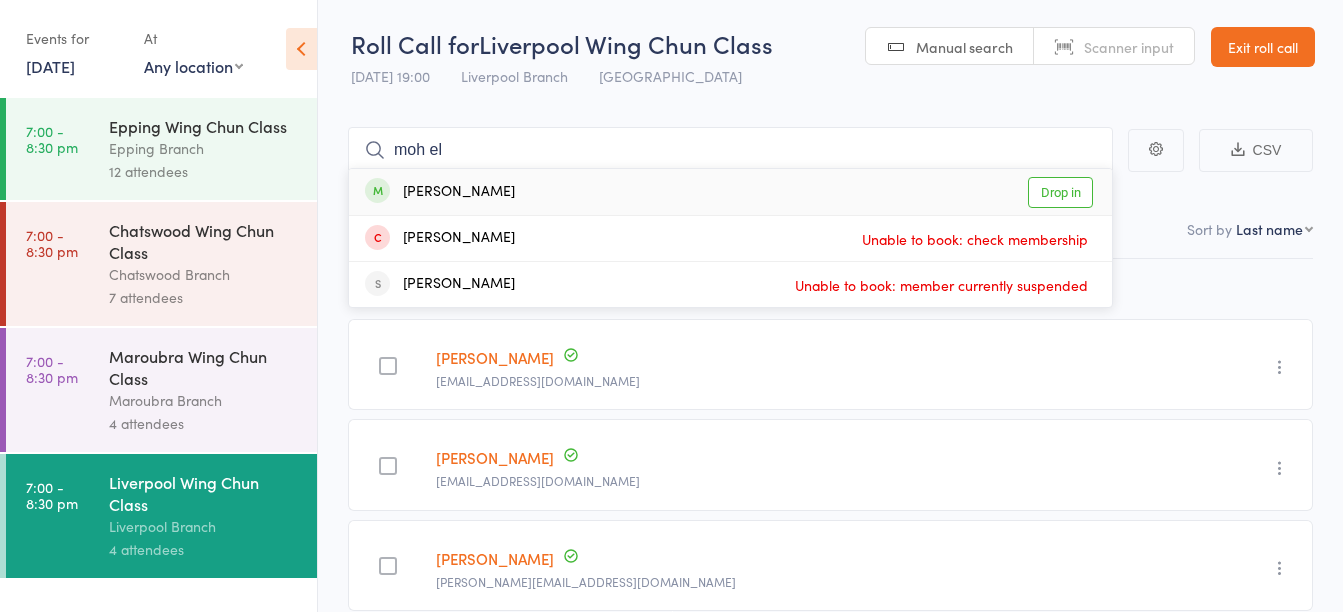 click on "Mohamad El Jisri Drop in" at bounding box center (730, 192) 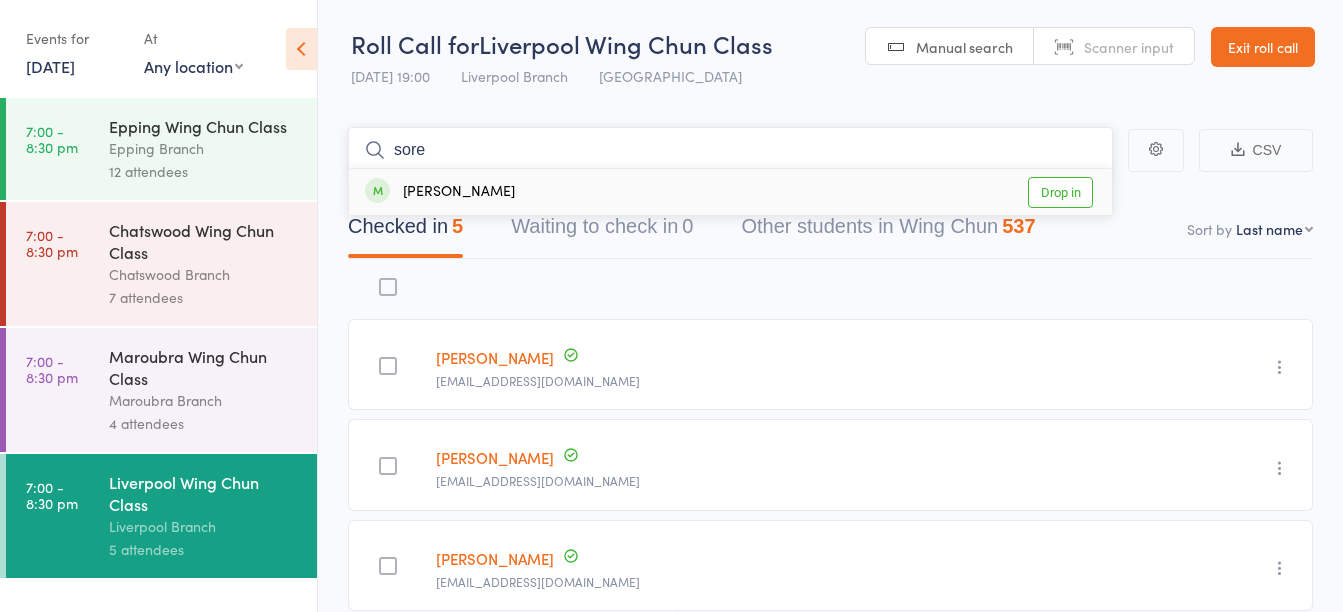 type on "sore" 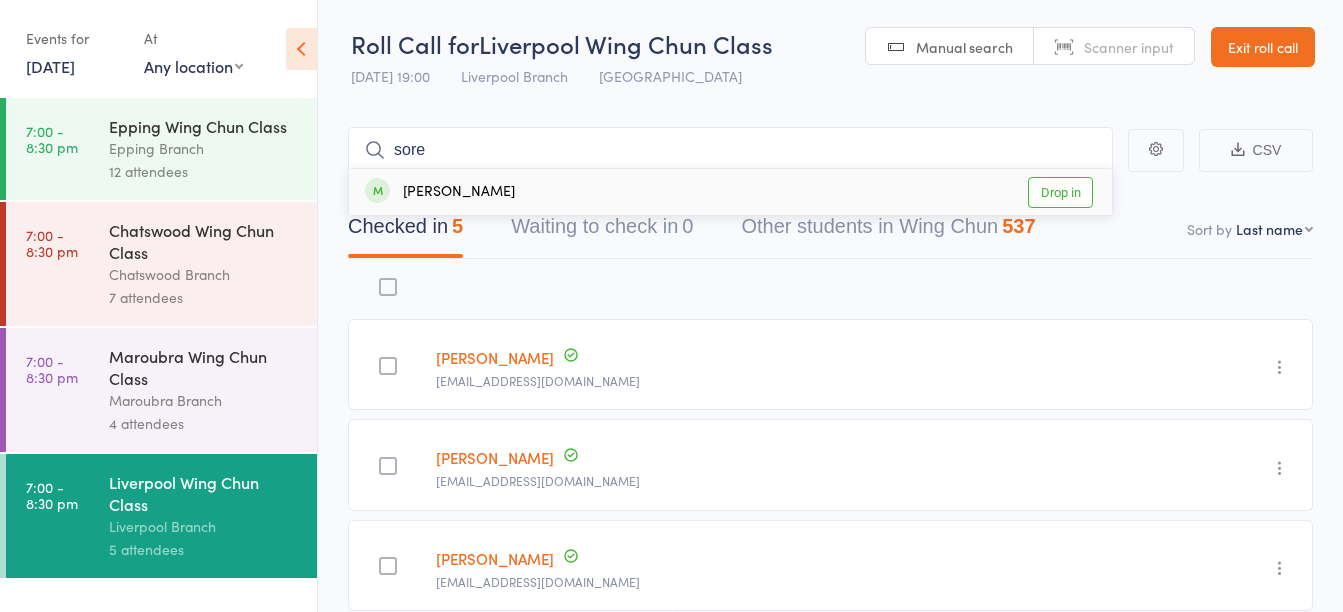 click on "Soreya Soeun Drop in" at bounding box center (730, 192) 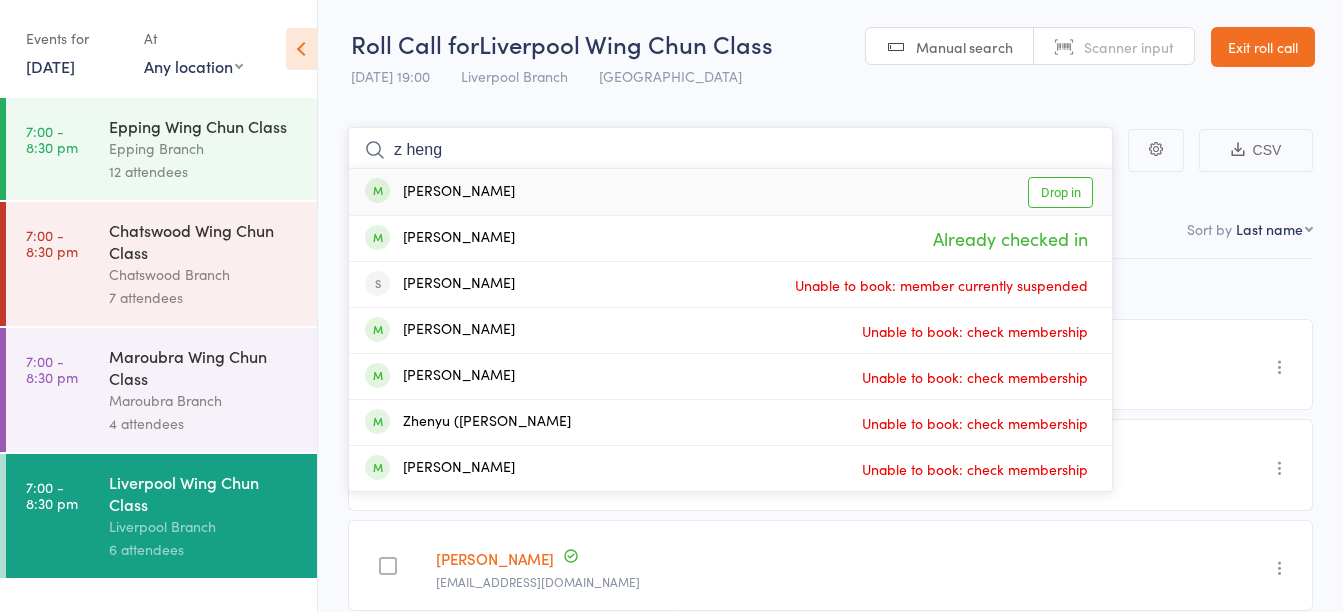 type on "z heng" 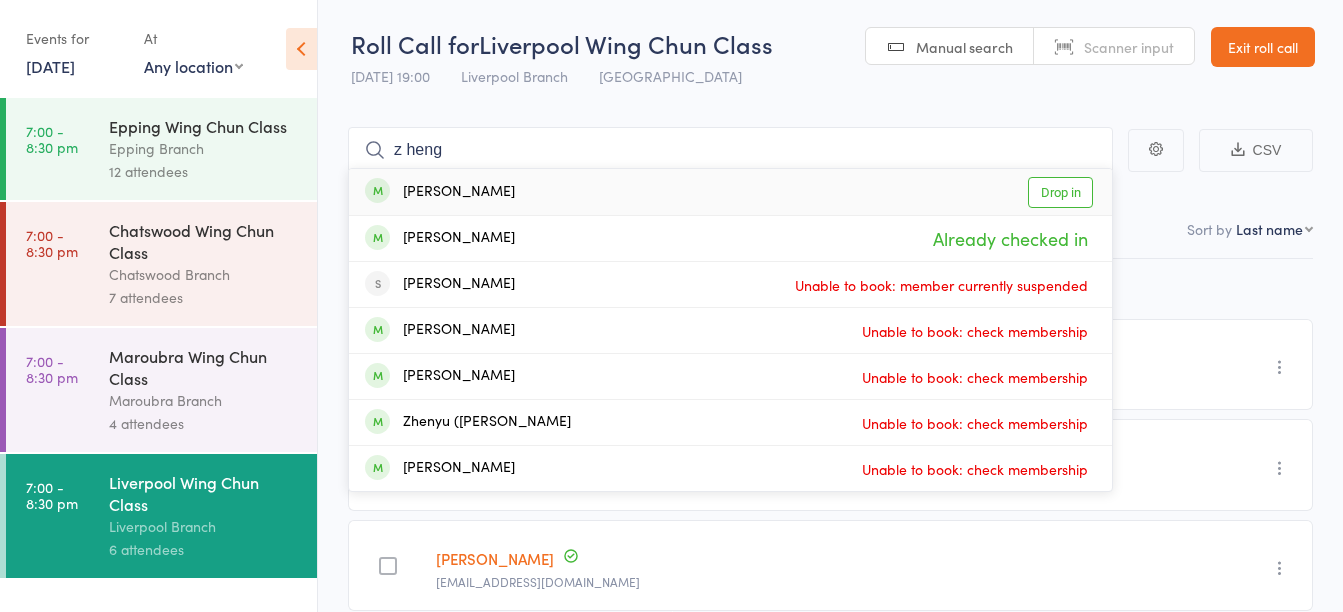 click on "Zachary Heng Drop in" at bounding box center [730, 192] 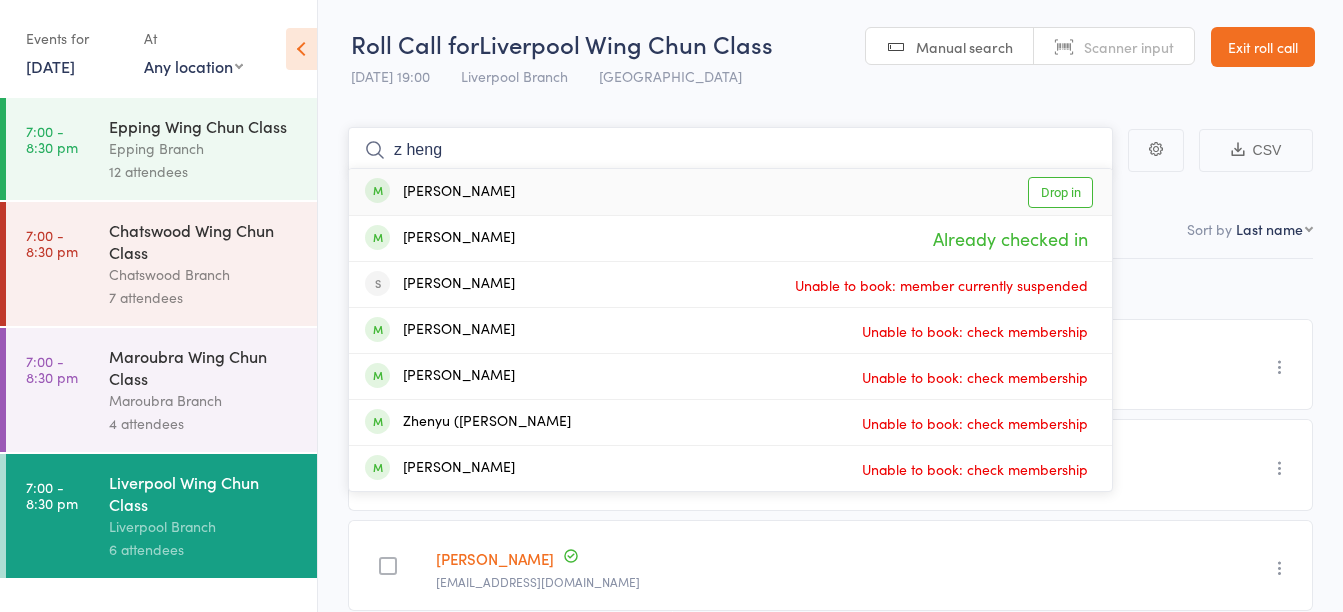 type 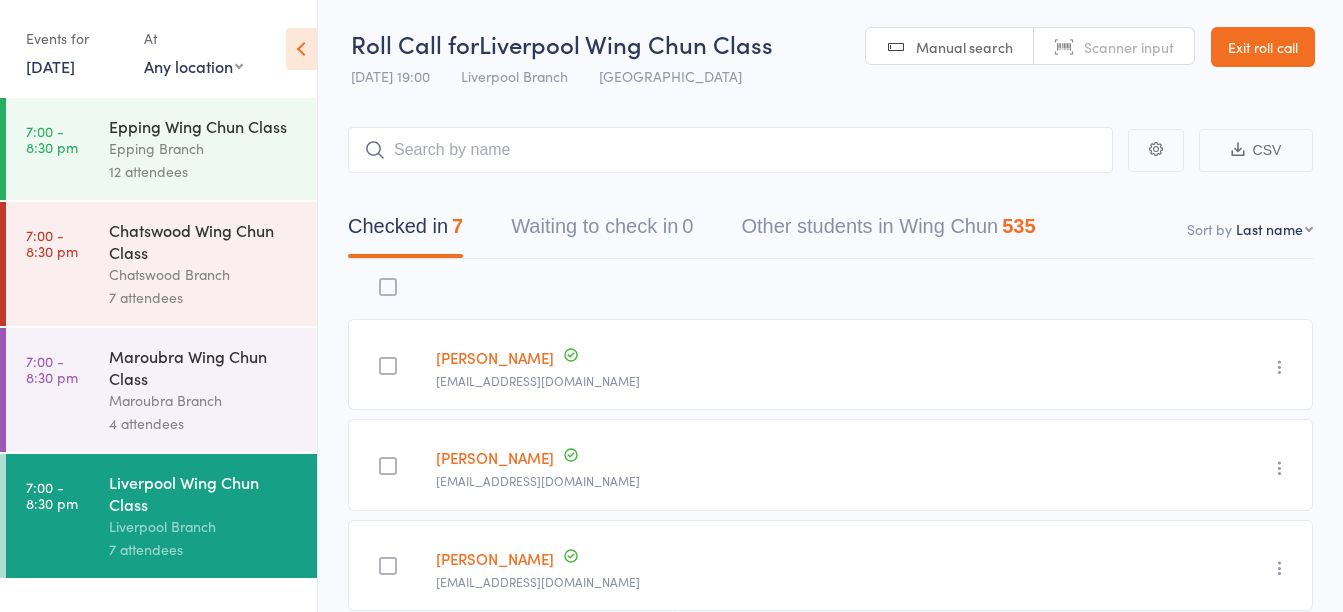 click on "8 Jul, 2025" at bounding box center [50, 66] 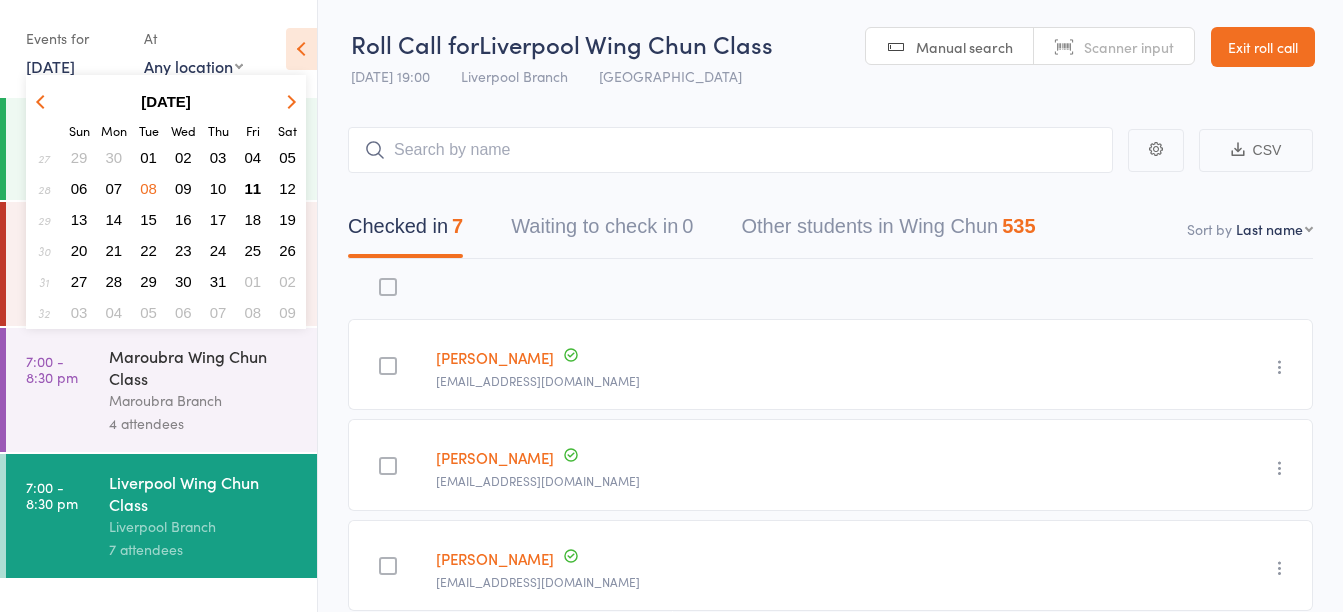 click on "10" at bounding box center [218, 188] 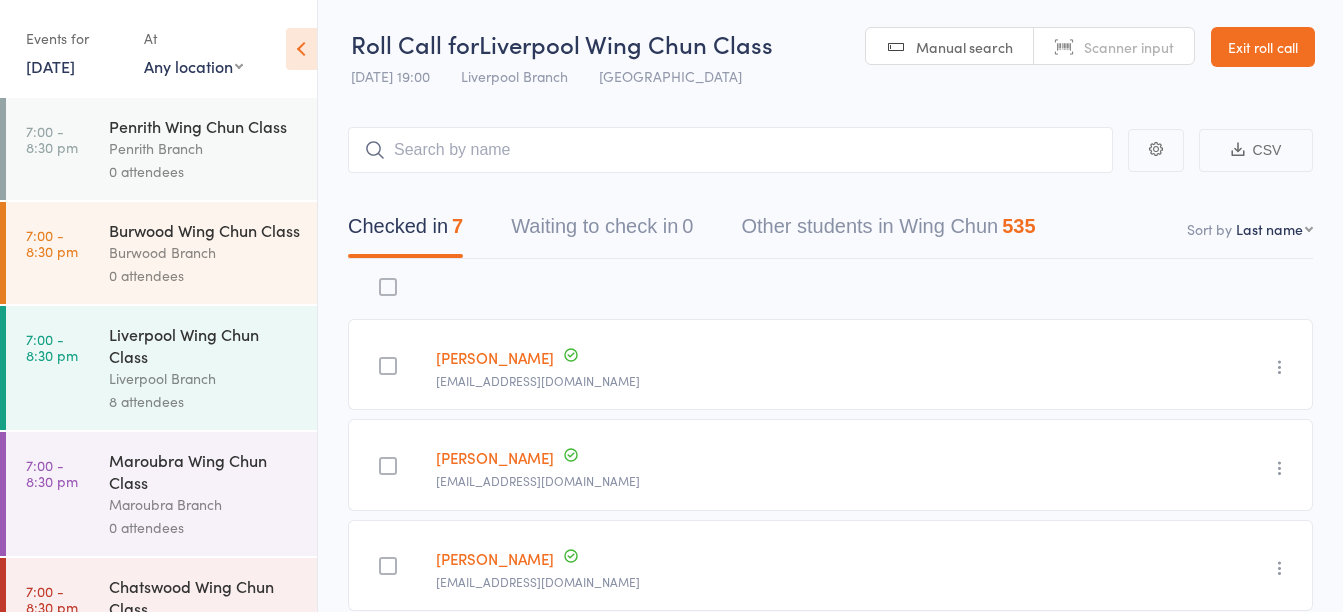 click on "0 attendees" at bounding box center (204, 171) 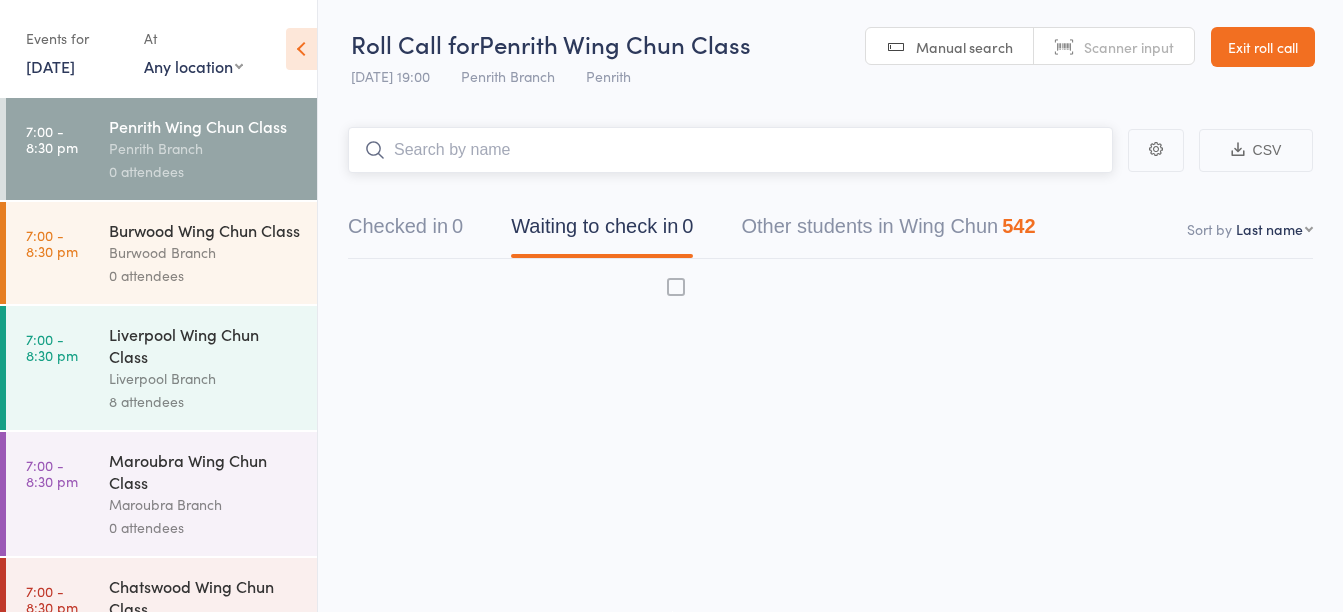 click at bounding box center (730, 150) 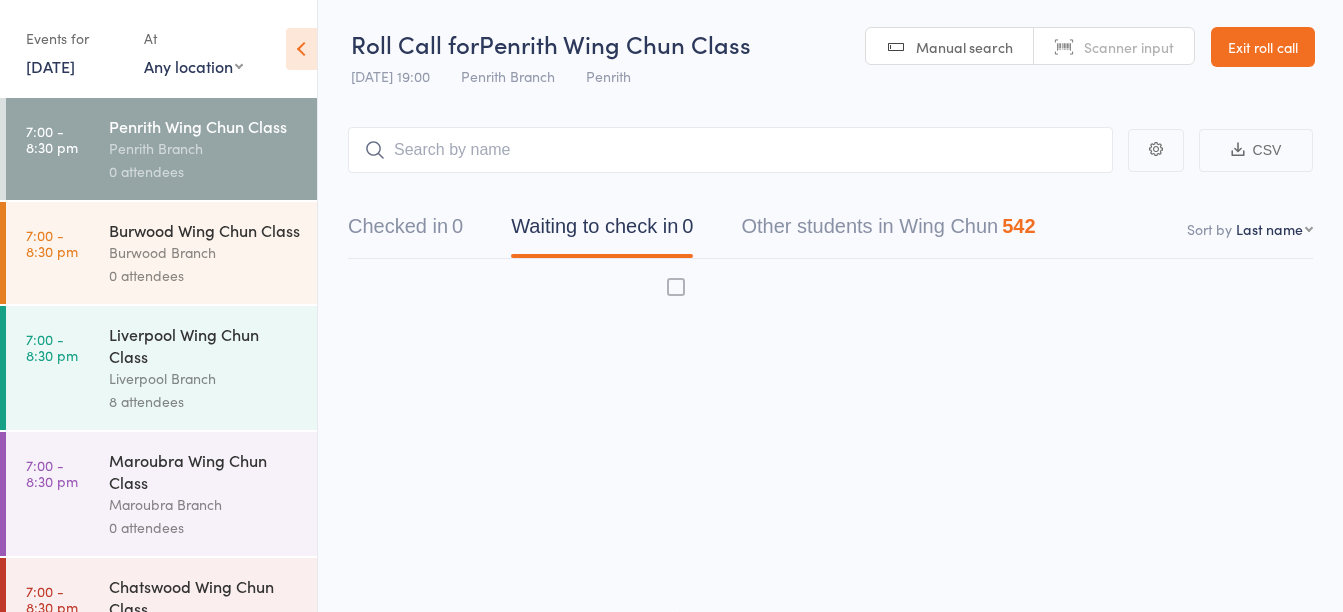 click on "10 Jul, 2025" at bounding box center [50, 66] 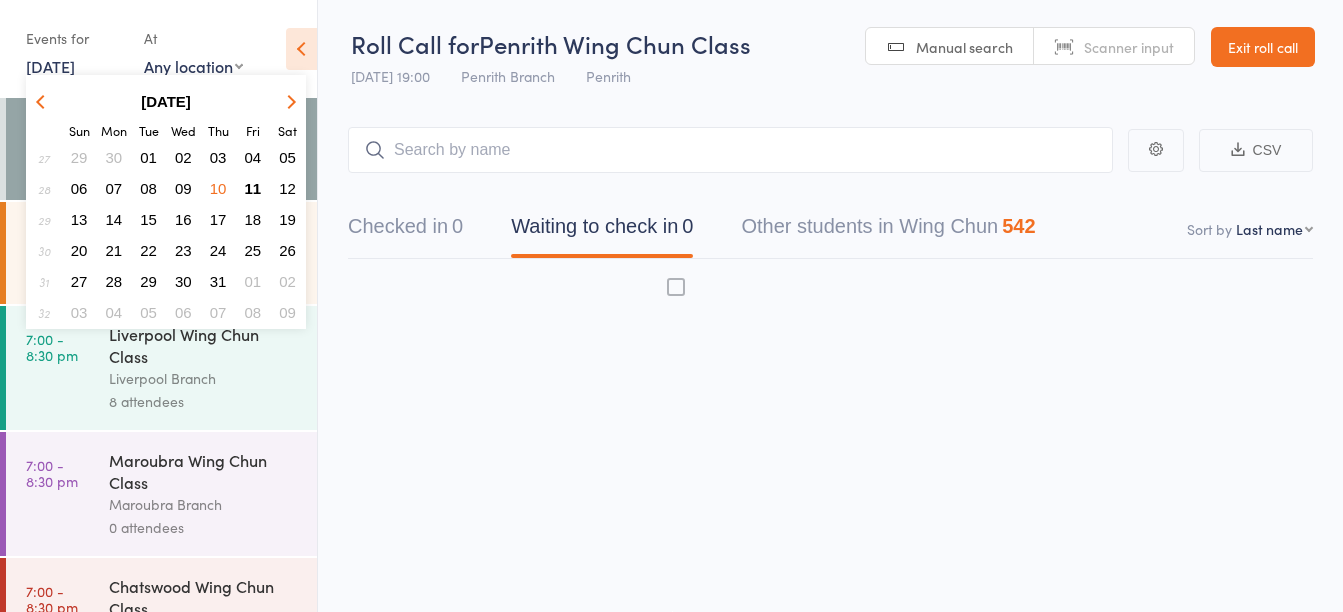 click on "08" at bounding box center (148, 188) 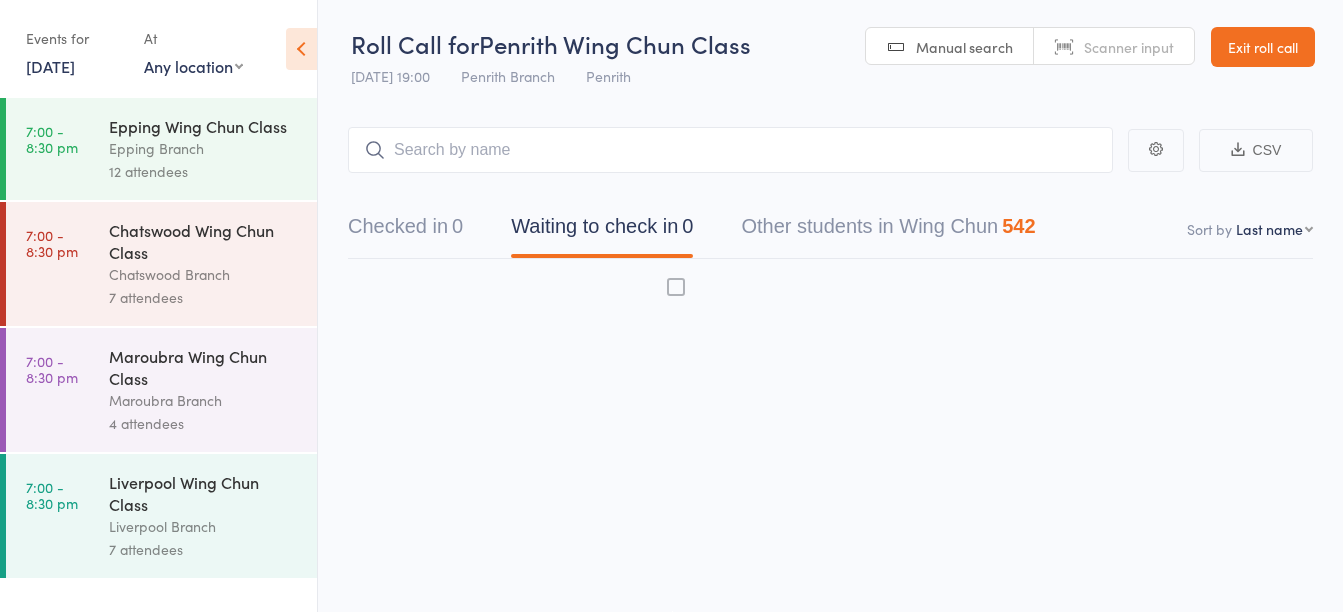 click on "8 Jul, 2025" at bounding box center (50, 66) 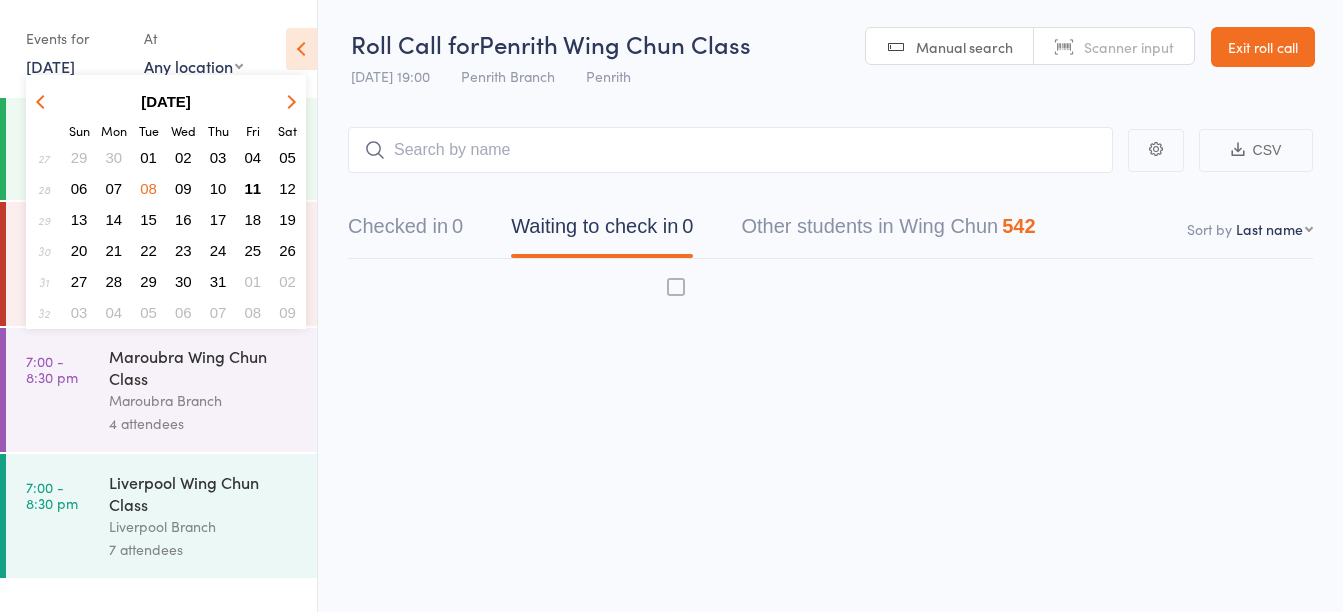 click on "10" at bounding box center (218, 188) 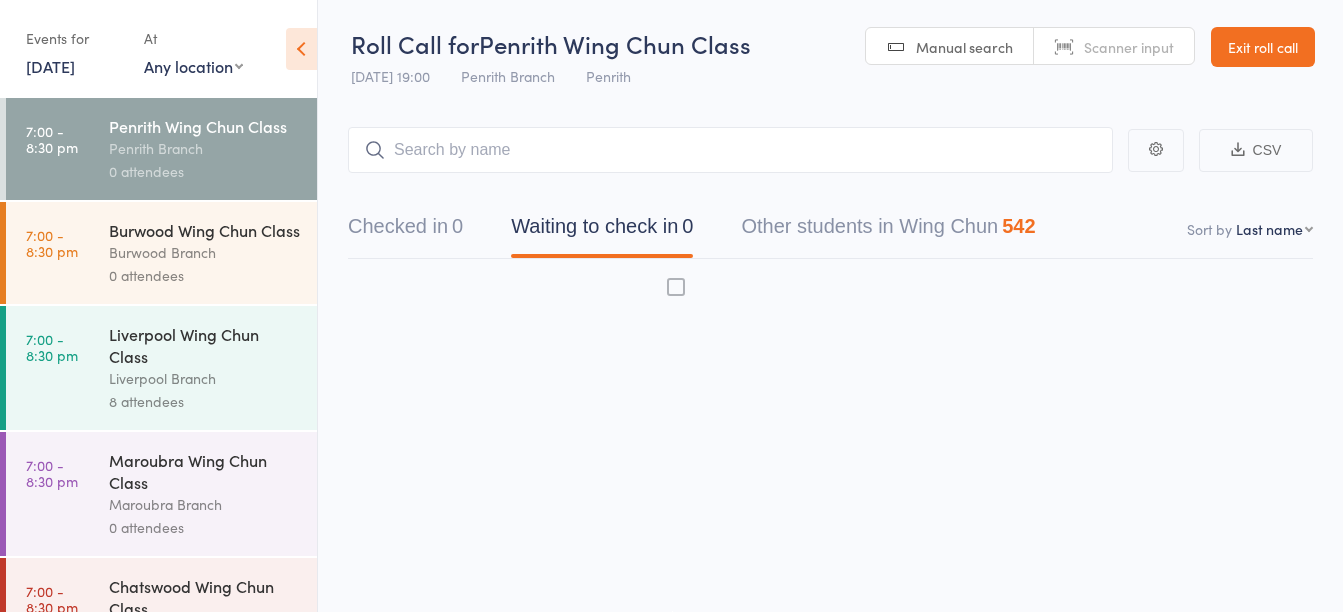 click on "Burwood Branch" at bounding box center [204, 252] 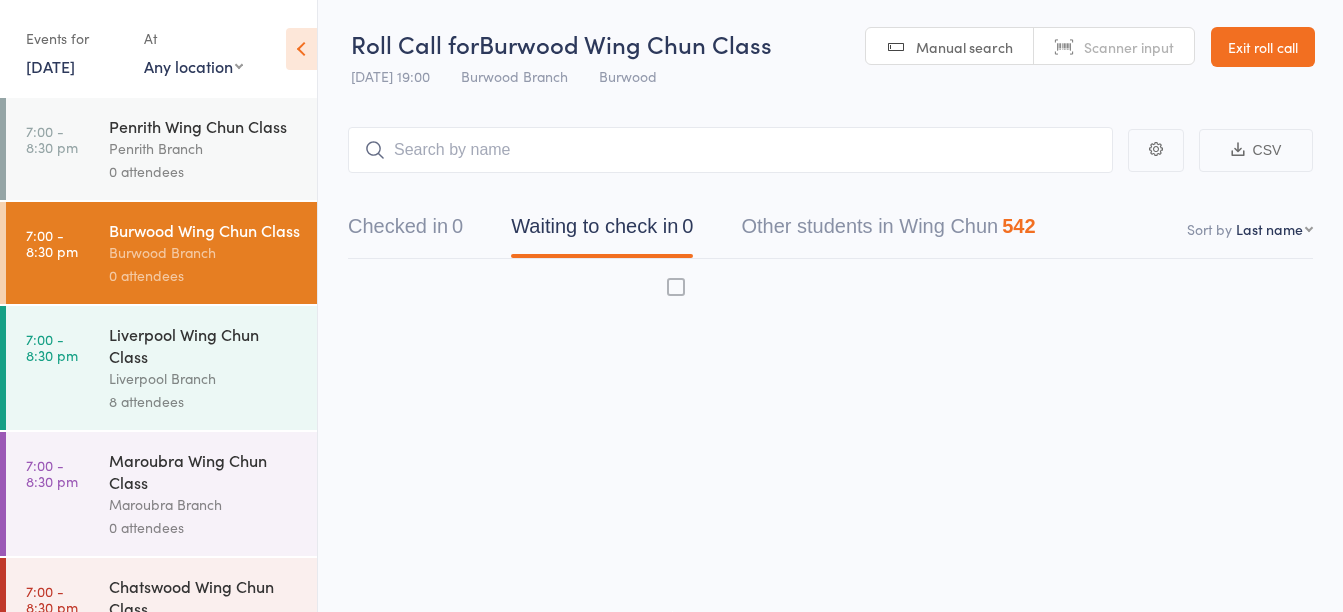 click on "Maroubra Wing Chun Class" at bounding box center (204, 471) 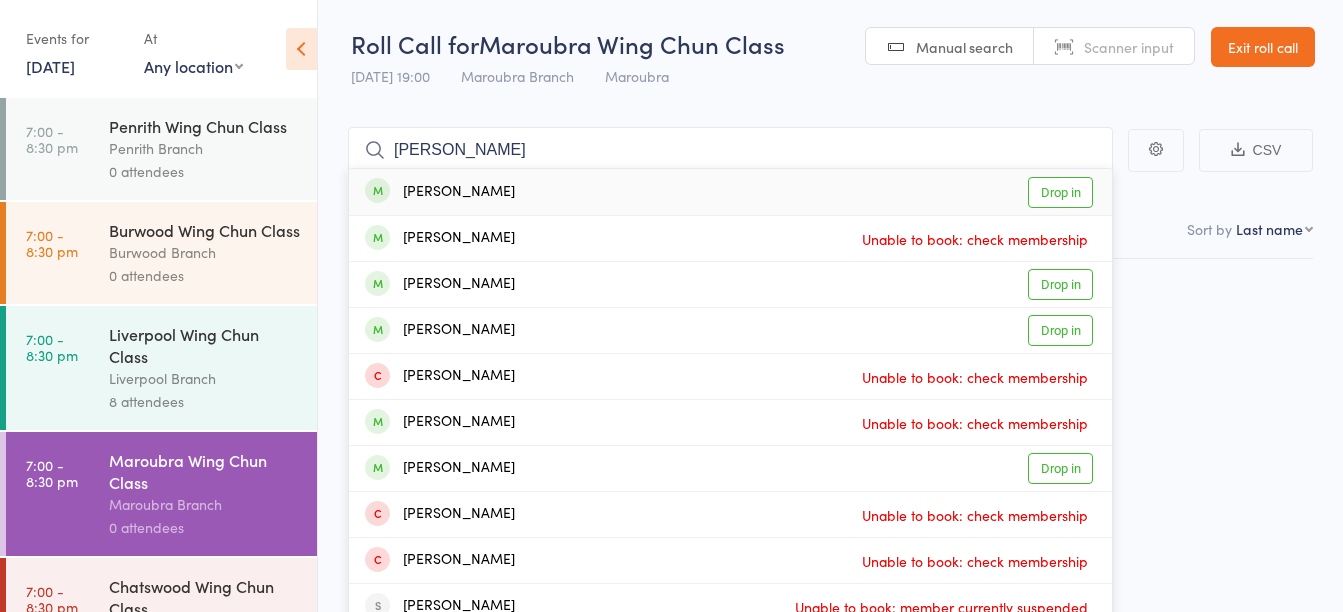 type on "ben tong" 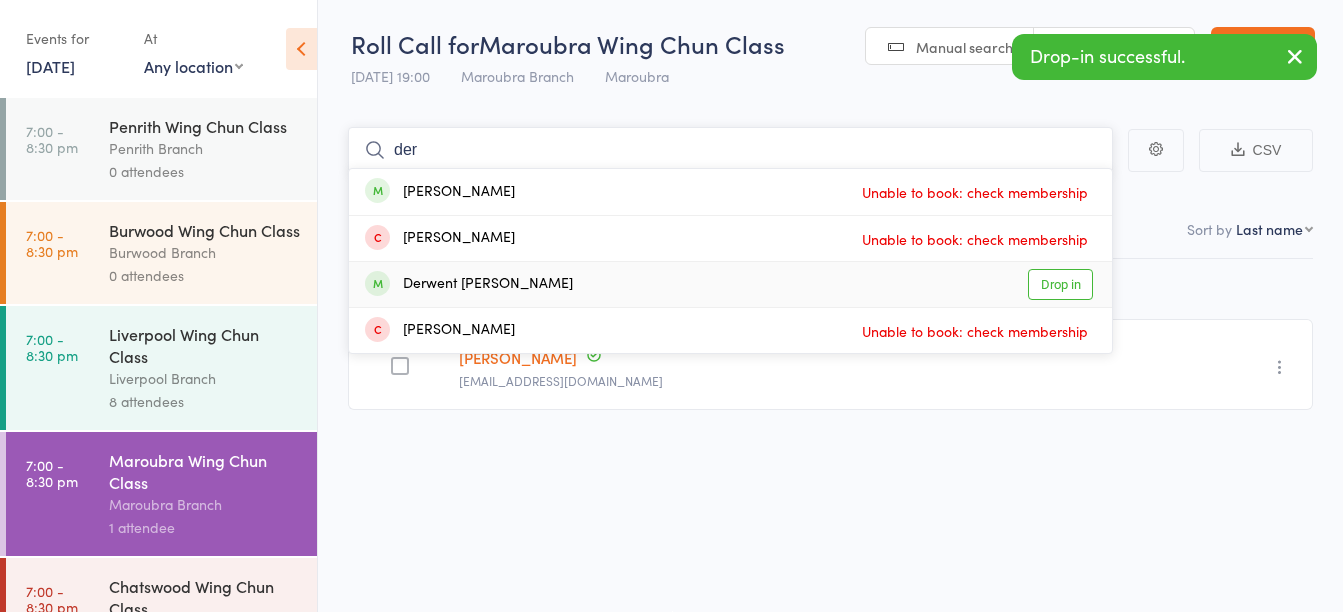 type on "der" 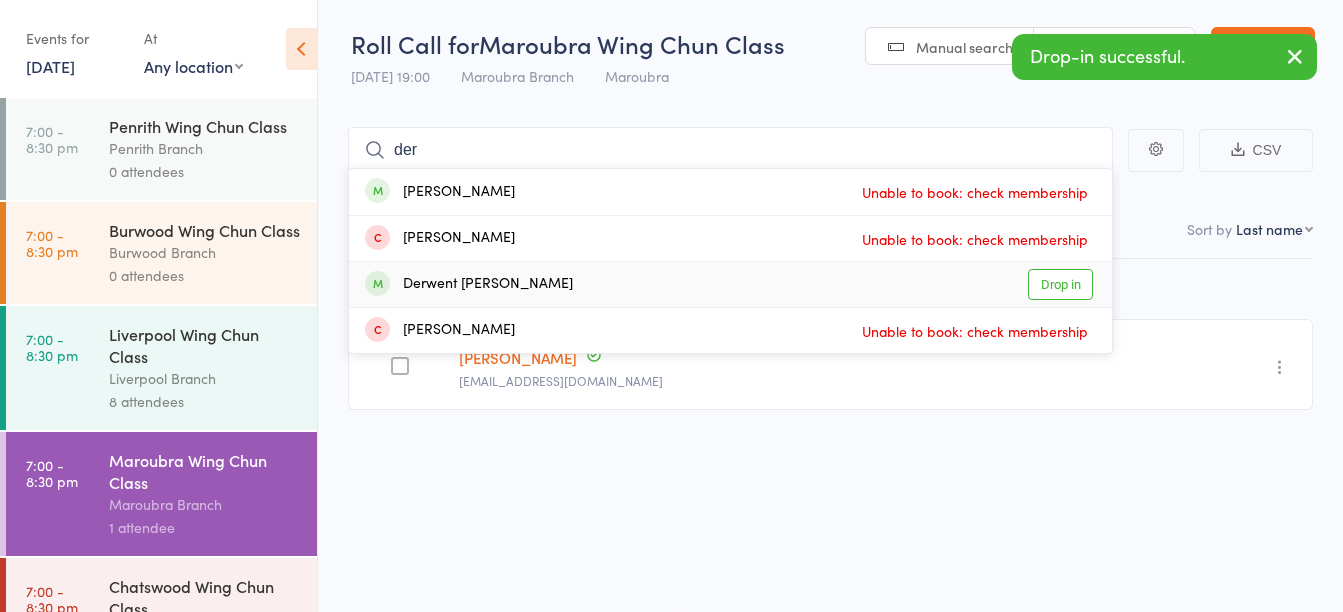 click on "Derwent [PERSON_NAME]" at bounding box center (469, 284) 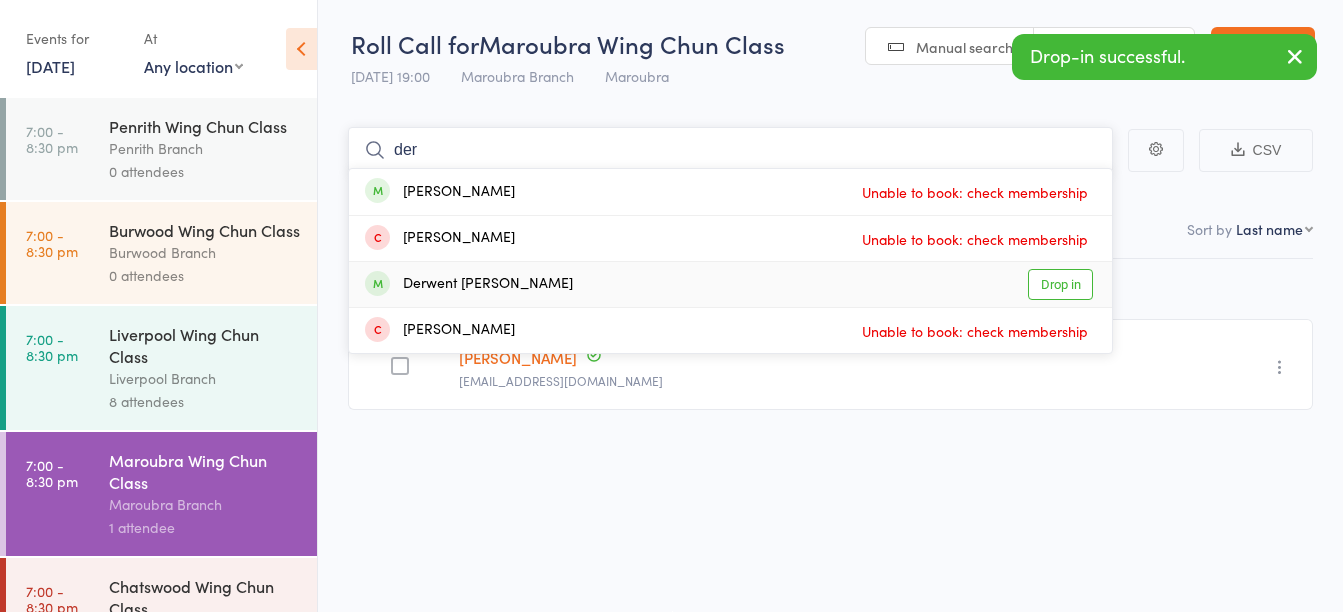 type 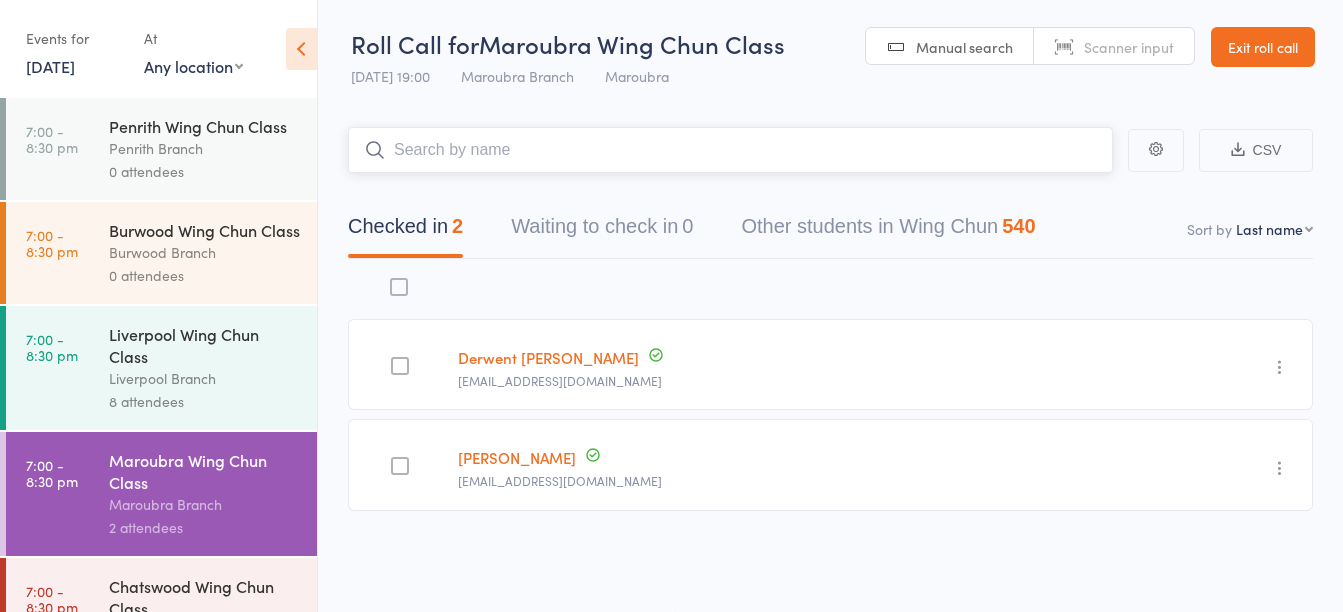 scroll, scrollTop: 0, scrollLeft: 0, axis: both 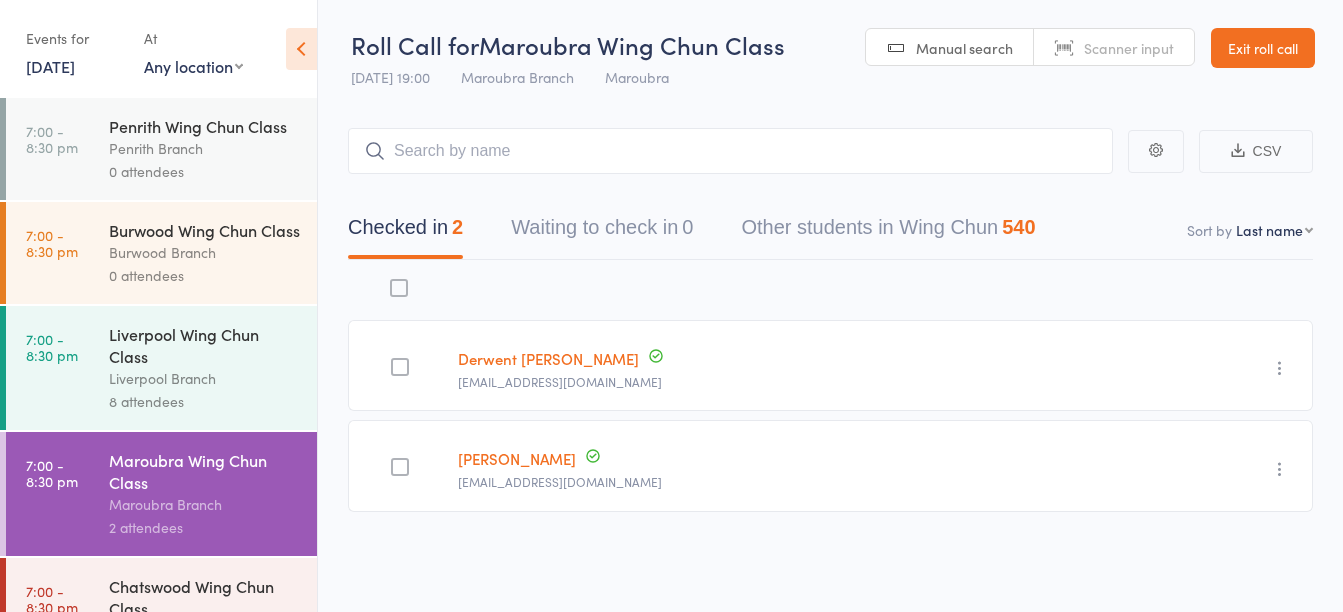 click on "10 Jul, 2025" at bounding box center (50, 66) 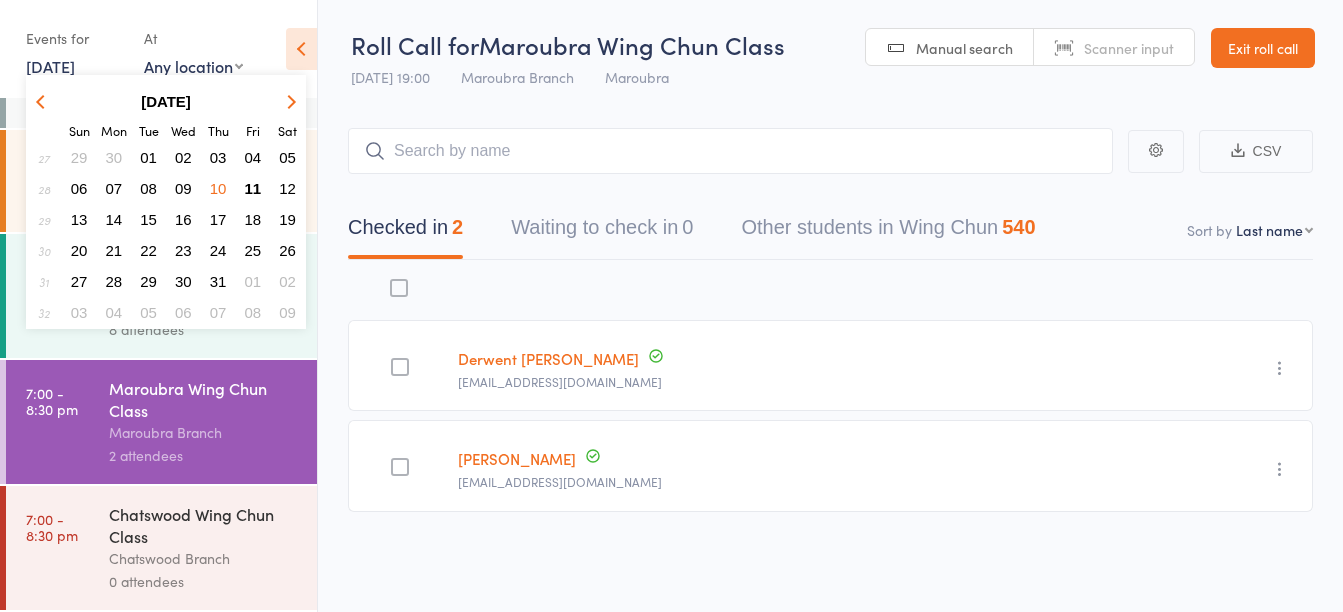 scroll, scrollTop: 116, scrollLeft: 0, axis: vertical 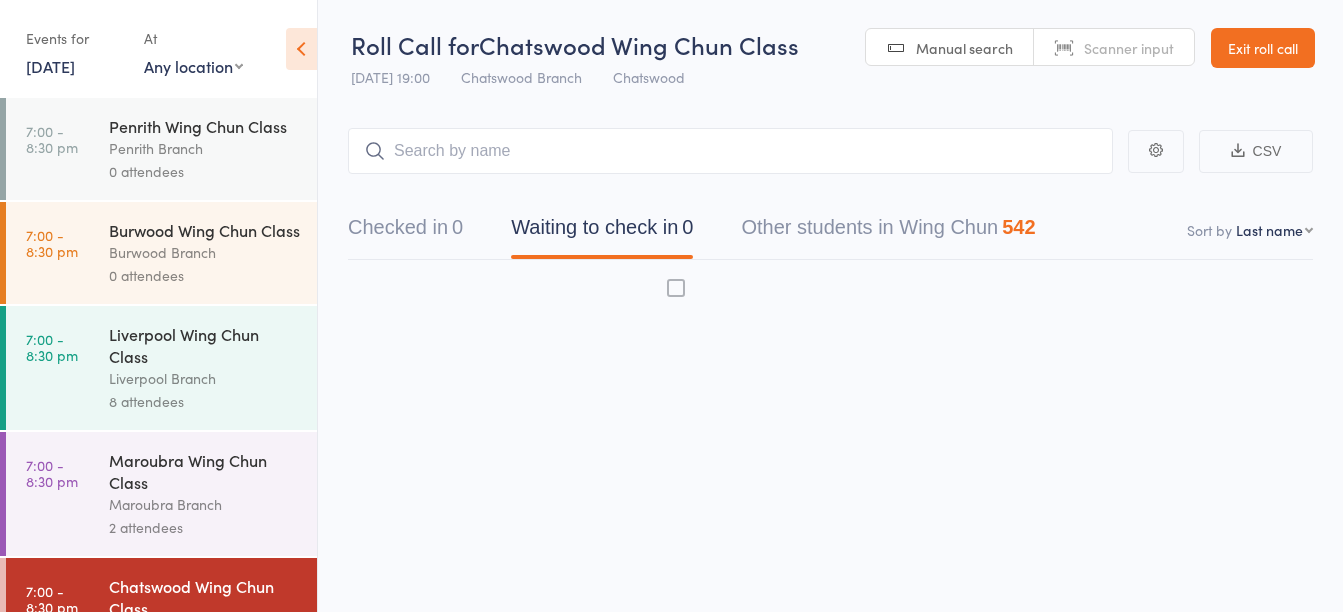 click on "Maroubra Branch" at bounding box center [204, 504] 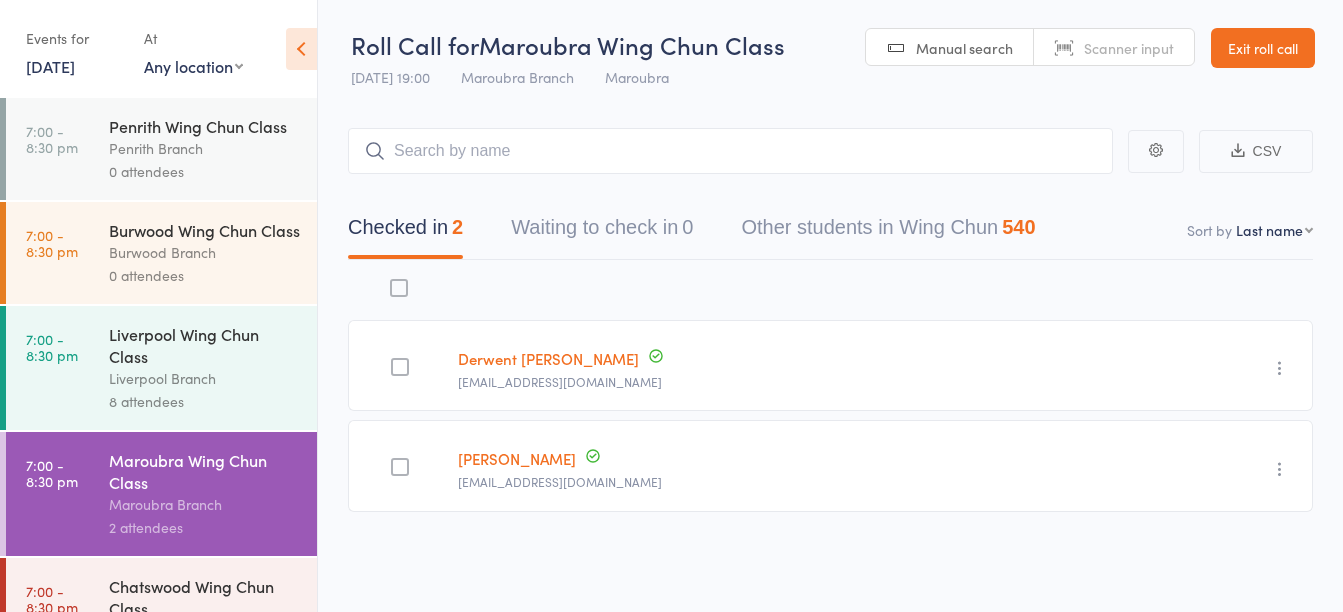 click on "8 attendees" at bounding box center (204, 401) 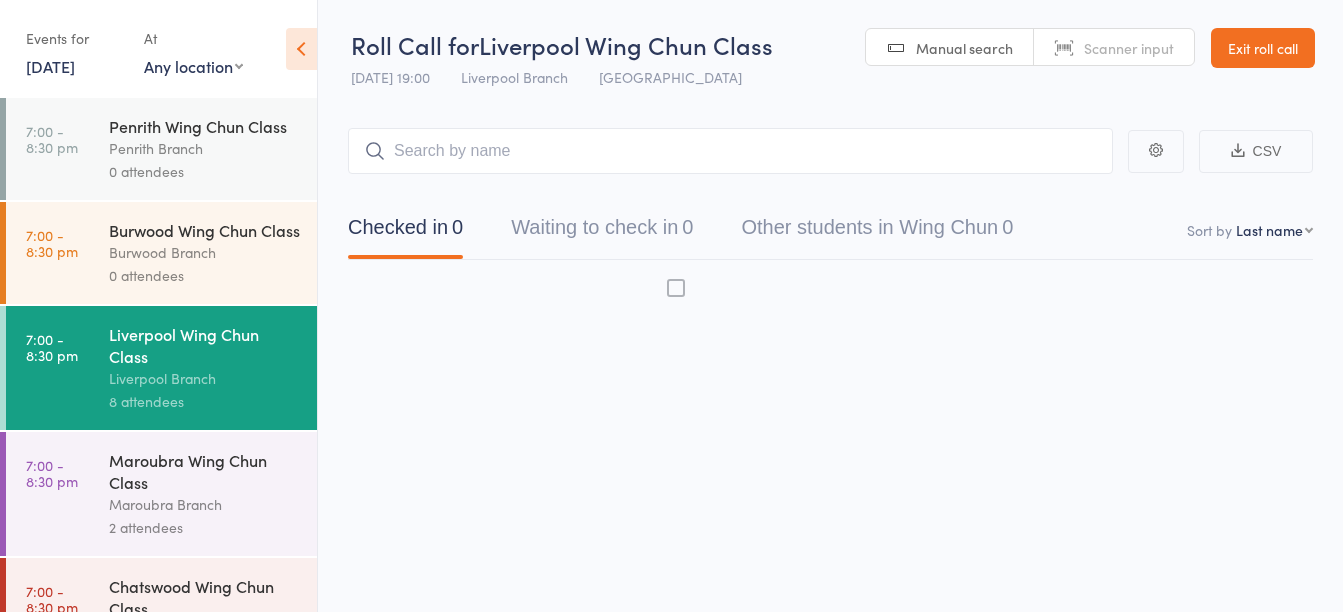click on "Burwood Branch" at bounding box center [204, 252] 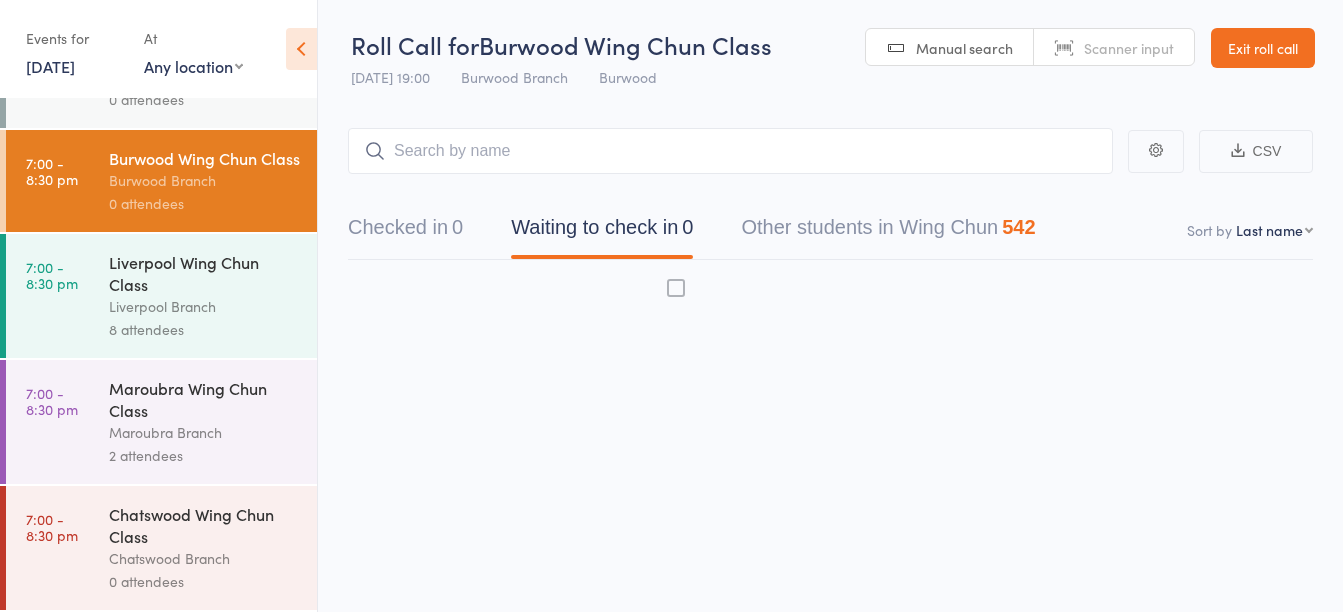 scroll, scrollTop: 116, scrollLeft: 0, axis: vertical 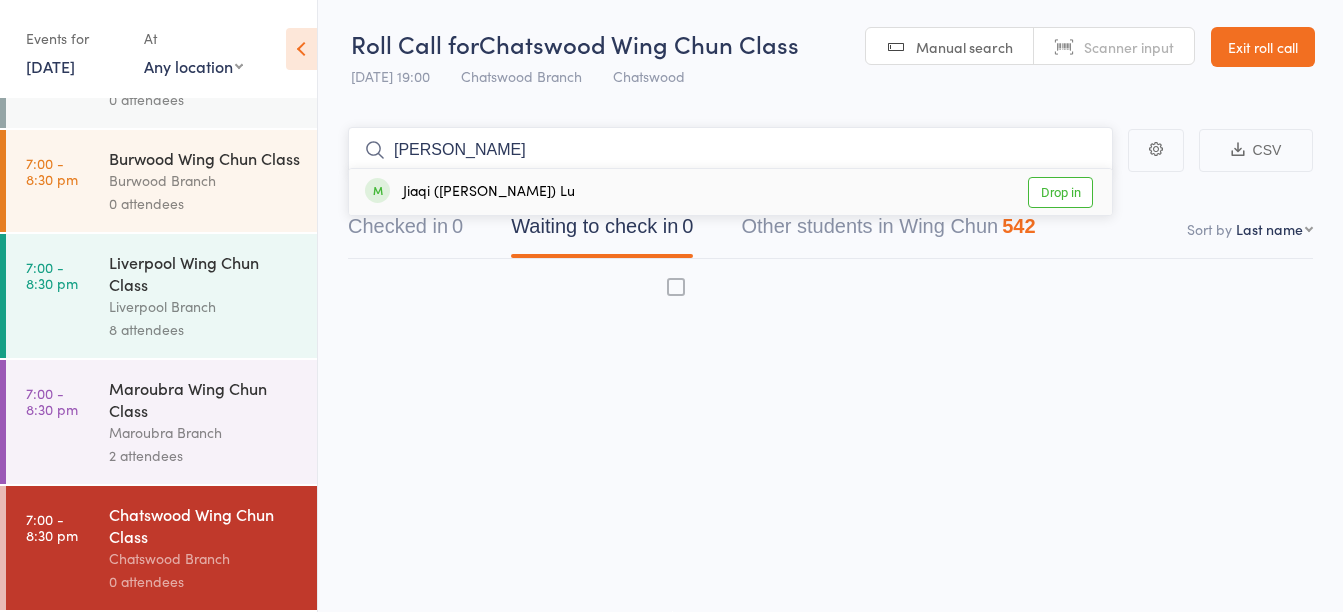 type on "bonnie" 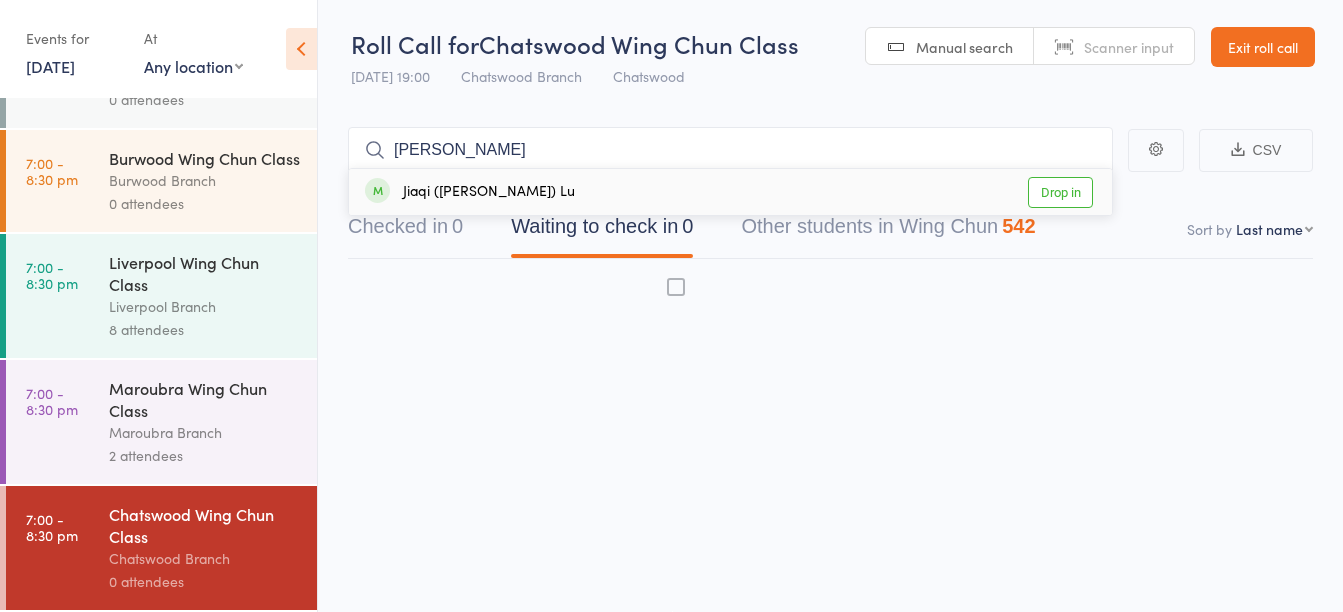 click on "Jiaqi (Bonnie) Lu Drop in" at bounding box center (730, 192) 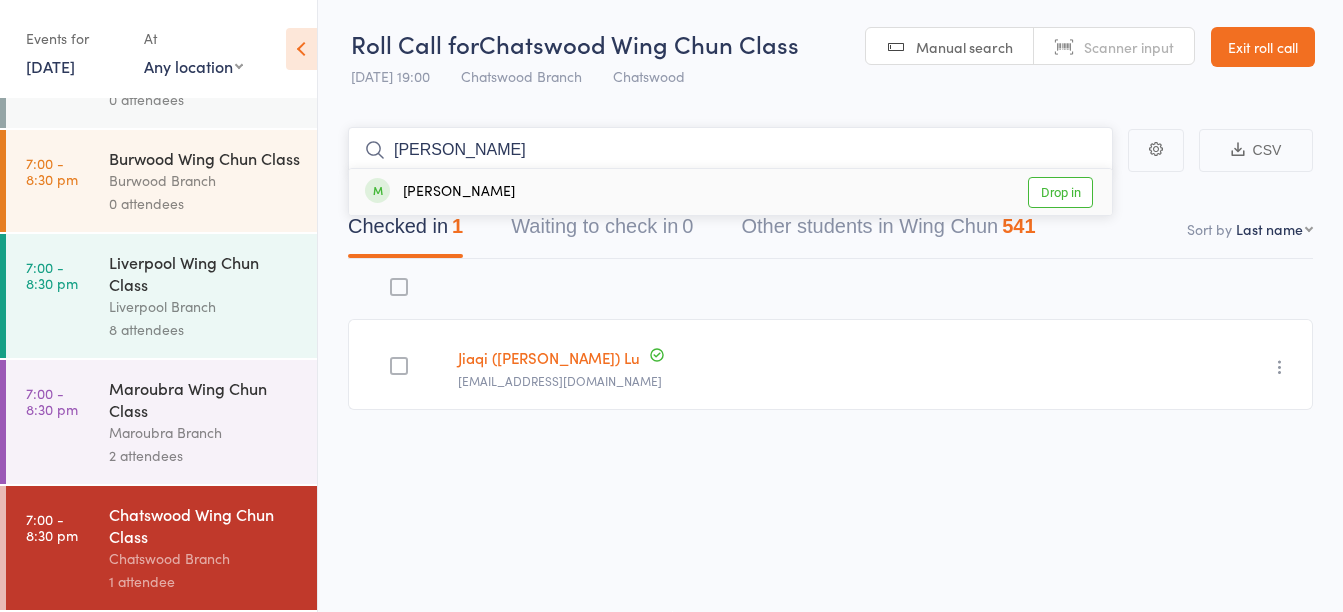 type on "cody" 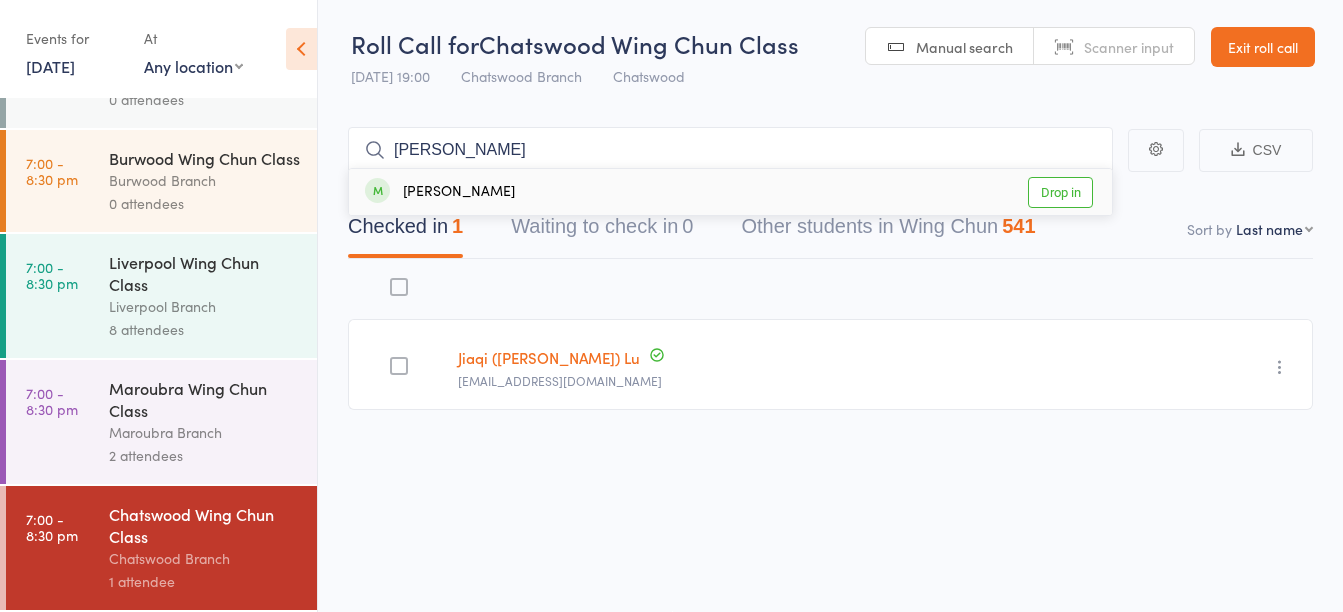 click on "Cody Lam Drop in" at bounding box center (730, 192) 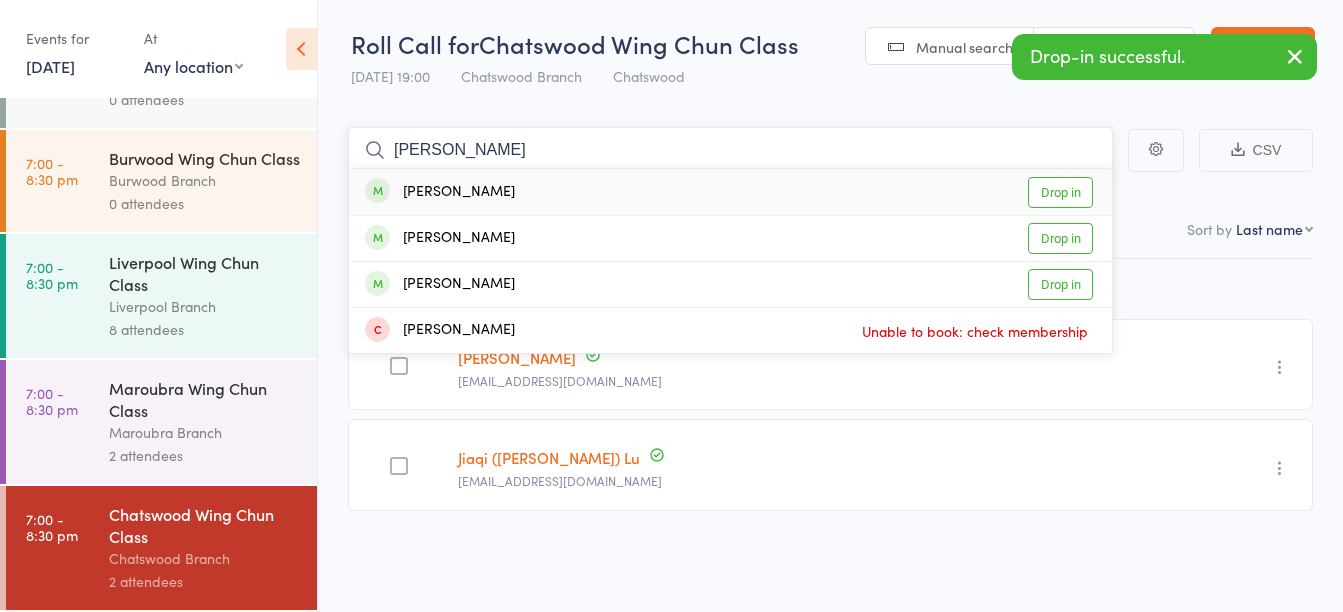 type on "hales" 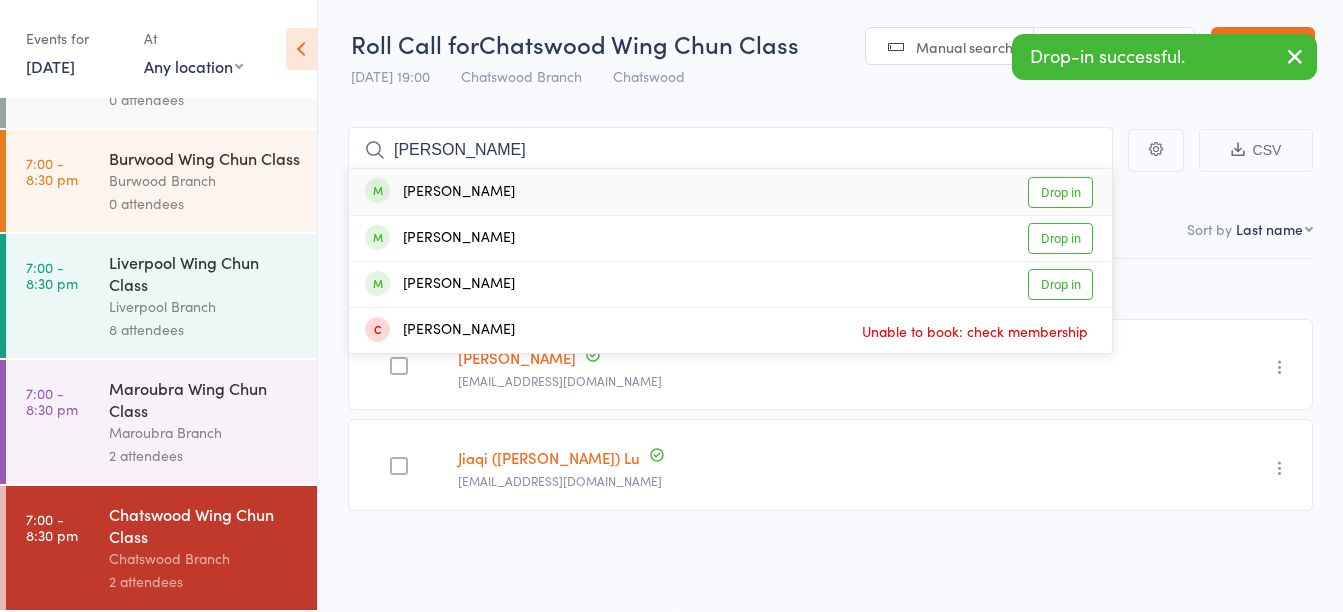 click on "Frederick Hales Drop in" at bounding box center (730, 192) 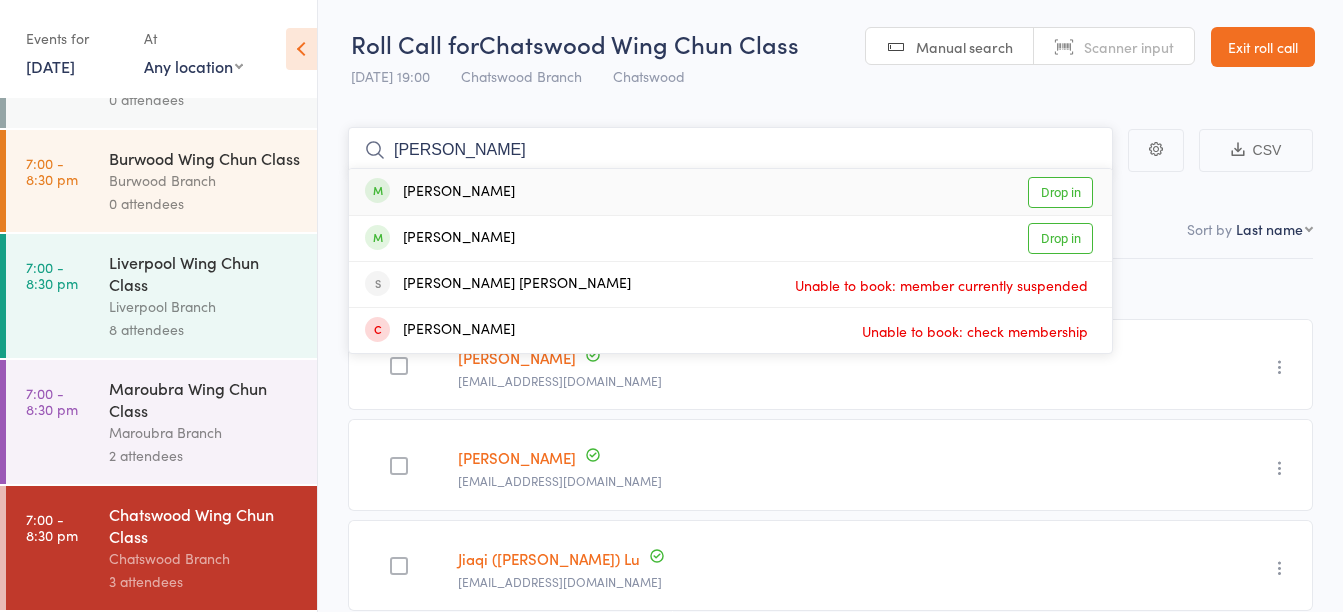 type on "hugo tse" 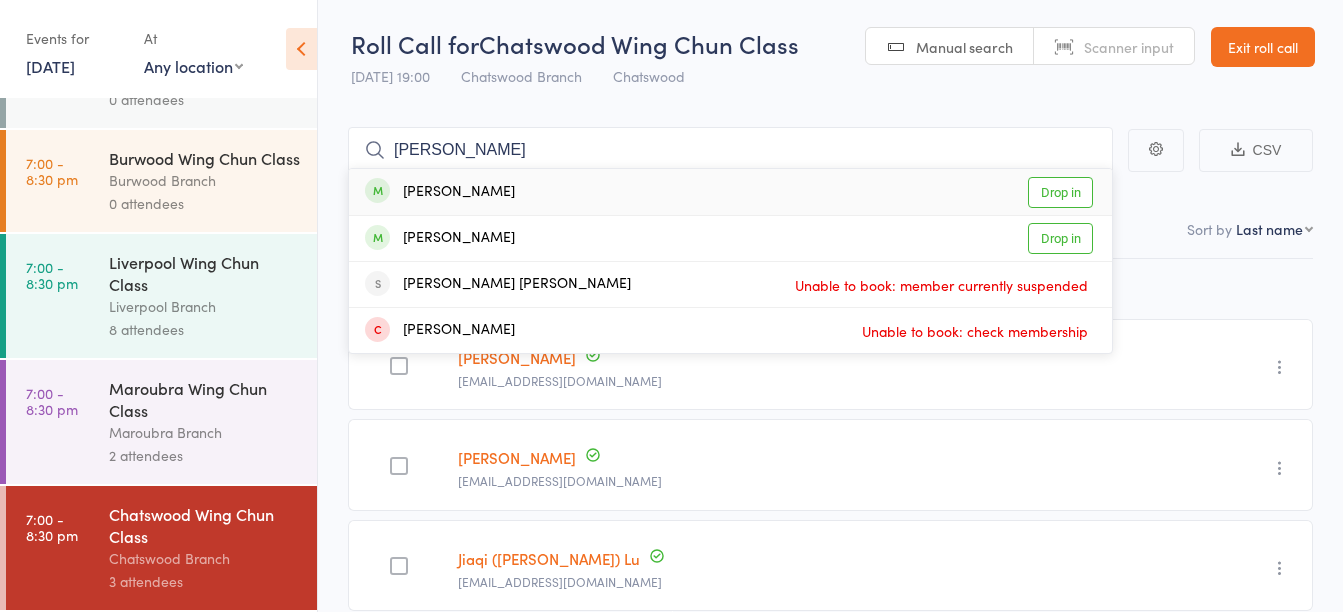 click on "Hugo Tse Drop in" at bounding box center [730, 192] 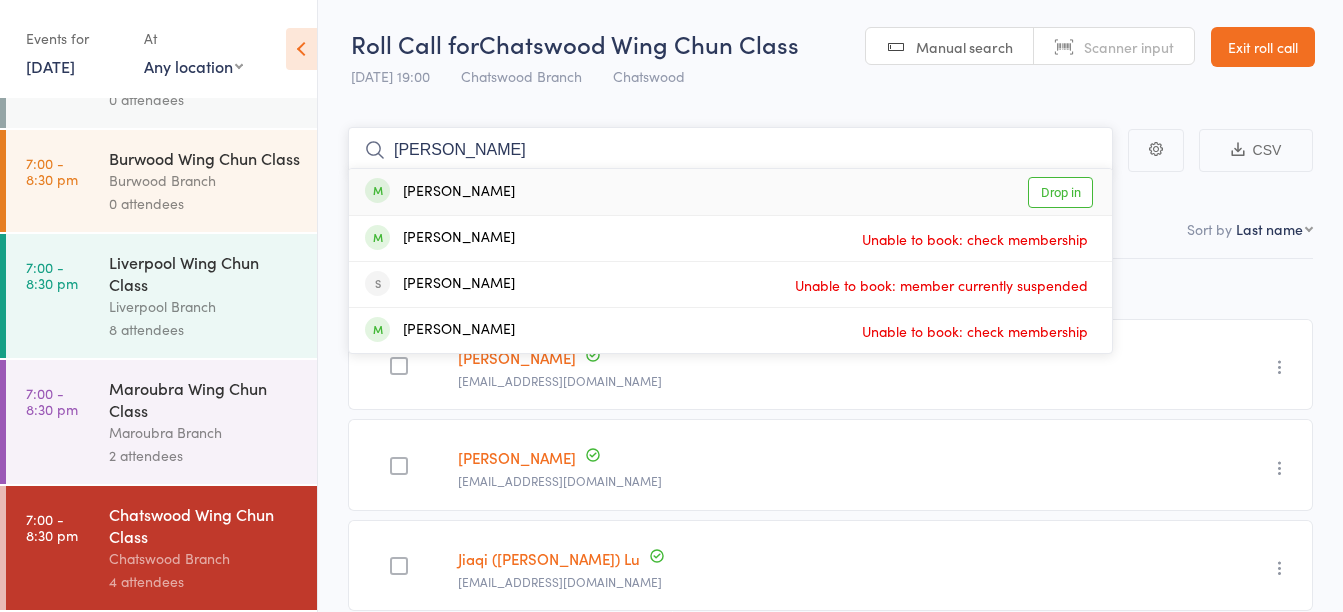 type on "jessica" 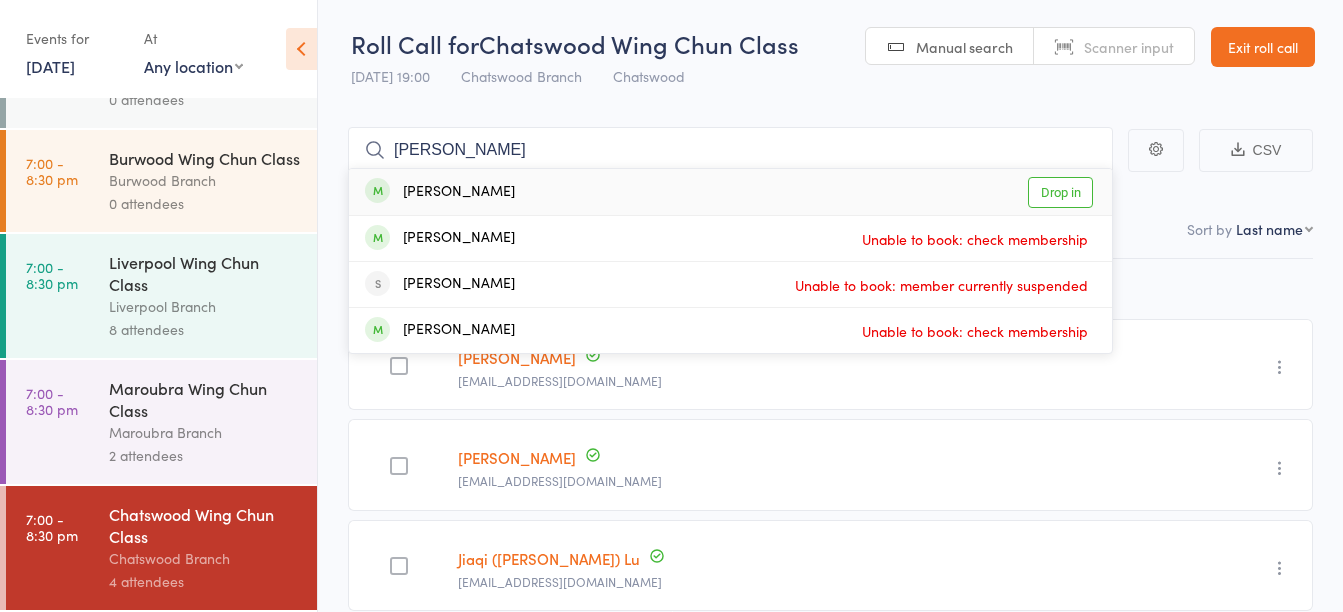 click on "[PERSON_NAME]" at bounding box center (440, 192) 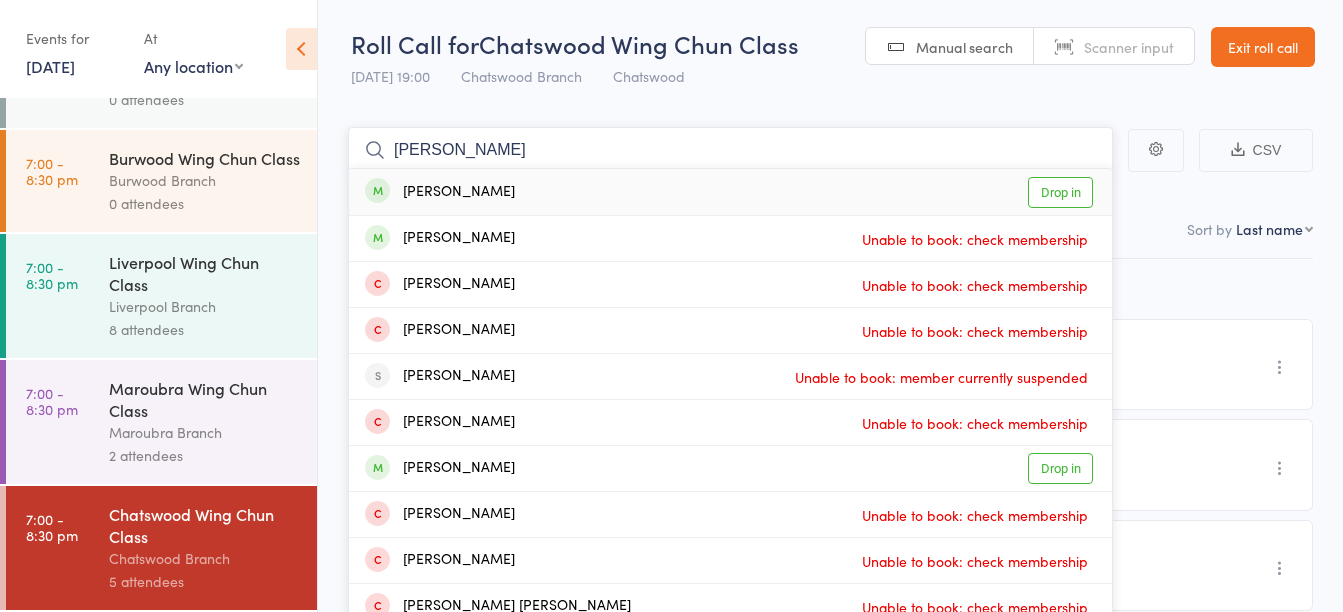 type on "li ling" 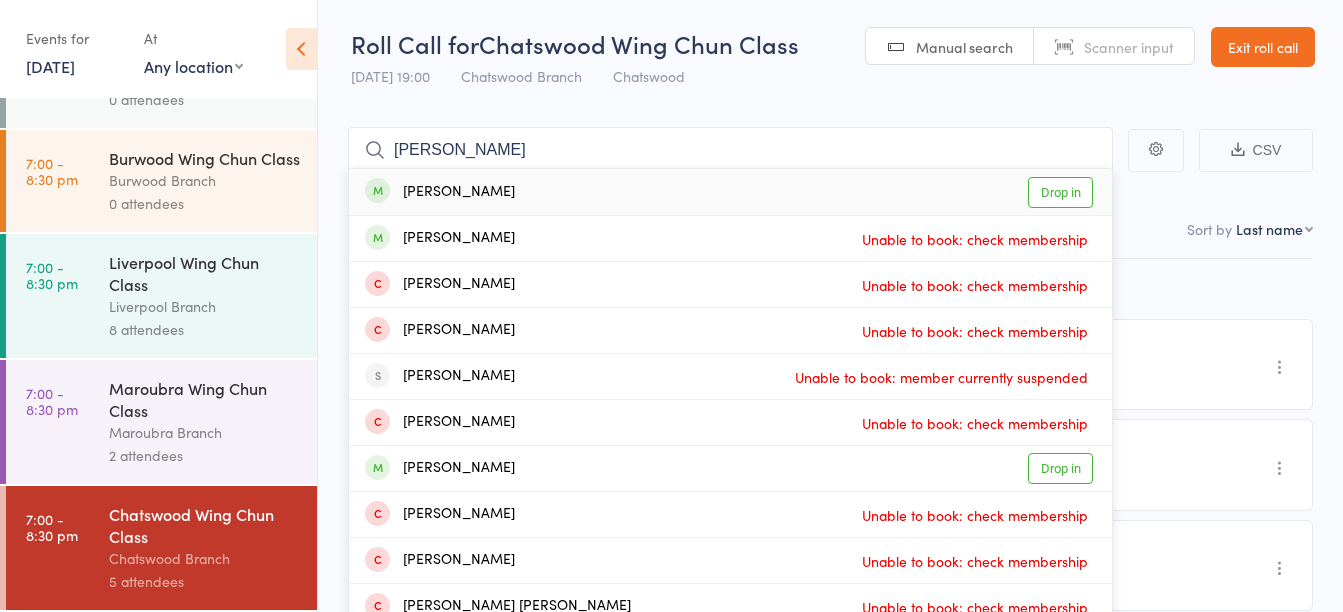 click on "Li Ling Drop in" at bounding box center [730, 192] 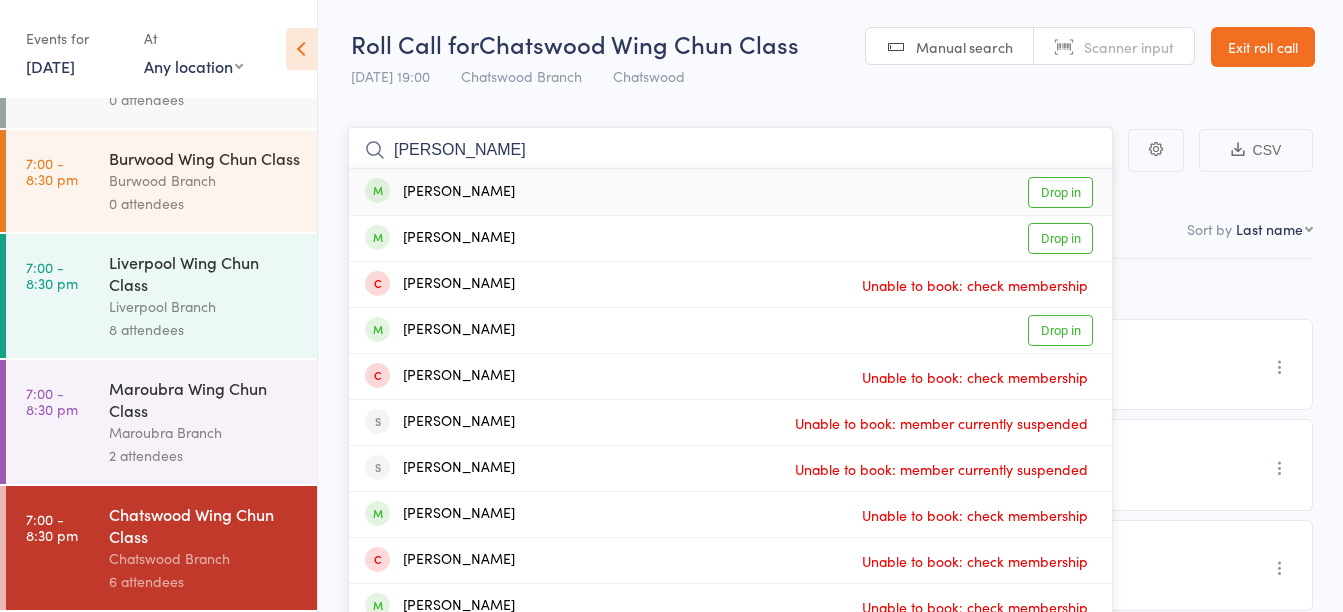 type on "marcus" 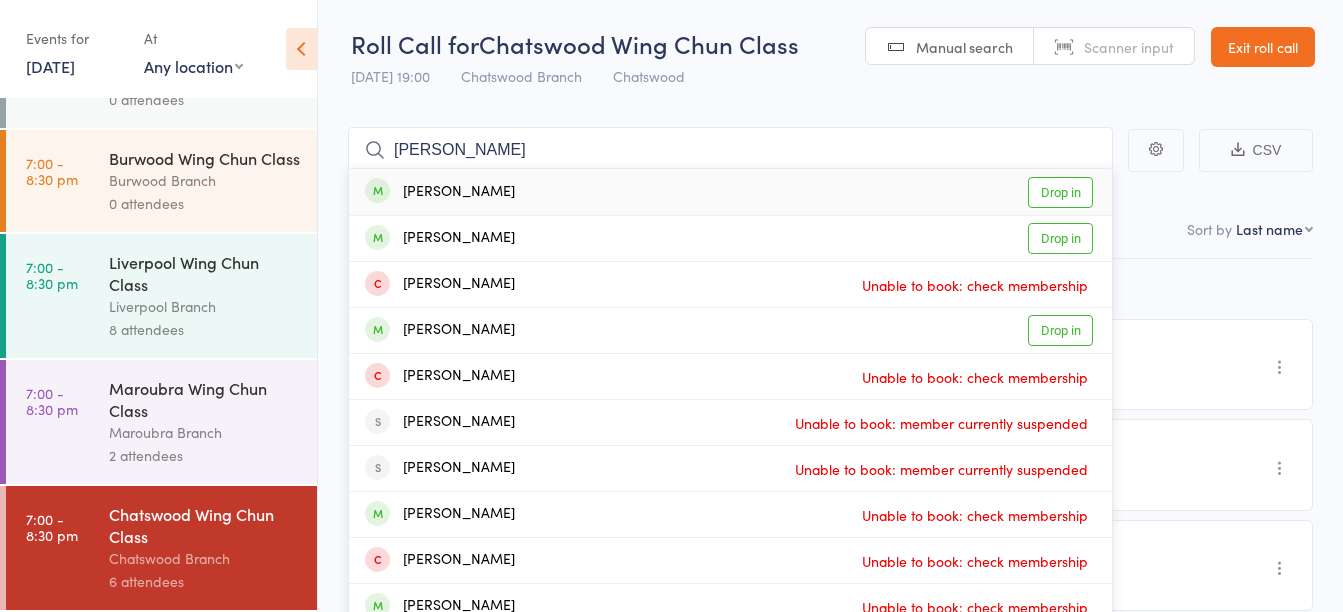 click on "Marcus Tse Drop in" at bounding box center [730, 192] 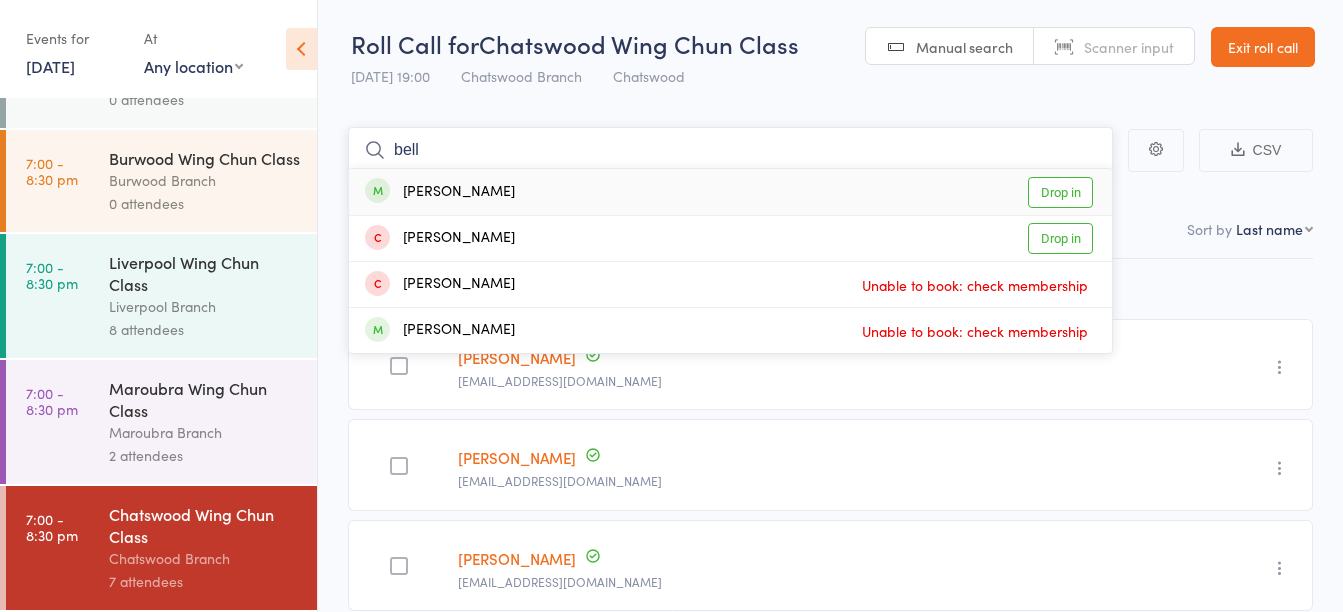 type on "bell" 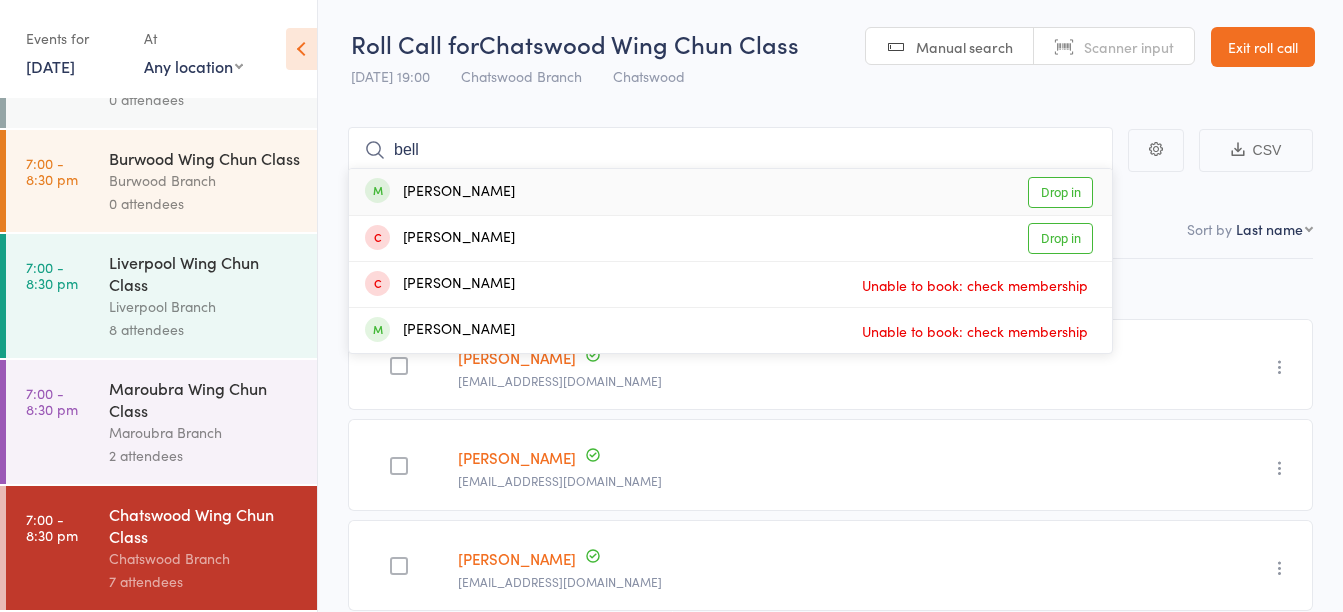 click on "Michael Bell Drop in" at bounding box center [730, 192] 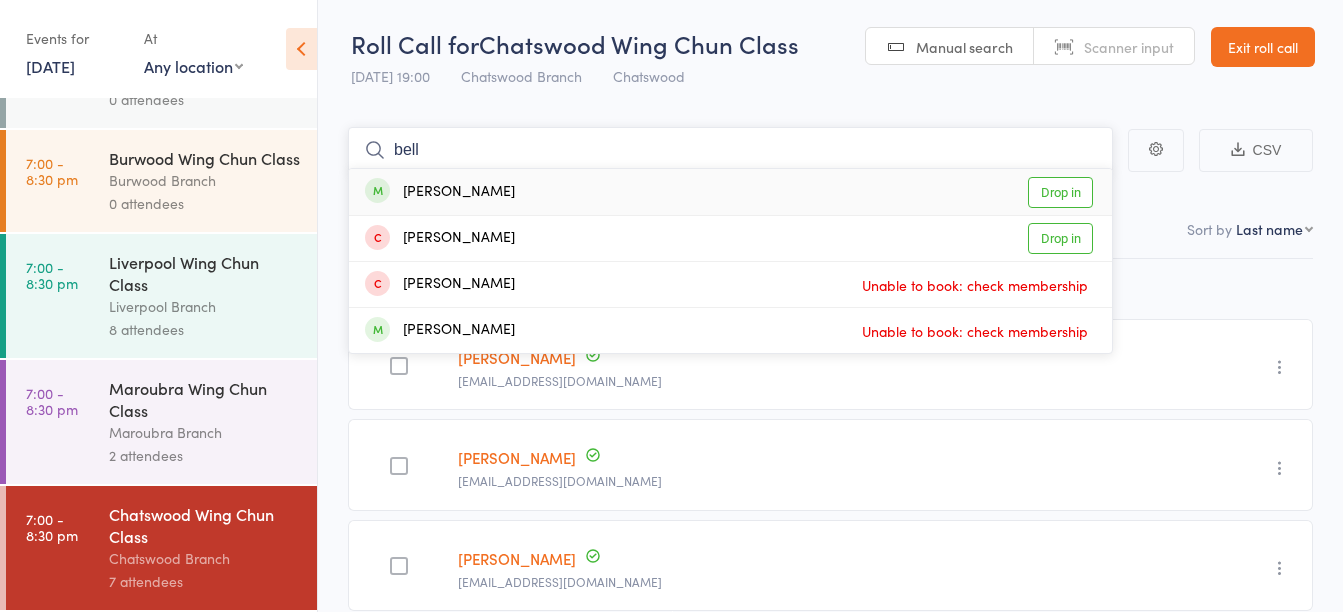 type 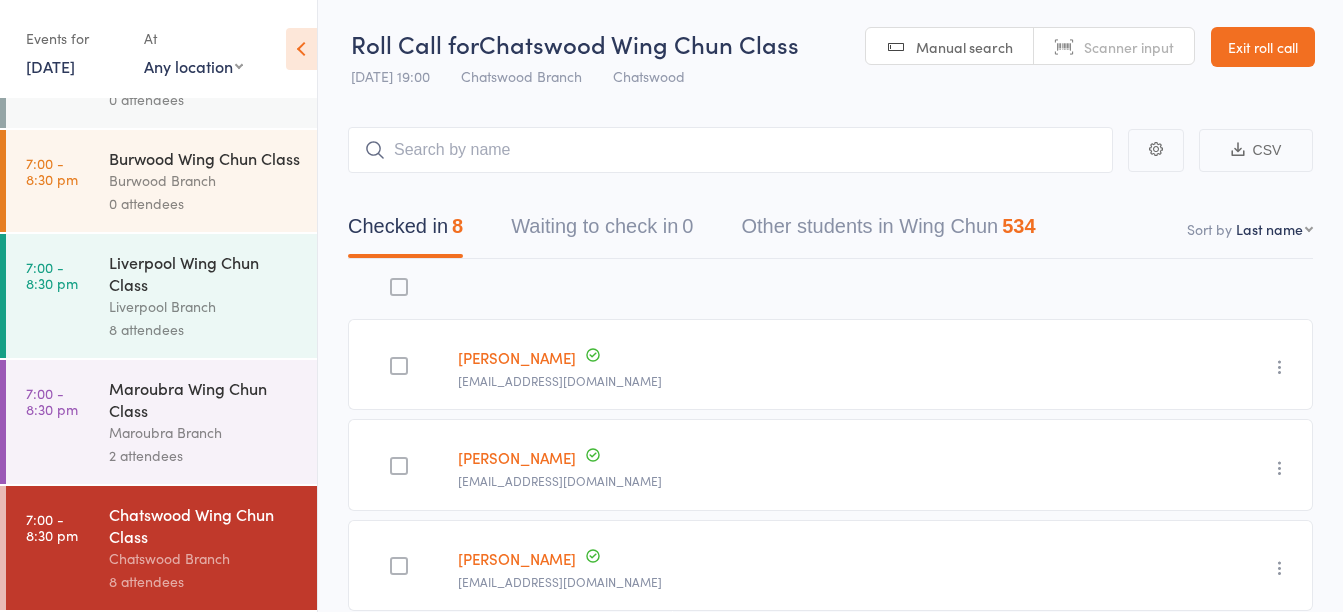 click on "Exit roll call" at bounding box center [1263, 47] 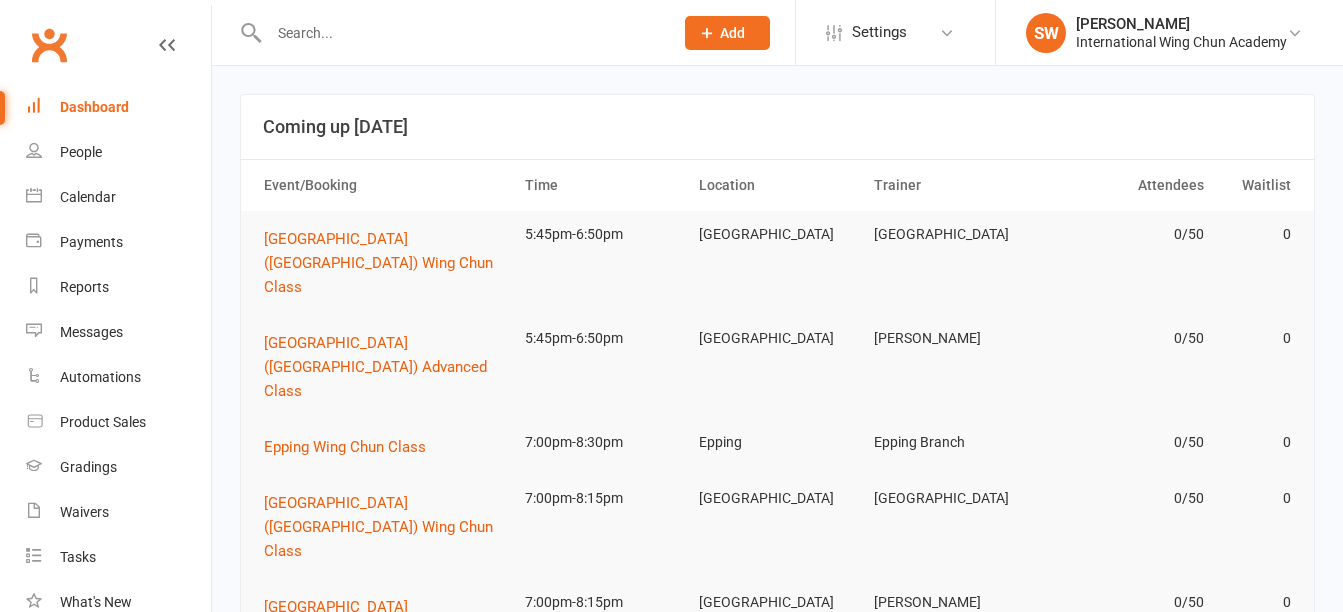 scroll, scrollTop: 0, scrollLeft: 0, axis: both 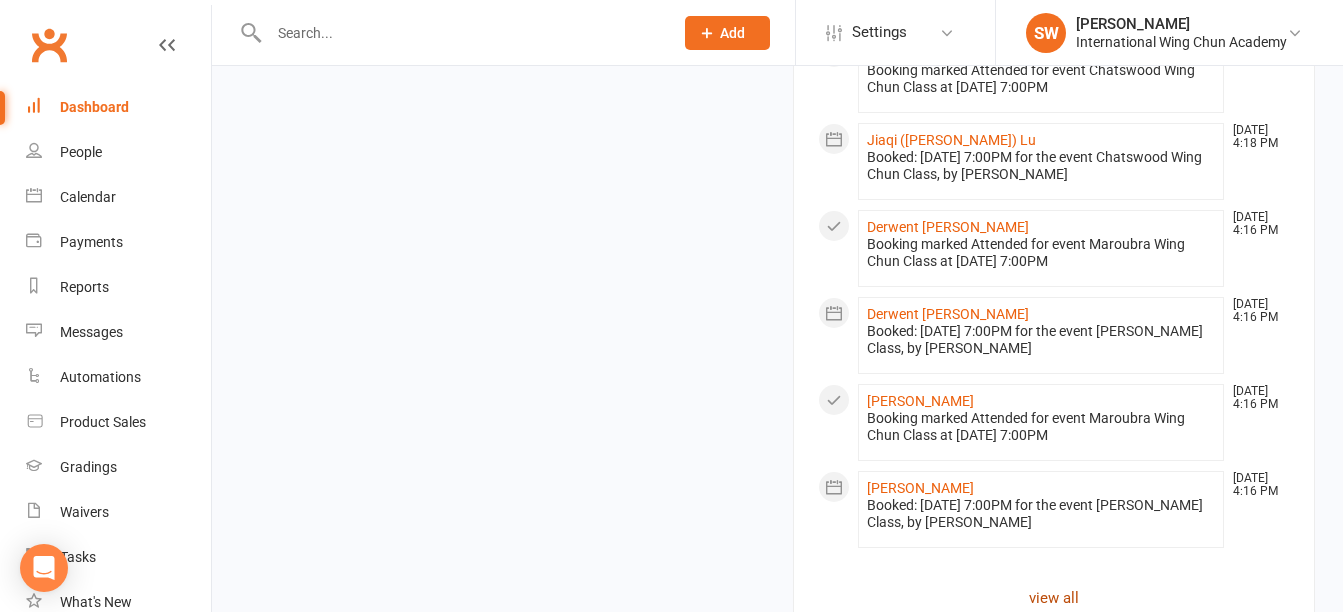 click on "view all" 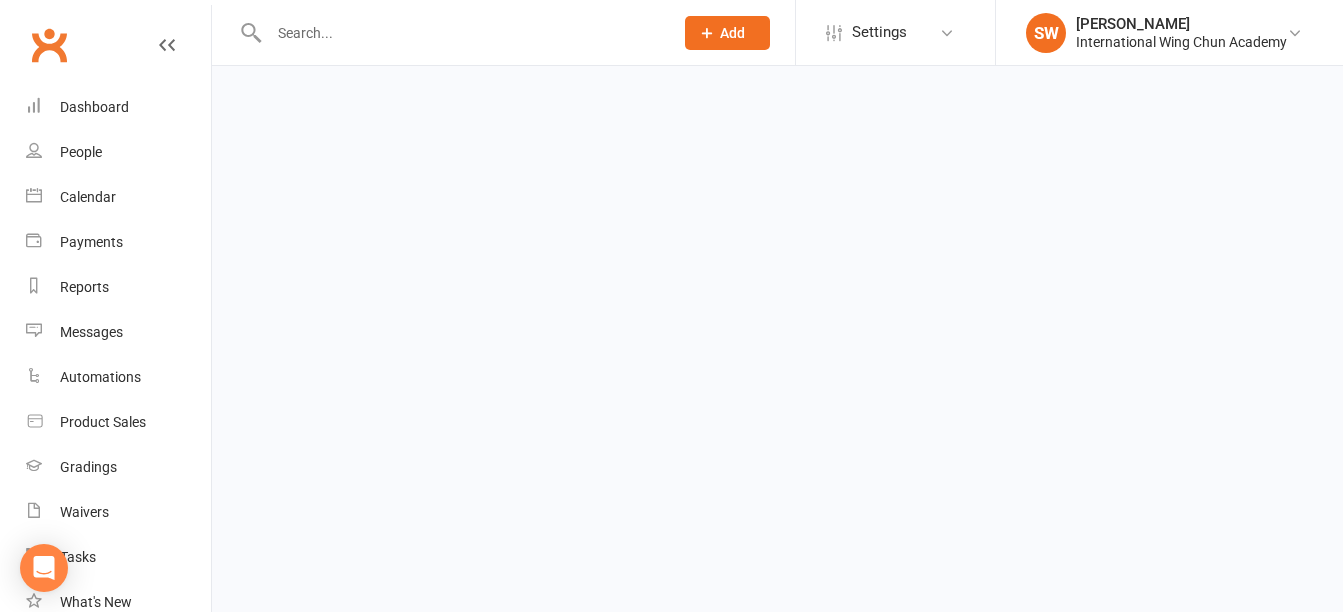 scroll, scrollTop: 0, scrollLeft: 0, axis: both 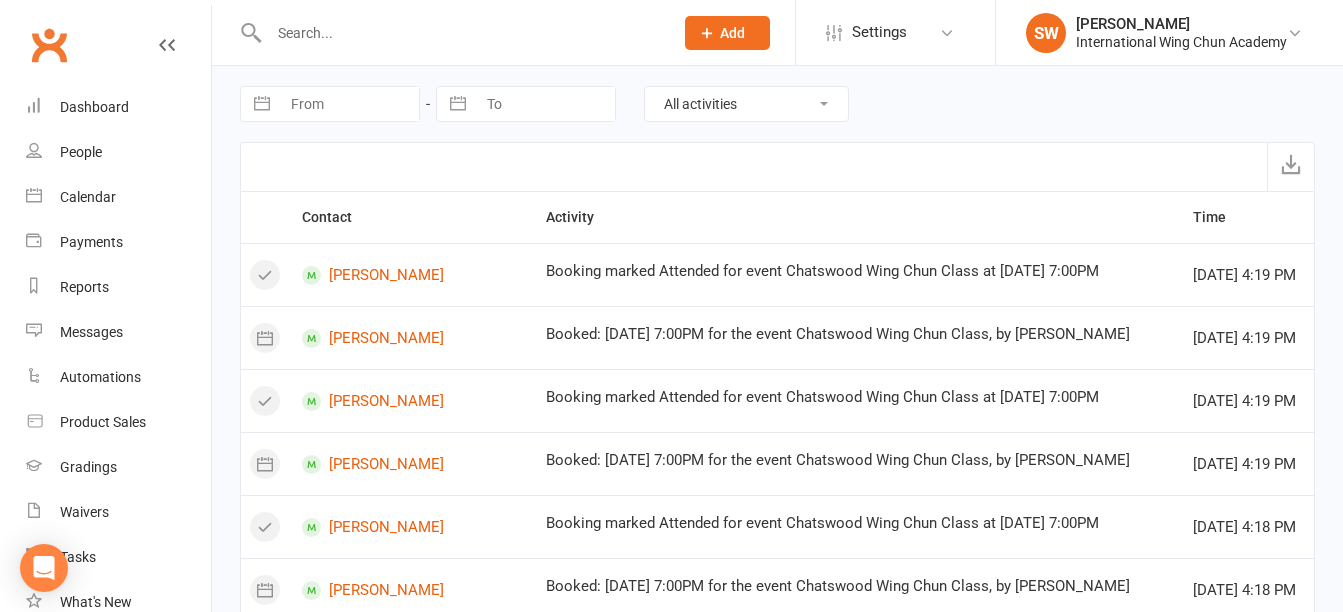click on "All activities Bookings / Attendances Communications Notes Failed SMSes Gradings Members Memberships POS Sales Payments Credit Vouchers Prospects Reports Automations Tasks Waivers Workouts Kiosk Mode Consent Assessments Contact Flags Family Relationships" at bounding box center [746, 104] 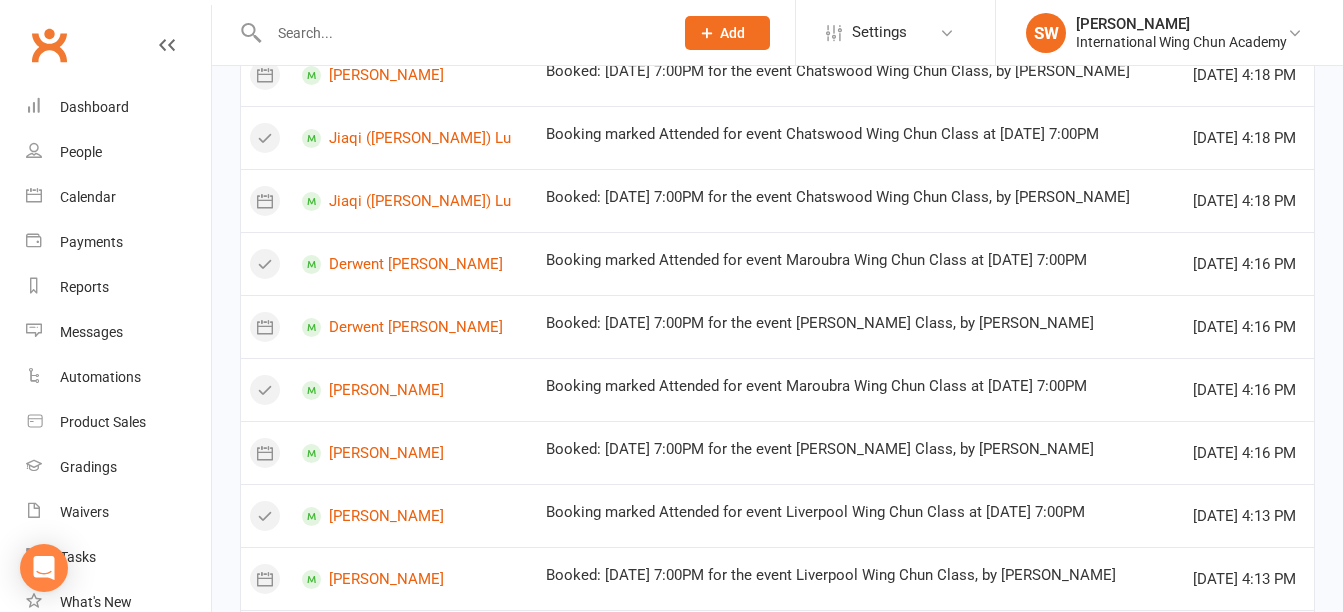 scroll, scrollTop: 1328, scrollLeft: 0, axis: vertical 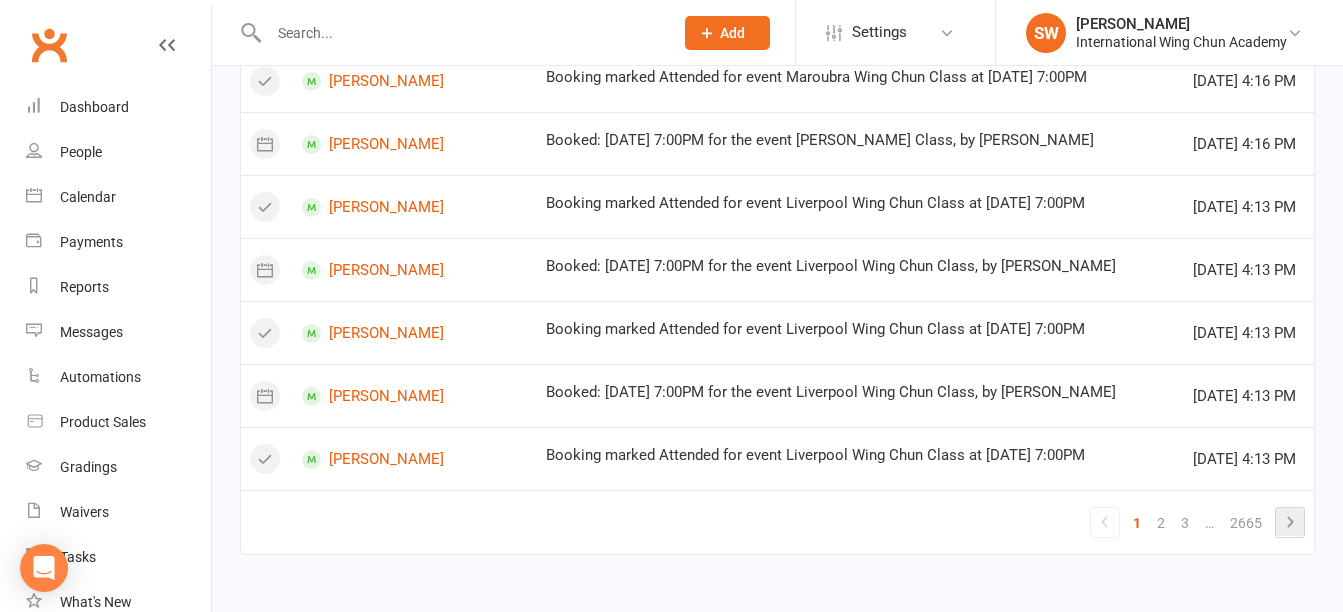 click 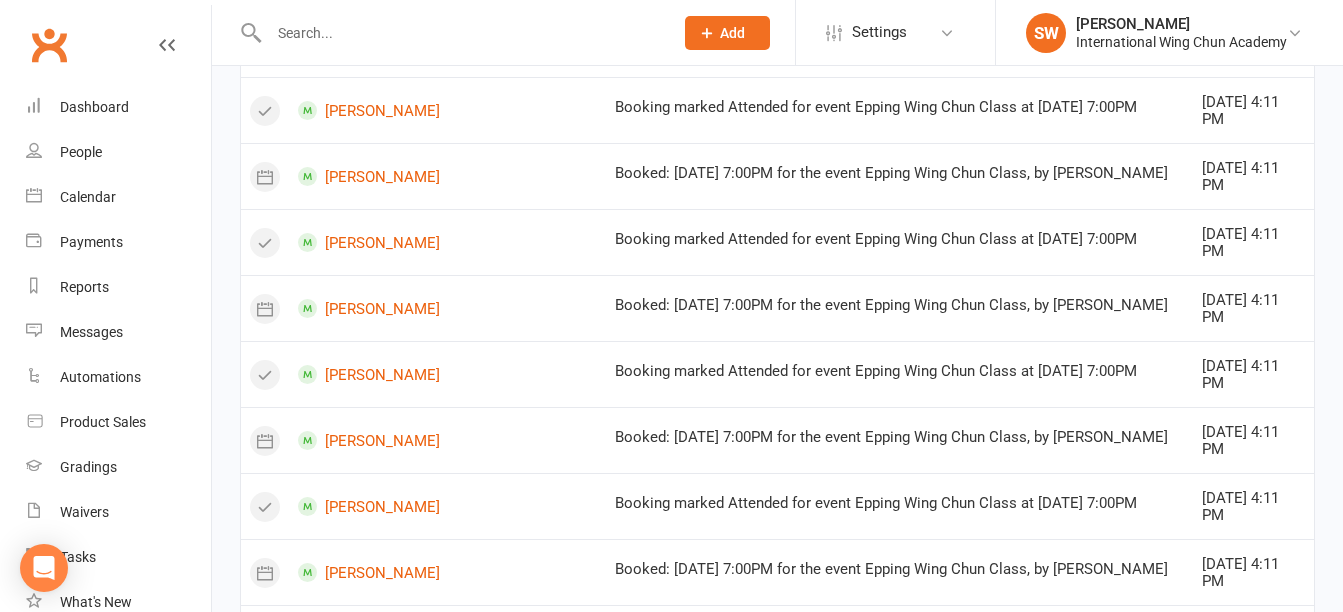 click 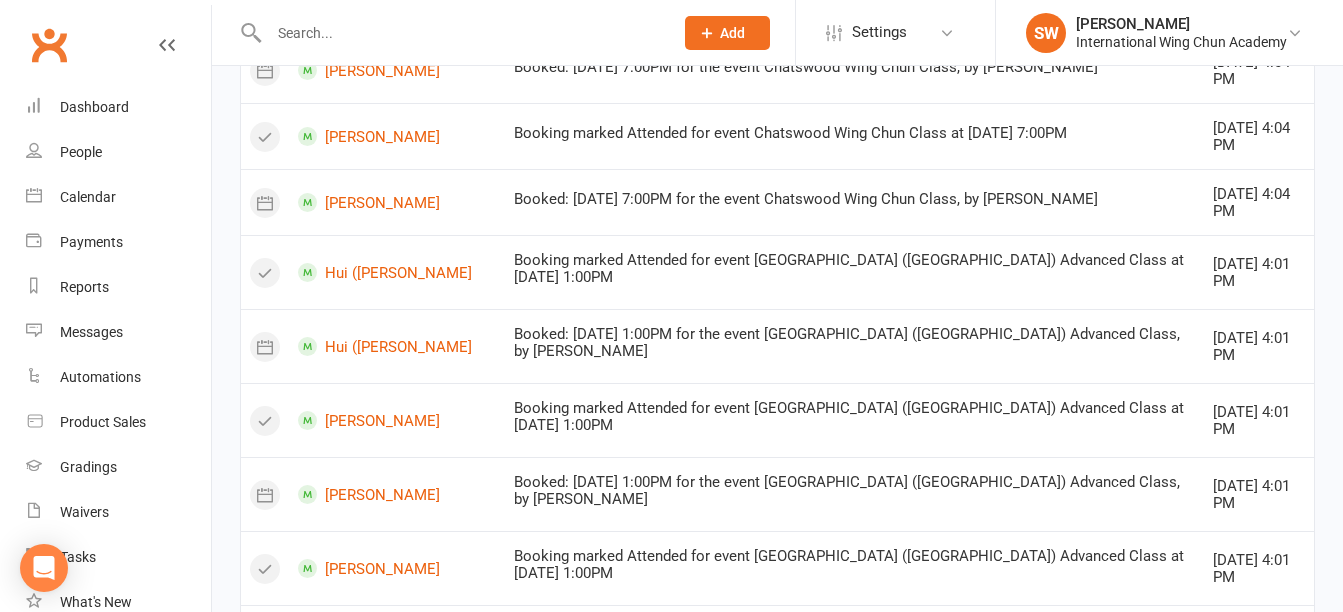 click 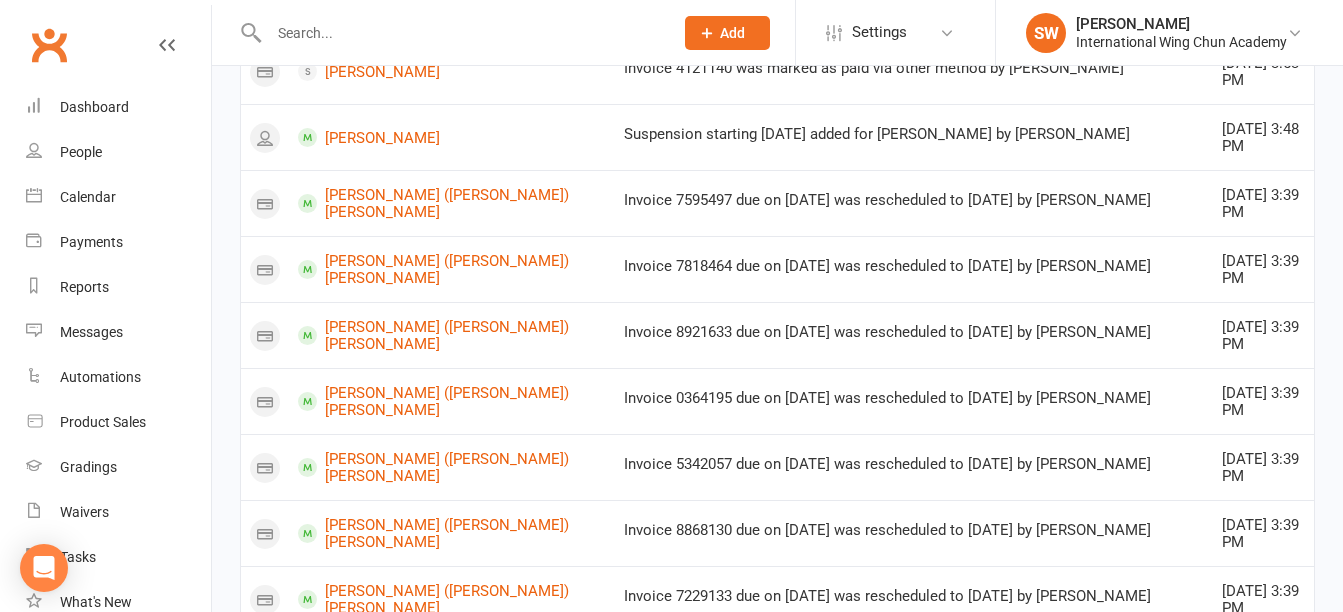scroll, scrollTop: 1395, scrollLeft: 0, axis: vertical 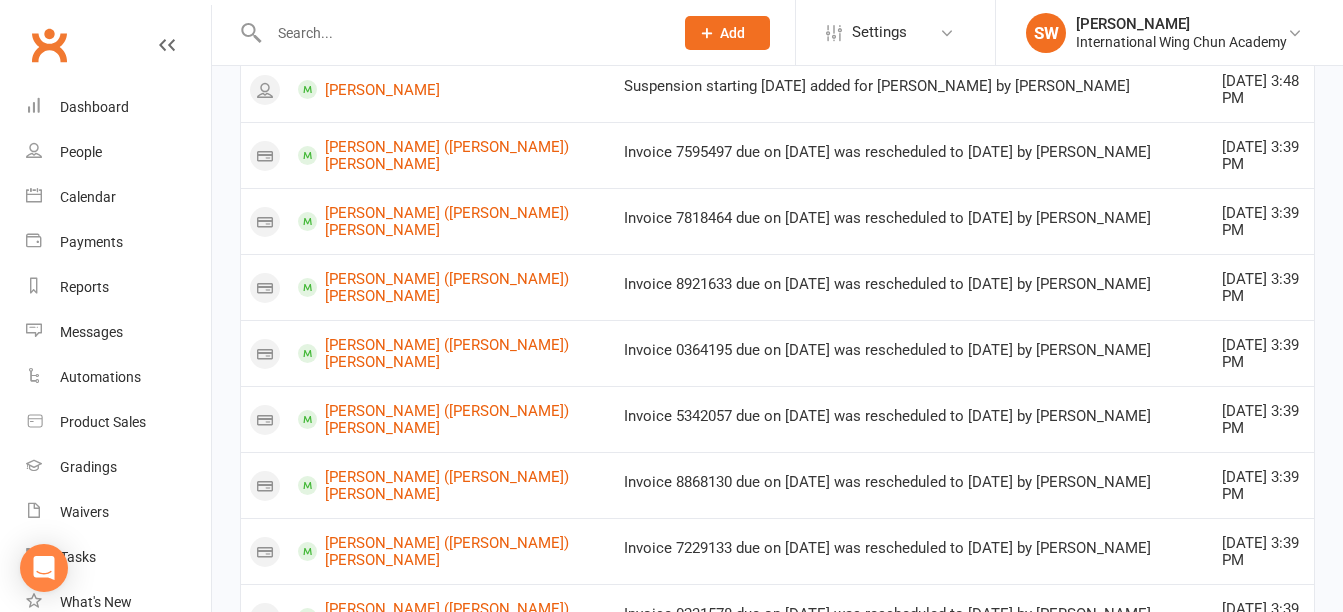 click 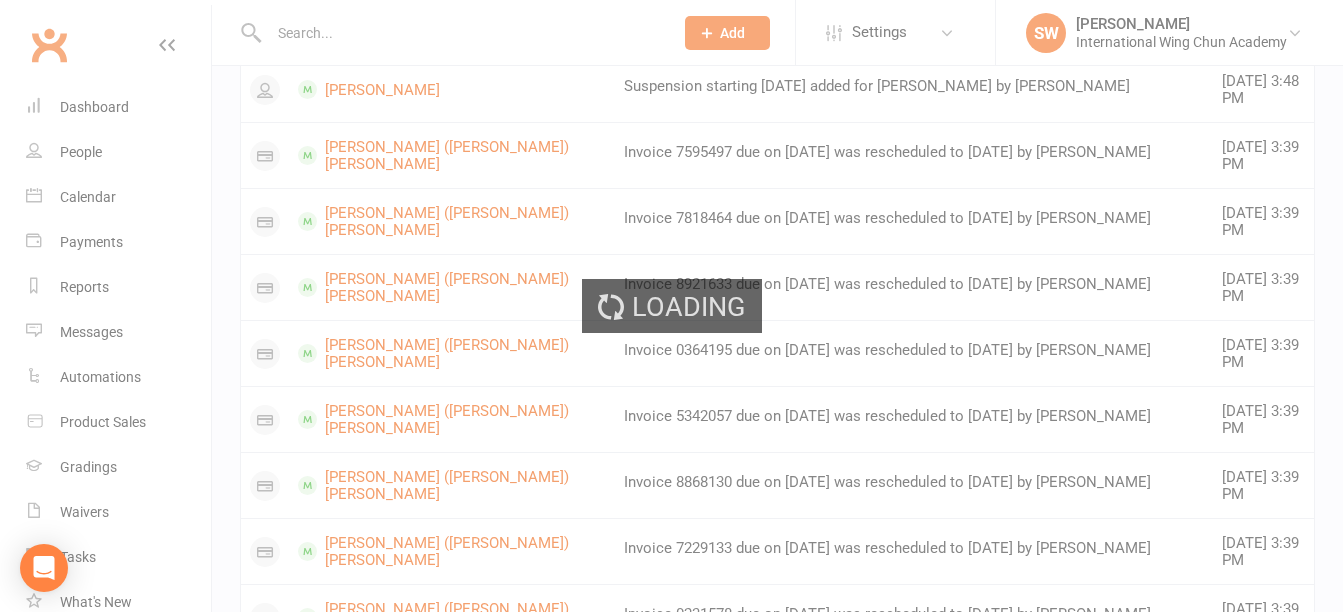 scroll, scrollTop: 1328, scrollLeft: 0, axis: vertical 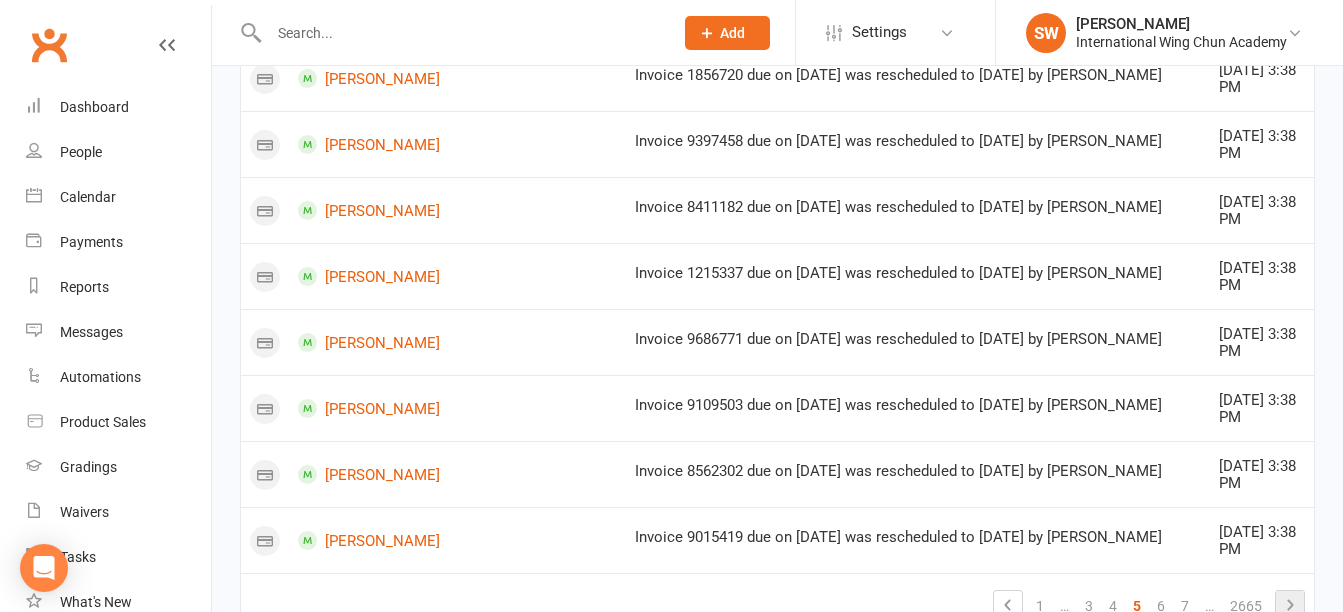 click 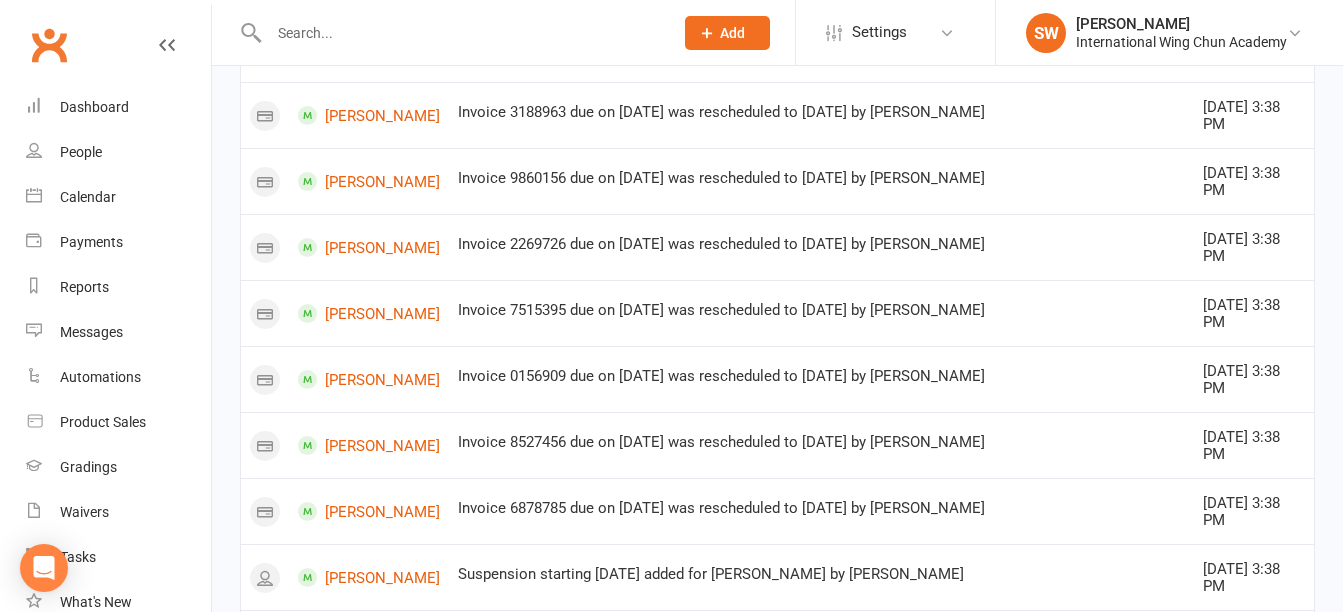 scroll, scrollTop: 824, scrollLeft: 0, axis: vertical 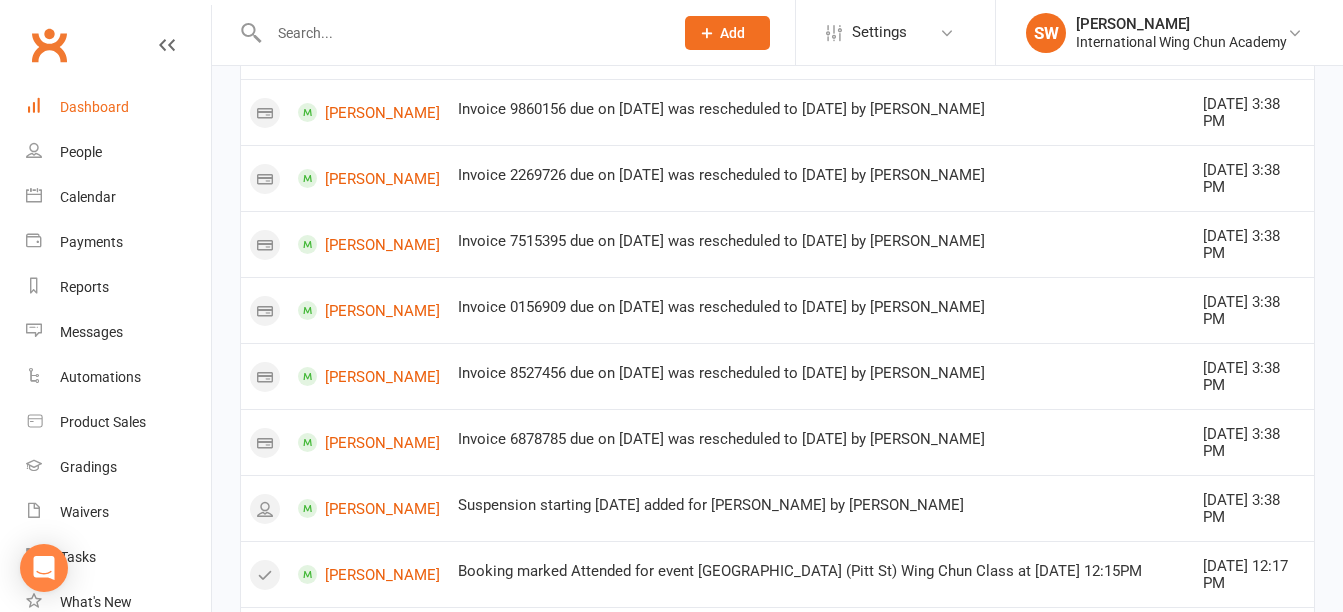 click on "Dashboard" at bounding box center (94, 107) 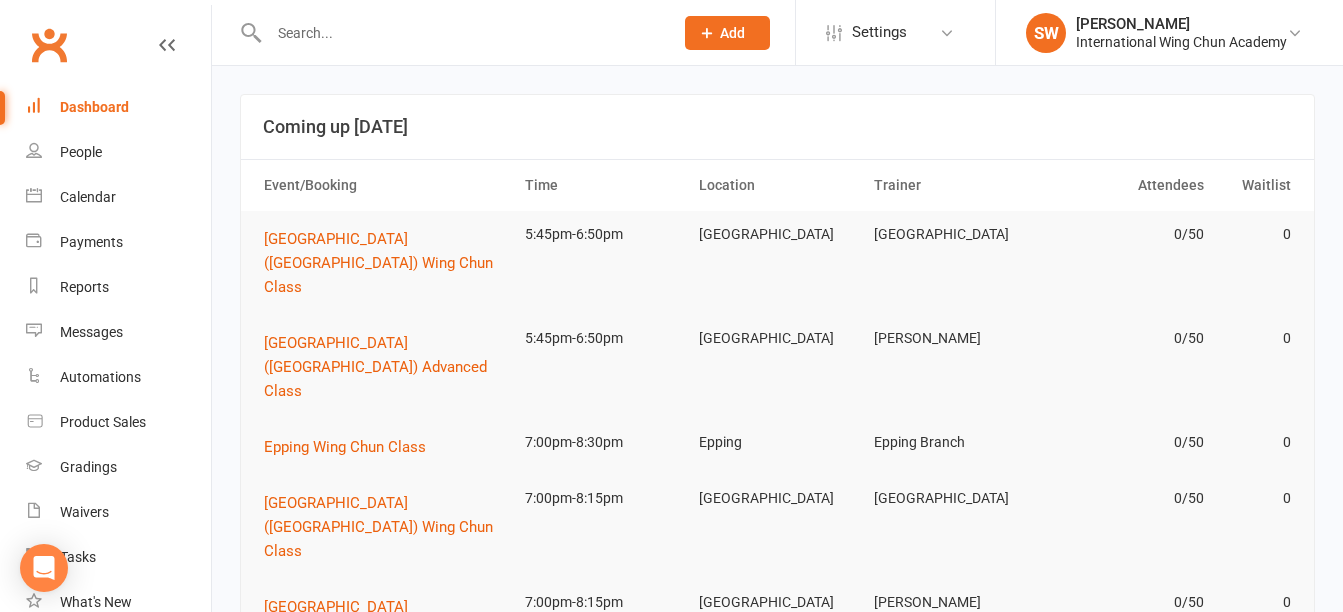 click on "Dashboard" at bounding box center [118, 107] 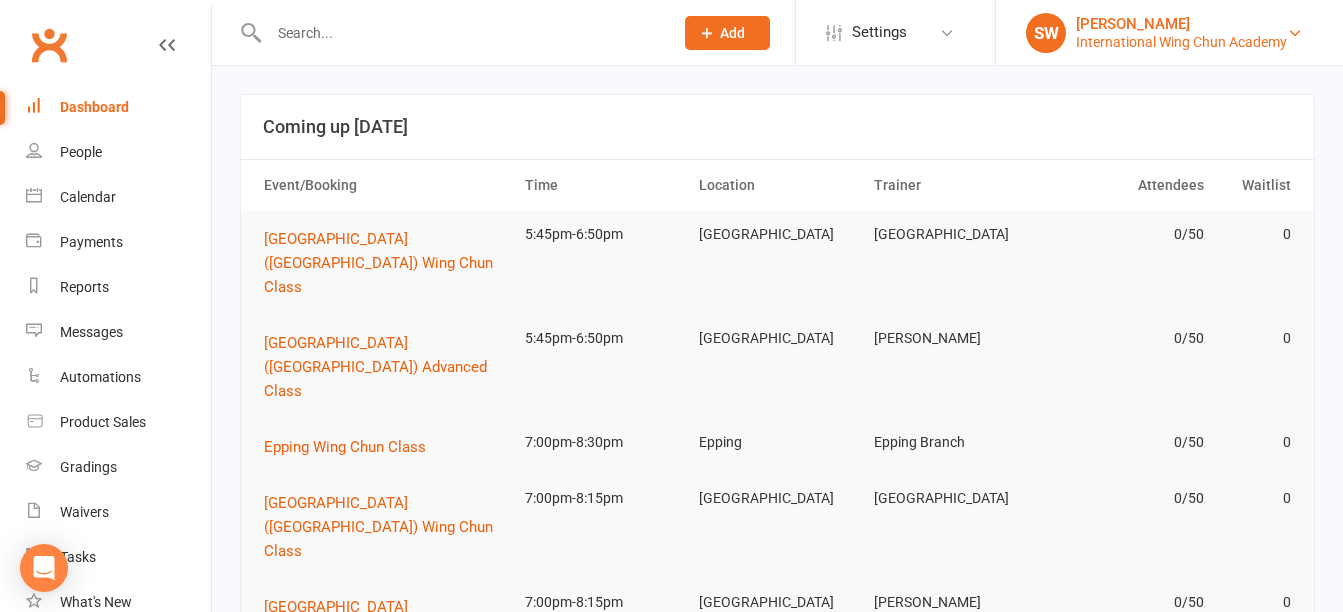 click on "International Wing Chun Academy" at bounding box center [1181, 42] 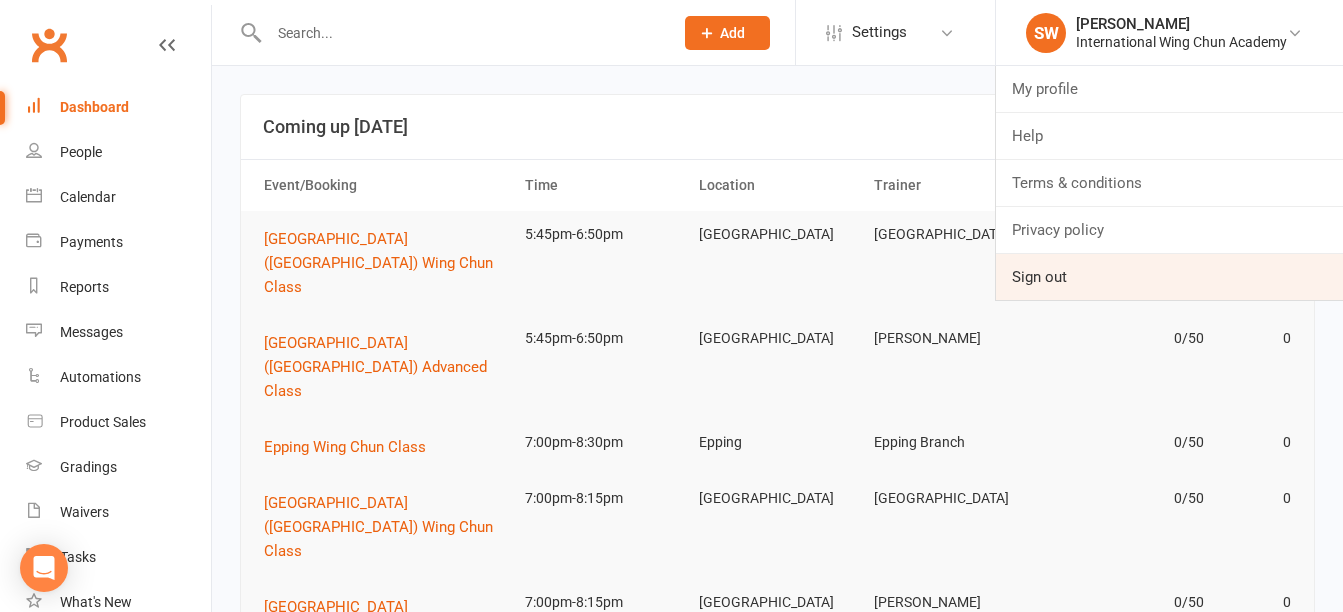 click on "Sign out" at bounding box center [1169, 277] 